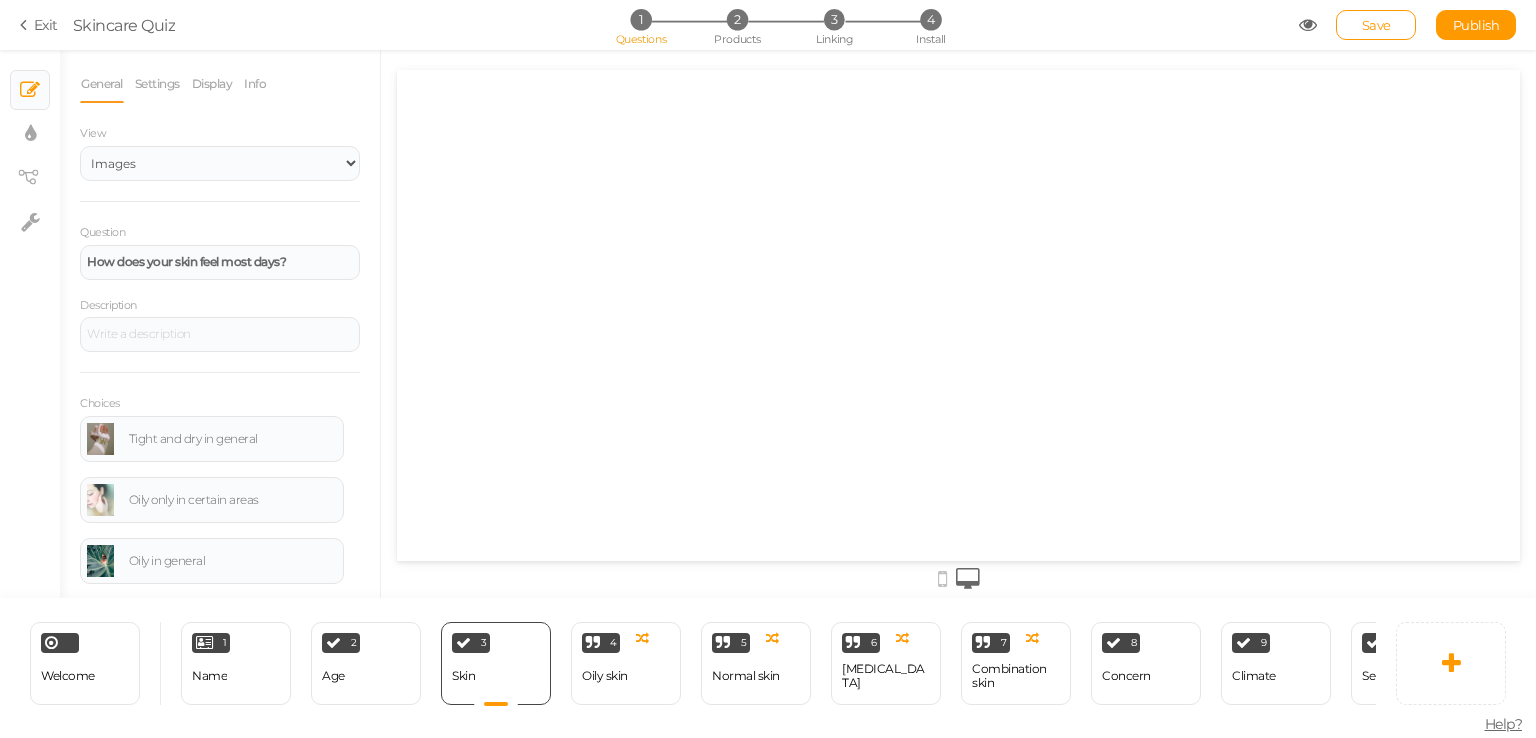 select on "2" 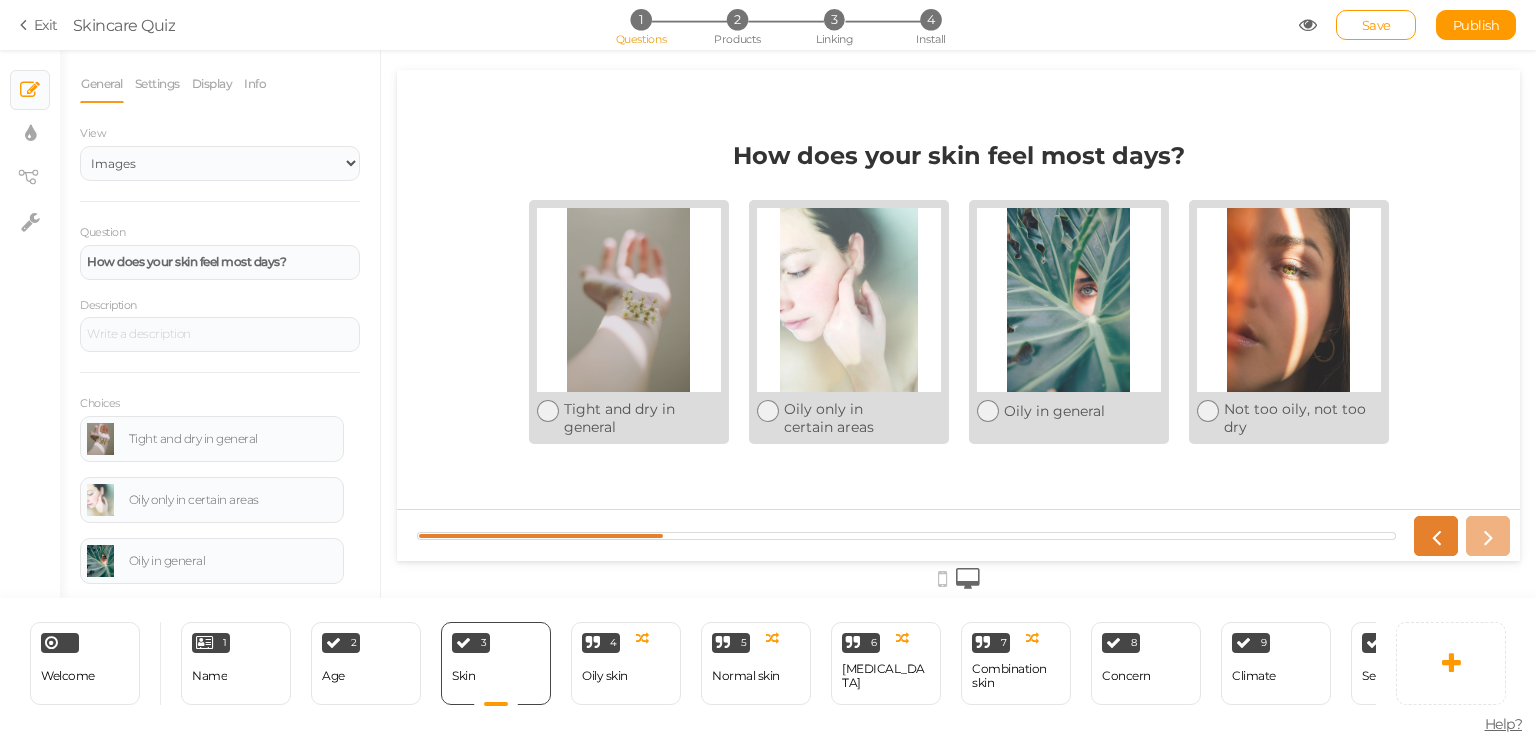 scroll, scrollTop: 0, scrollLeft: 0, axis: both 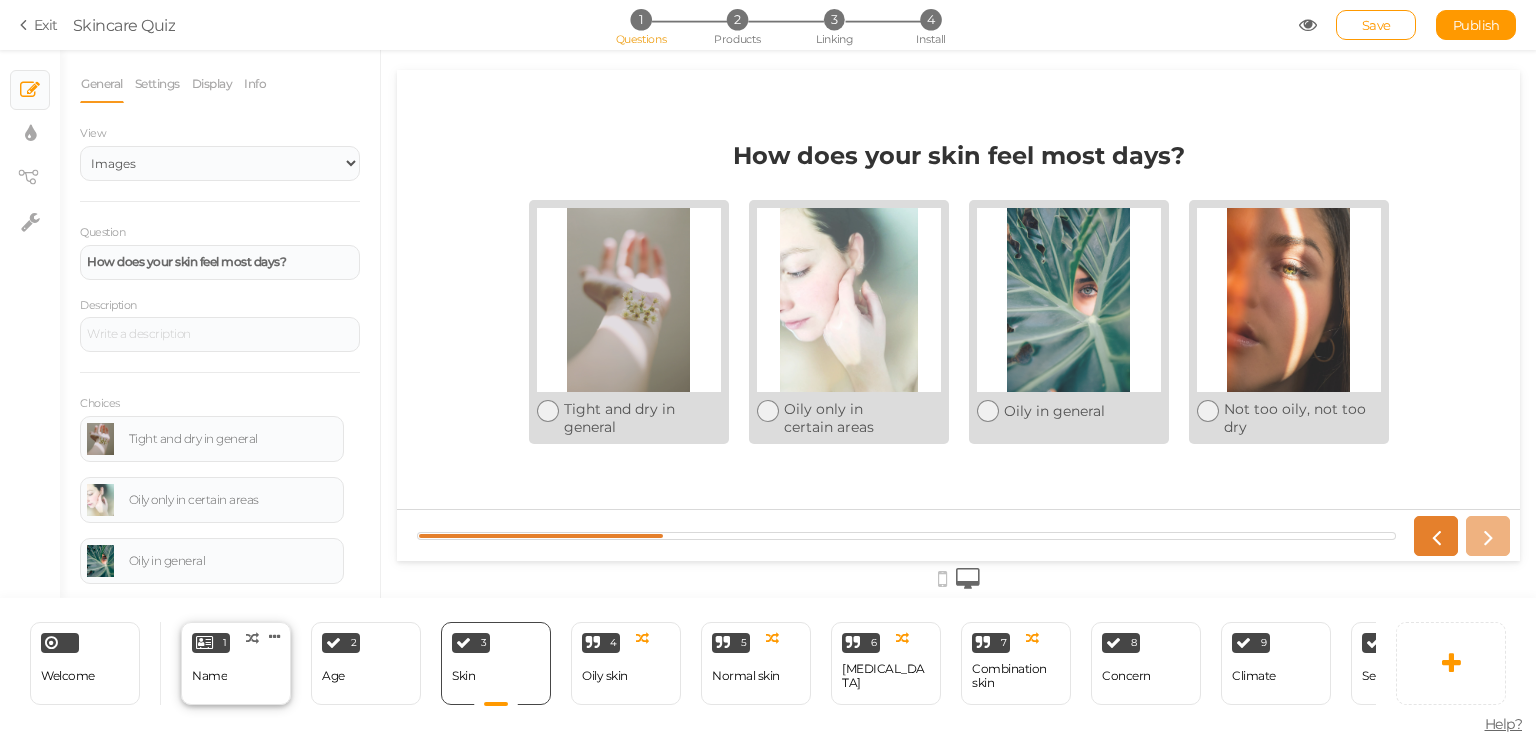 click on "Name" at bounding box center [209, 676] 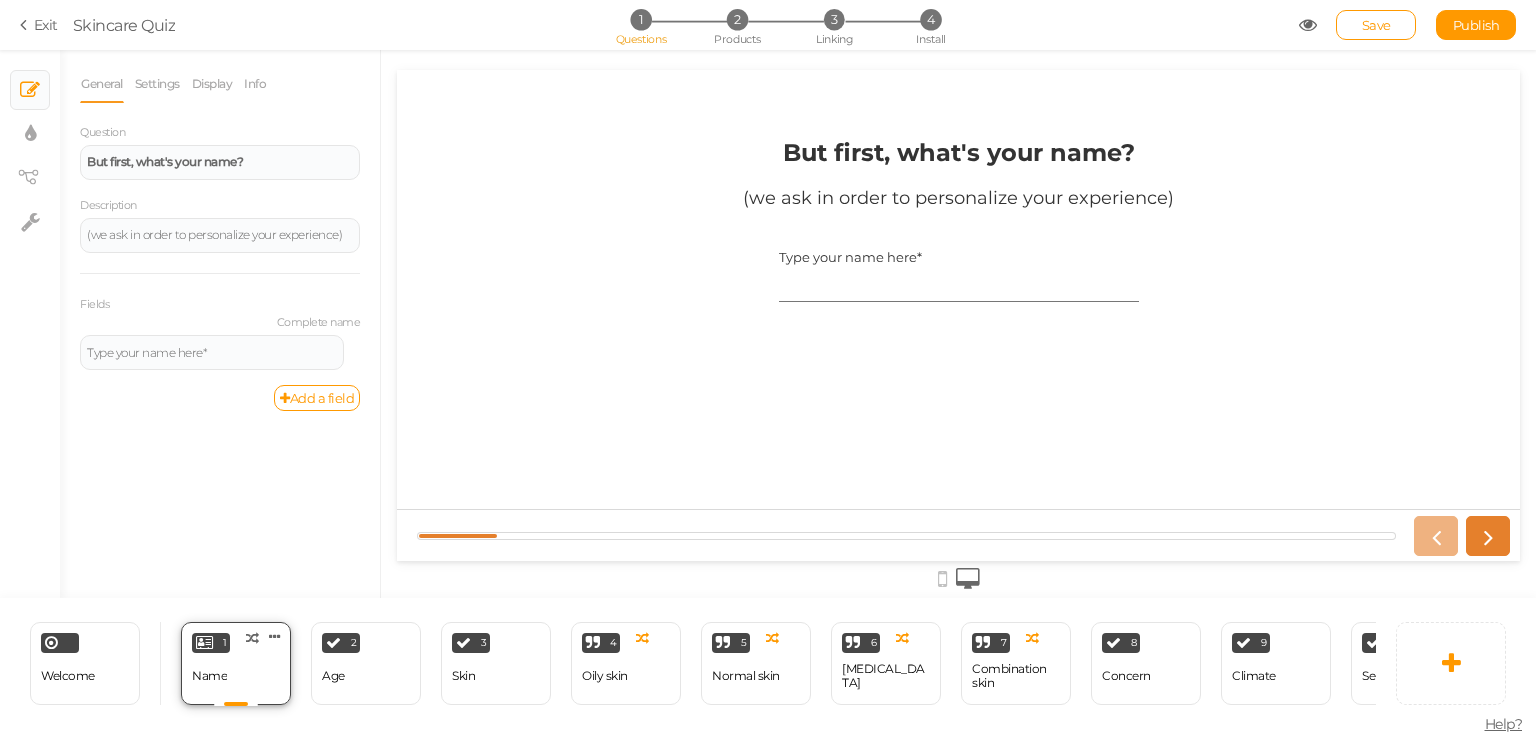 scroll, scrollTop: 0, scrollLeft: 0, axis: both 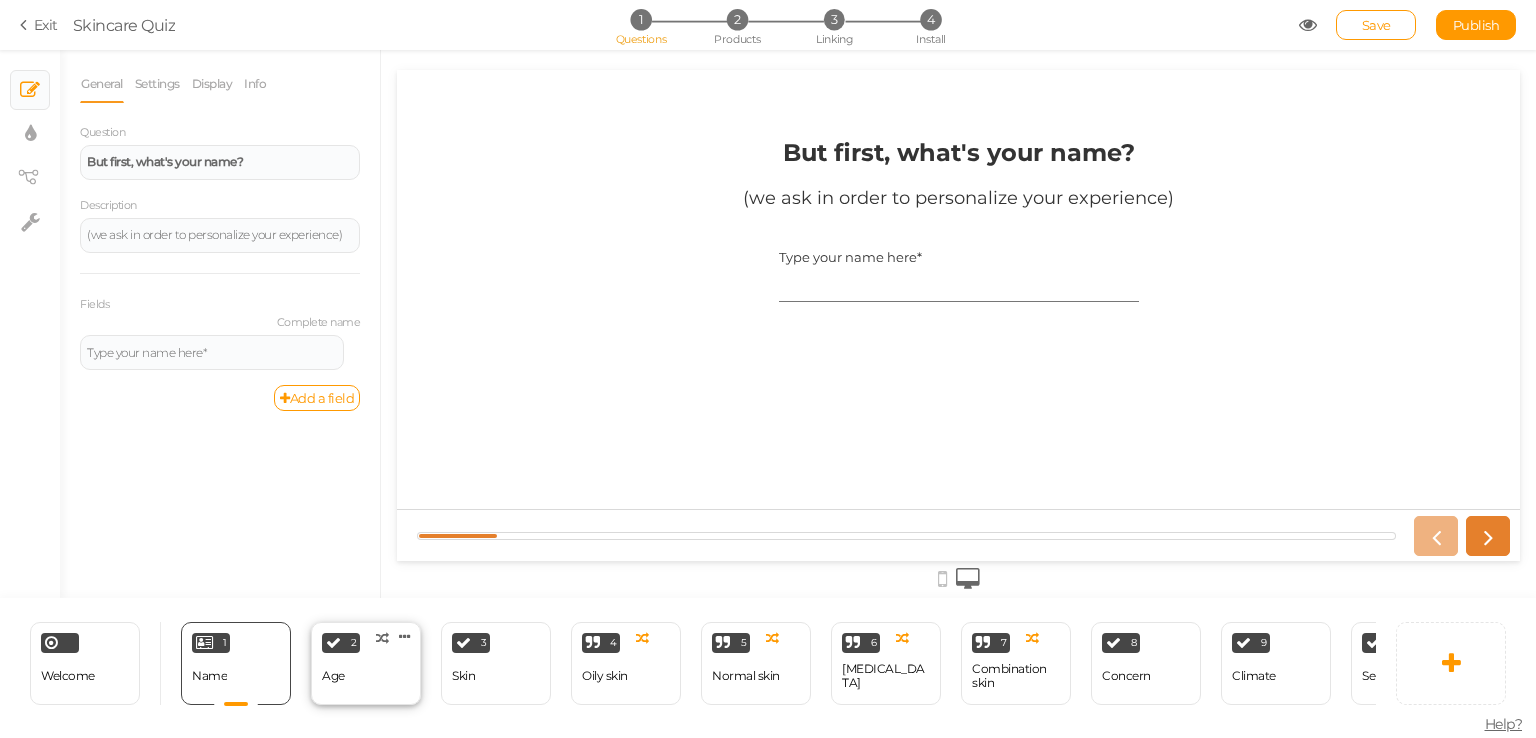 click on "2         Age         × Define the conditions to show this slide.                     Clone             Change type             Delete" at bounding box center (366, 663) 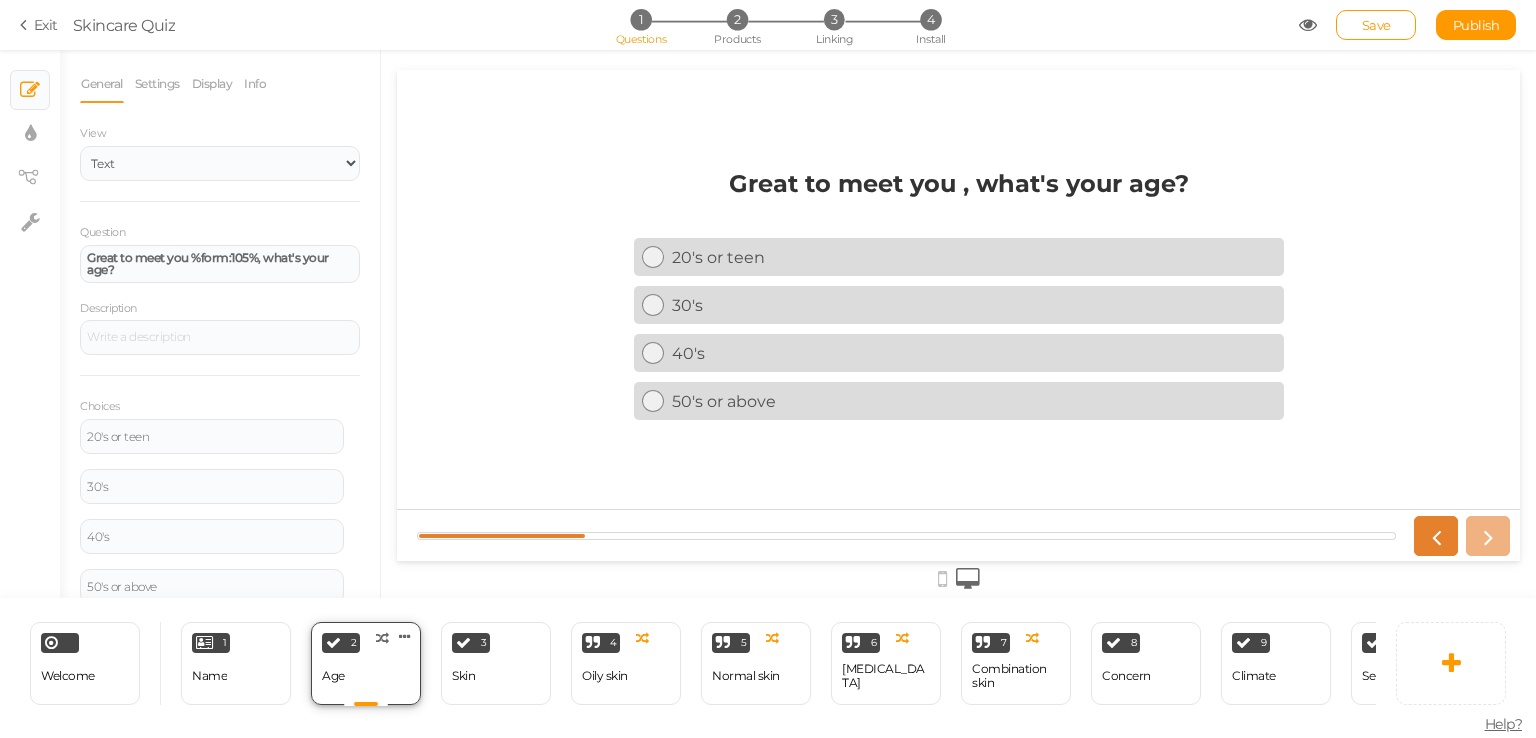 scroll, scrollTop: 0, scrollLeft: 0, axis: both 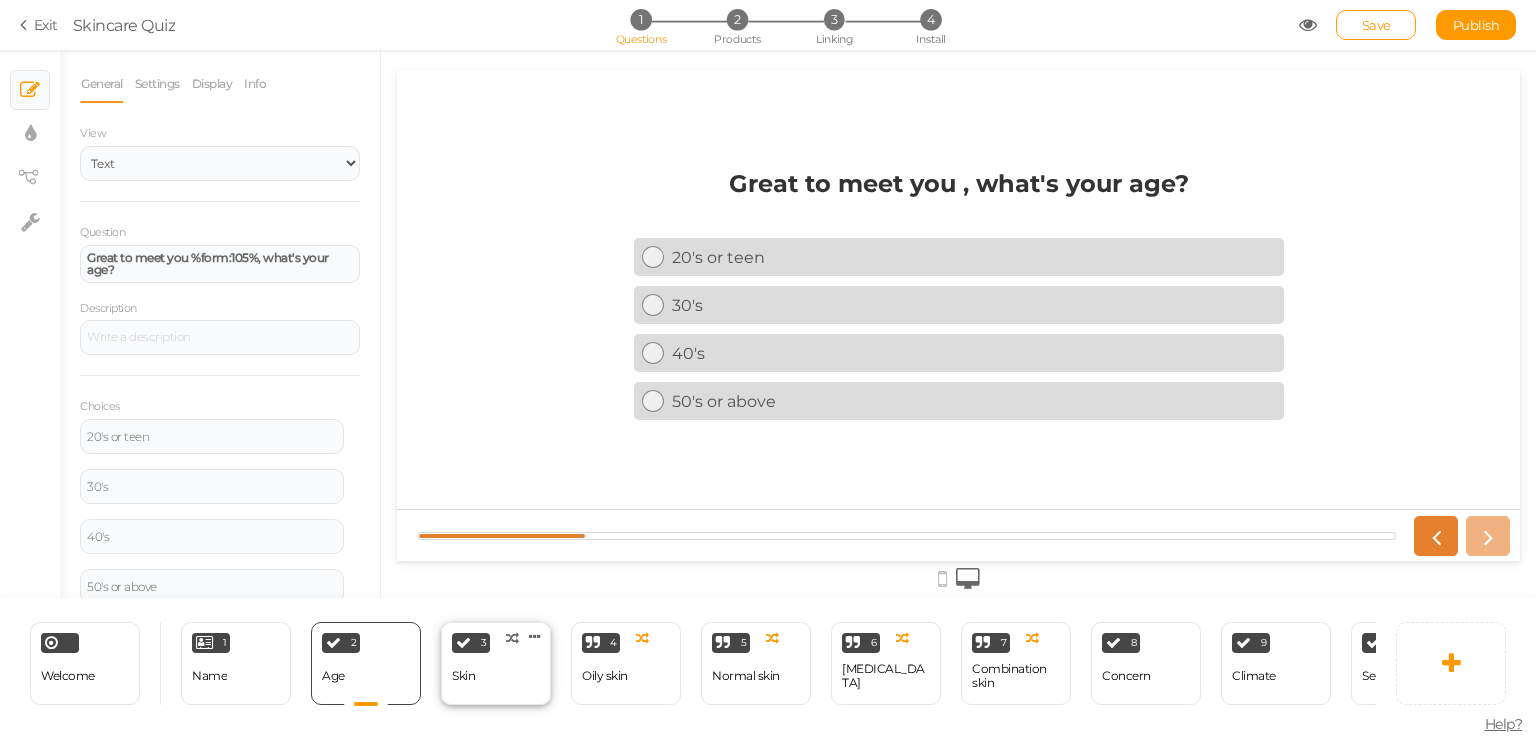 click on "Skin" at bounding box center (463, 676) 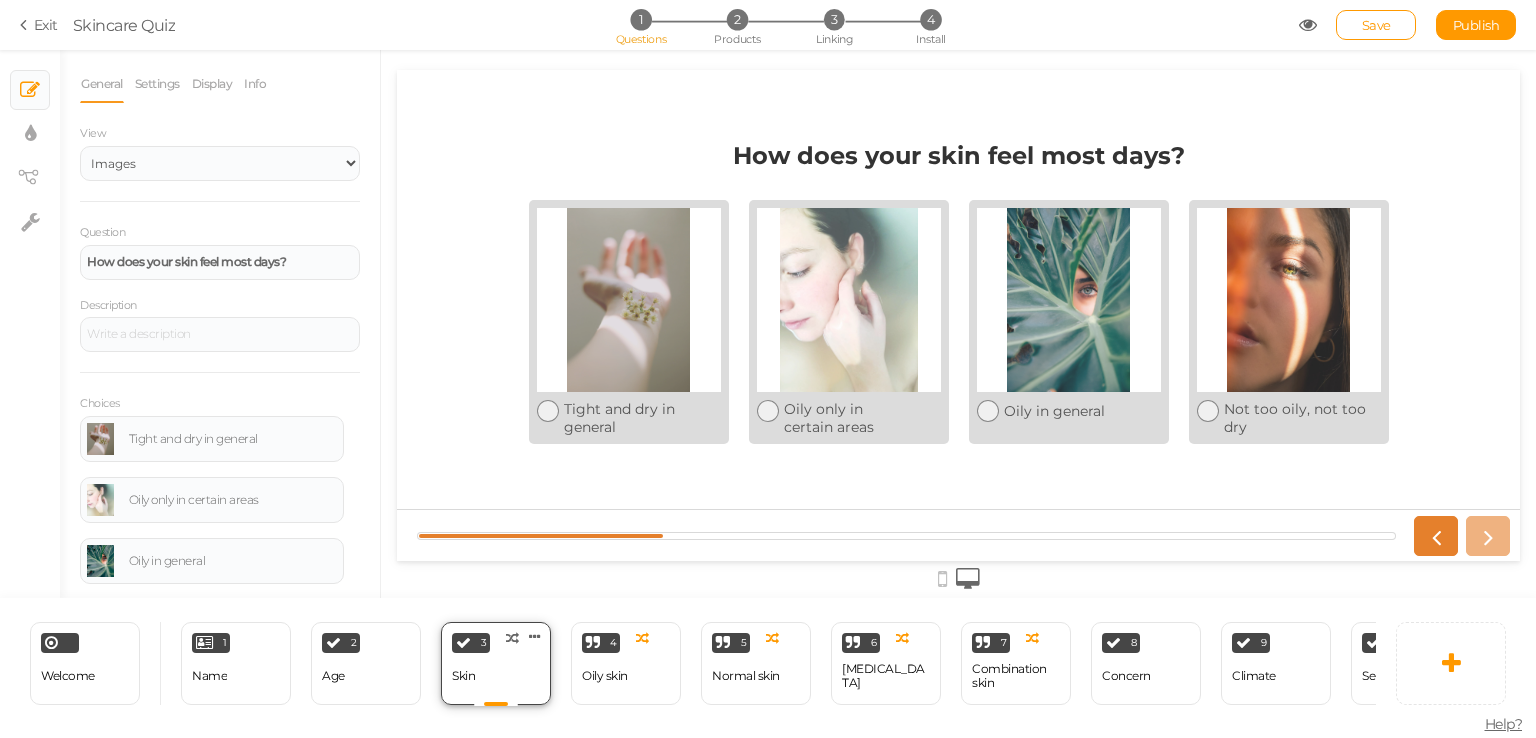 scroll, scrollTop: 0, scrollLeft: 0, axis: both 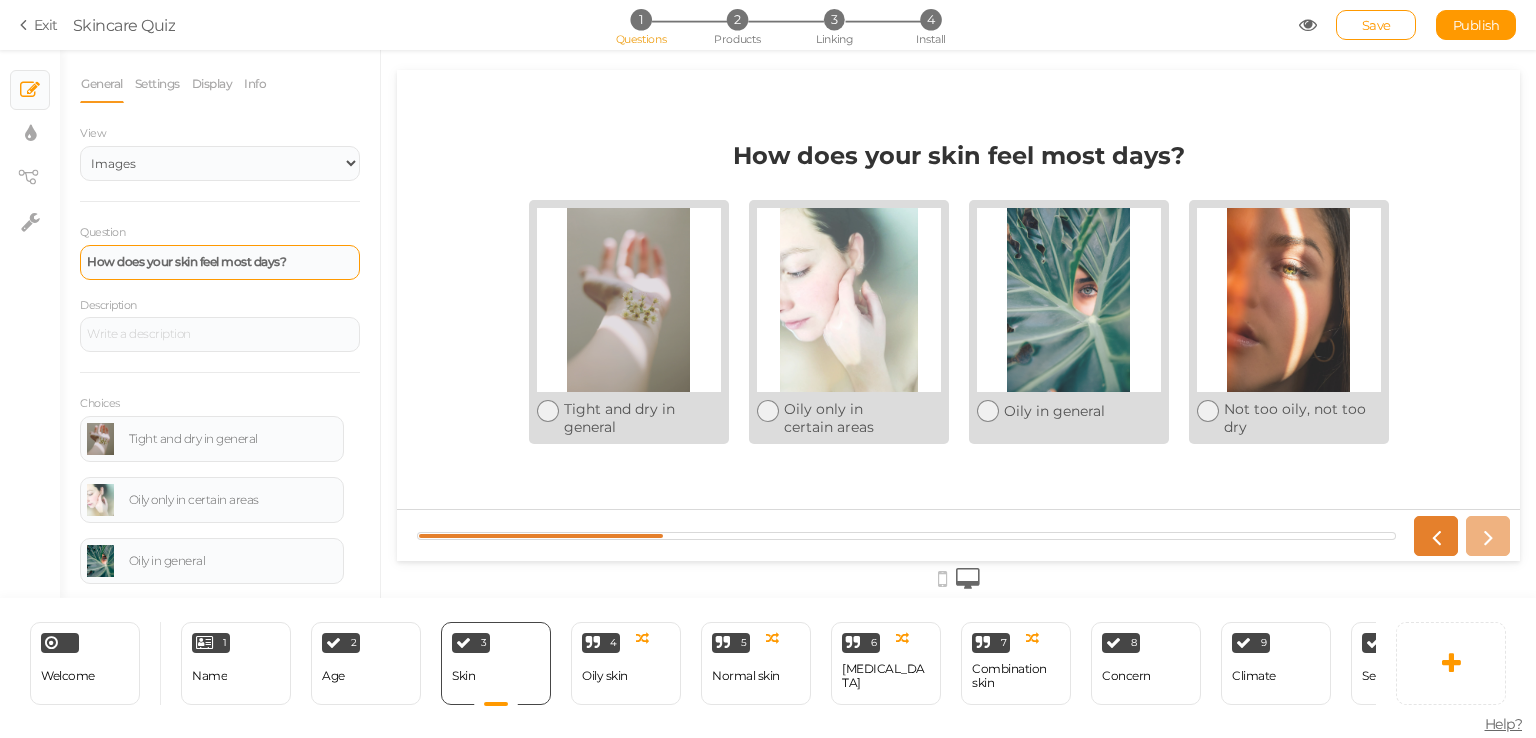 click on "How does your skin feel most days?" at bounding box center (220, 262) 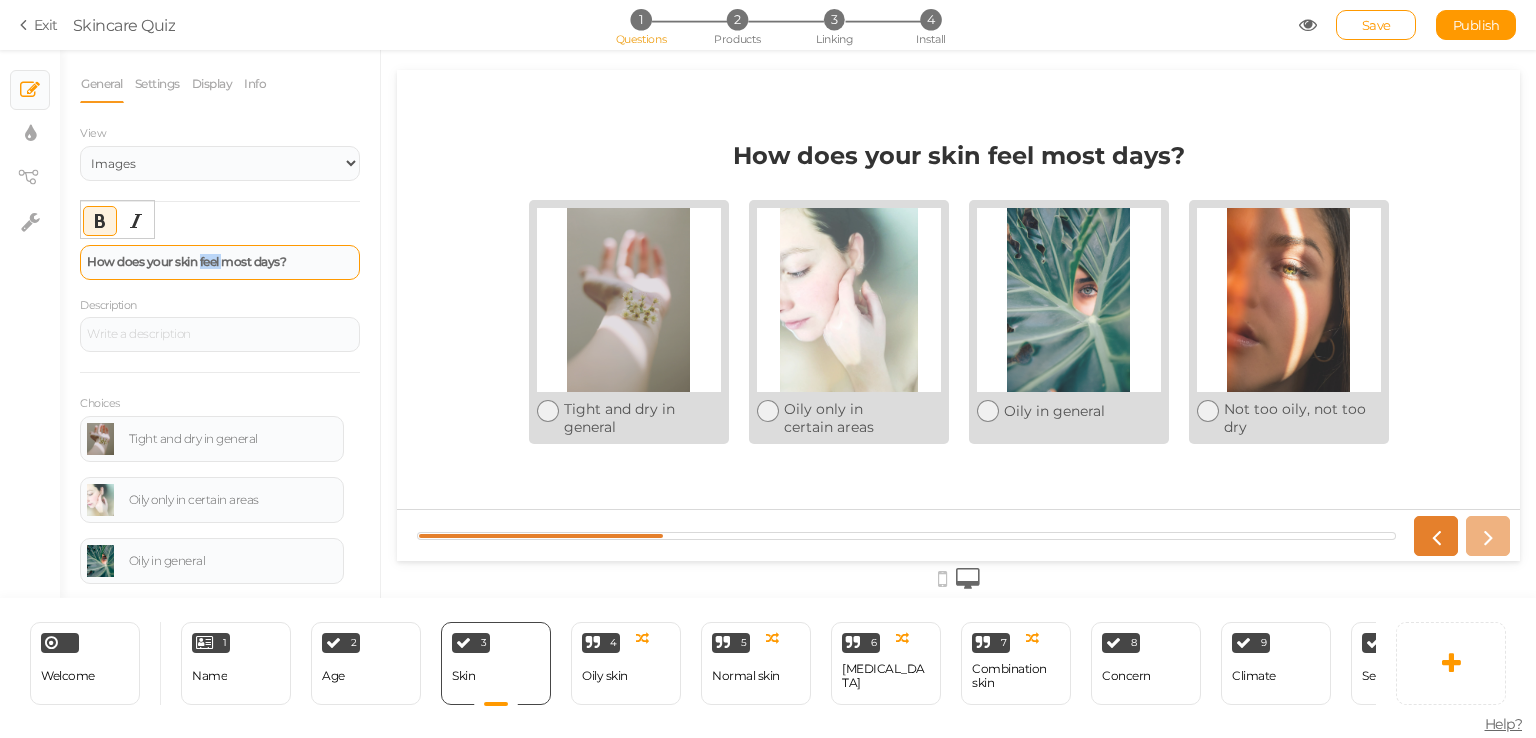 click on "How does your skin feel most days?" at bounding box center [220, 262] 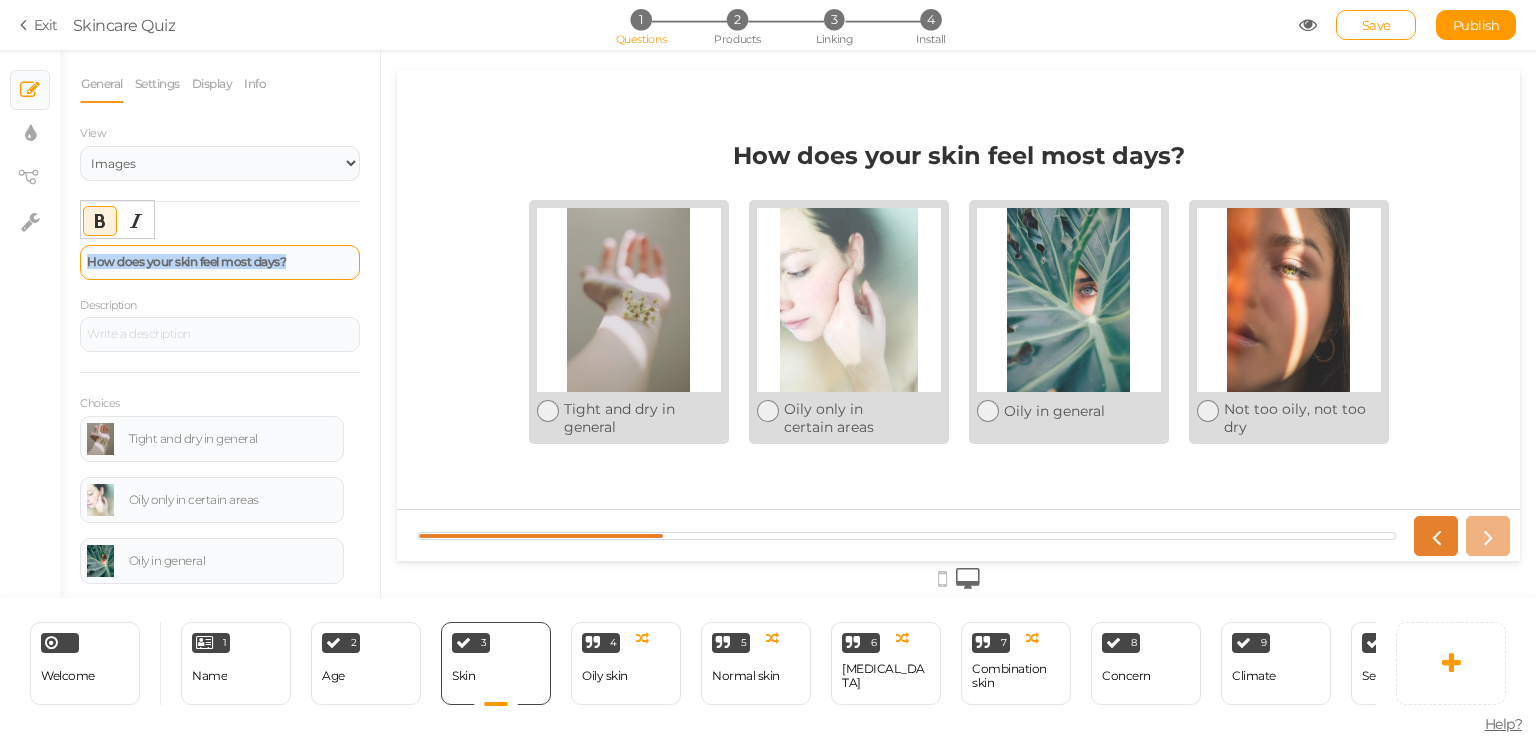 click on "How does your skin feel most days?" at bounding box center [220, 262] 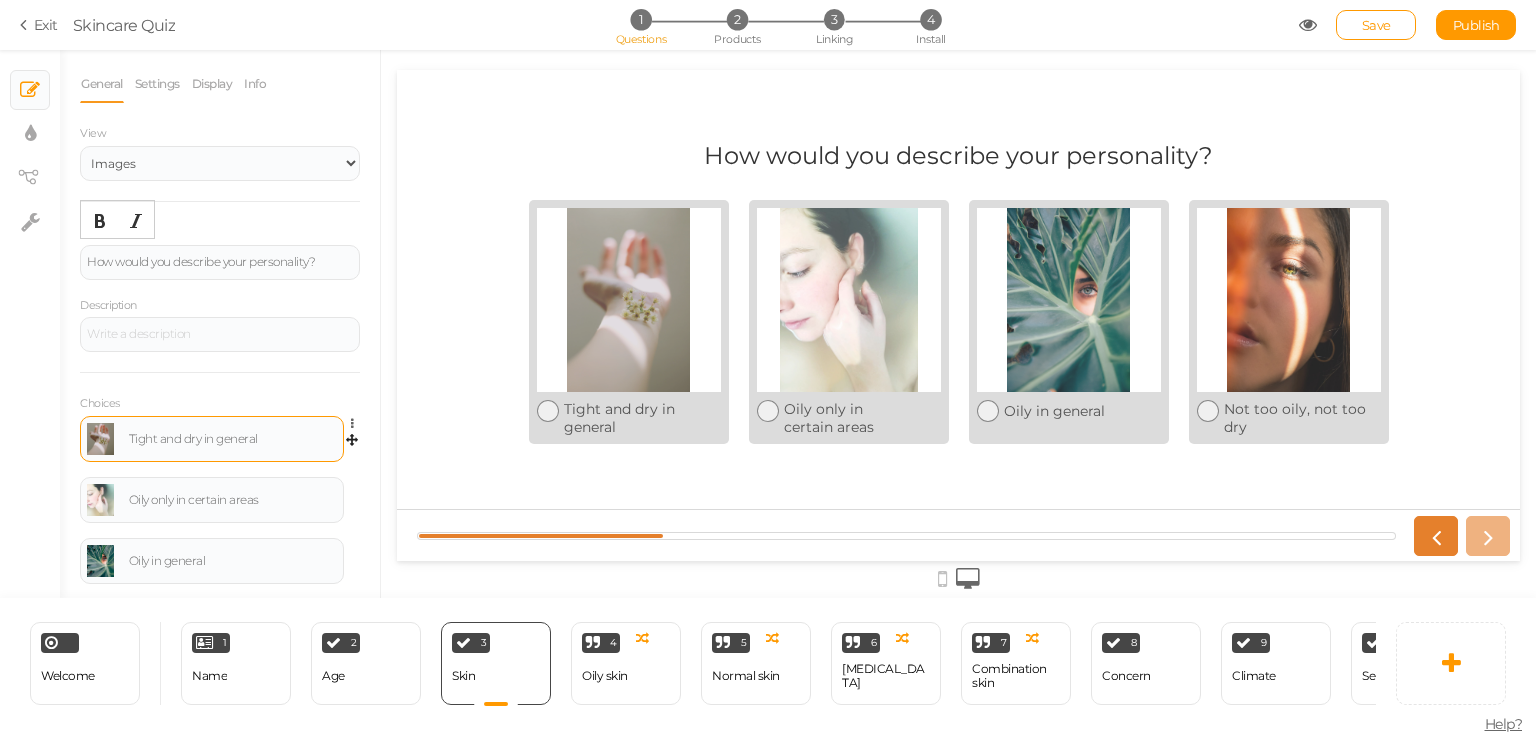 click on "Tight and dry in general" at bounding box center [233, 439] 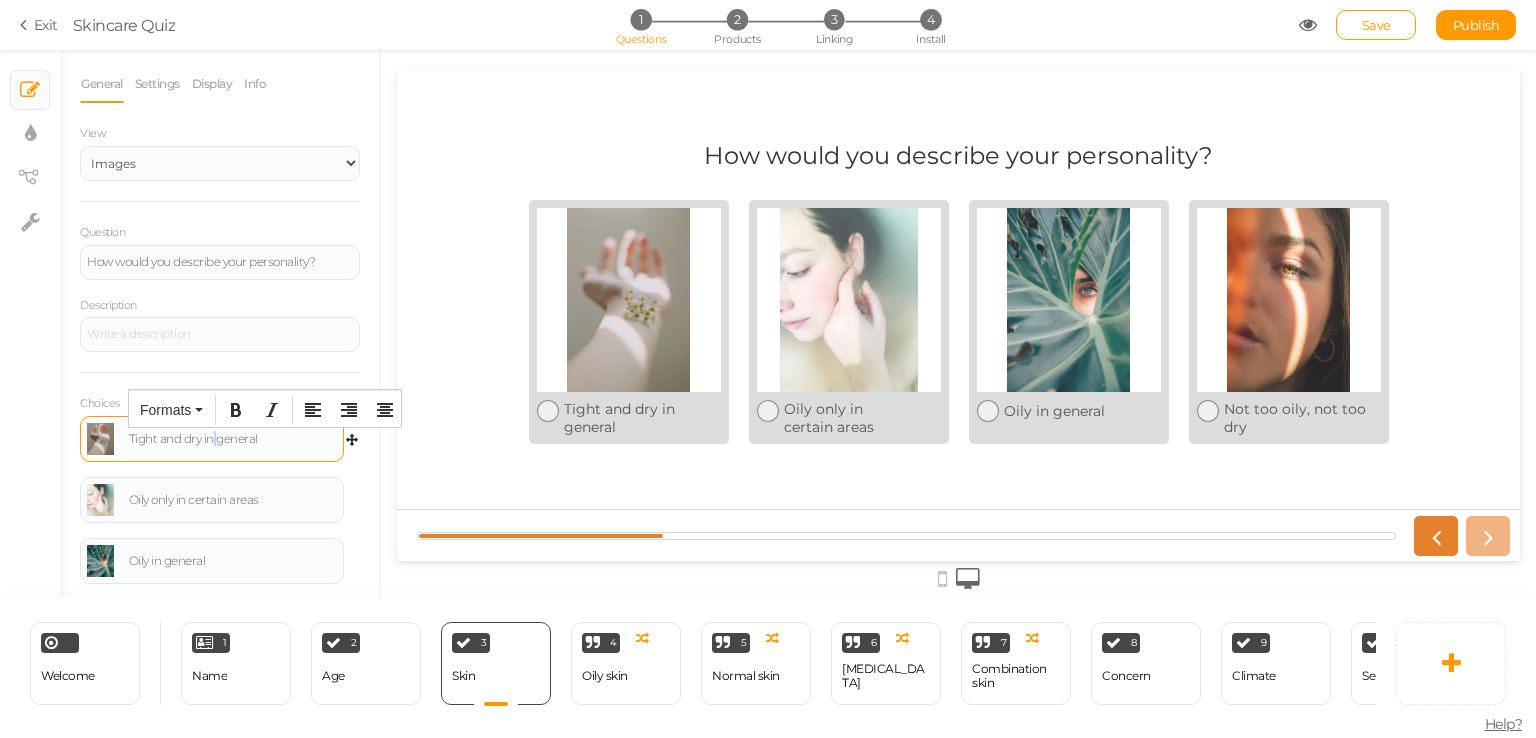 click on "Tight and dry in general" at bounding box center (233, 439) 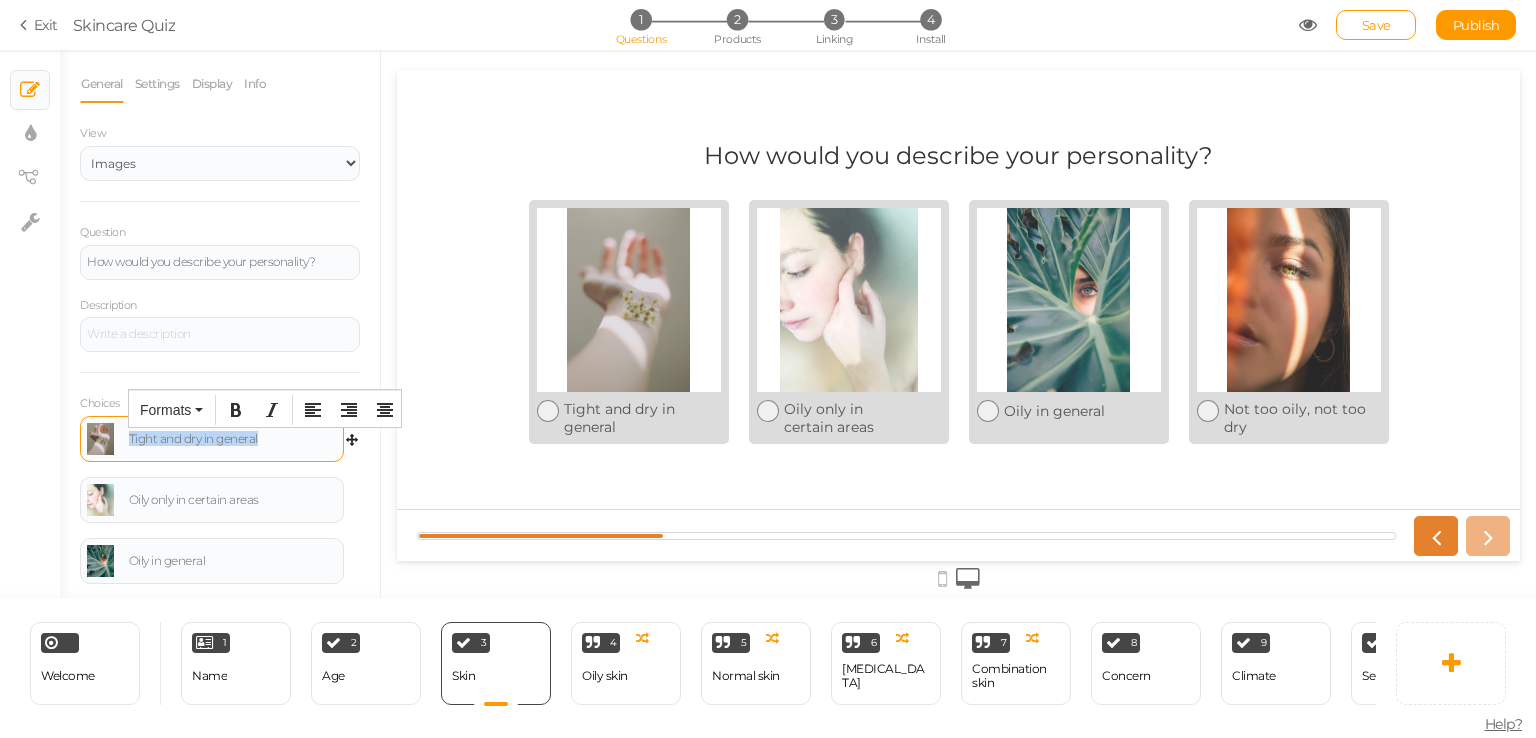 click on "Tight and dry in general" at bounding box center [233, 439] 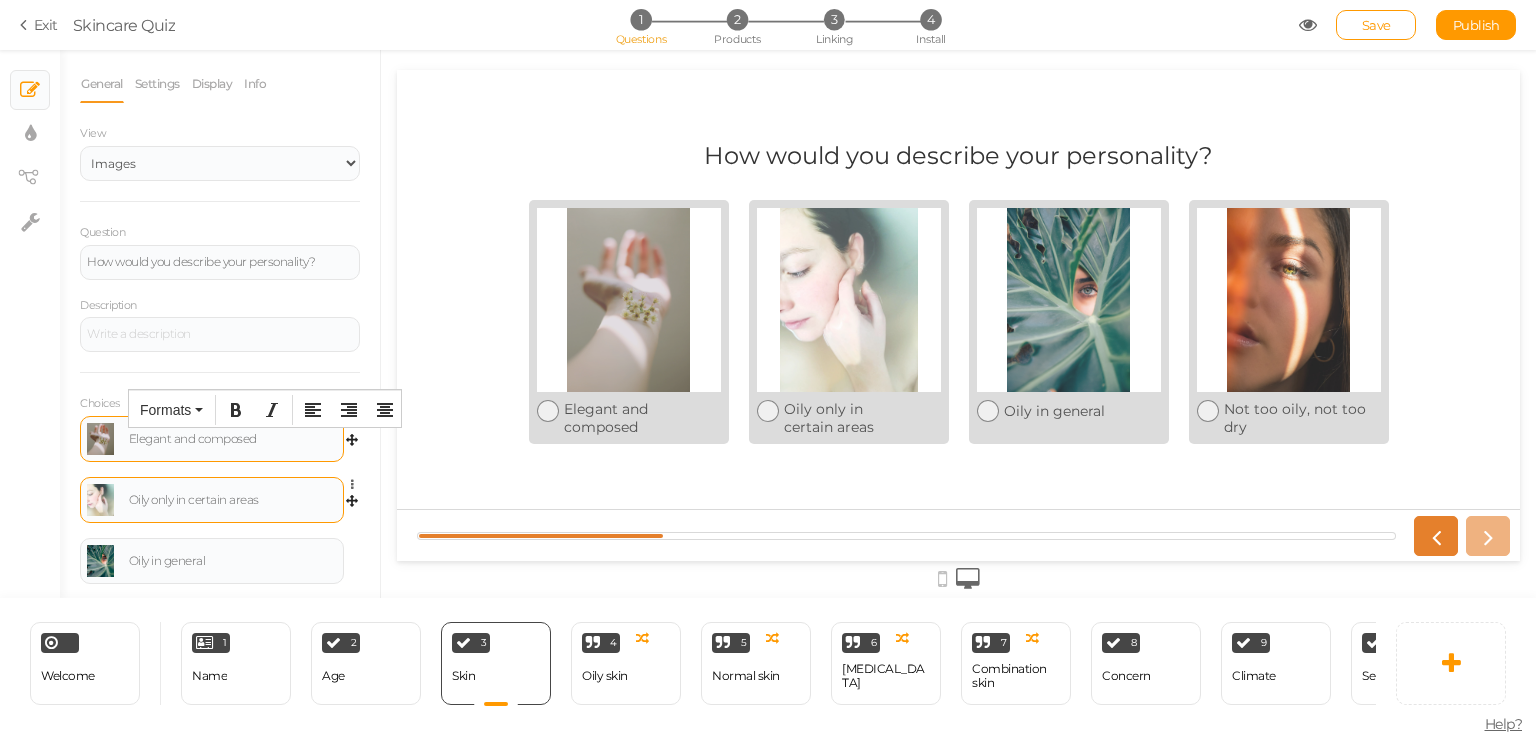 click on "Oily only in certain areas" at bounding box center [233, 500] 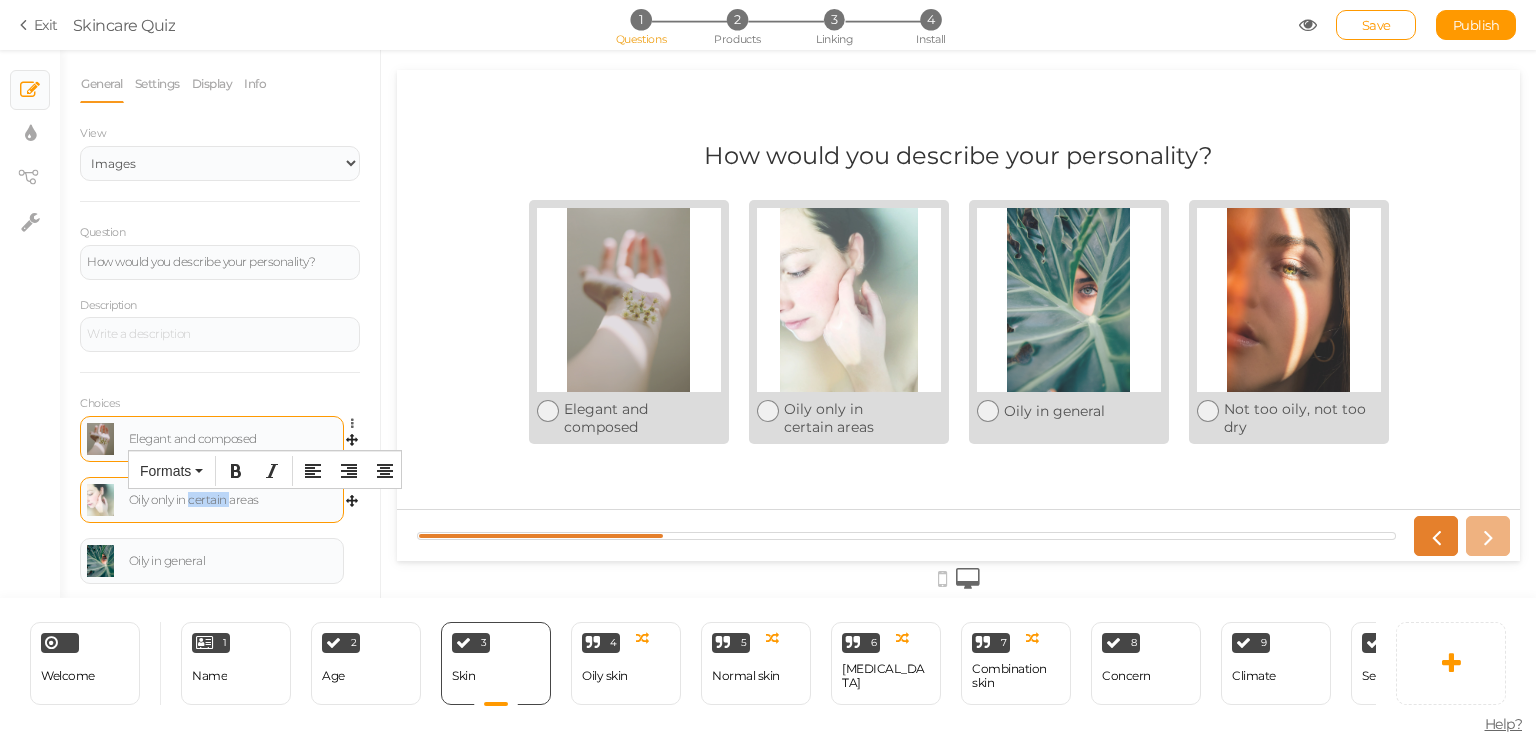 click on "Oily only in certain areas" at bounding box center (233, 500) 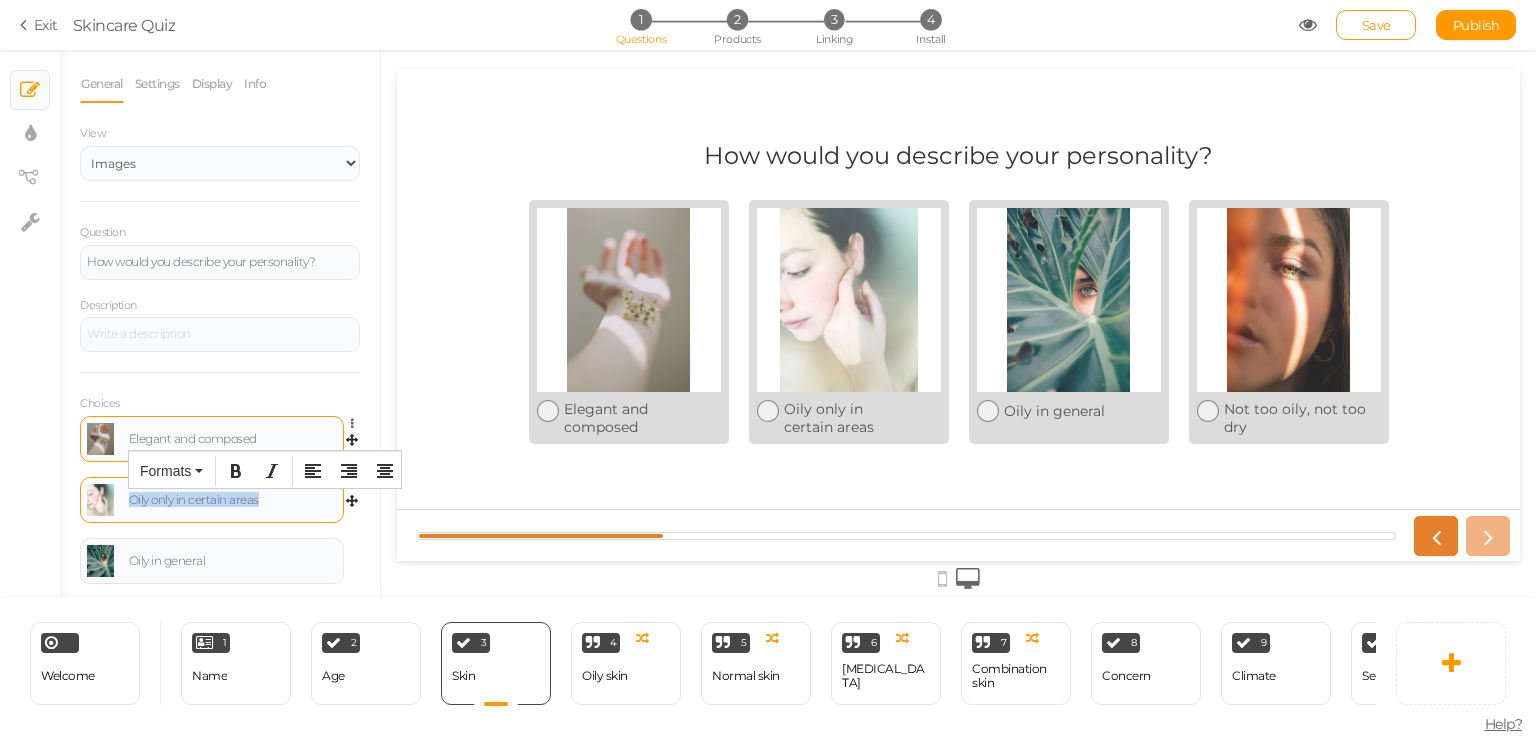 click on "Oily only in certain areas" at bounding box center (233, 500) 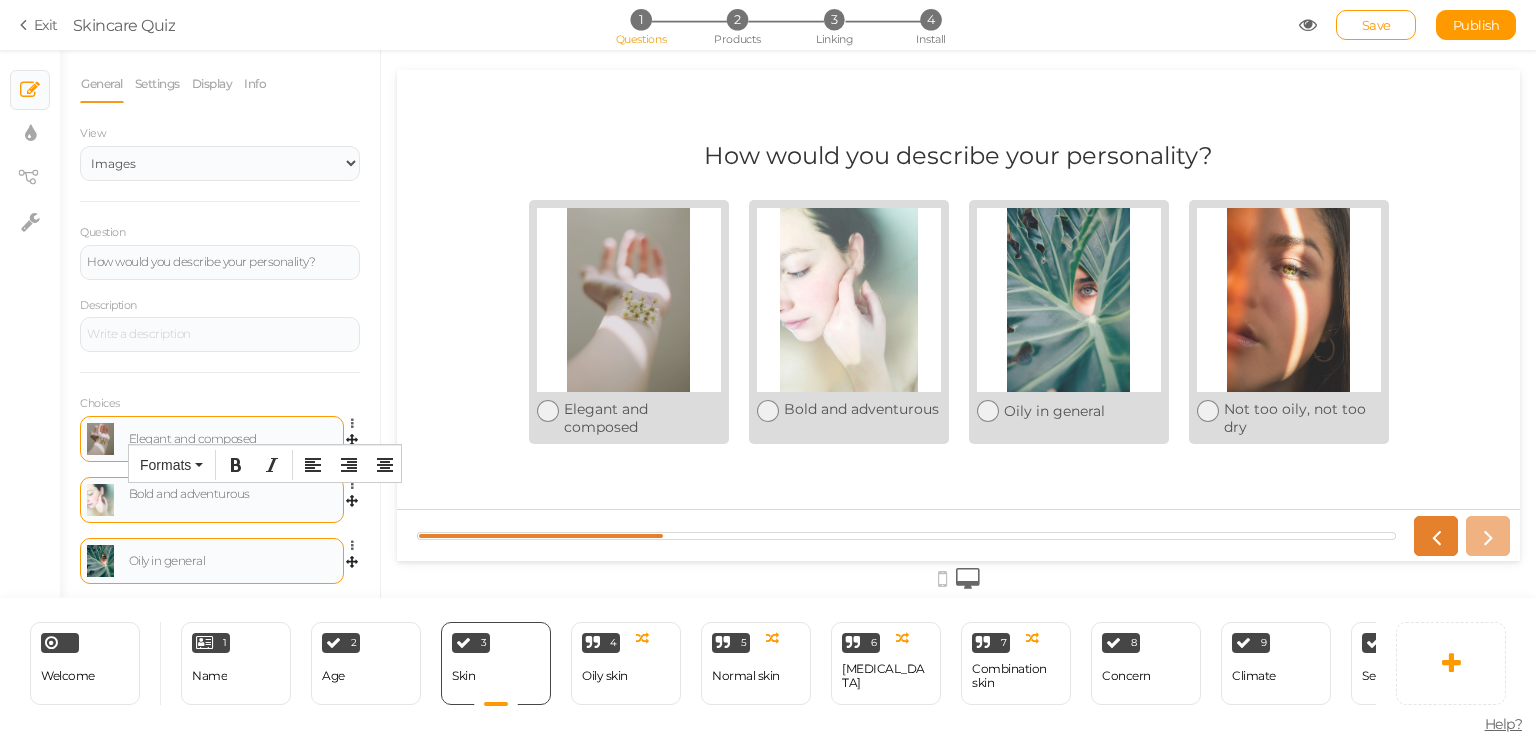 click on "Oily in general" at bounding box center [233, 561] 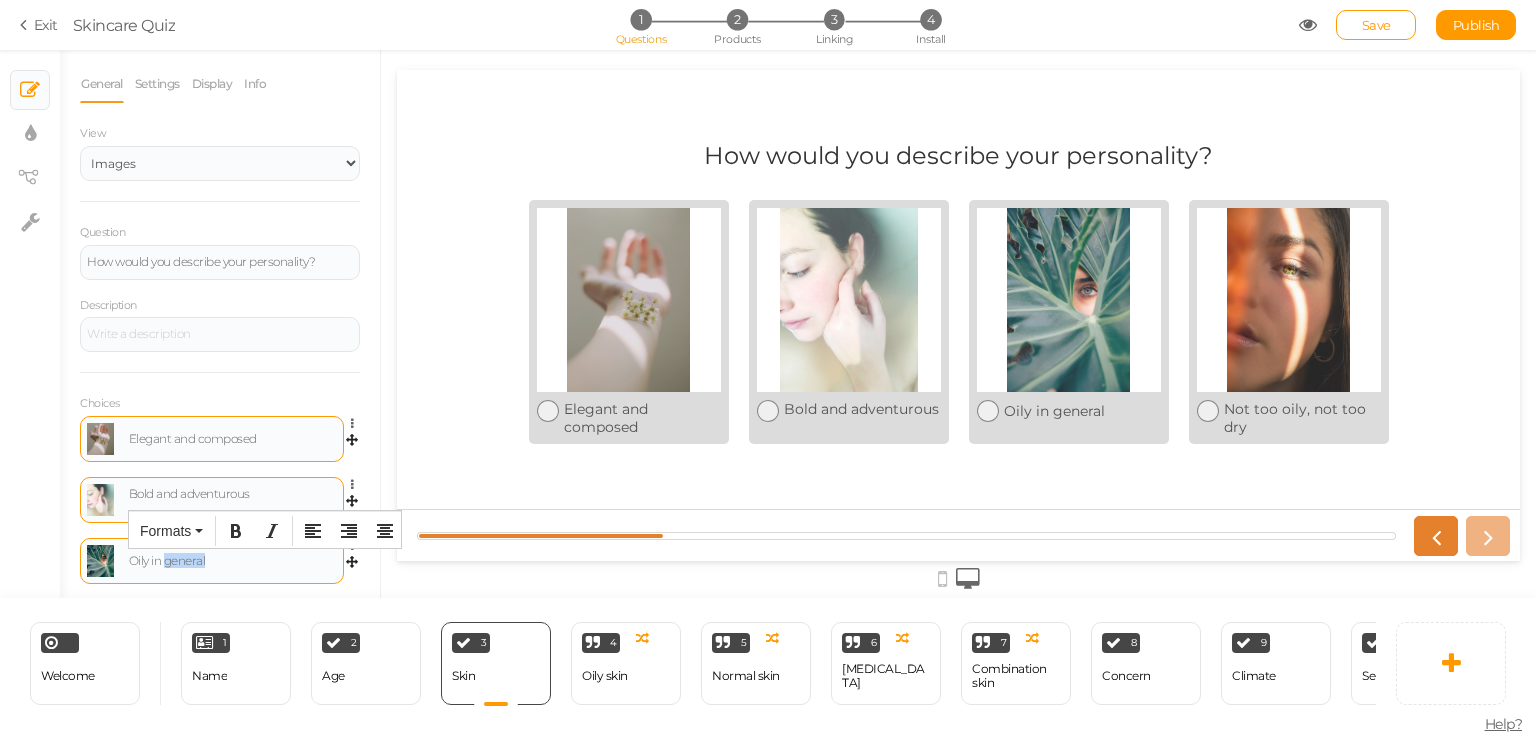 click on "Oily in general" at bounding box center [233, 561] 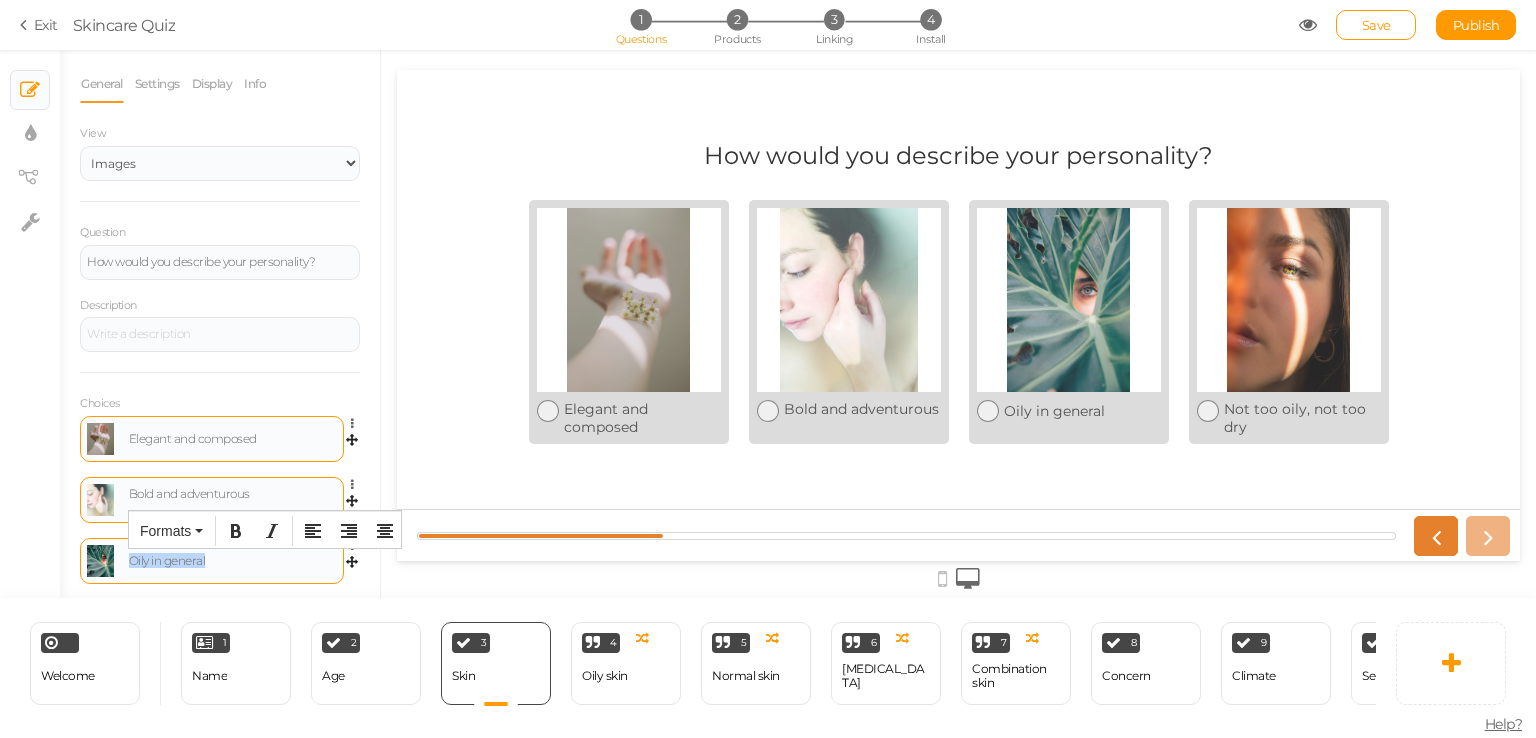 click on "Oily in general" at bounding box center [233, 561] 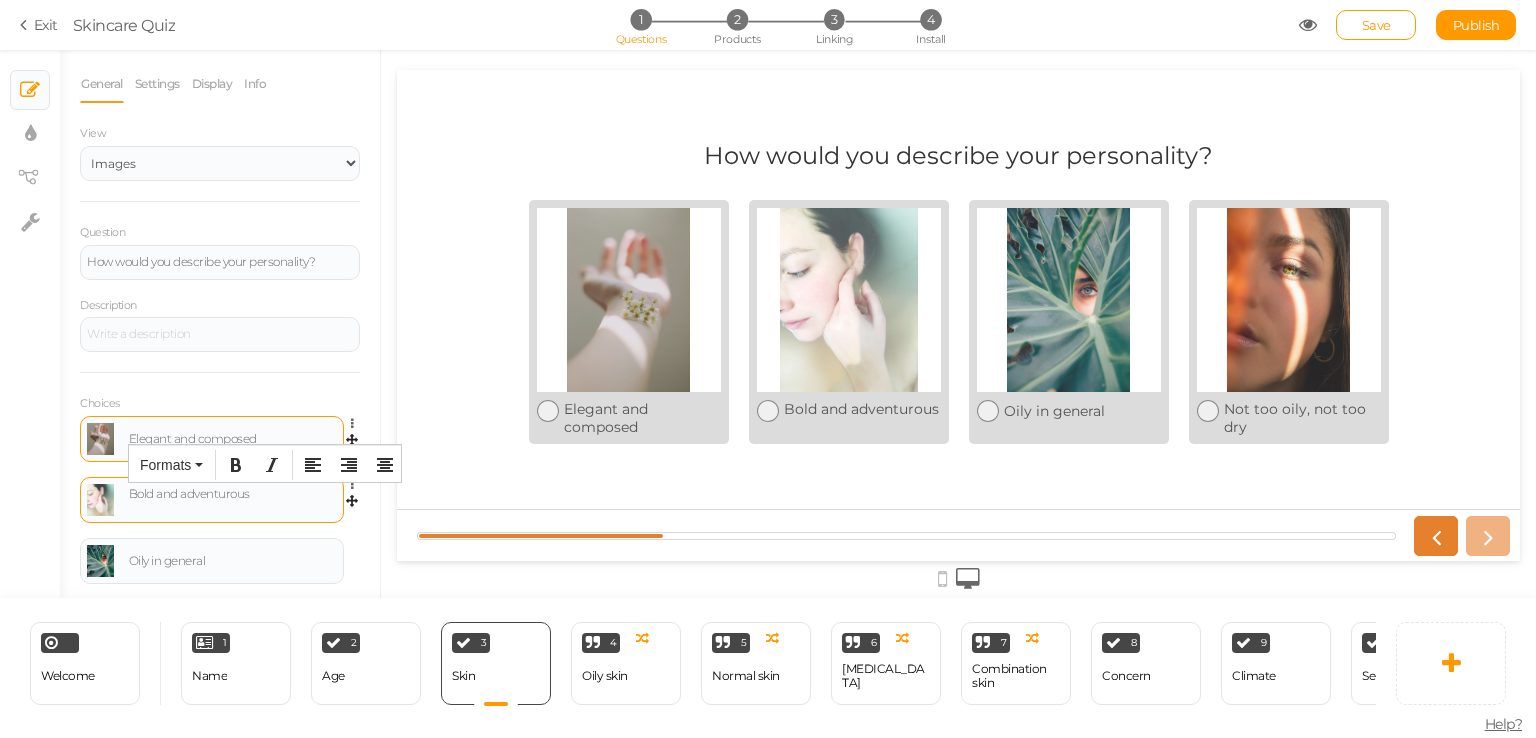 click on "Bold and adventurous" at bounding box center (212, 500) 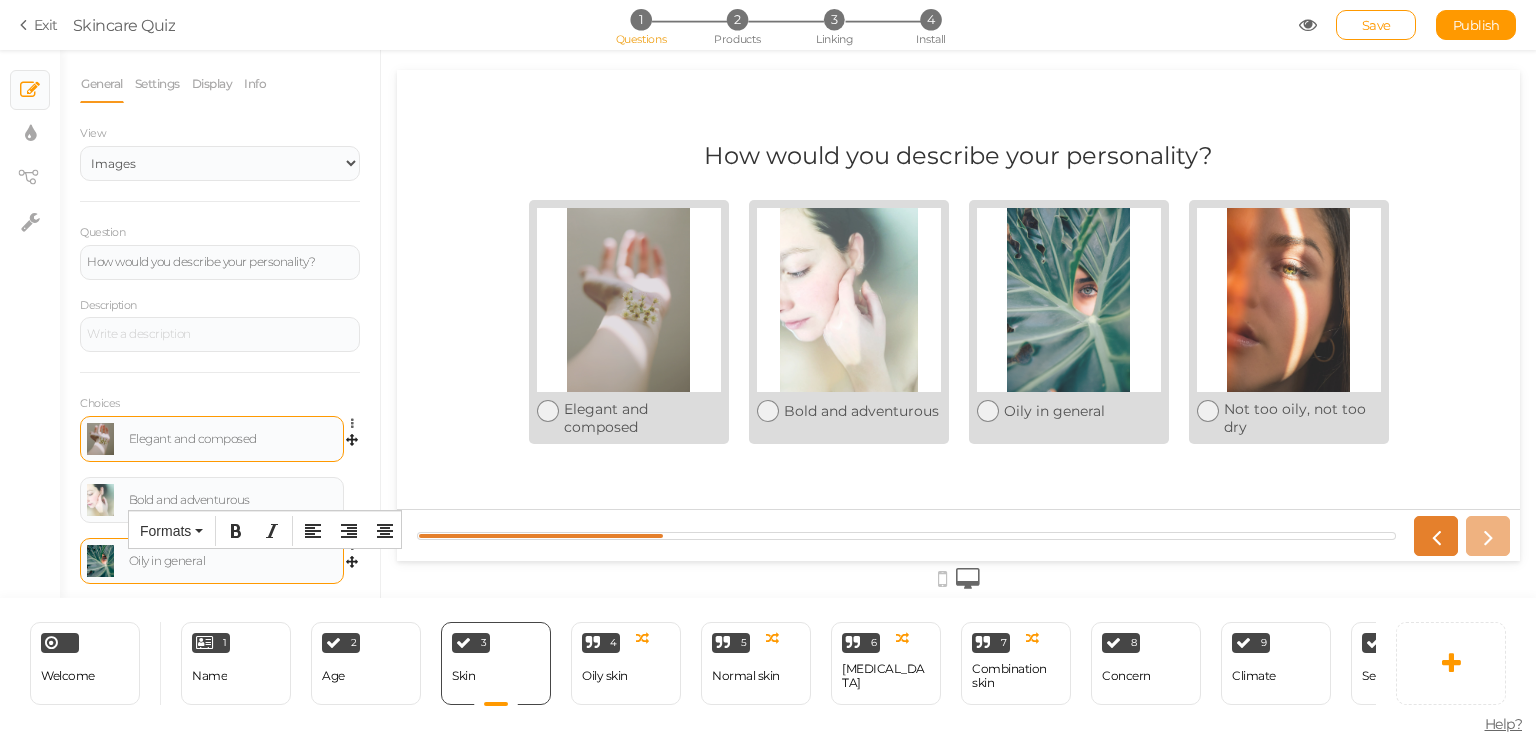 click on "Oily in general" at bounding box center [233, 561] 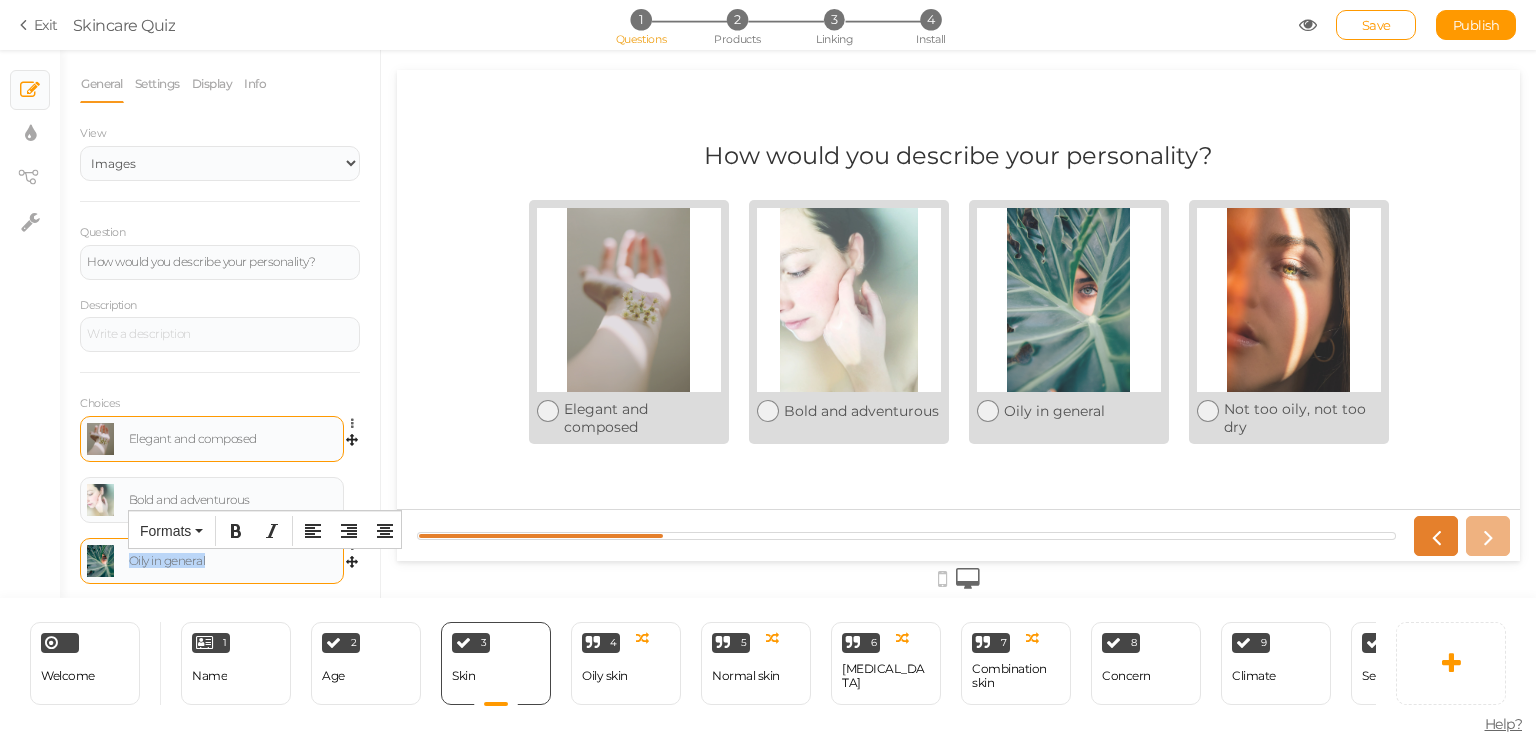click on "Oily in general" at bounding box center (233, 561) 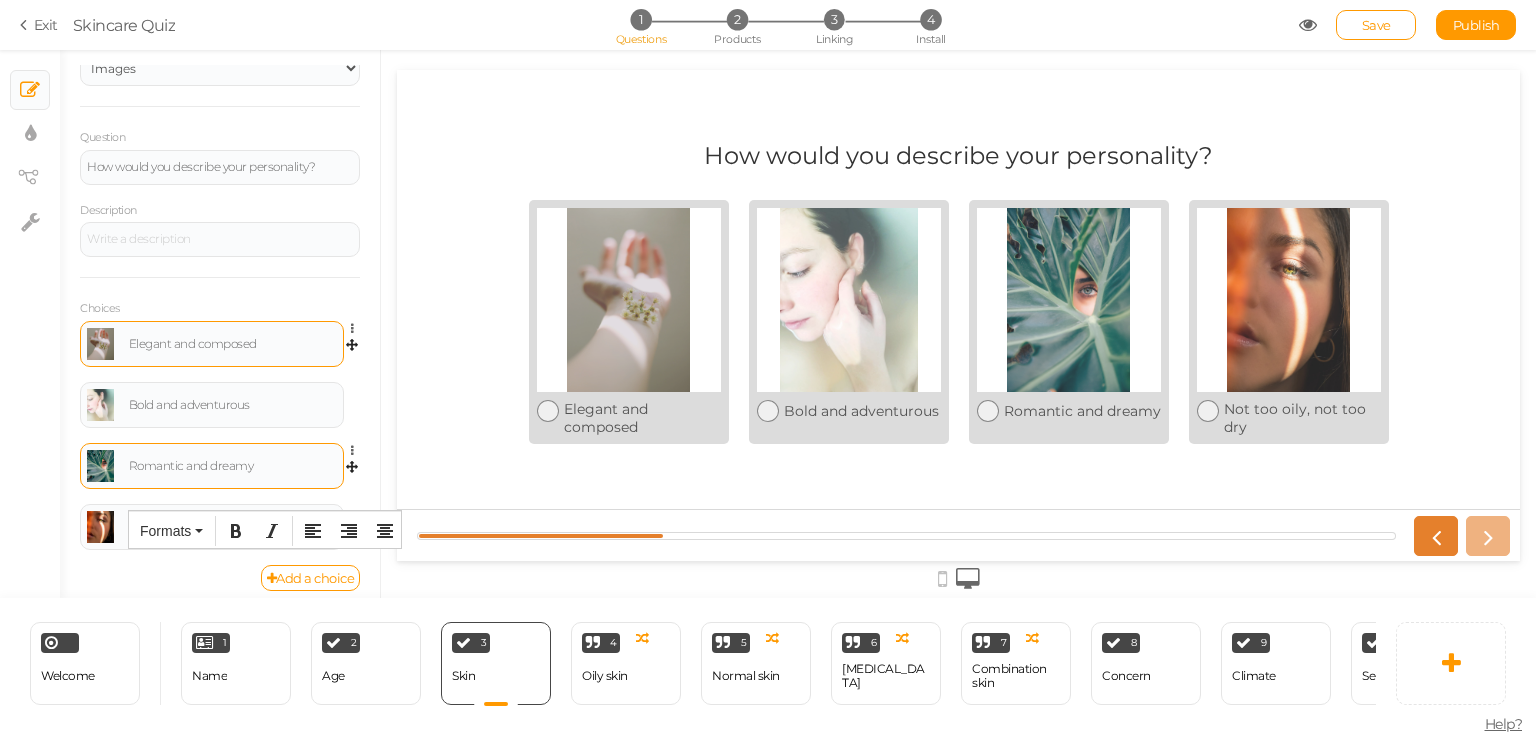 scroll, scrollTop: 105, scrollLeft: 0, axis: vertical 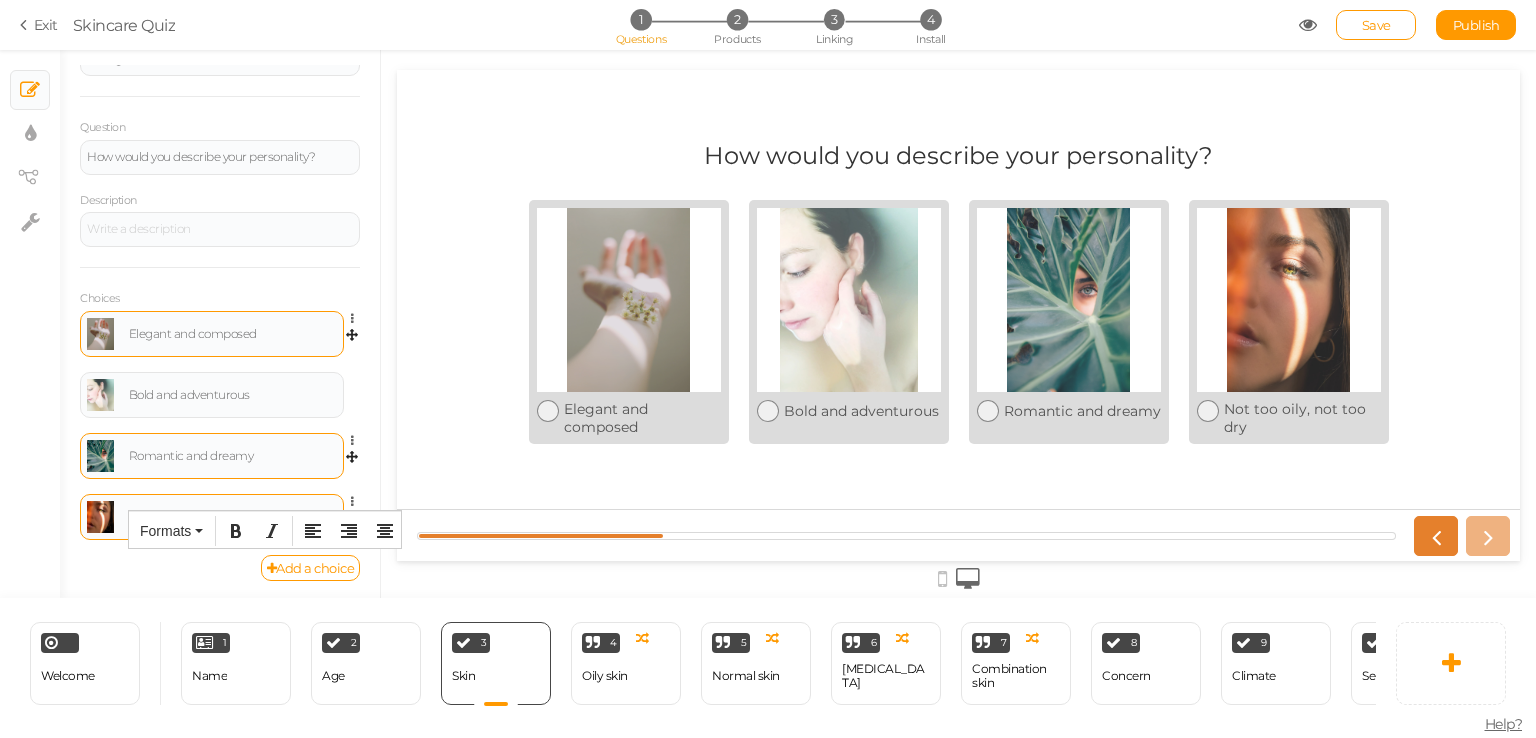 click at bounding box center [100, 517] 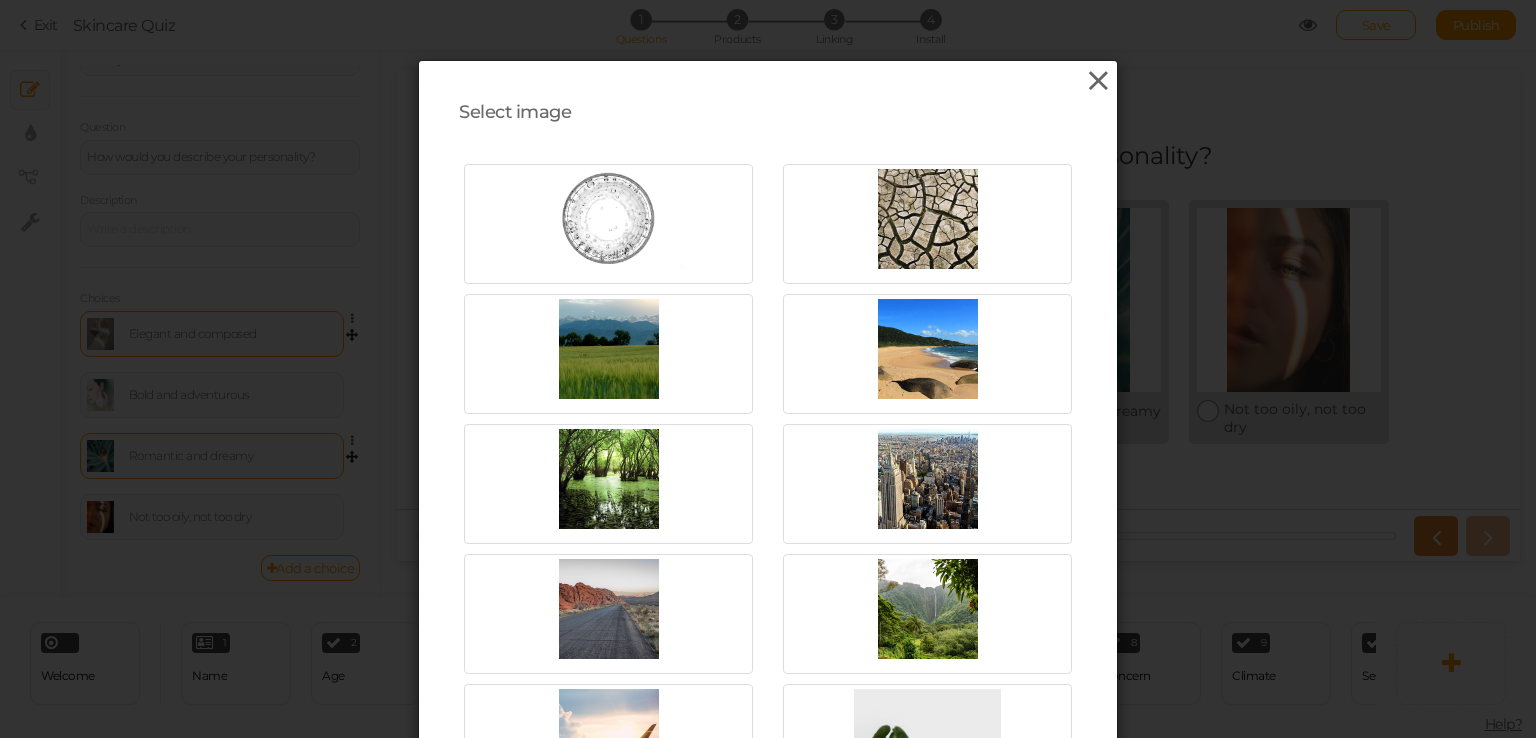 click at bounding box center (1098, 81) 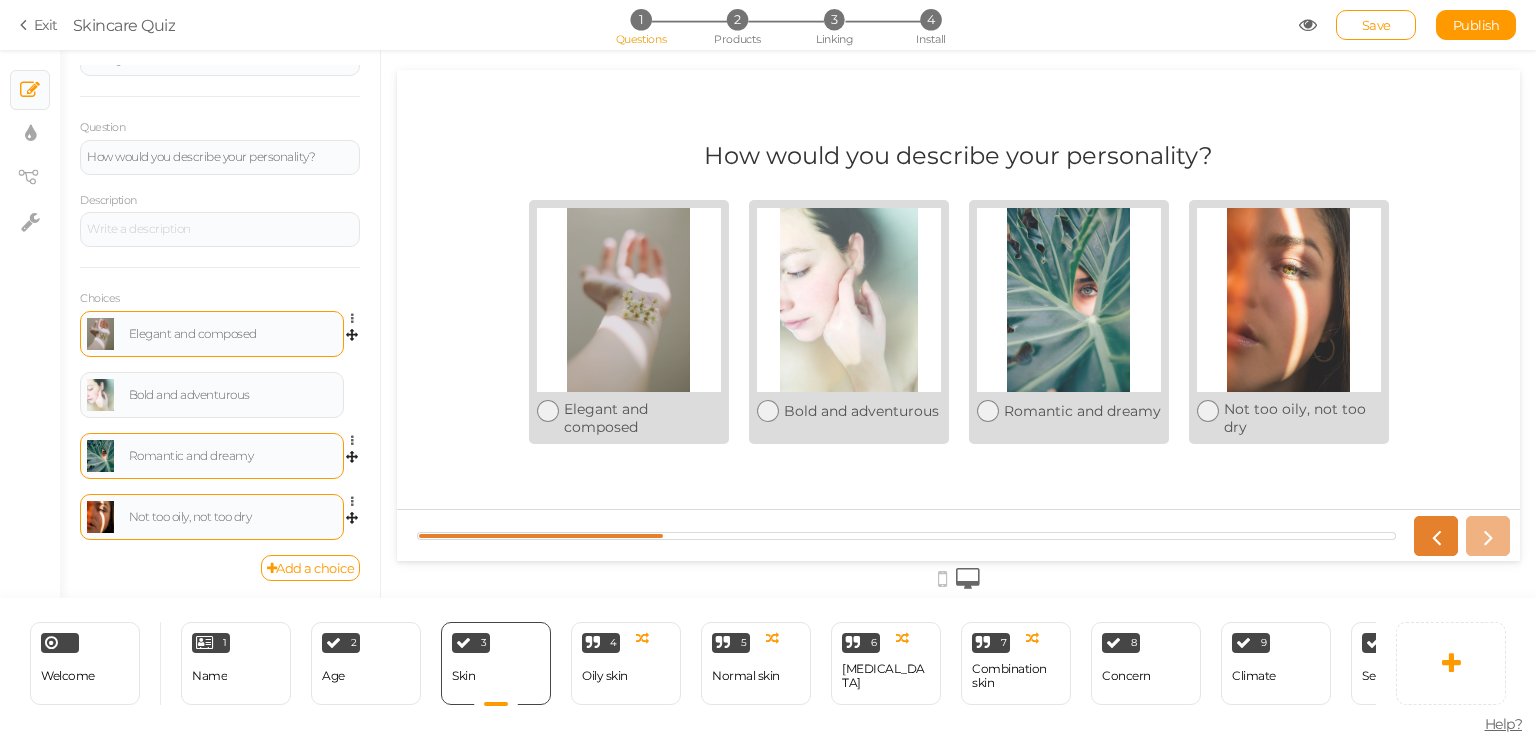 click on "Not too oily, not too dry" at bounding box center [233, 517] 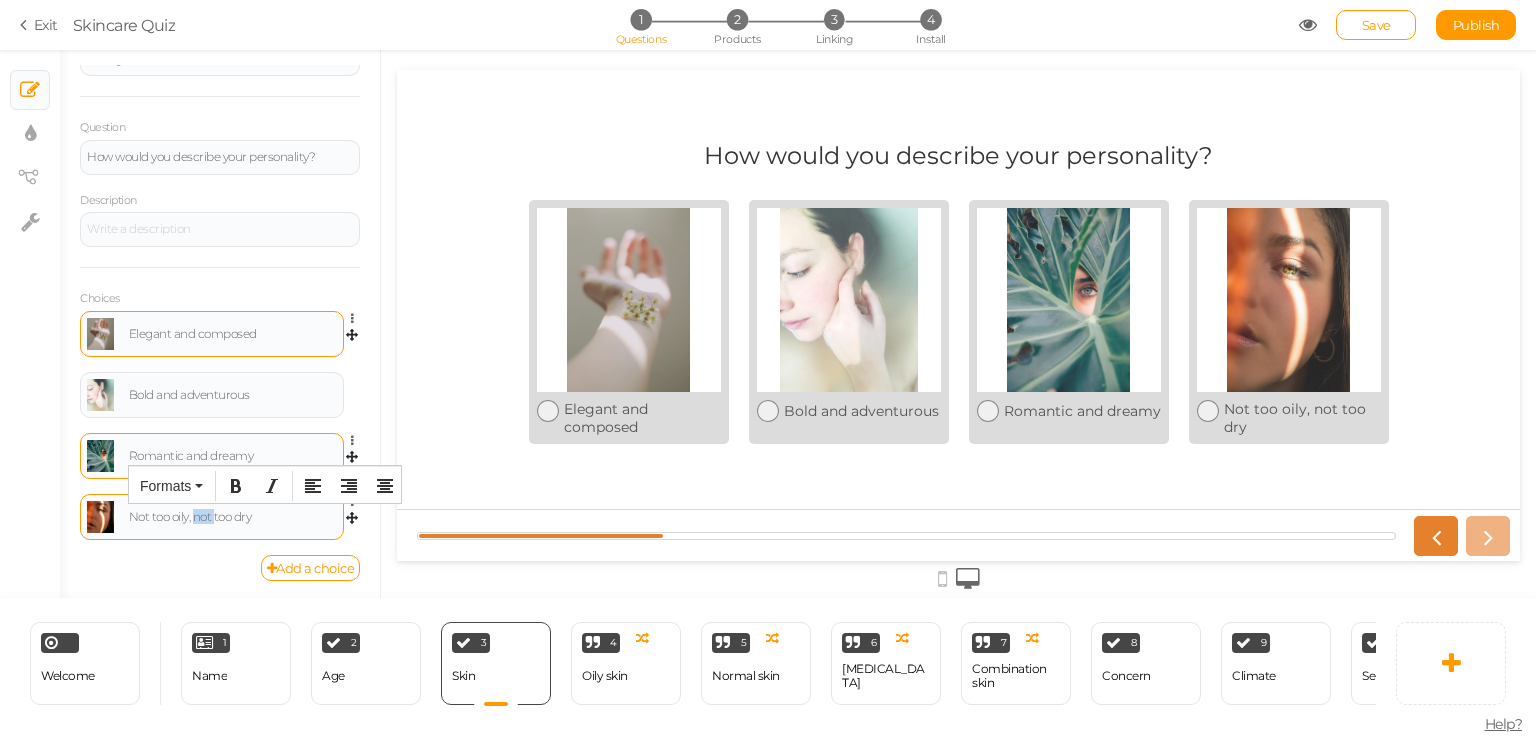 click on "Not too oily, not too dry" at bounding box center (233, 517) 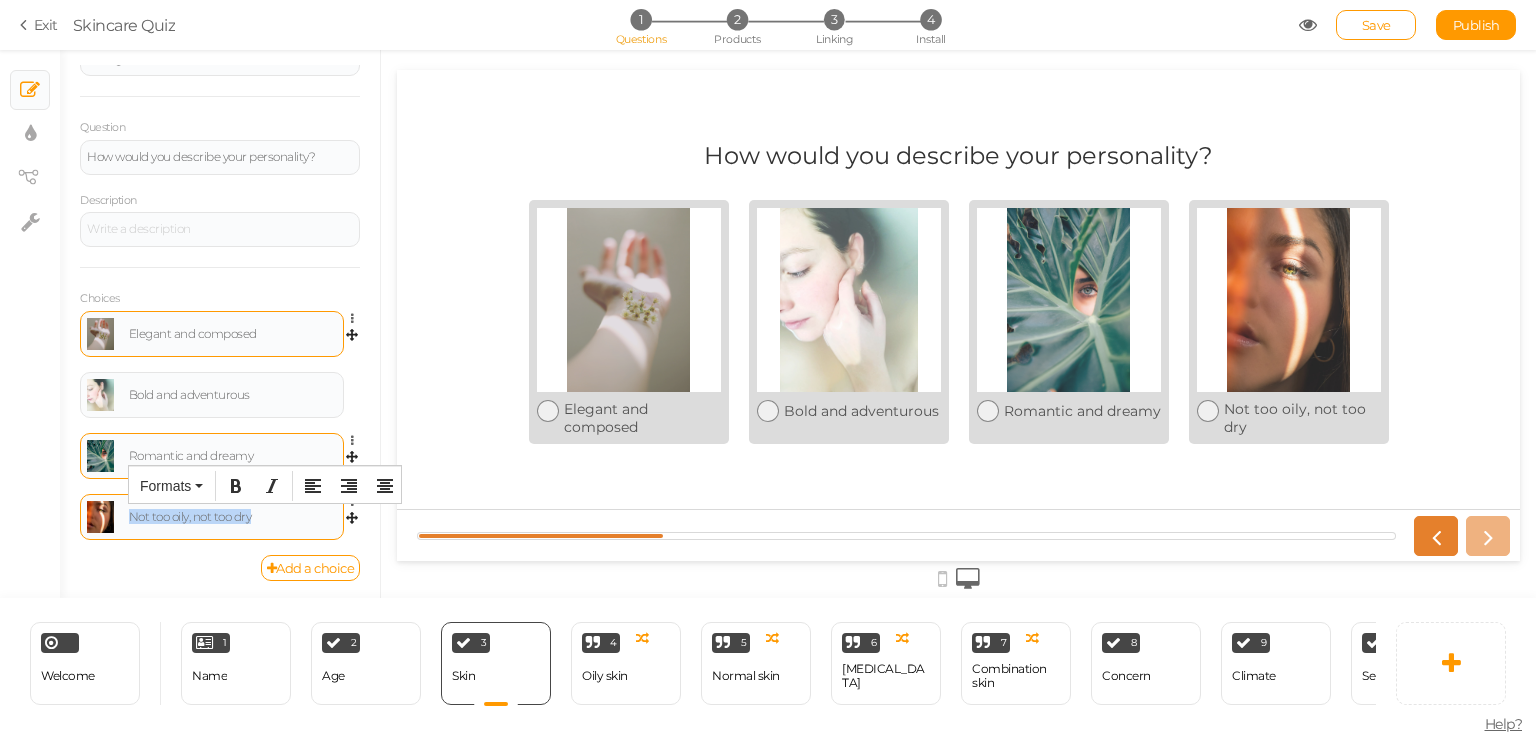 click on "Not too oily, not too dry" at bounding box center [233, 517] 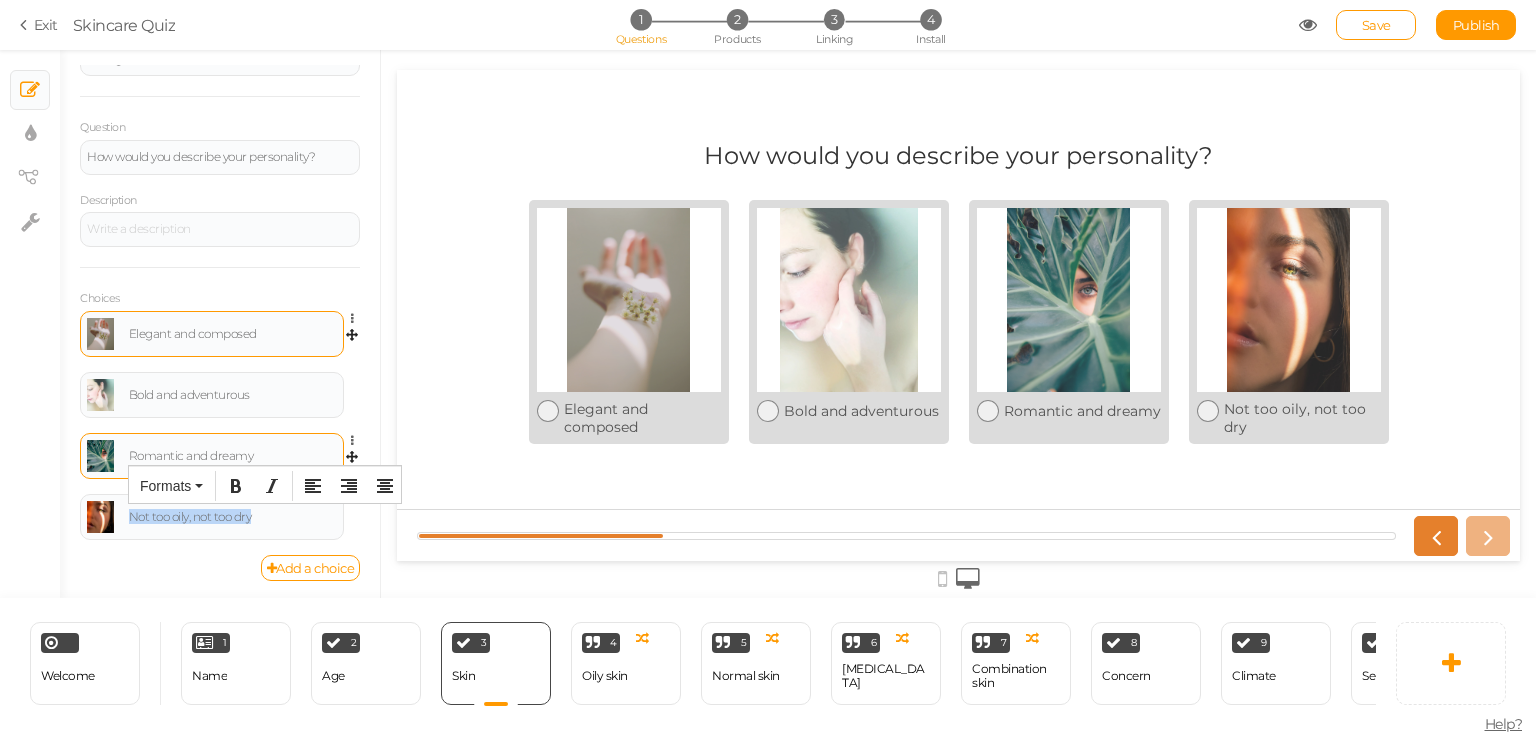 type 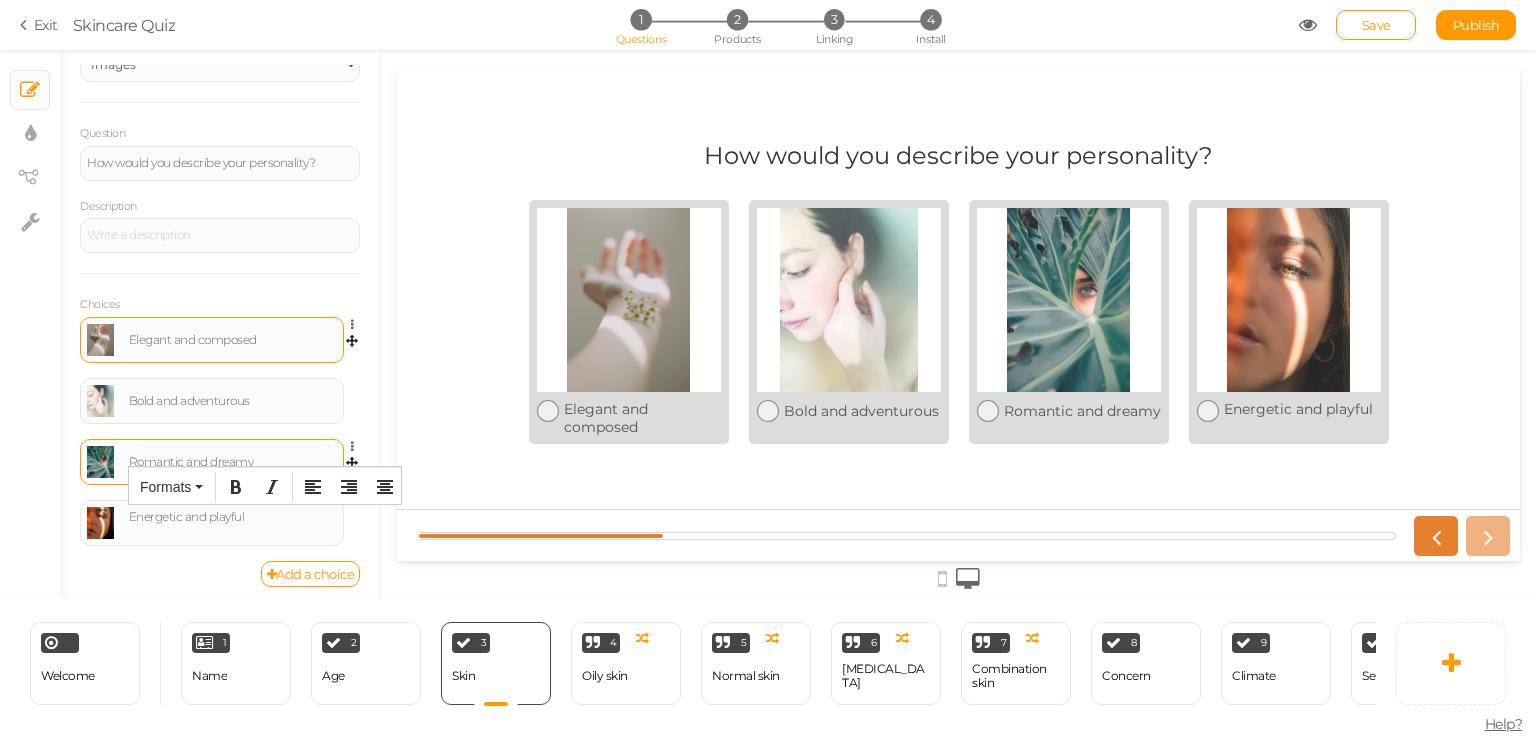 scroll, scrollTop: 105, scrollLeft: 0, axis: vertical 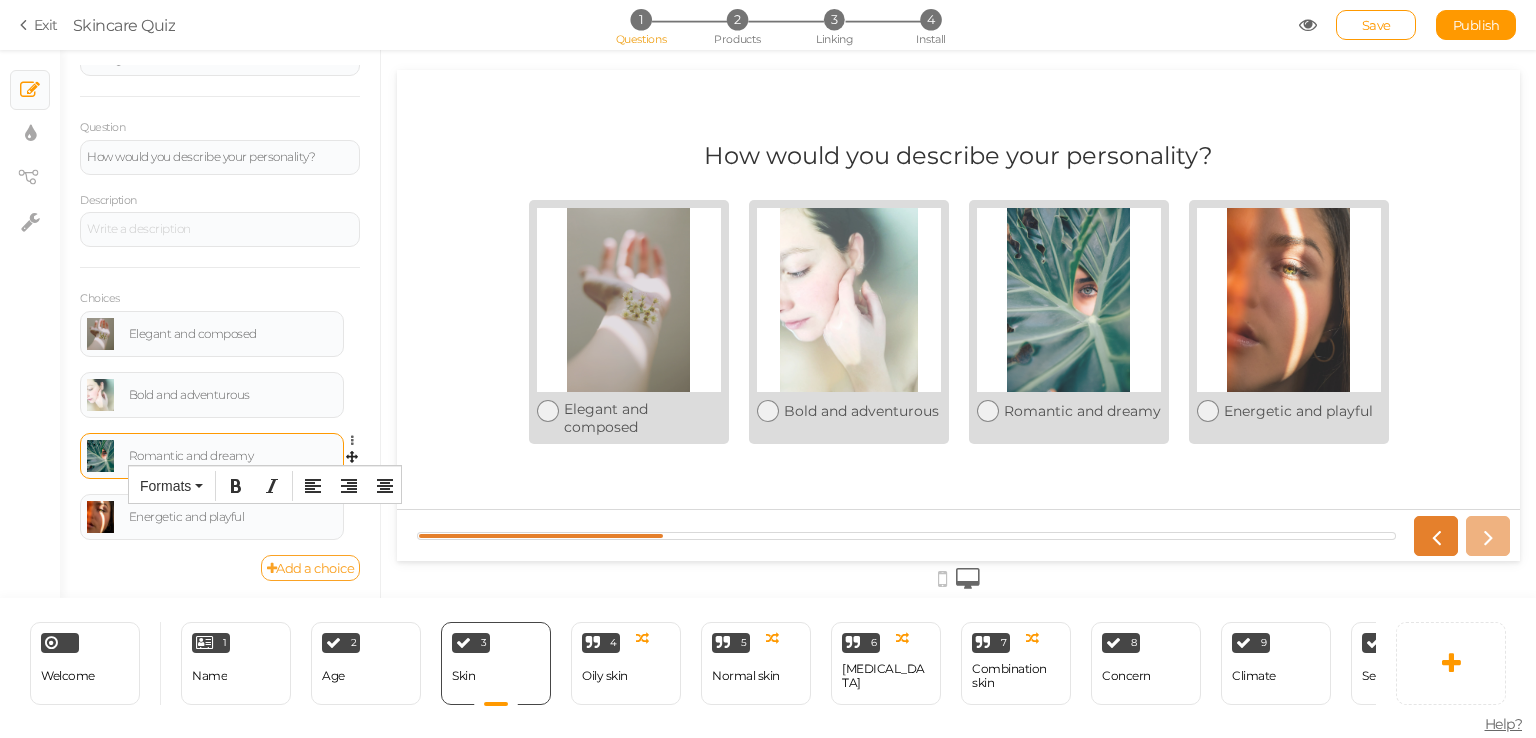 click on "Add a choice" at bounding box center (311, 568) 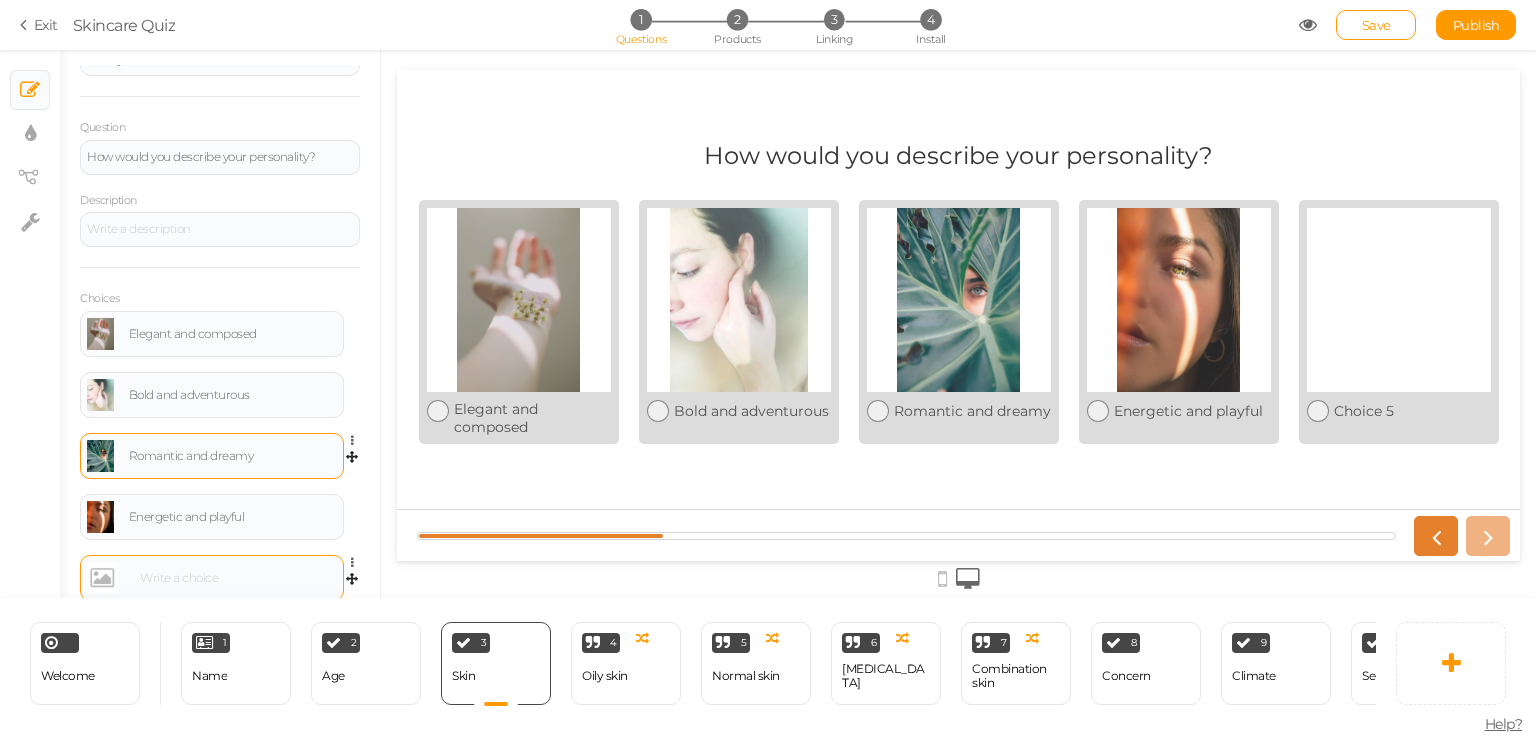 click at bounding box center (235, 578) 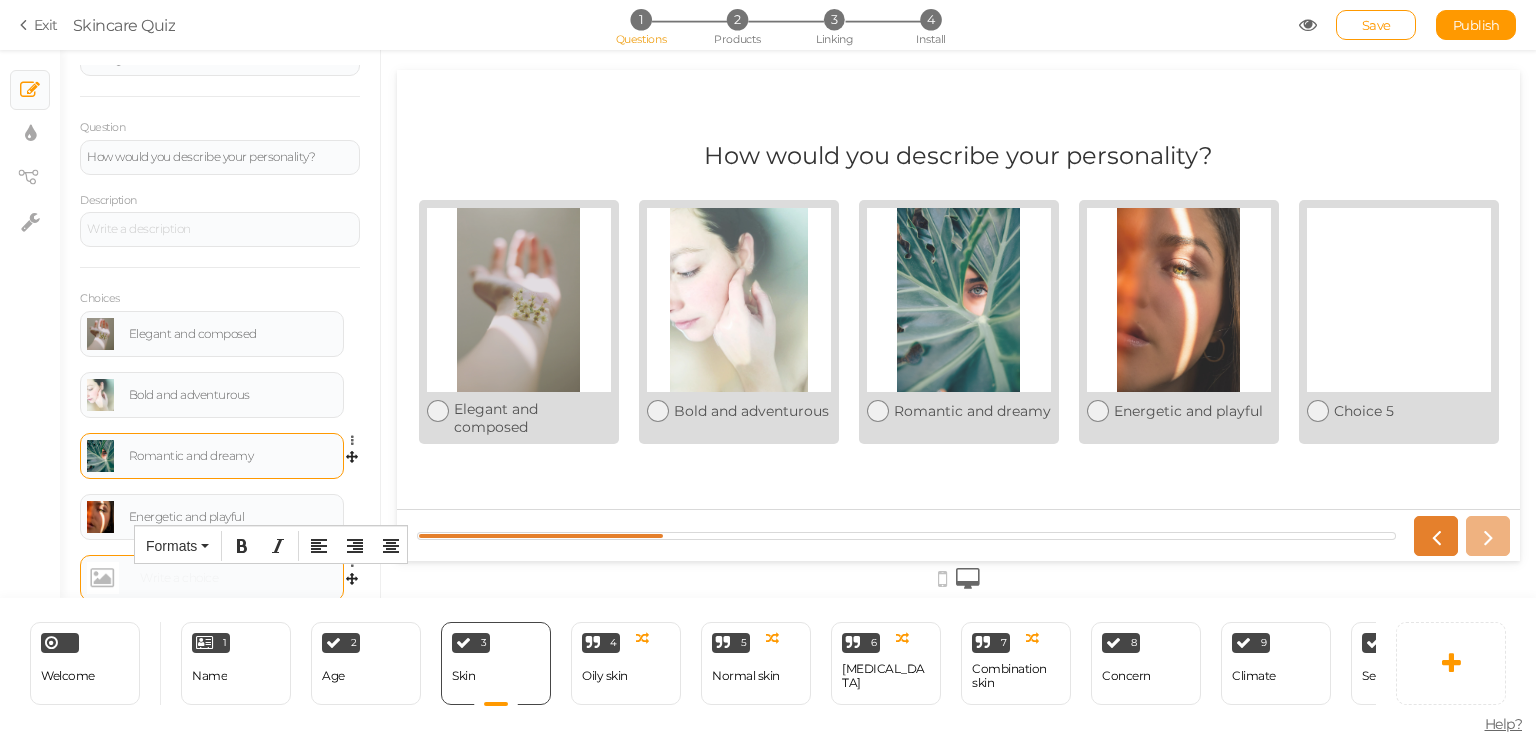 click at bounding box center [235, 578] 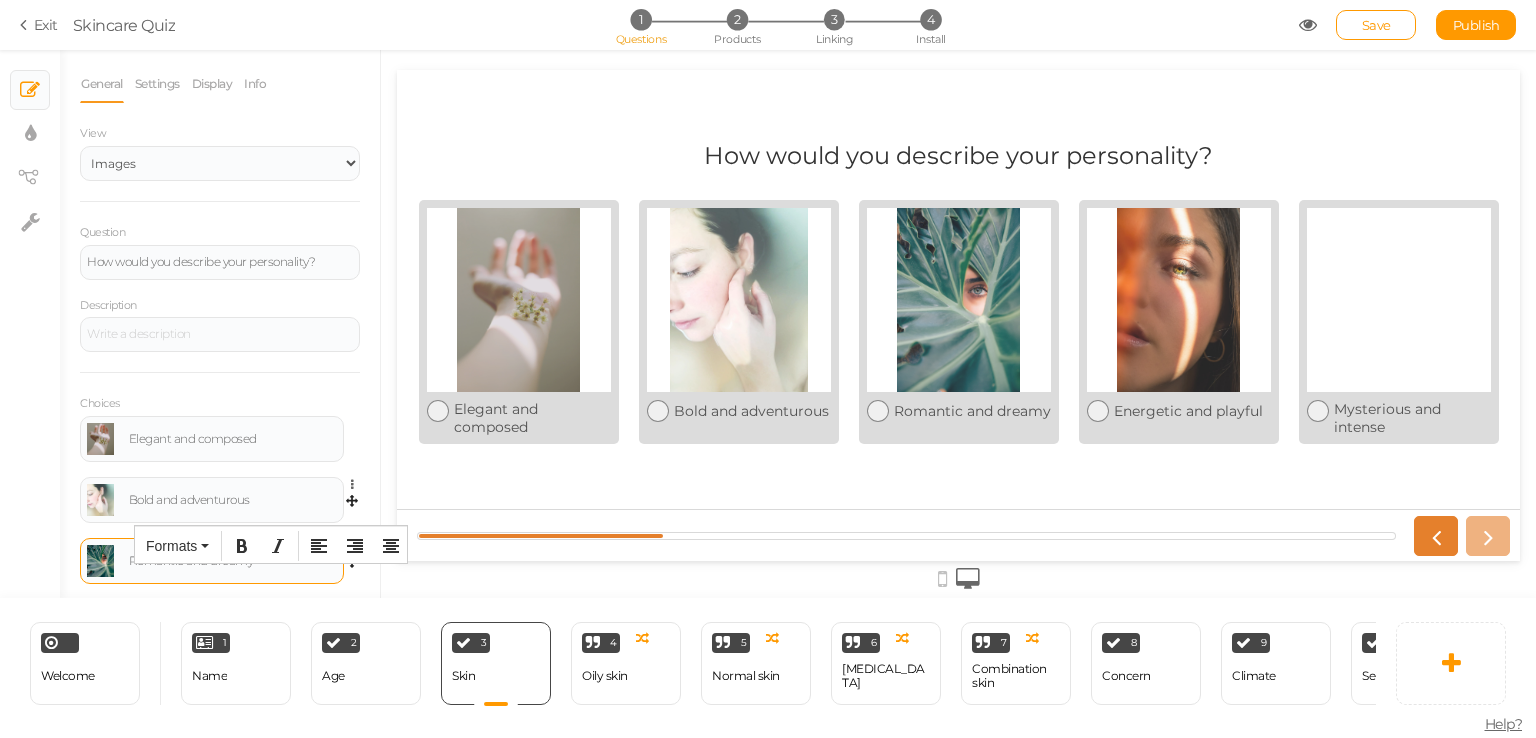 scroll, scrollTop: 0, scrollLeft: 0, axis: both 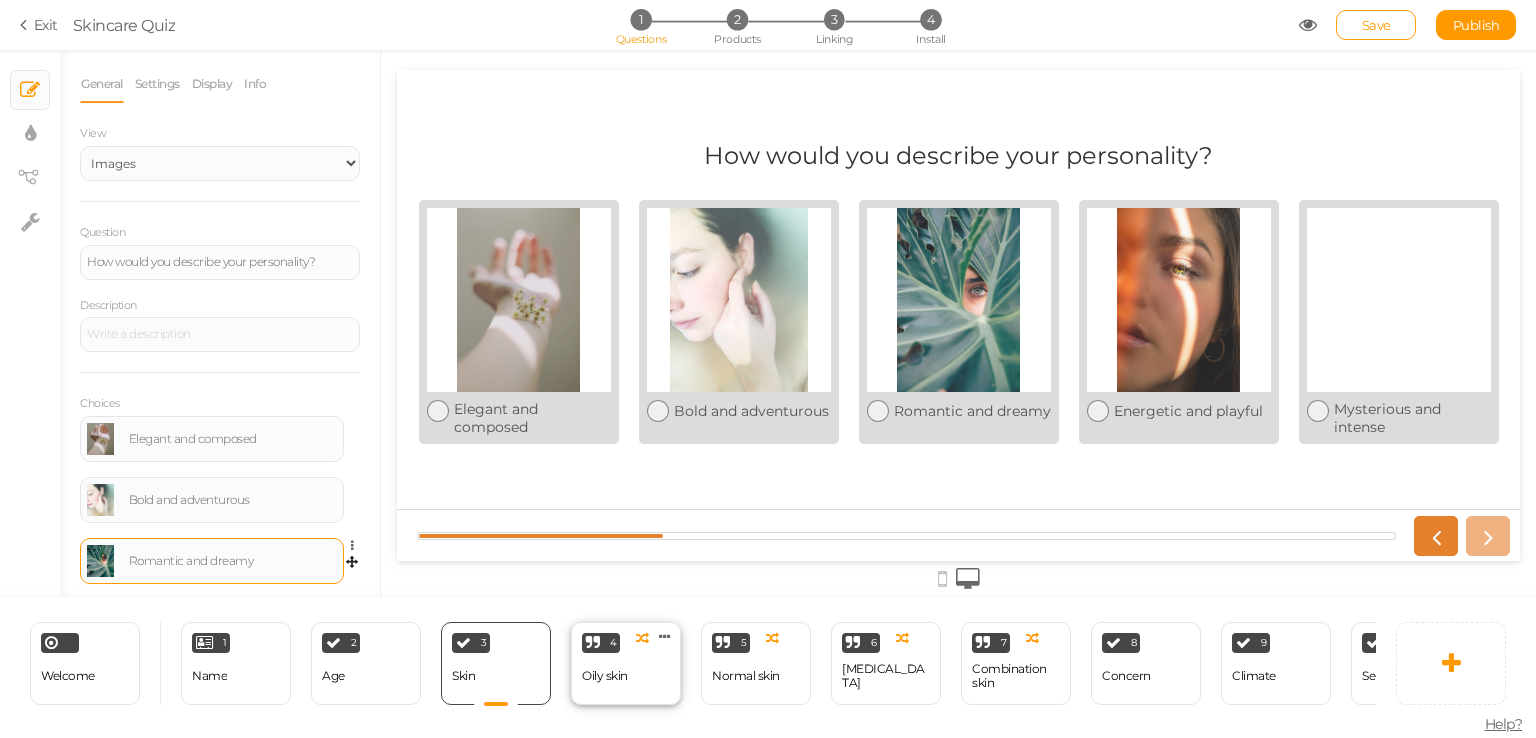 click on "Oily skin" at bounding box center (605, 676) 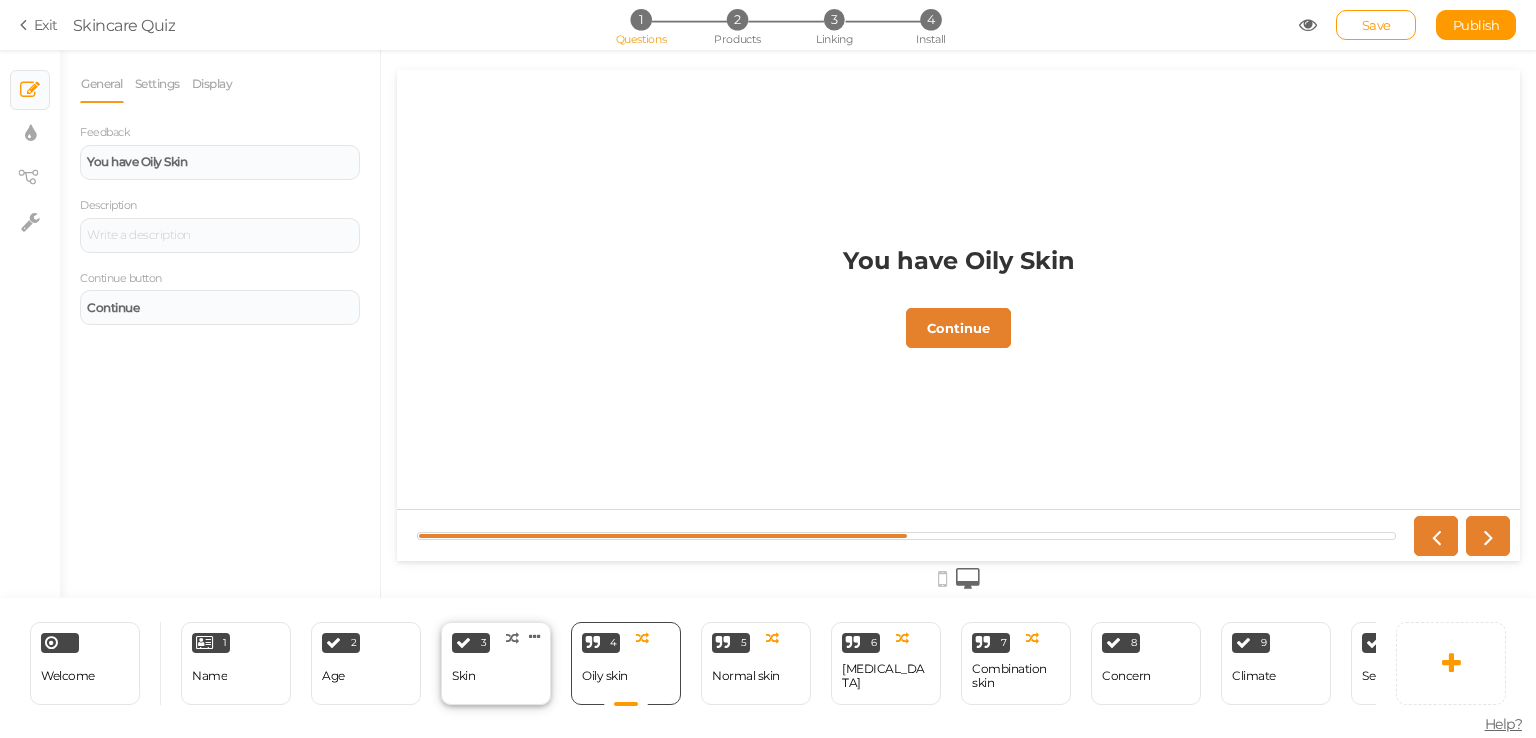 click on "Skin" at bounding box center (463, 676) 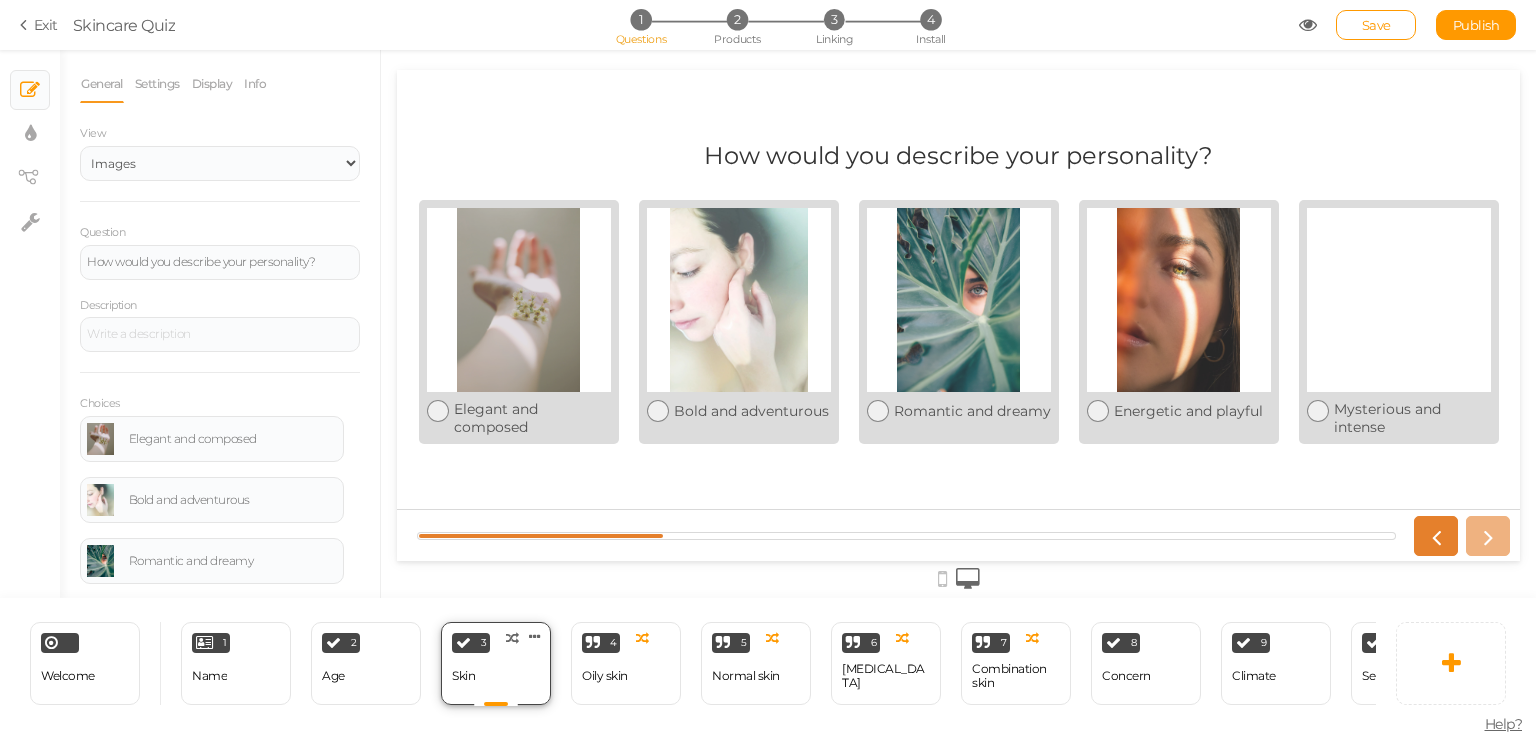 scroll, scrollTop: 0, scrollLeft: 0, axis: both 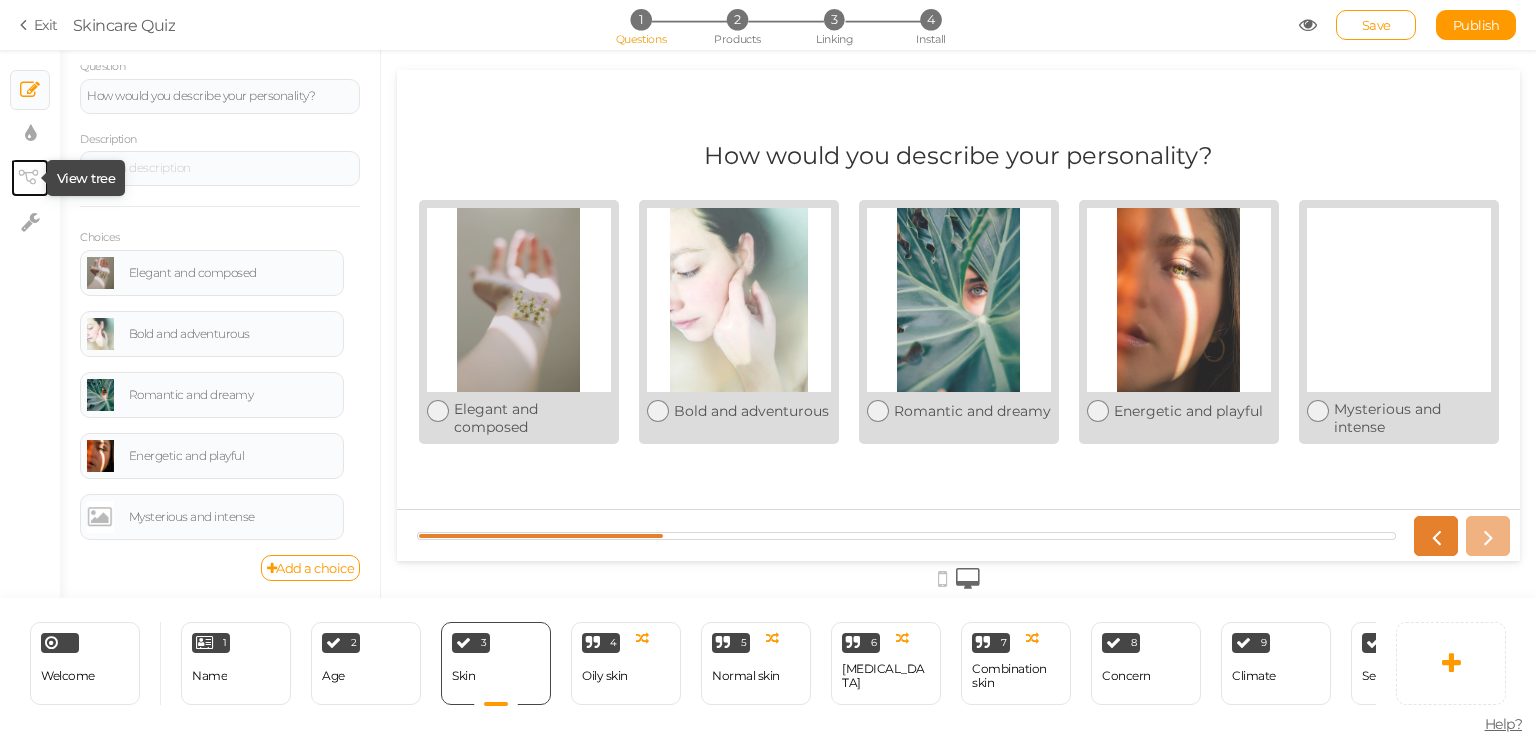 click 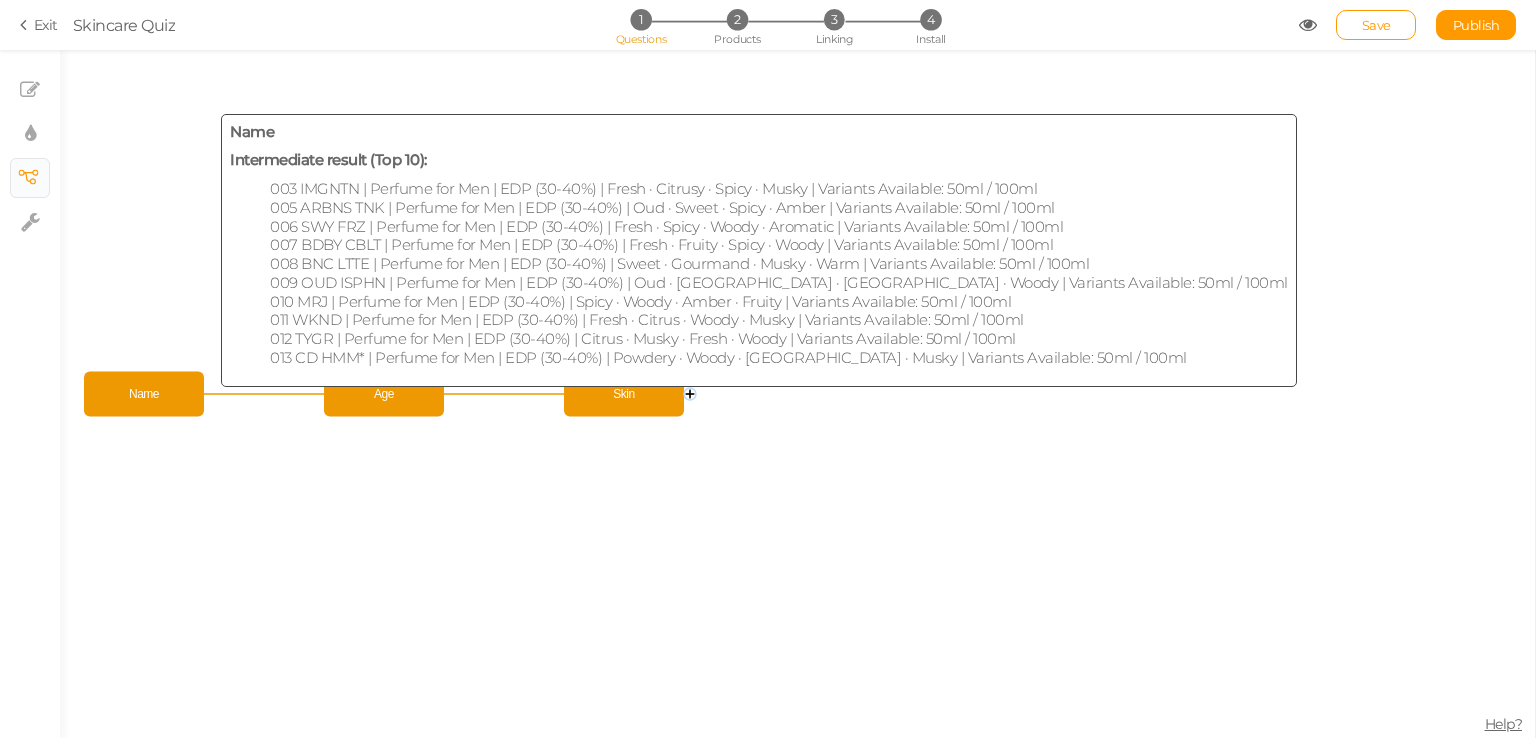 click on "Name" 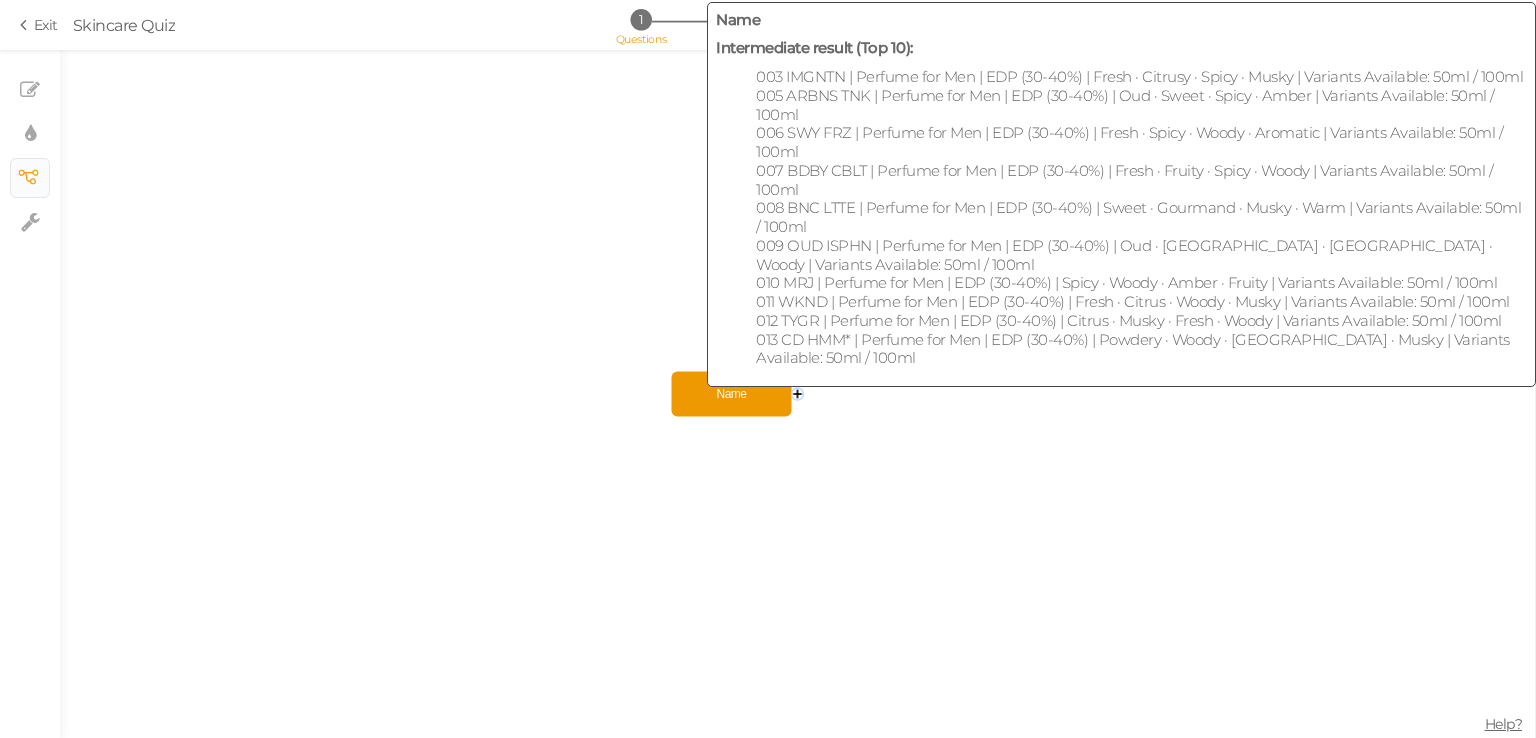 click on "Name" 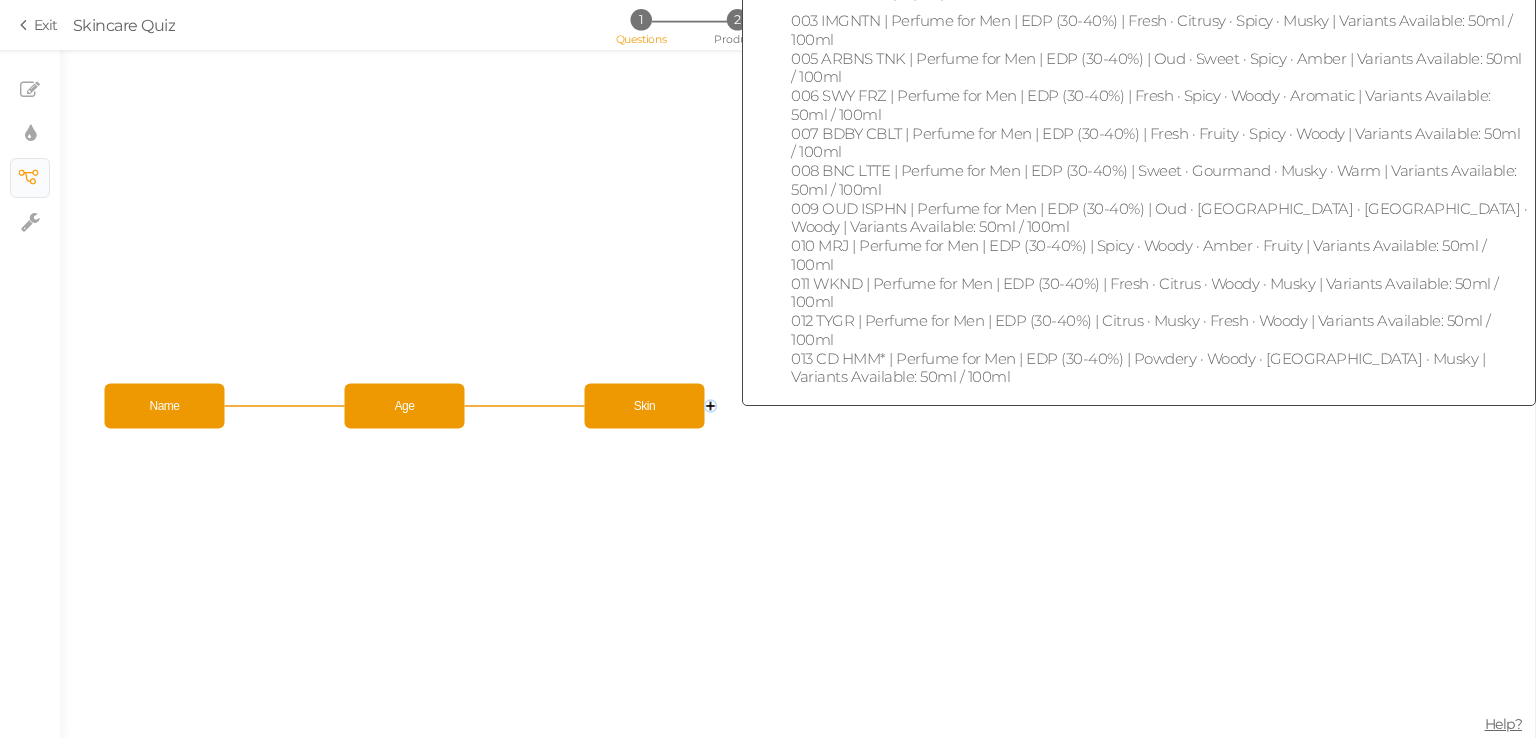 drag, startPoint x: 717, startPoint y: 401, endPoint x: 151, endPoint y: 413, distance: 566.1272 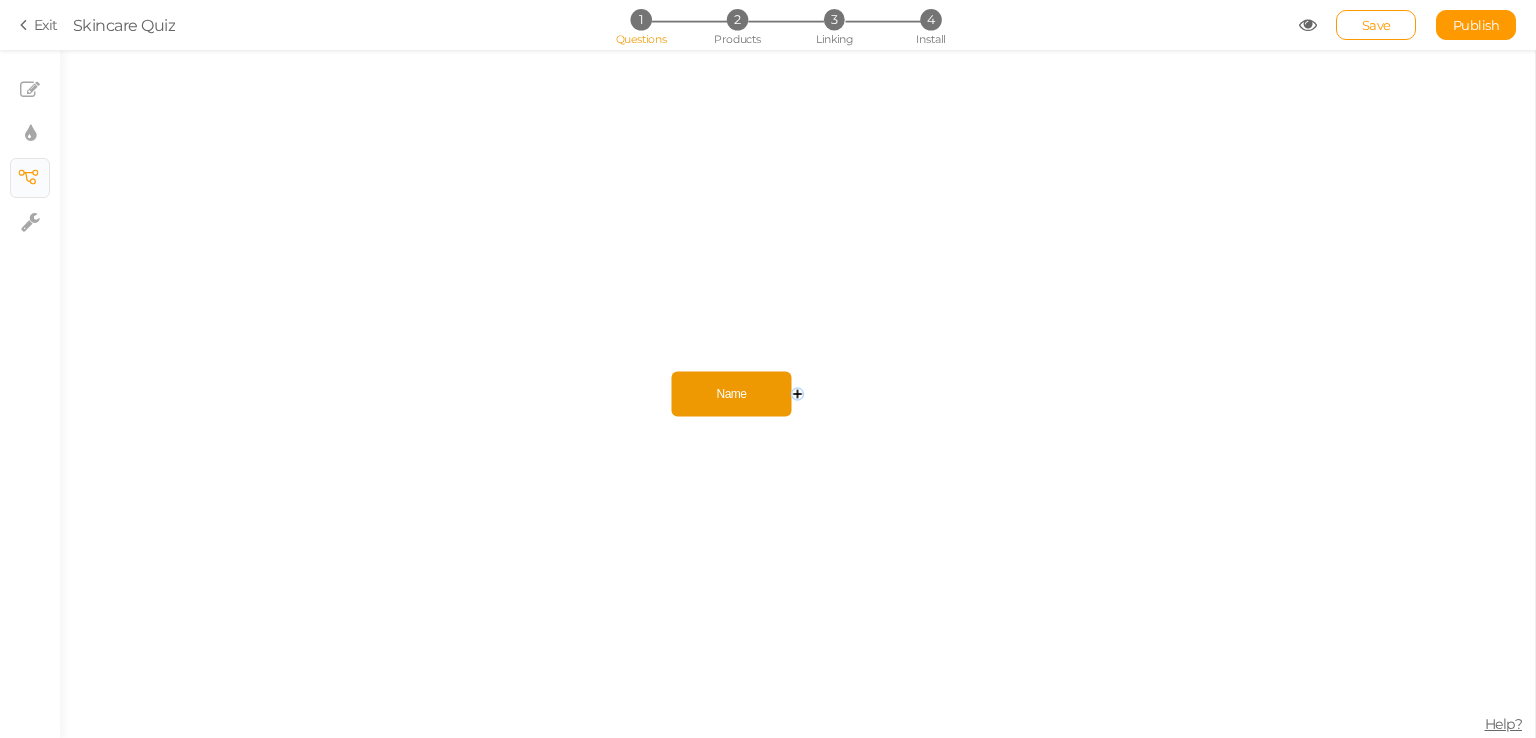 click 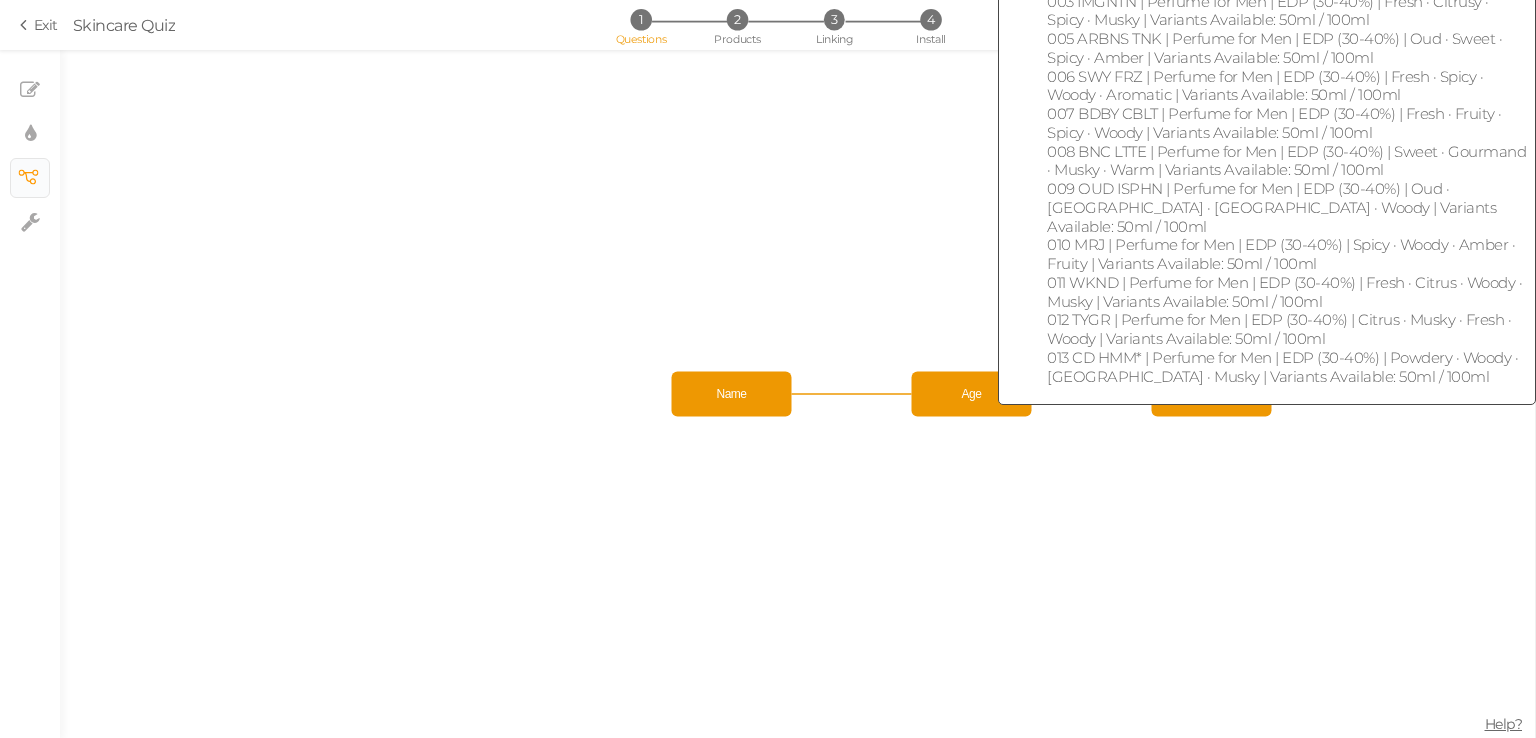 click on "Age" 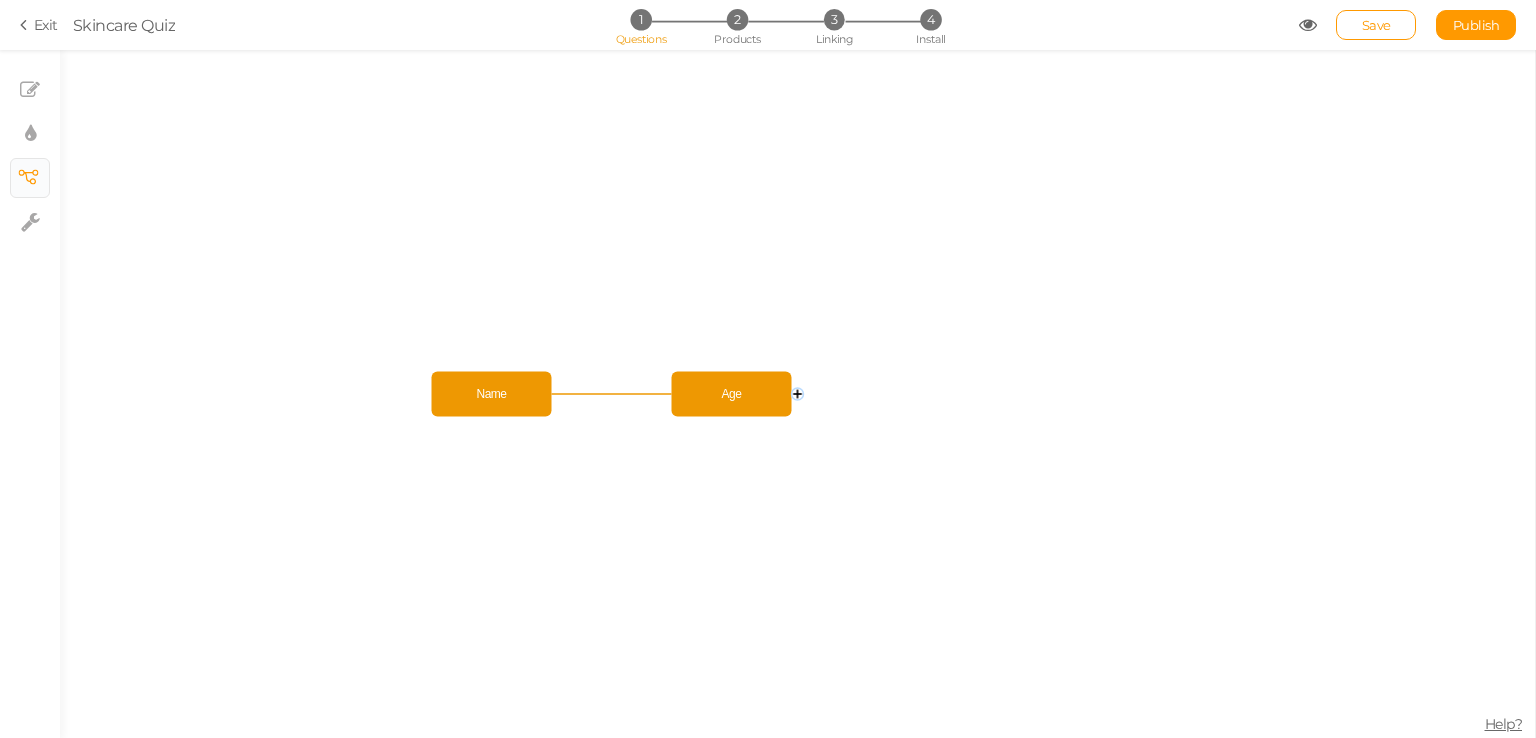 click 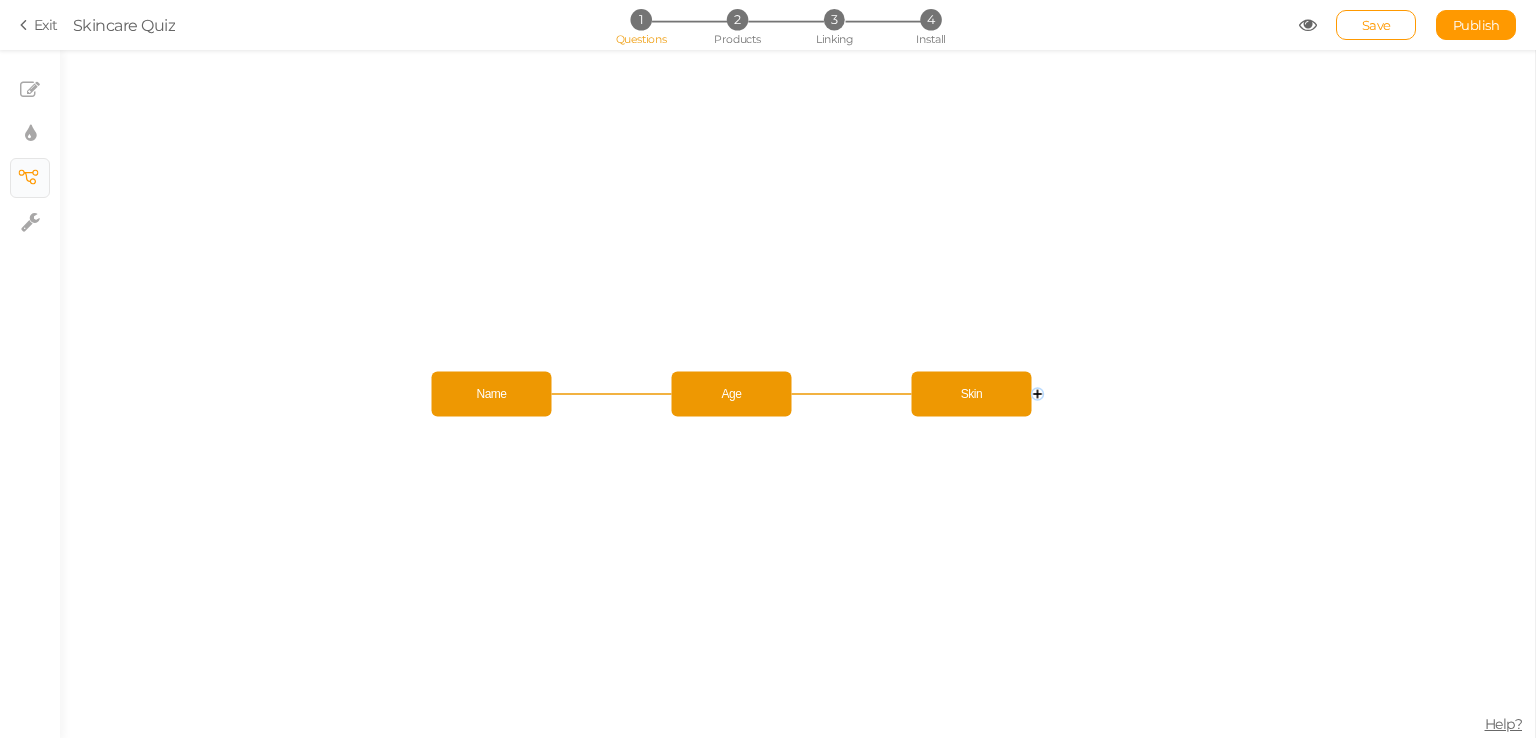 click 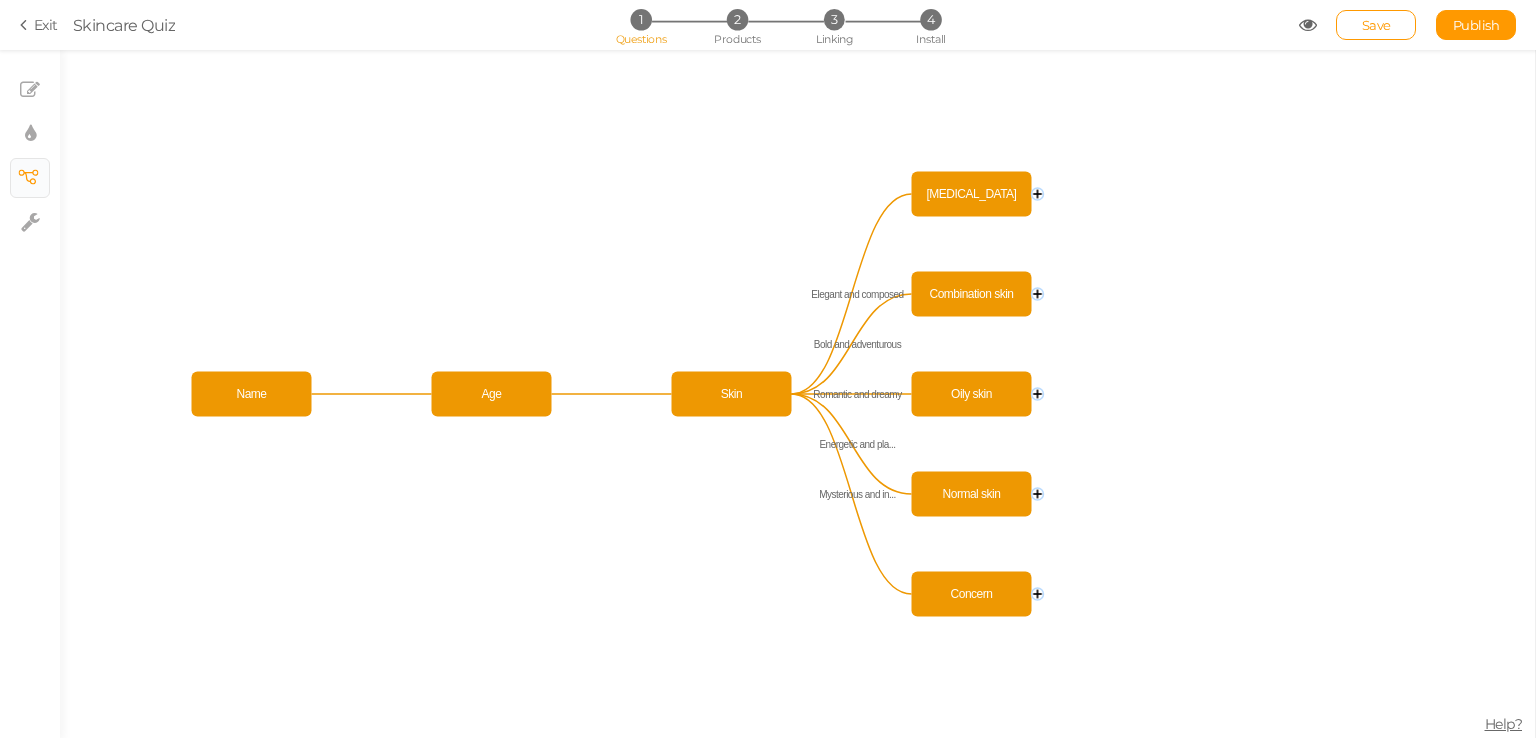 click on "Elegant and composed" 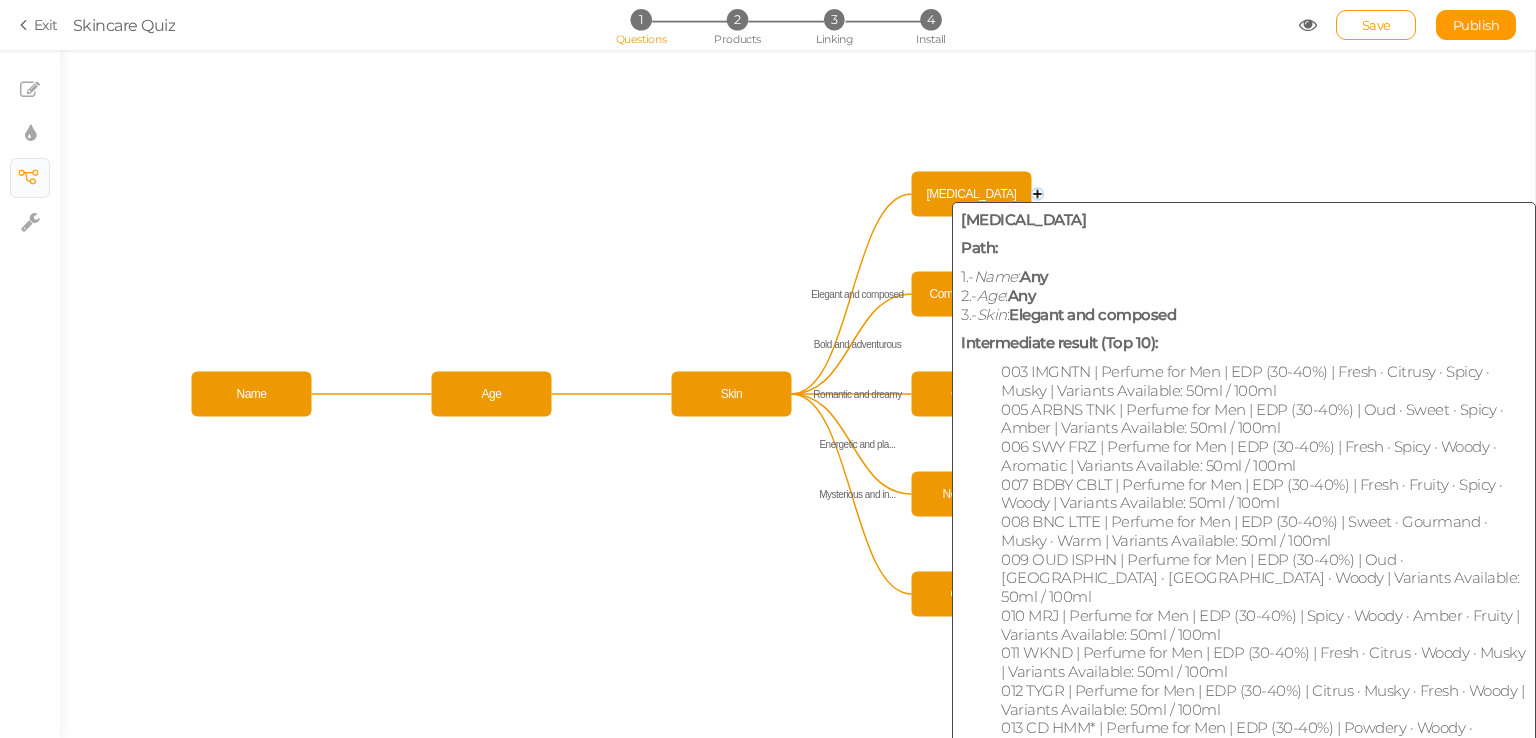 click on "[MEDICAL_DATA]" 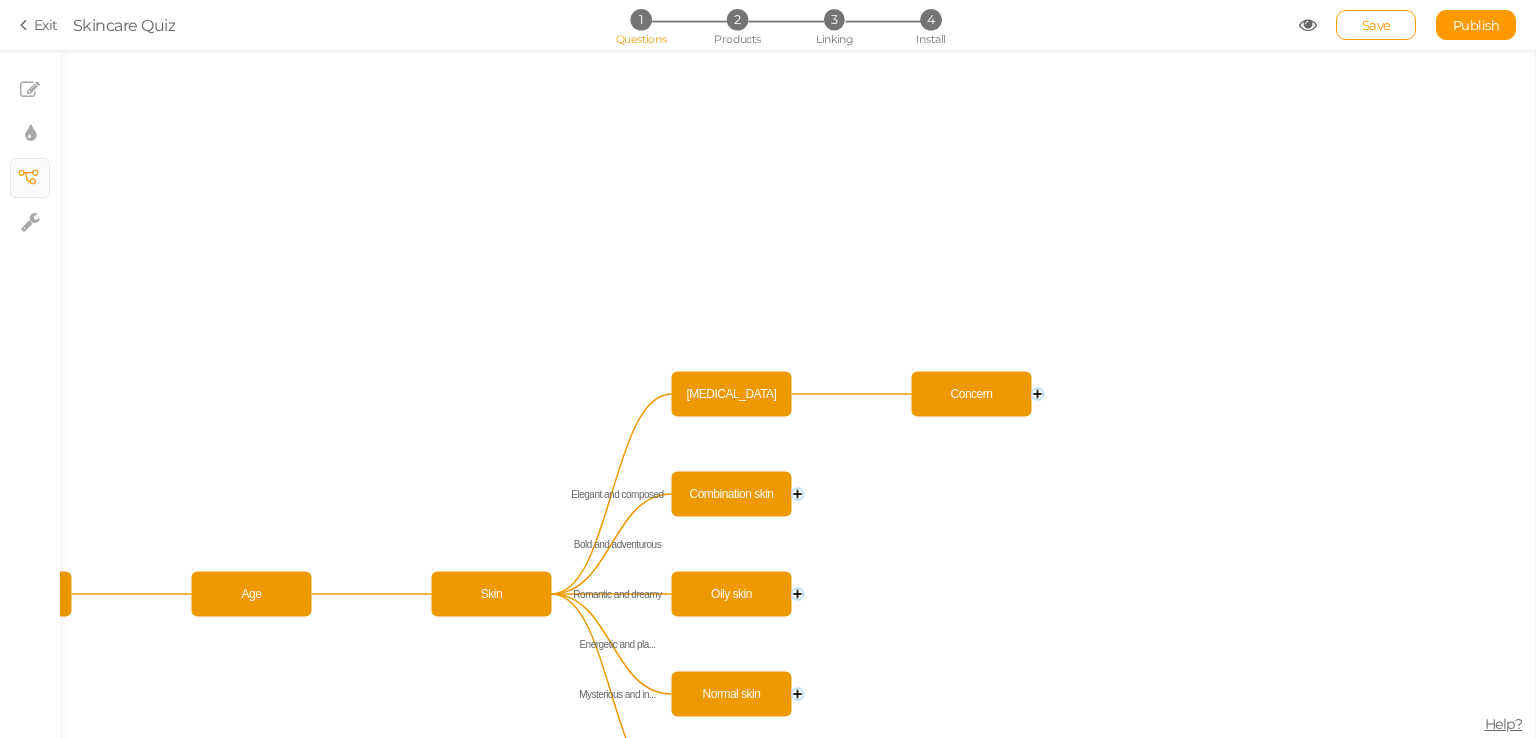 click on "Name Age Elegant and composed Bold and adventurous Romantic and dreamy Energetic and pla... Mysterious and in... Skin Concern Normal skin Oily skin Combination skin [MEDICAL_DATA] Concern" 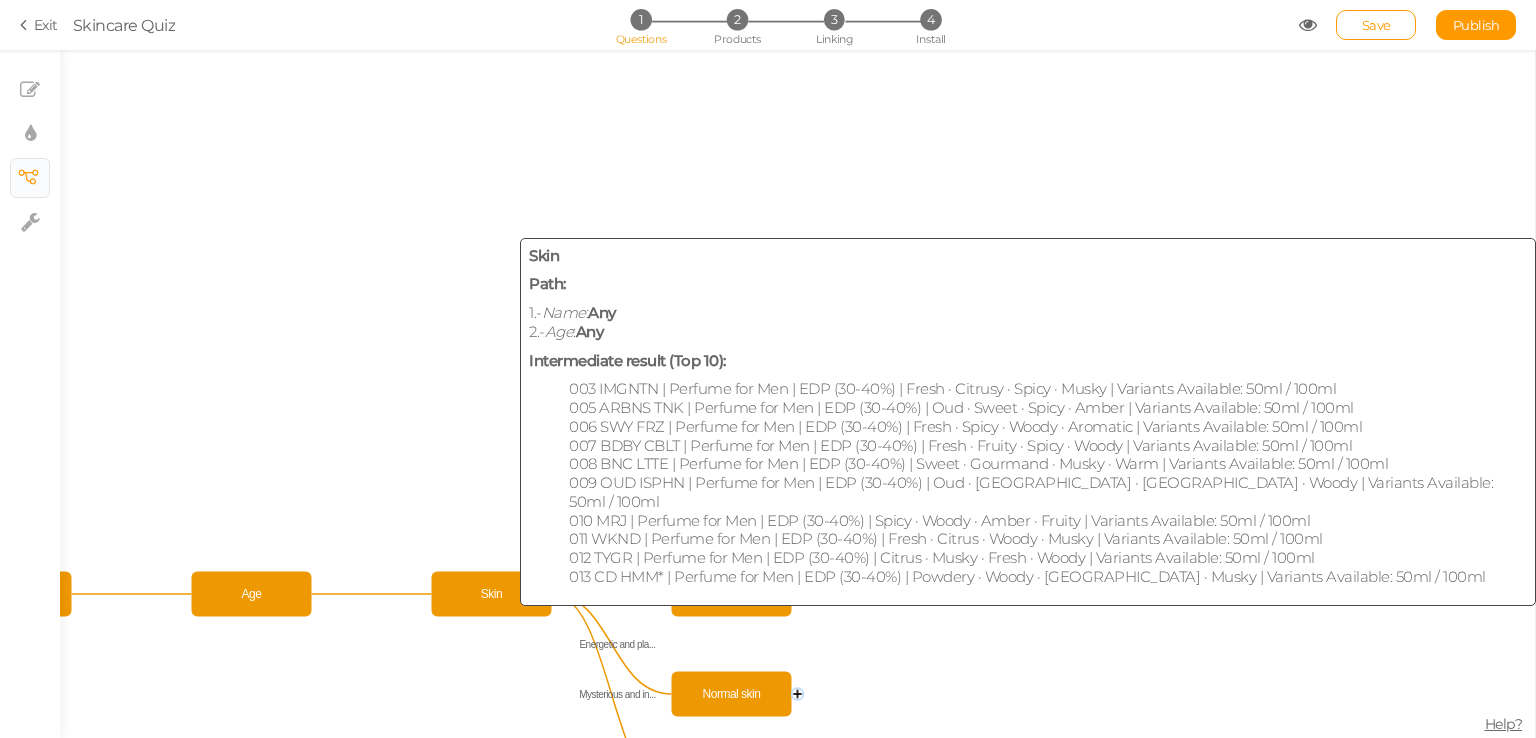 click on "Skin" 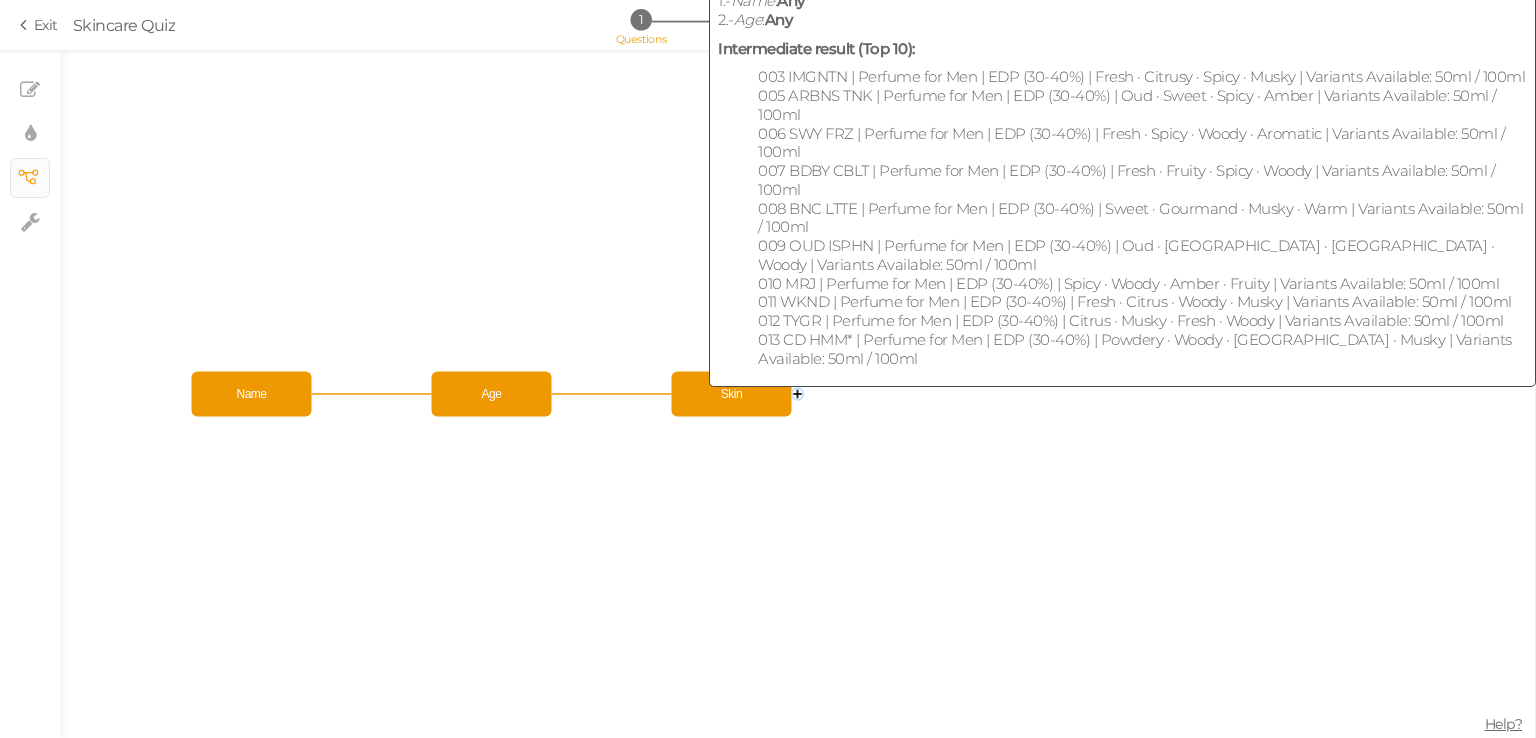 click on "Skin" 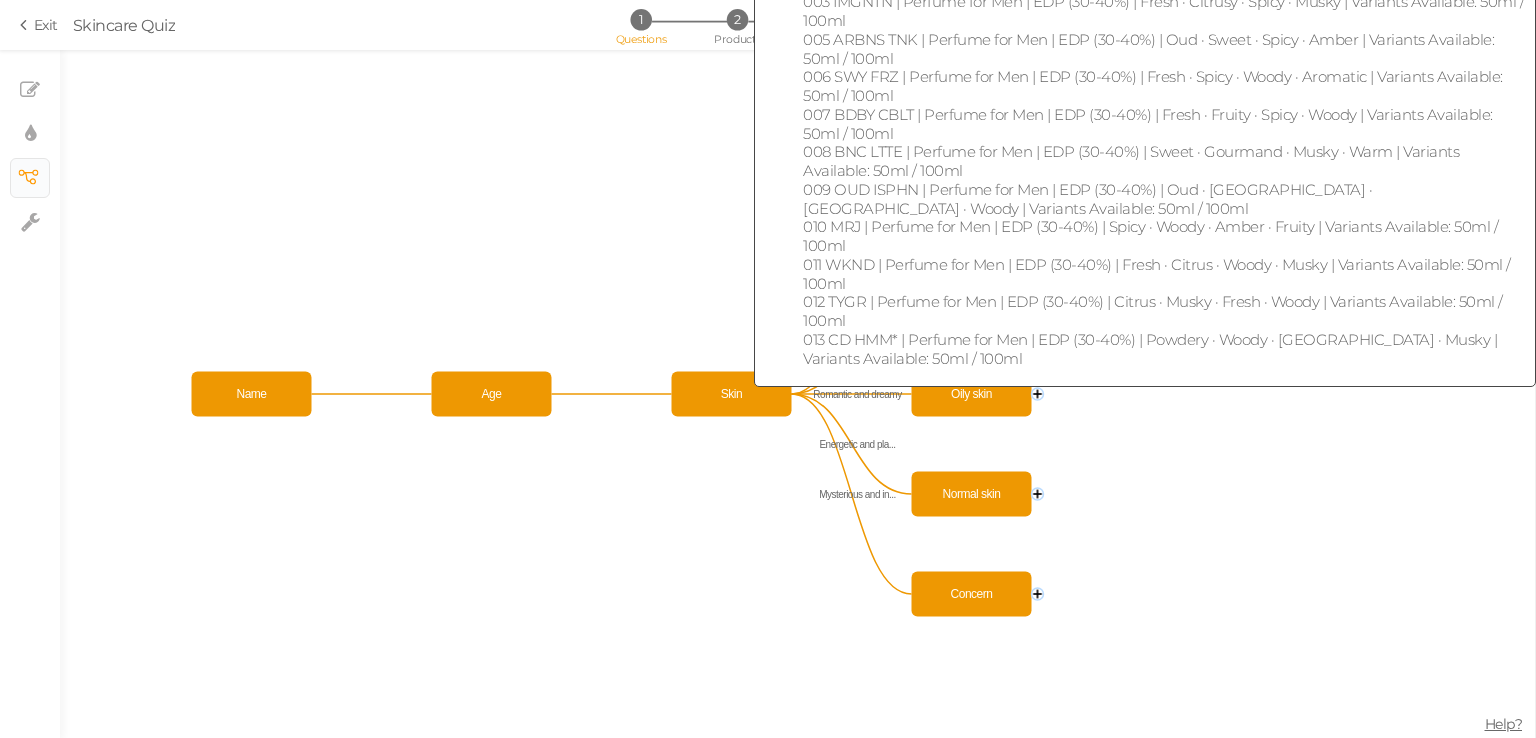 drag, startPoint x: 729, startPoint y: 396, endPoint x: 719, endPoint y: 390, distance: 11.661903 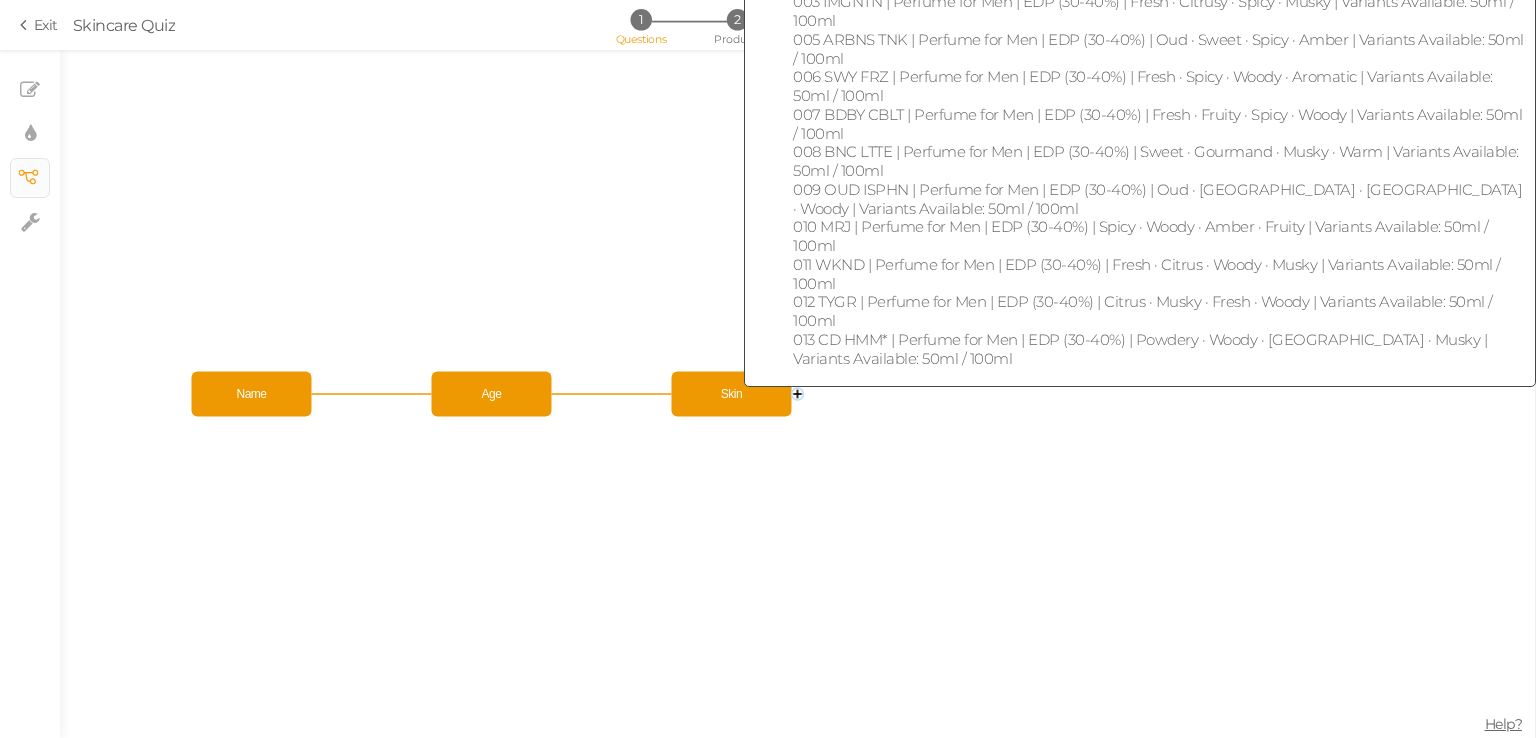 click on "Skin" 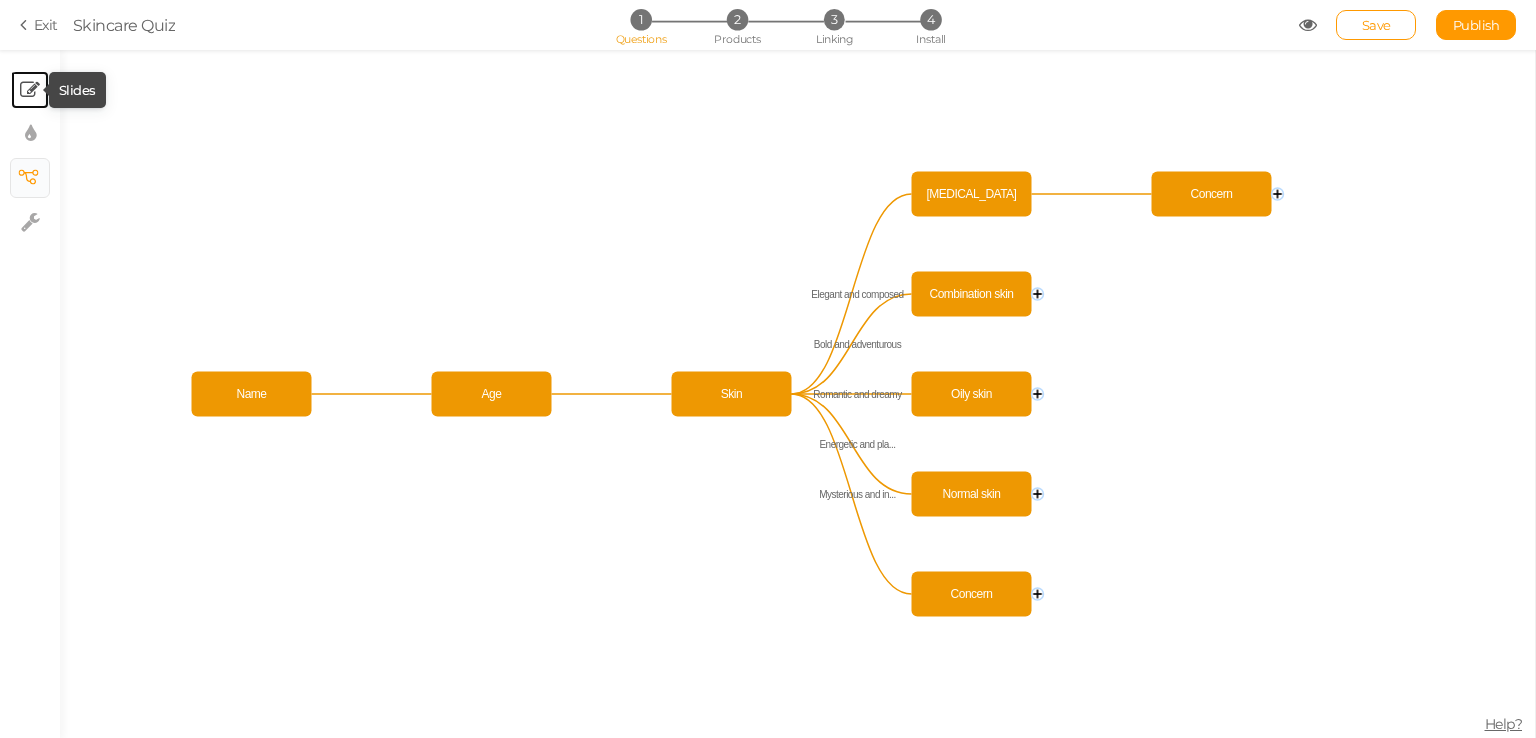 click at bounding box center (30, 90) 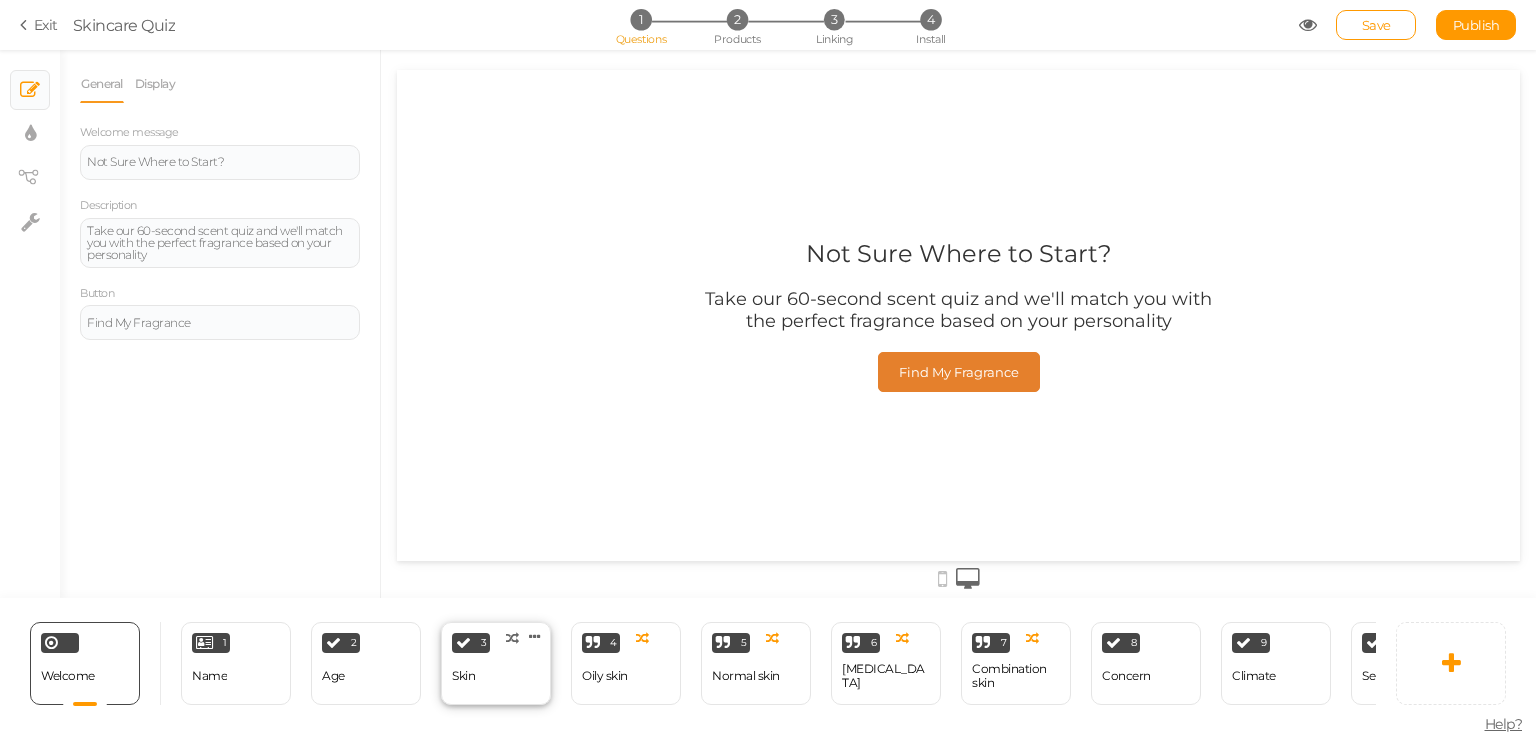 scroll, scrollTop: 0, scrollLeft: 0, axis: both 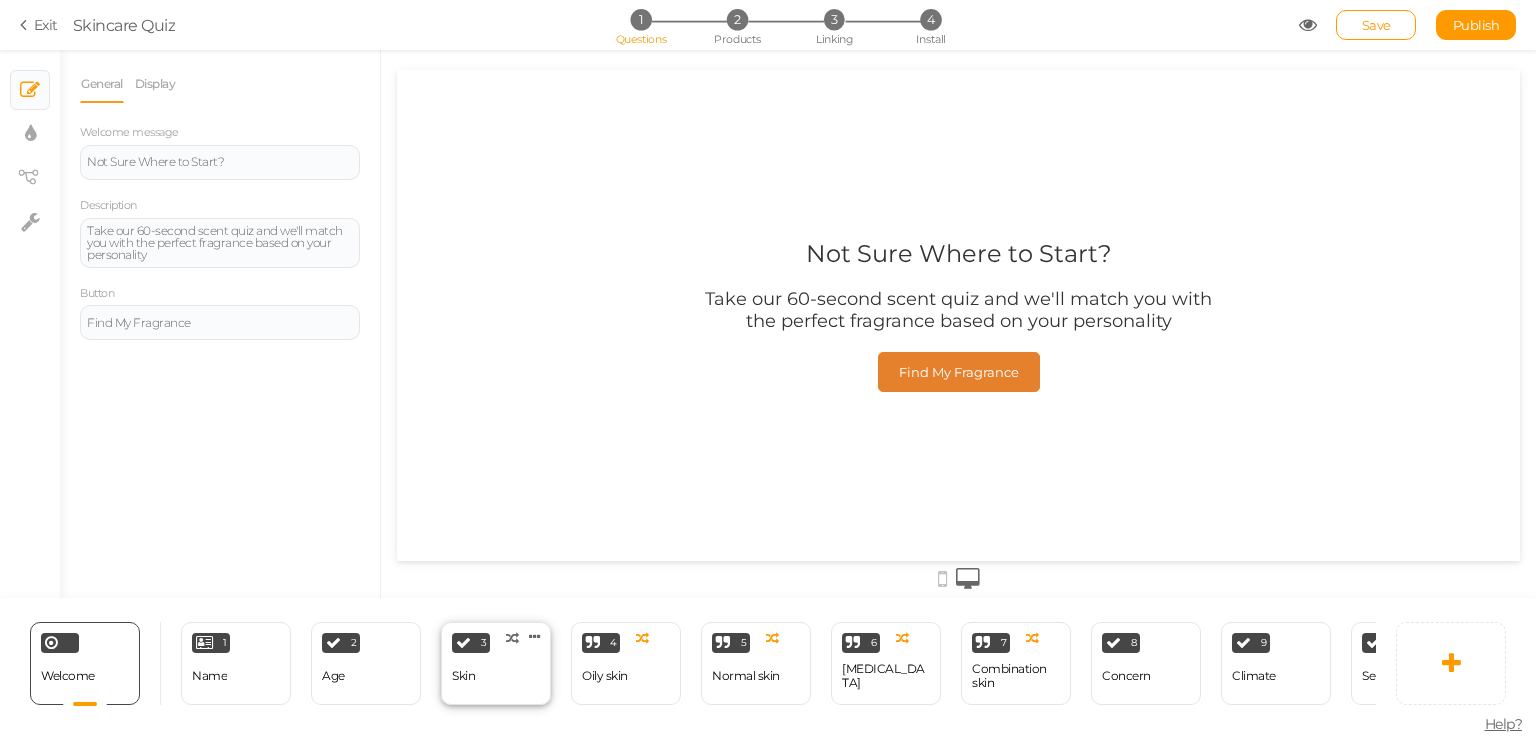click on "Skin" at bounding box center (463, 676) 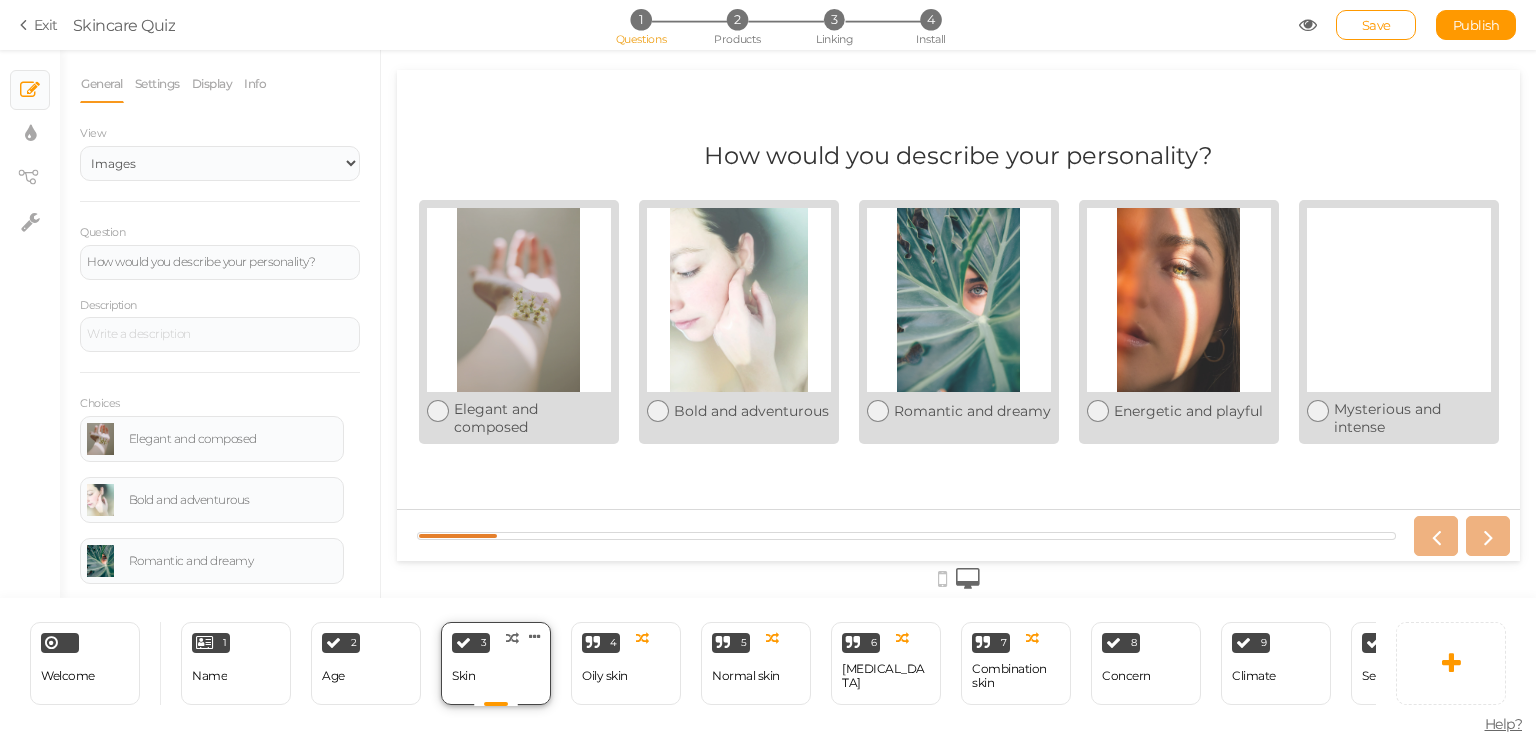 scroll, scrollTop: 0, scrollLeft: 0, axis: both 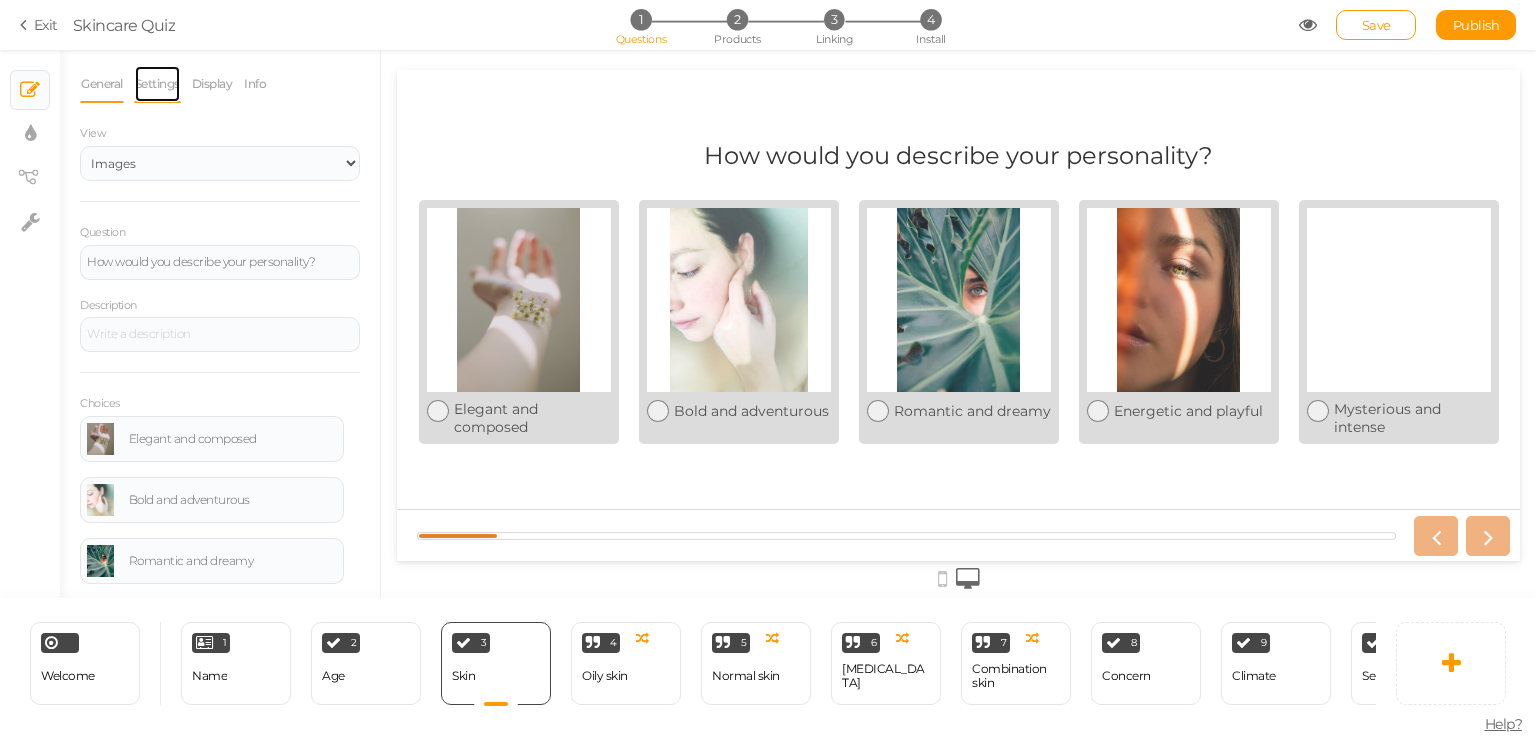 click on "Settings" at bounding box center (157, 84) 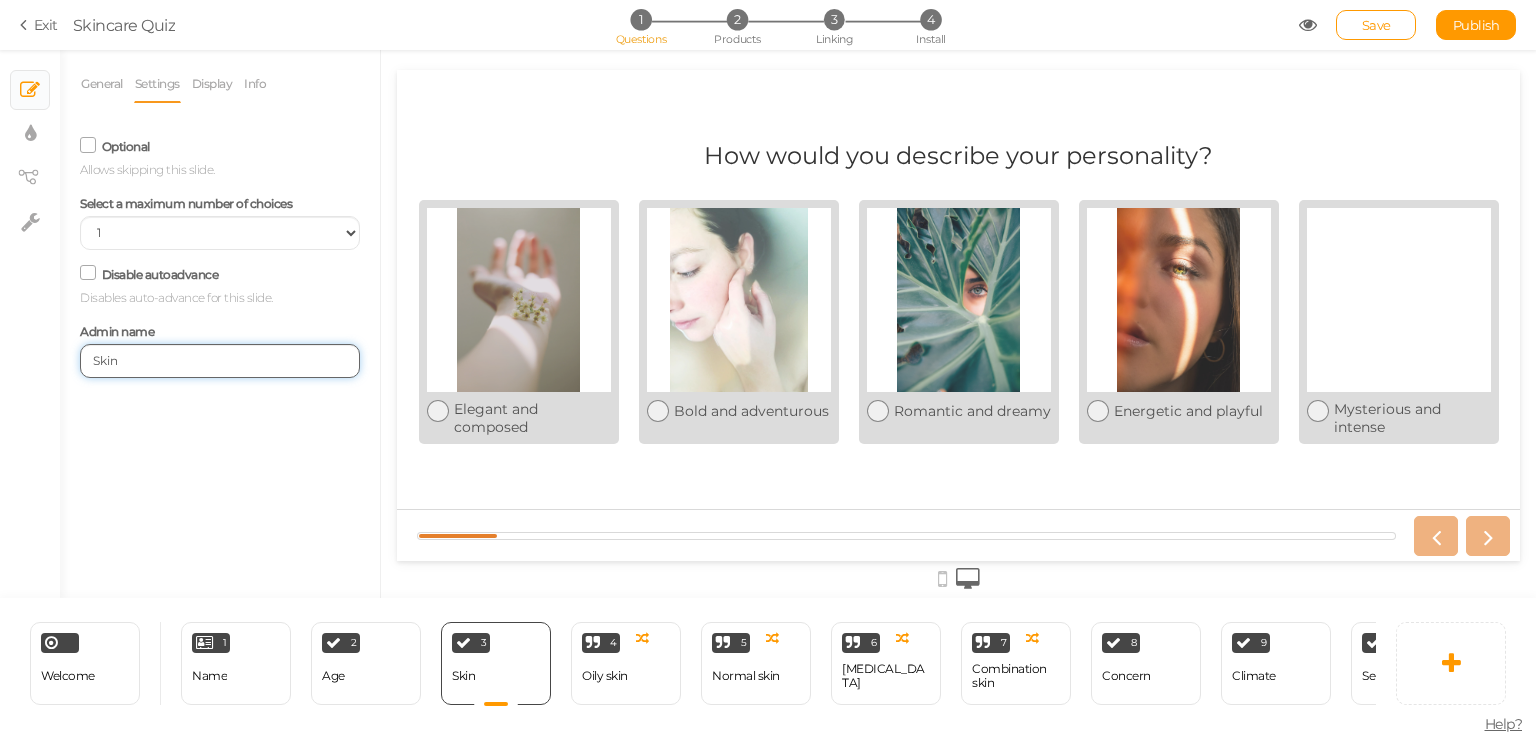 click on "Skin" at bounding box center [220, 361] 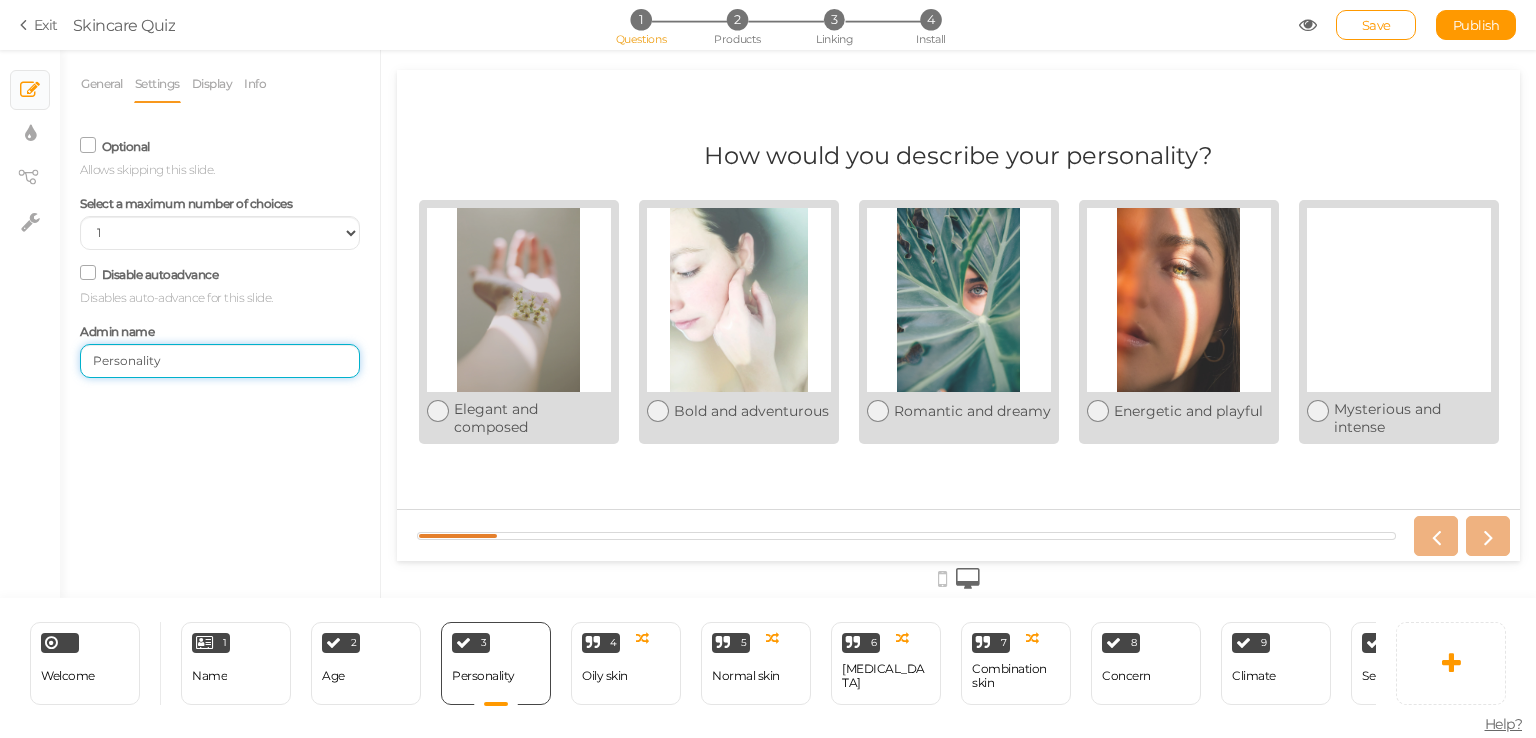 type on "Personality" 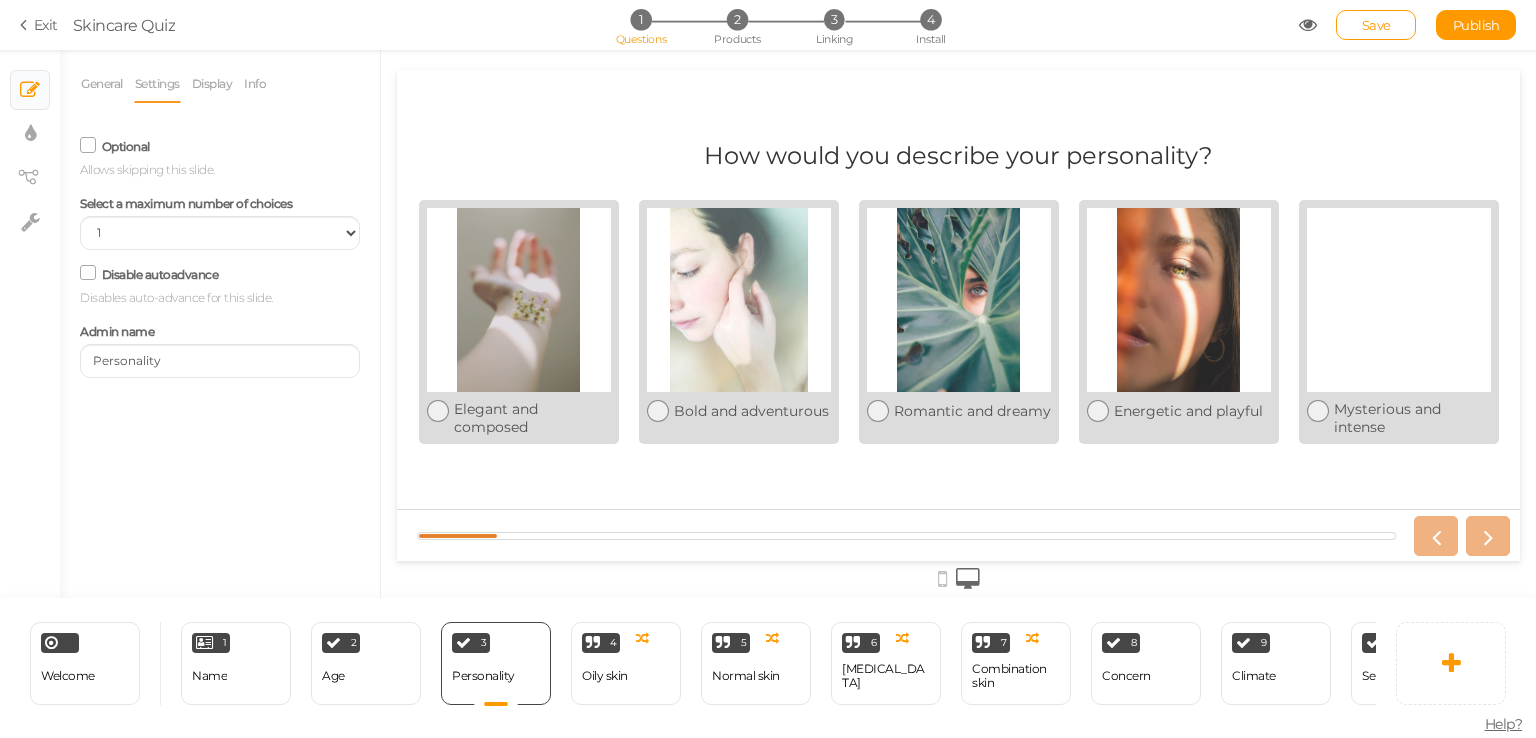 click on "General
Settings
Display
Info
View     Text Images Slider Dropdown                                 Question   How would you describe your personality?                         Description                                                       Choices                 Elegant and composed                         Settings             Delete                             Bold and adventurous                         Settings             Delete                             Romantic and dreamy                         Settings             Delete                             Energetic and playful                         Settings             Delete                             Mysterious and intense                         Settings             Delete                                        Add a choice
Optional    Allows skipping this slide.           Select a maximum number of choices     No limit   1   2   3   4   5   6" at bounding box center [220, 331] 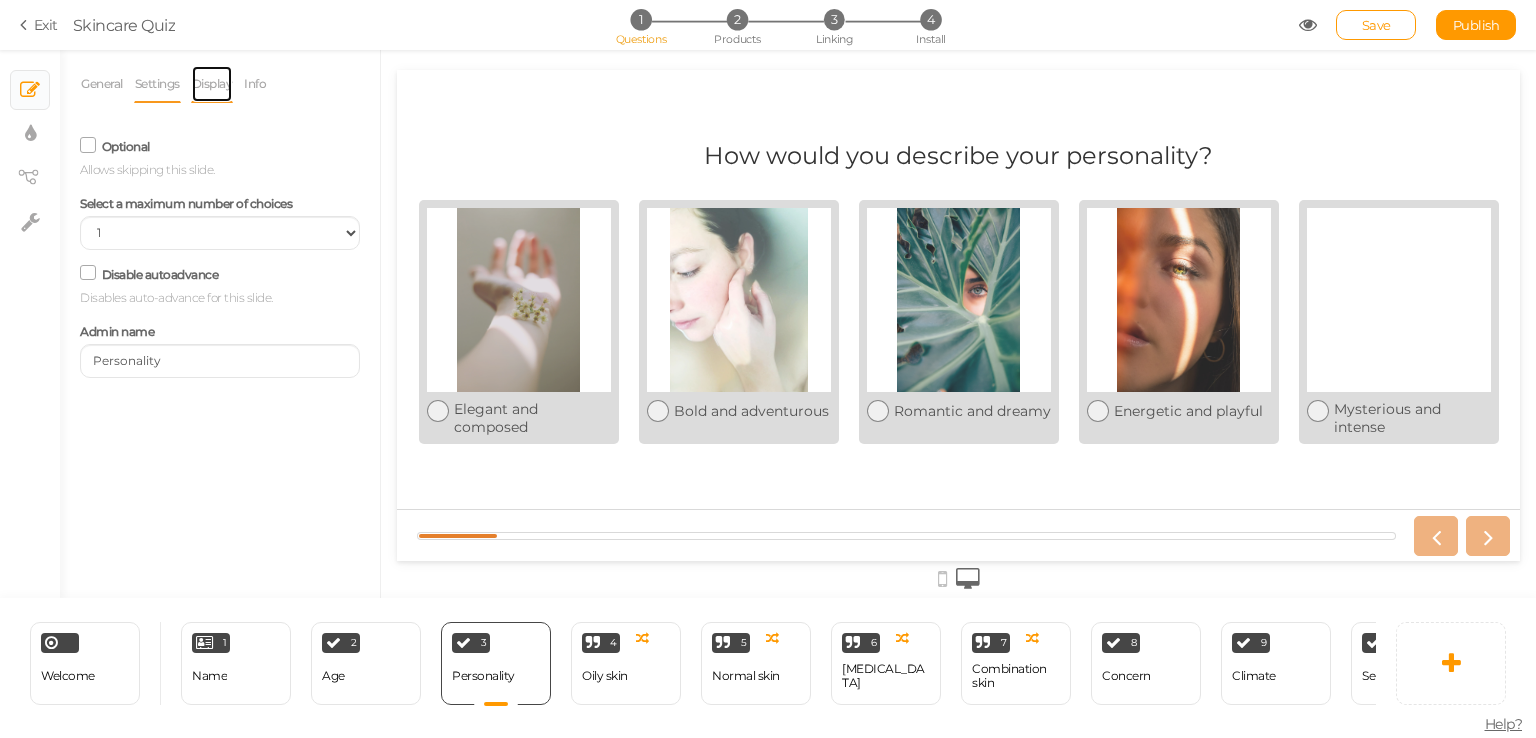 click on "Display" at bounding box center (212, 84) 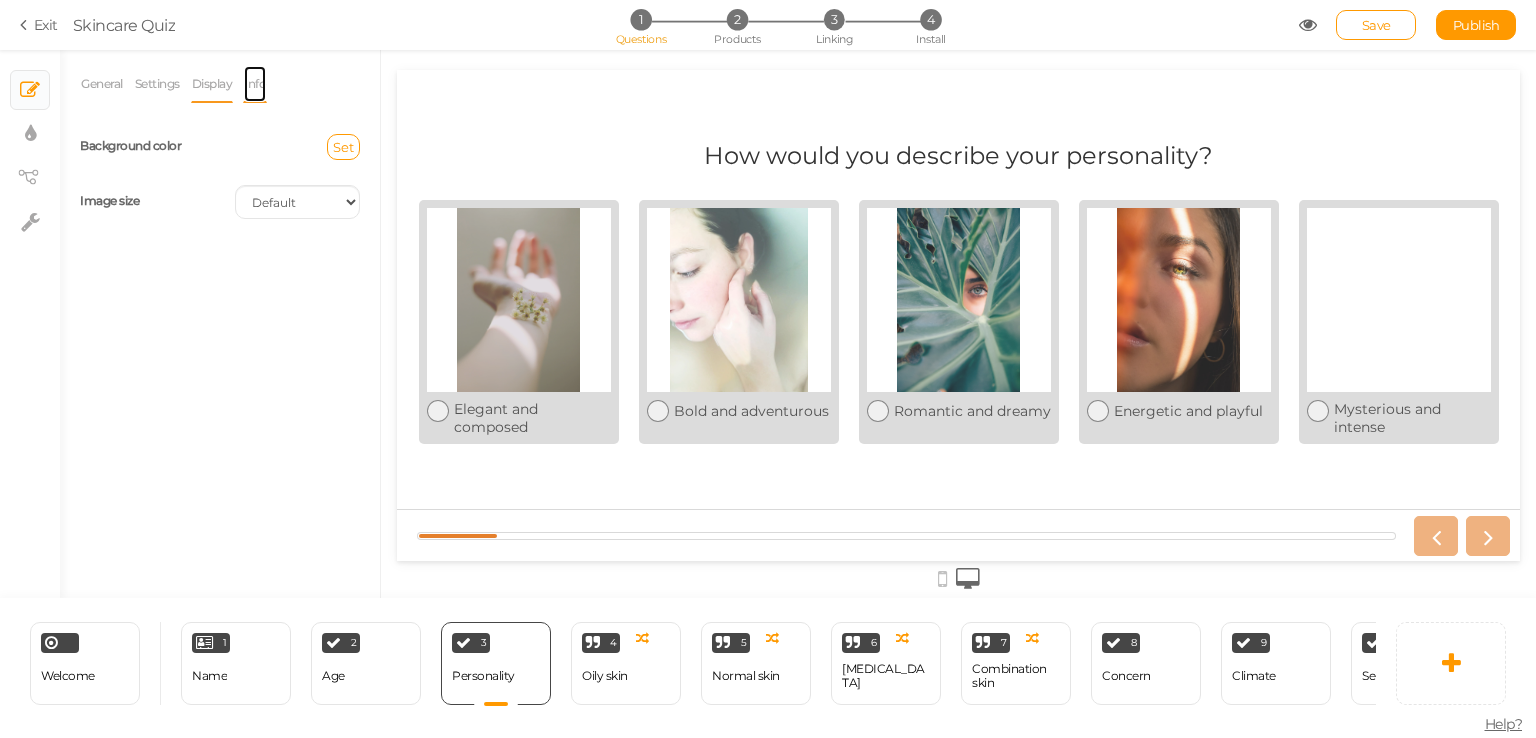 click on "Info" at bounding box center (255, 84) 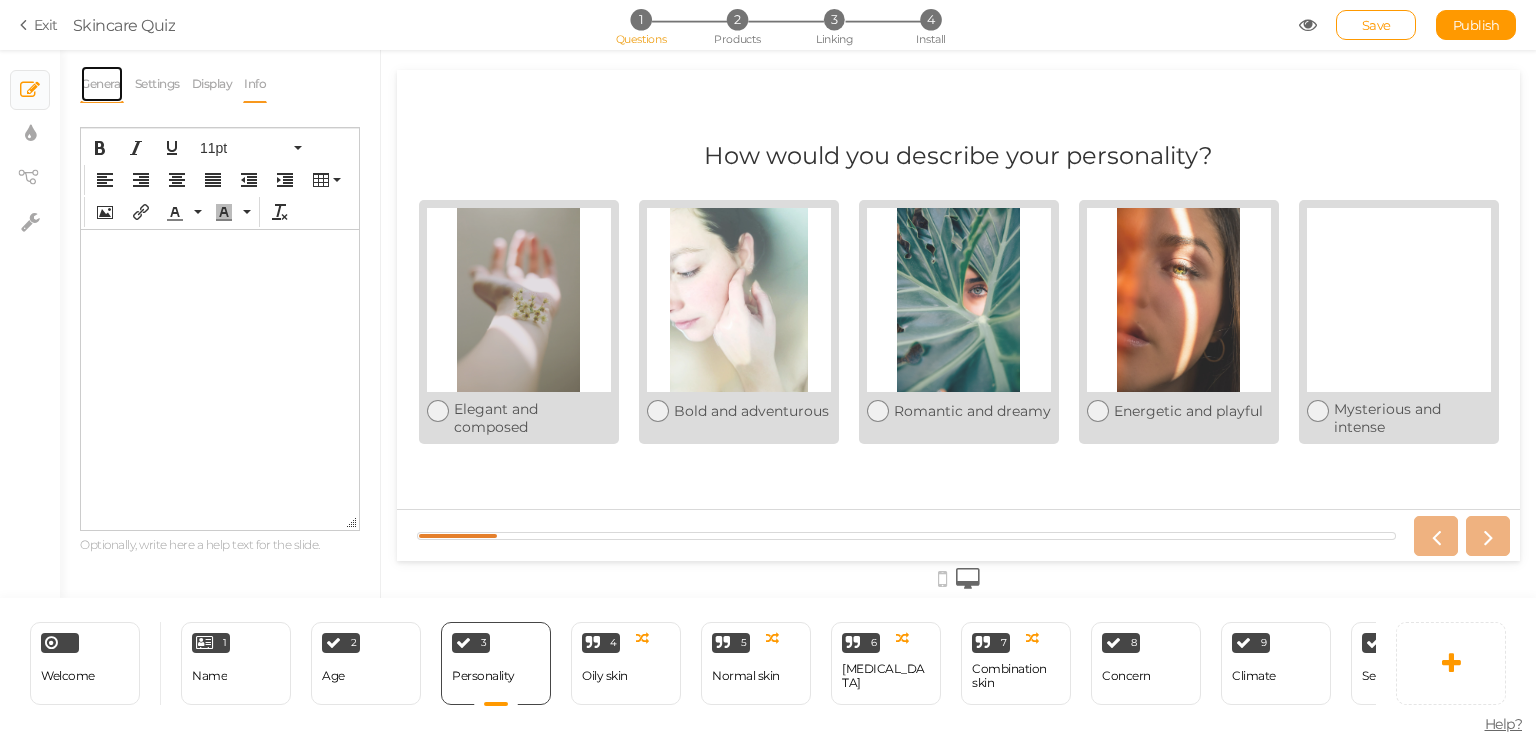 click on "General" at bounding box center [102, 84] 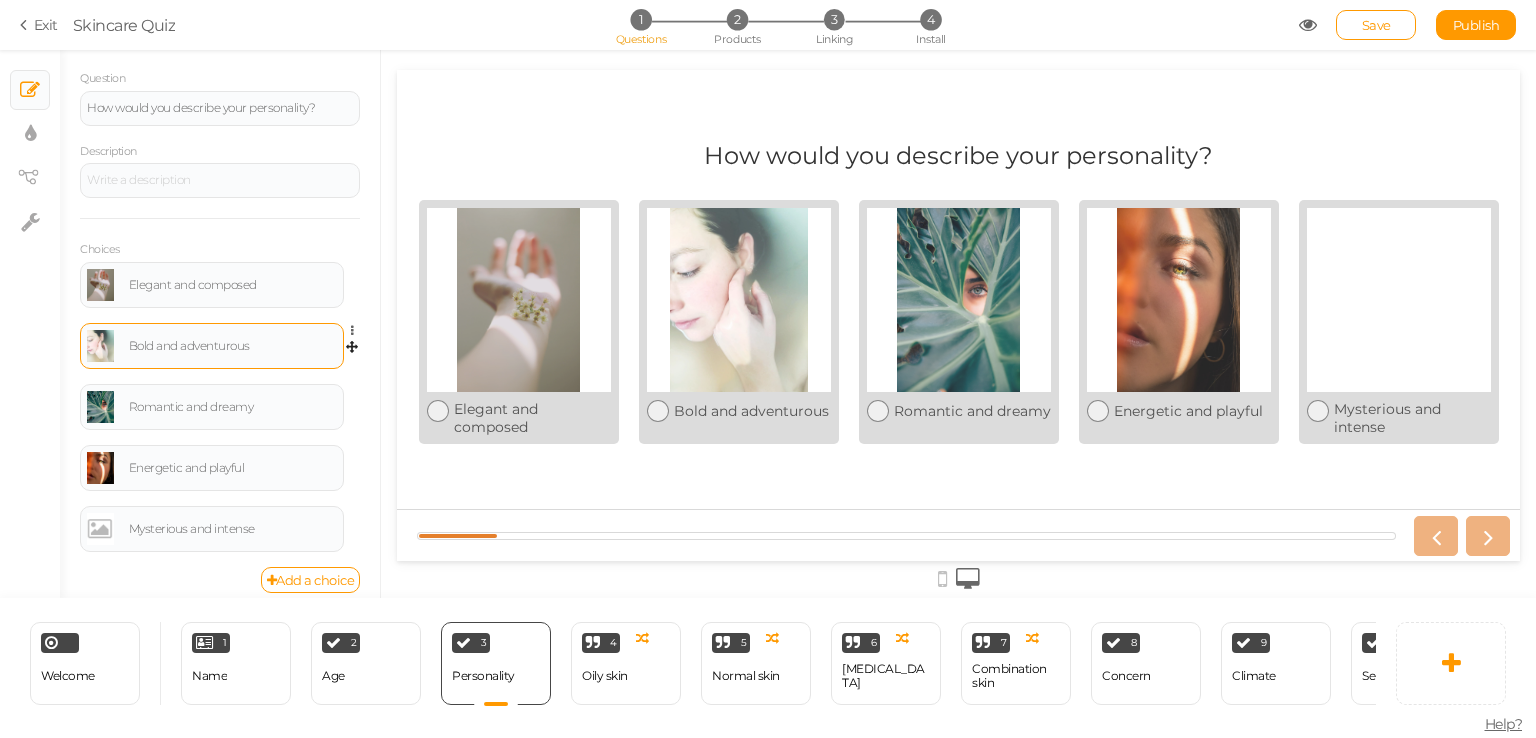 scroll, scrollTop: 166, scrollLeft: 0, axis: vertical 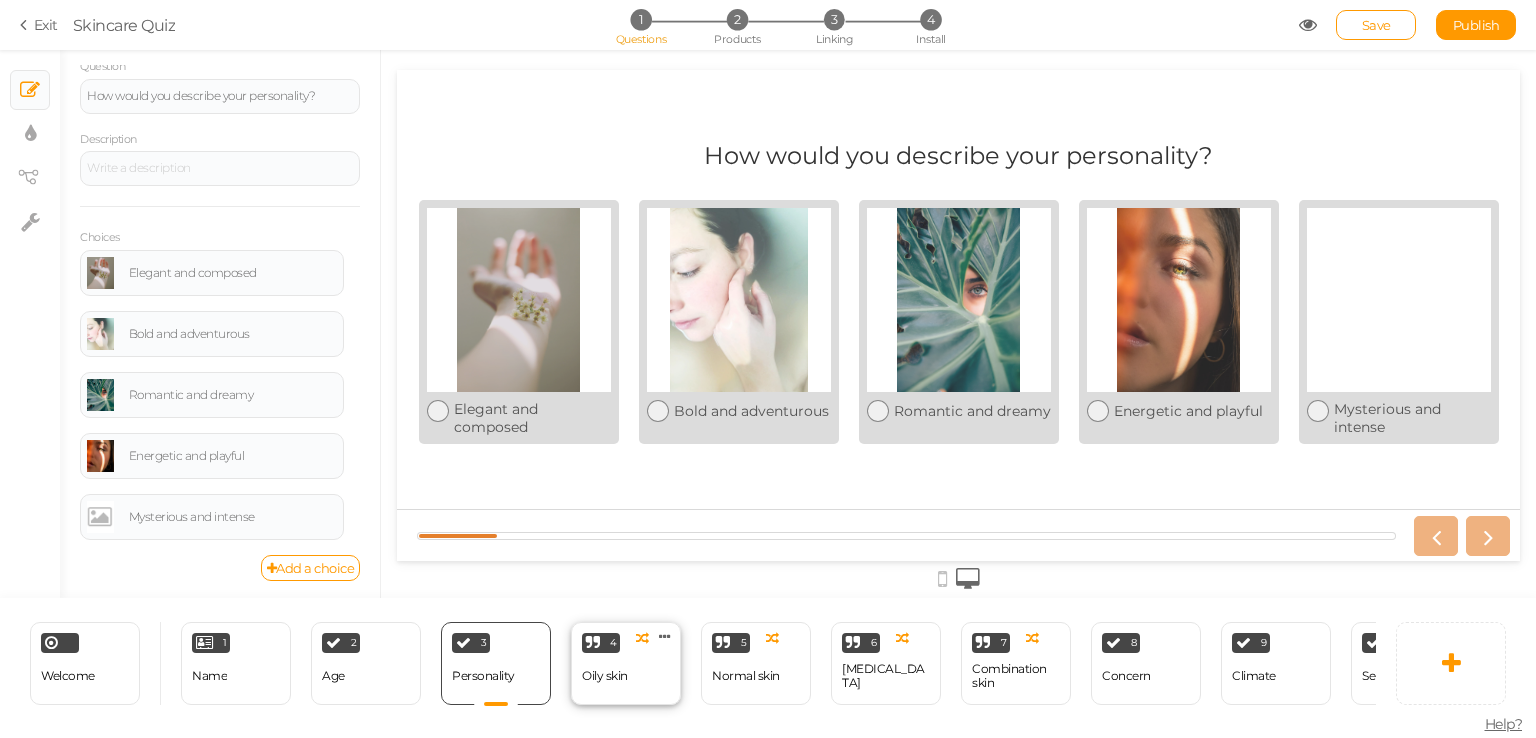 click on "Oily skin" at bounding box center [605, 676] 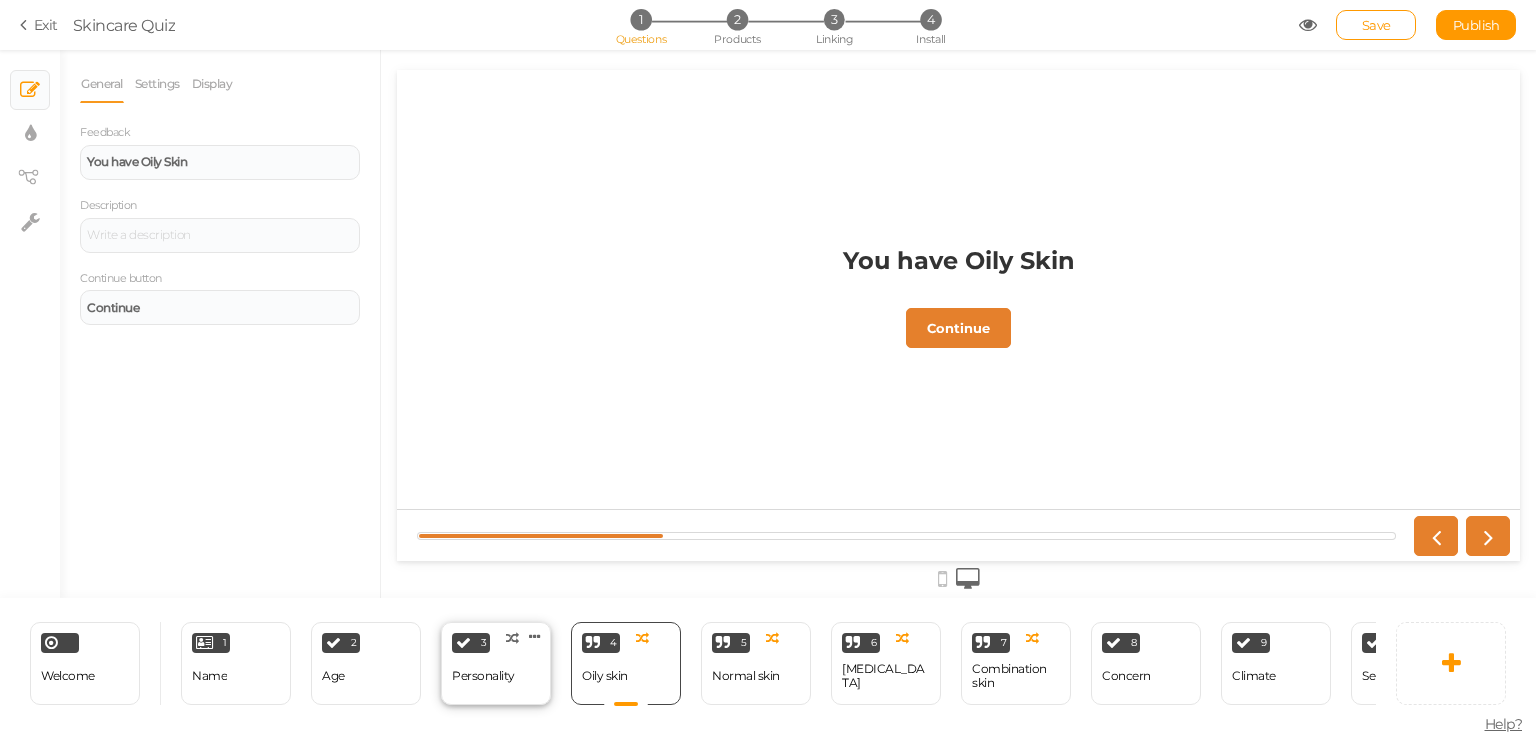 click on "Personality" at bounding box center (483, 676) 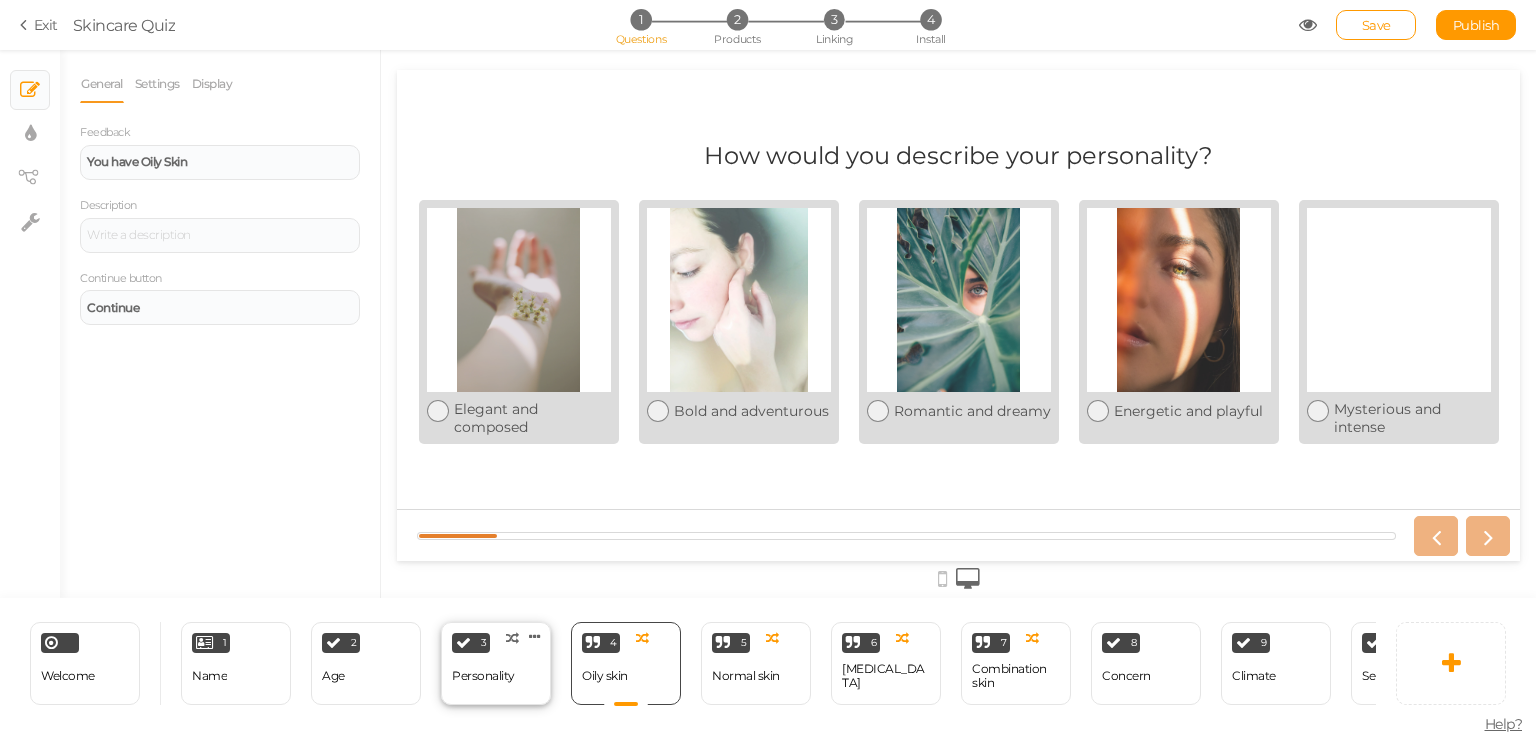 select on "2" 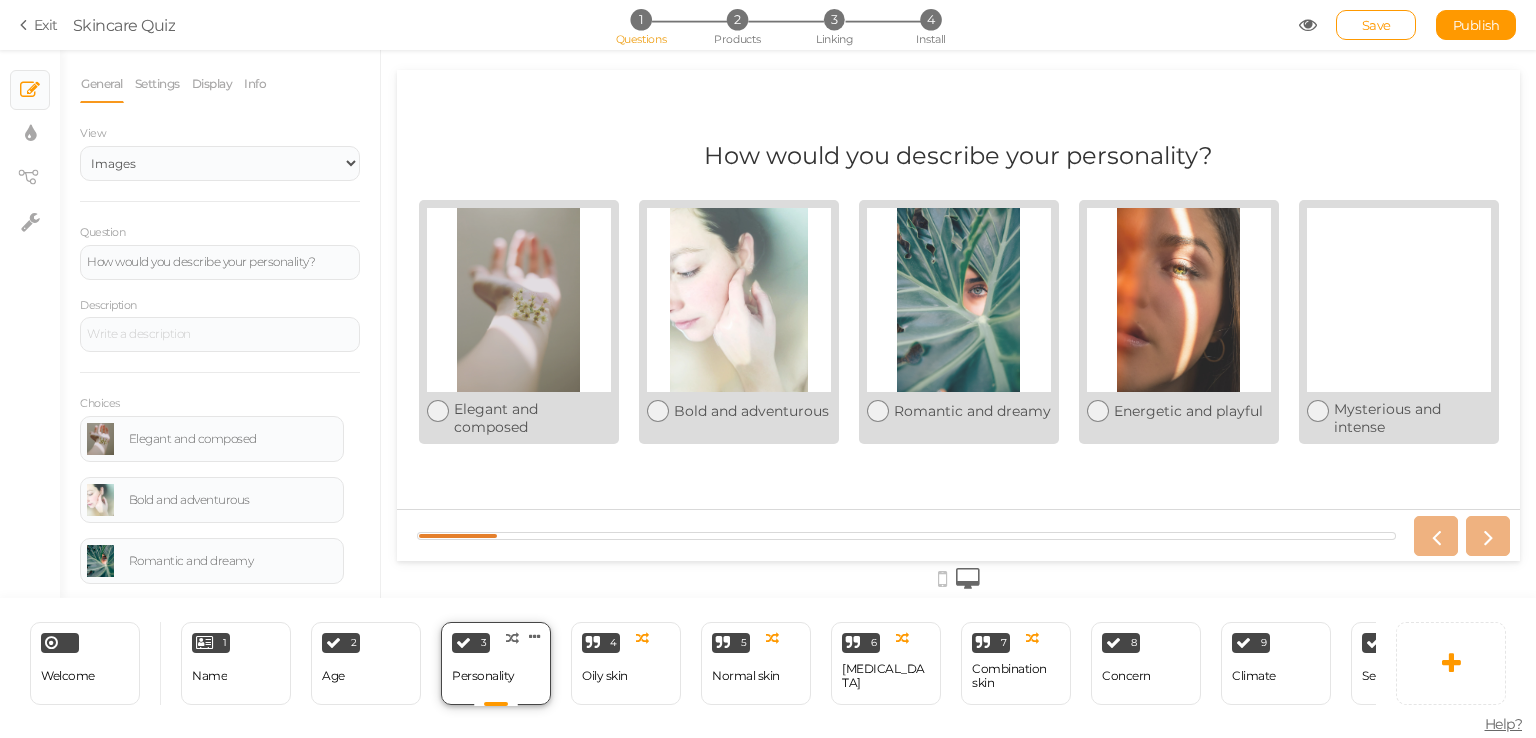 scroll, scrollTop: 0, scrollLeft: 0, axis: both 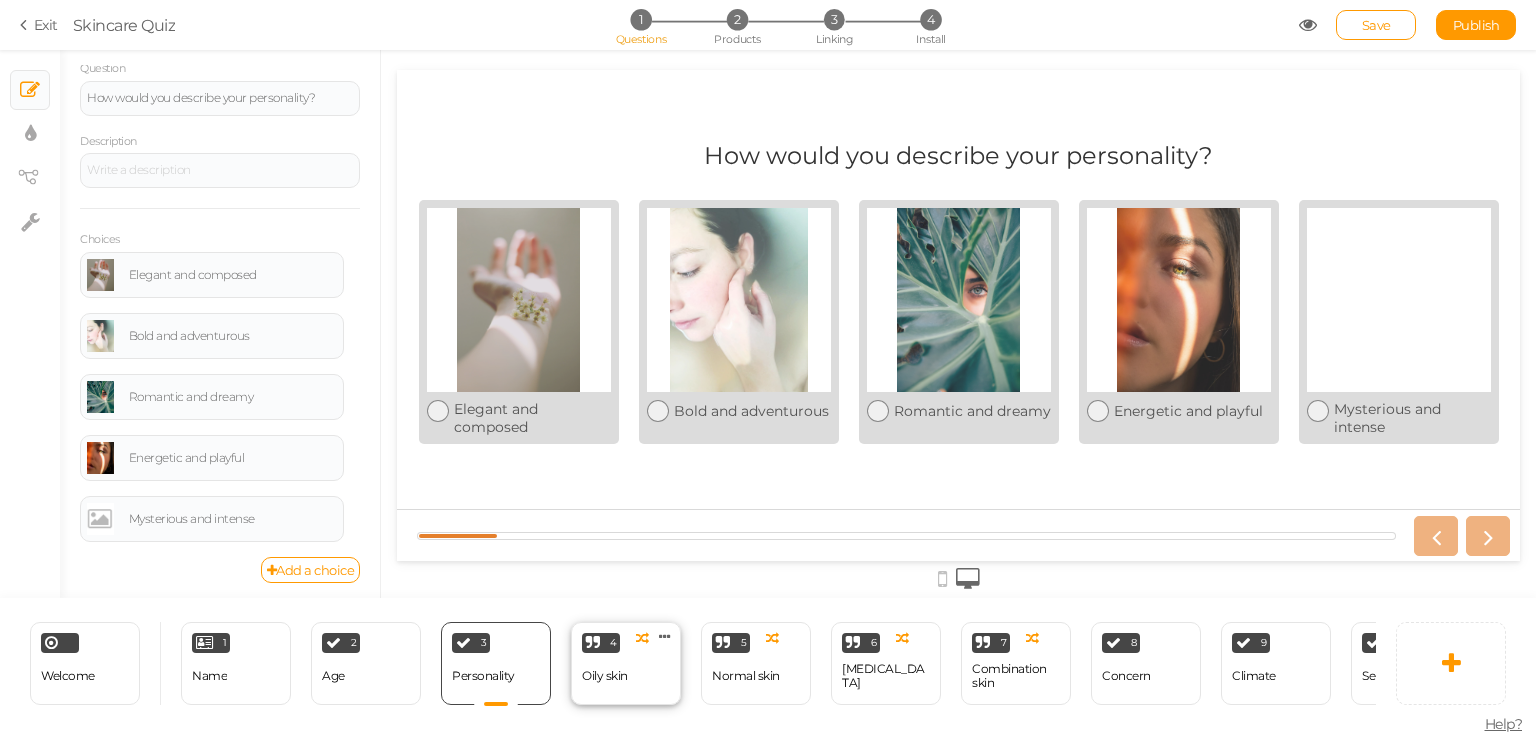 click on "Oily skin" at bounding box center (605, 676) 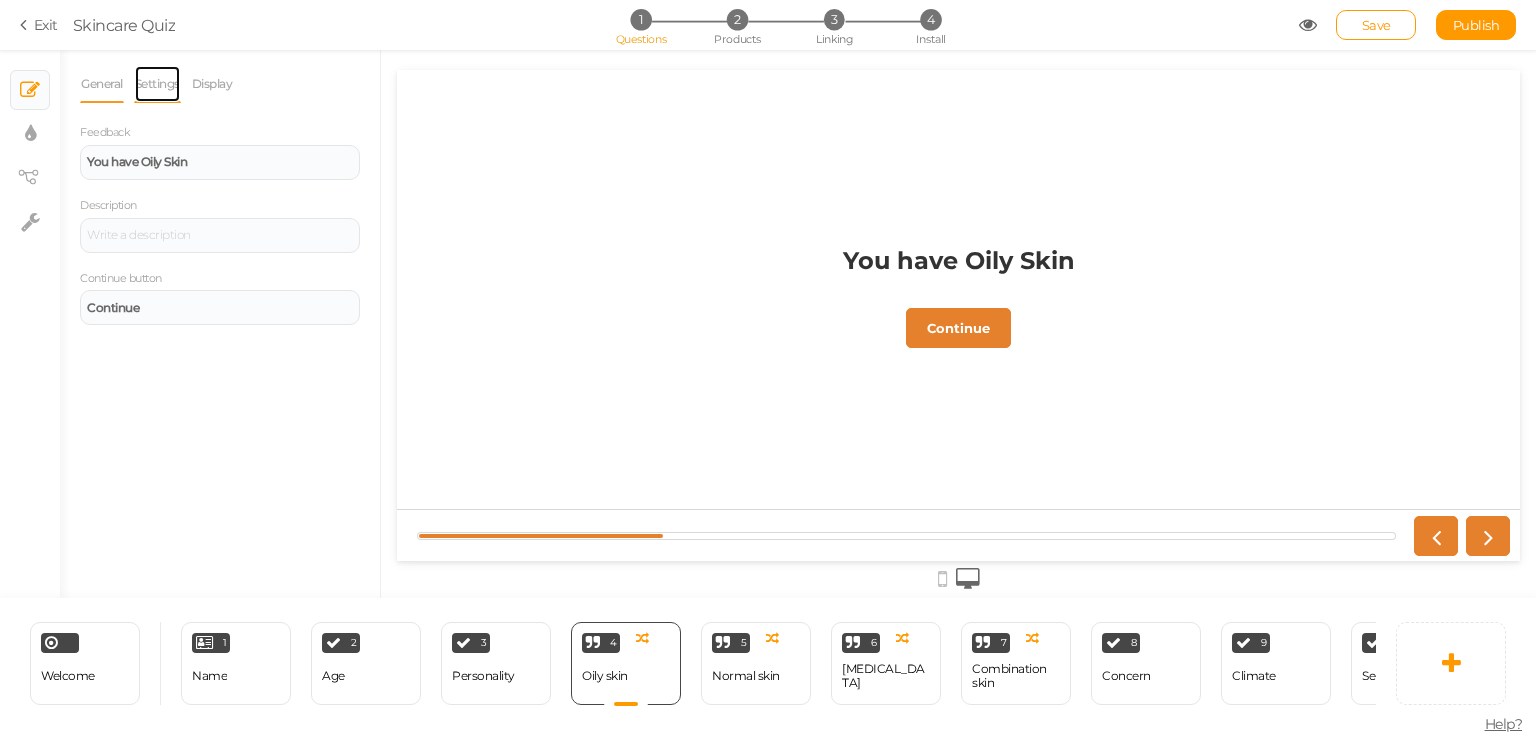 click on "Settings" at bounding box center [157, 84] 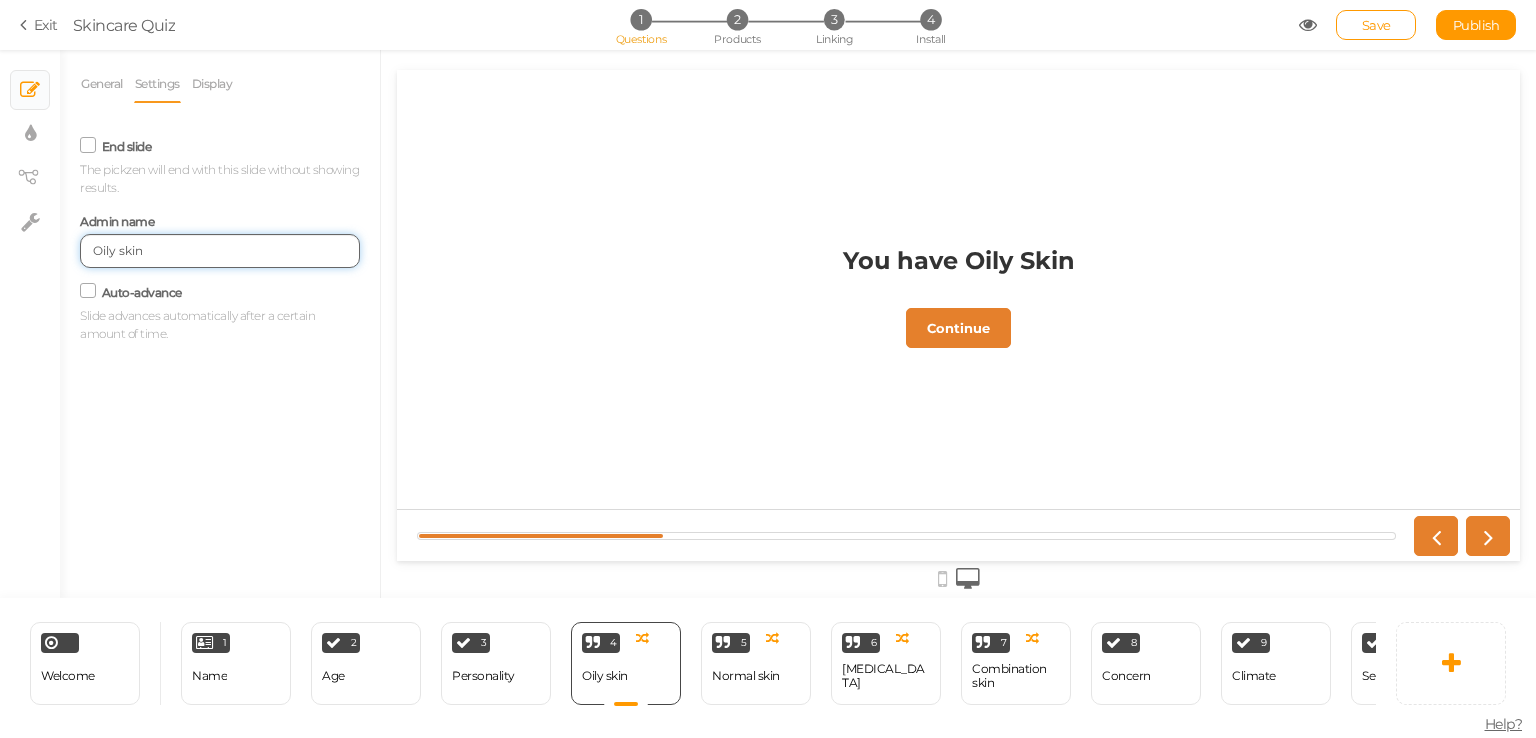 click on "Oily skin" at bounding box center (220, 251) 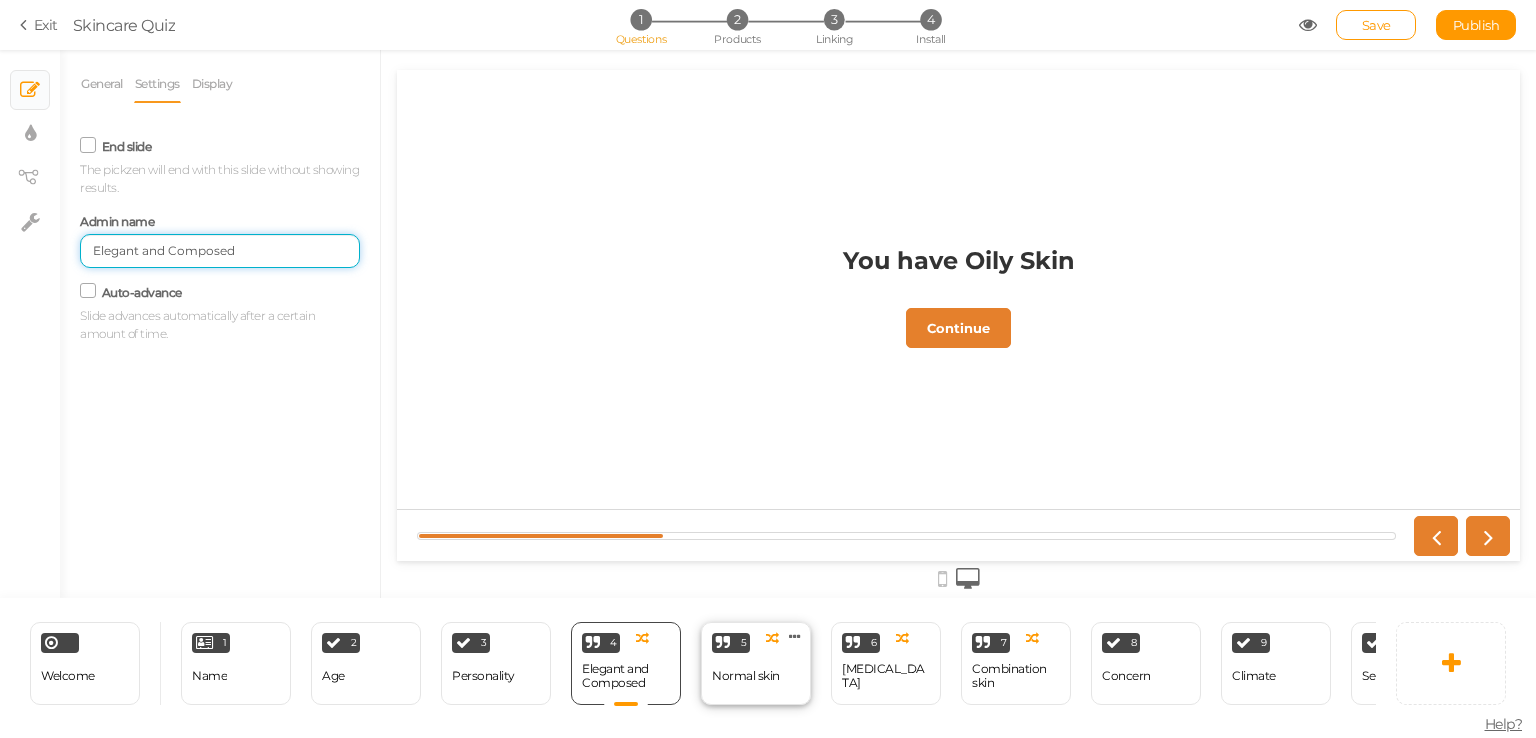 type on "Elegant and Composed" 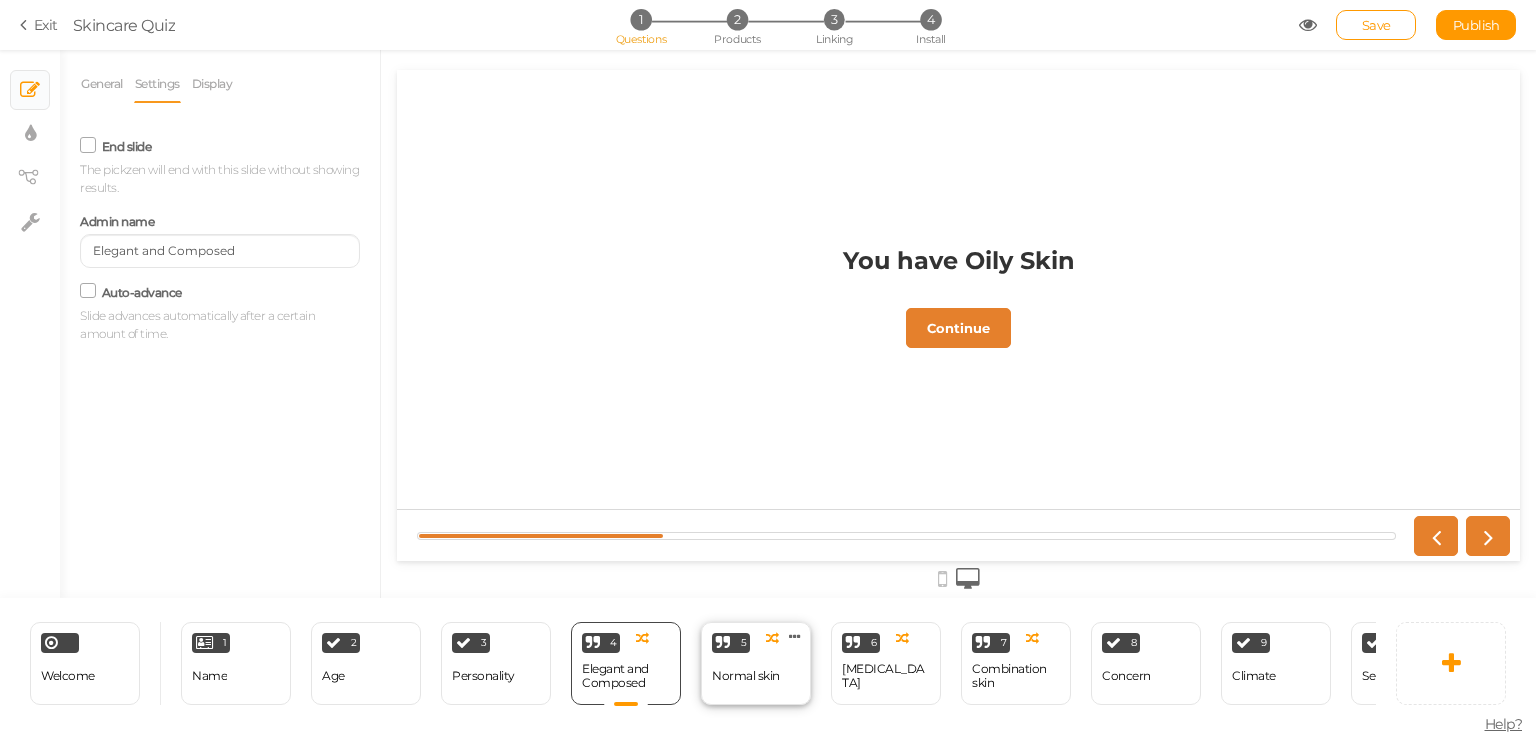 click on "Normal skin" at bounding box center (746, 676) 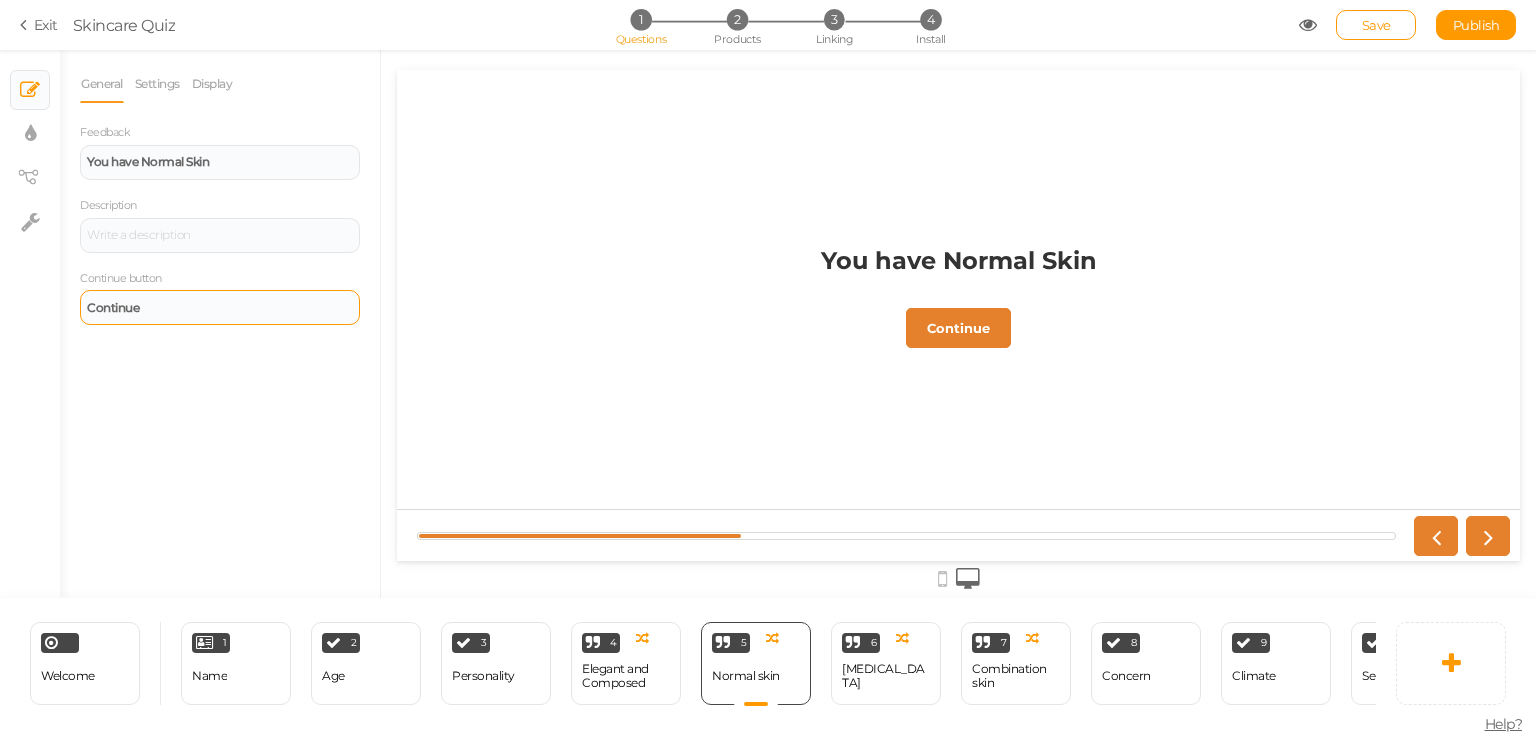 click on "Continue" at bounding box center [113, 307] 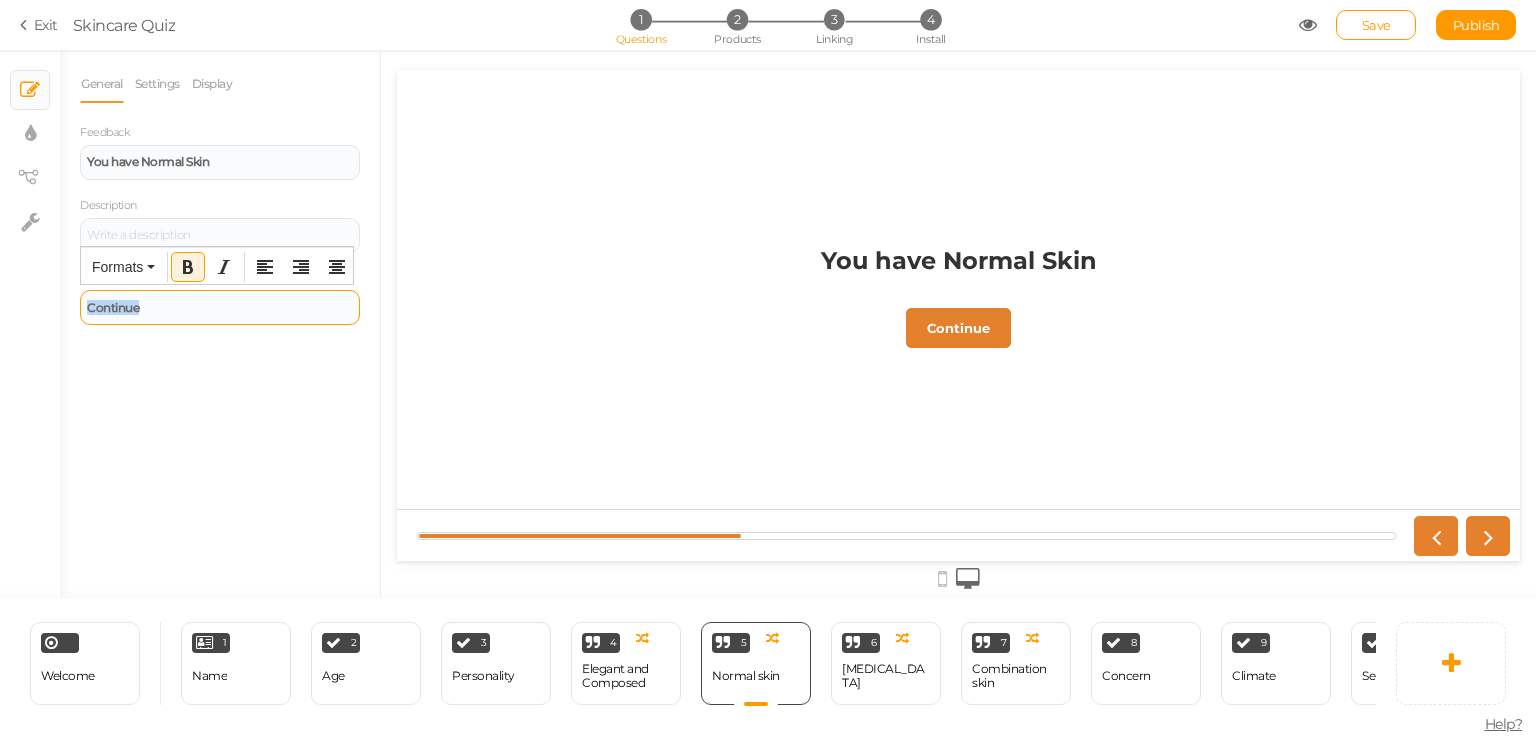 click on "Continue" at bounding box center [113, 307] 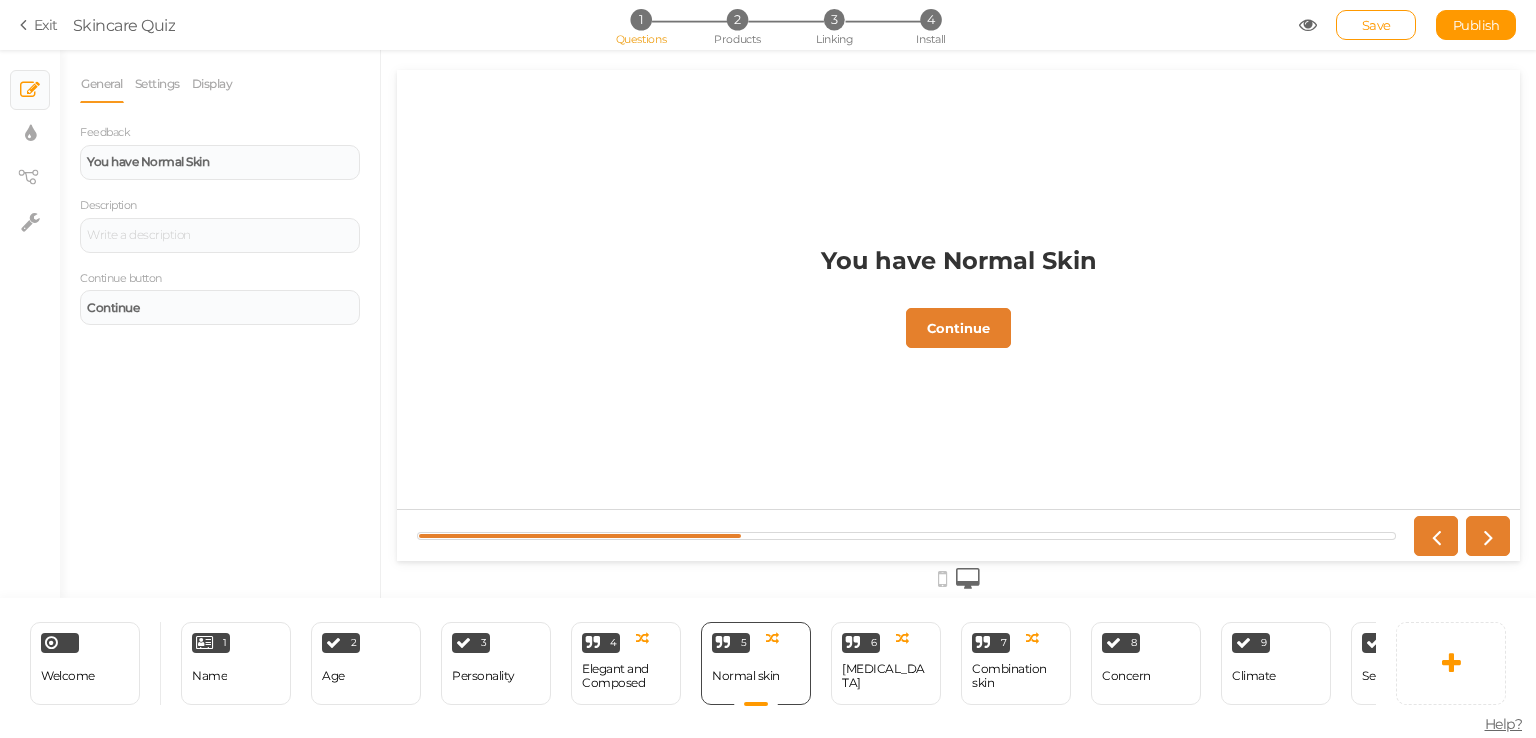 click on "General
Settings
Display
Feedback   You have Normal Skin                         Description                           Continue button   Continue
End slide    The pickzen will end with this slide without showing results.         Admin name   Normal skin                    Auto-advance    Slide advances automatically after a certain amount of time.
Background color         Set" at bounding box center (220, 331) 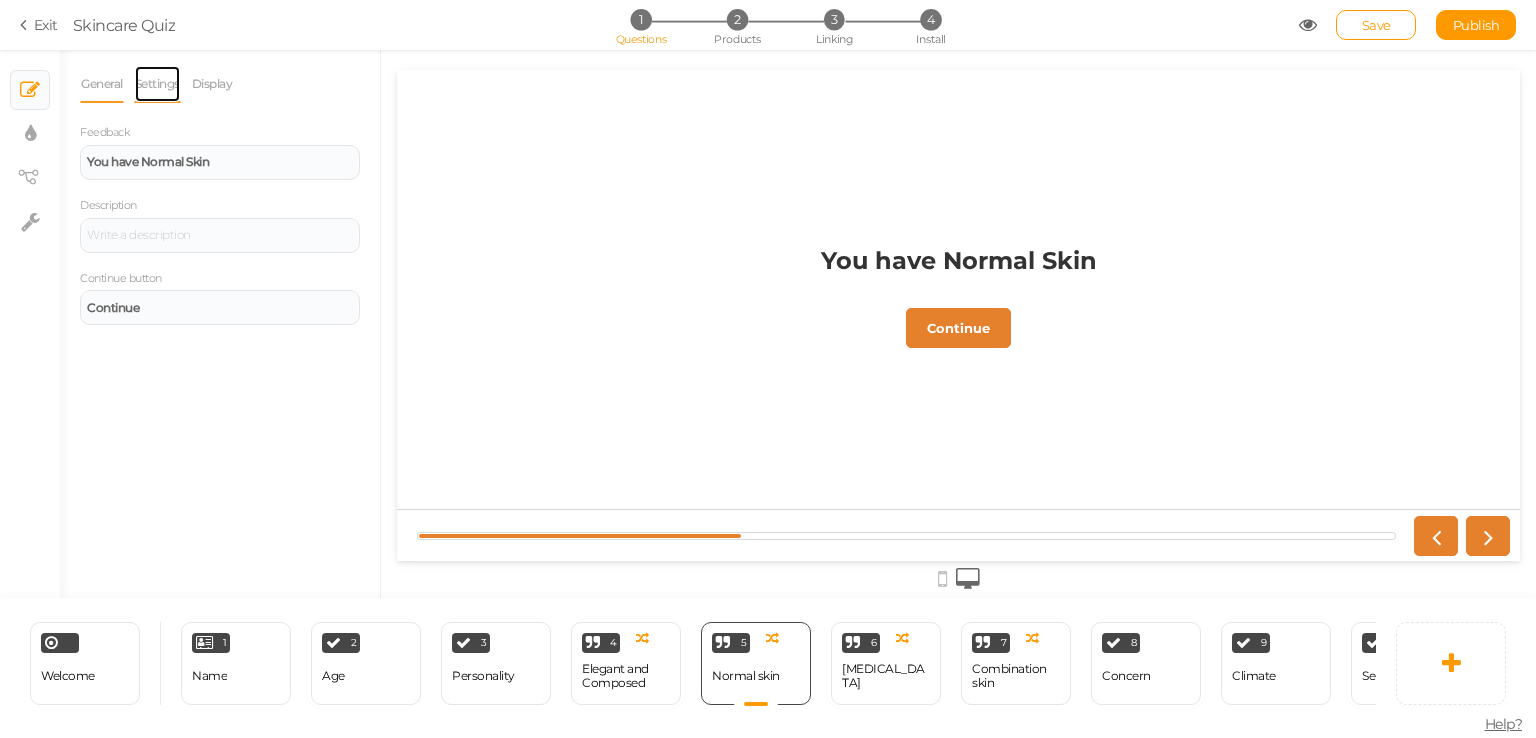 click on "Settings" at bounding box center [157, 84] 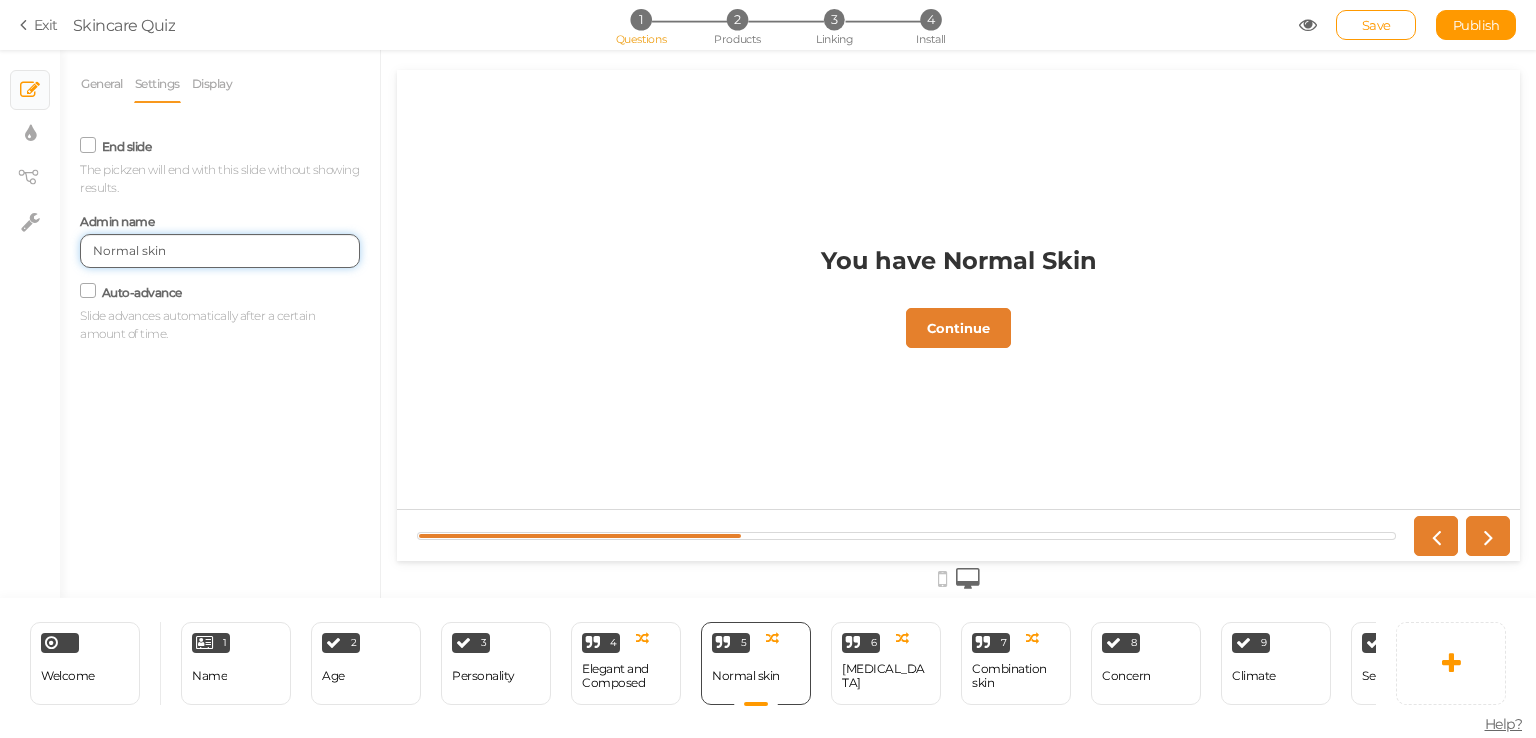 click on "Normal skin" at bounding box center (220, 251) 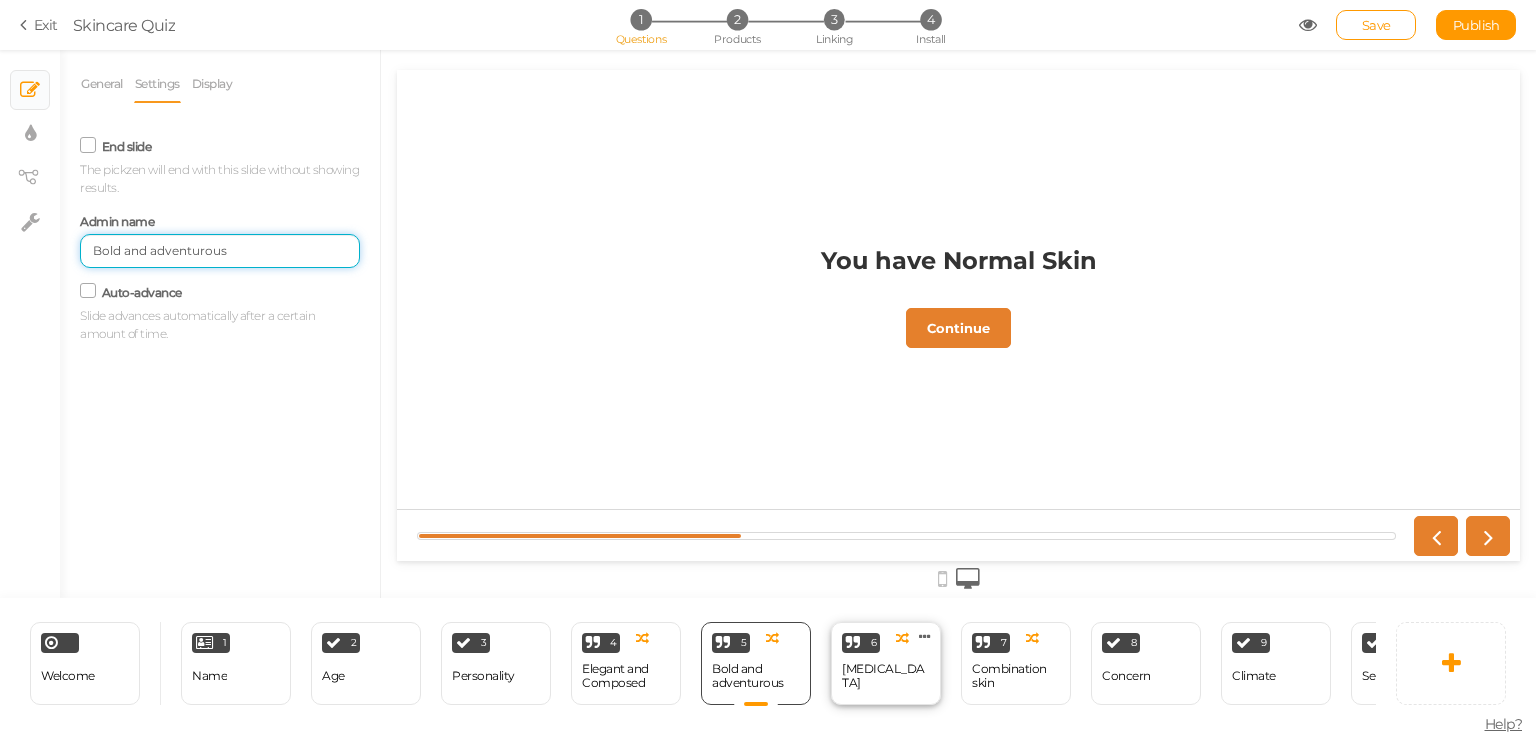 type on "Bold and adventurous" 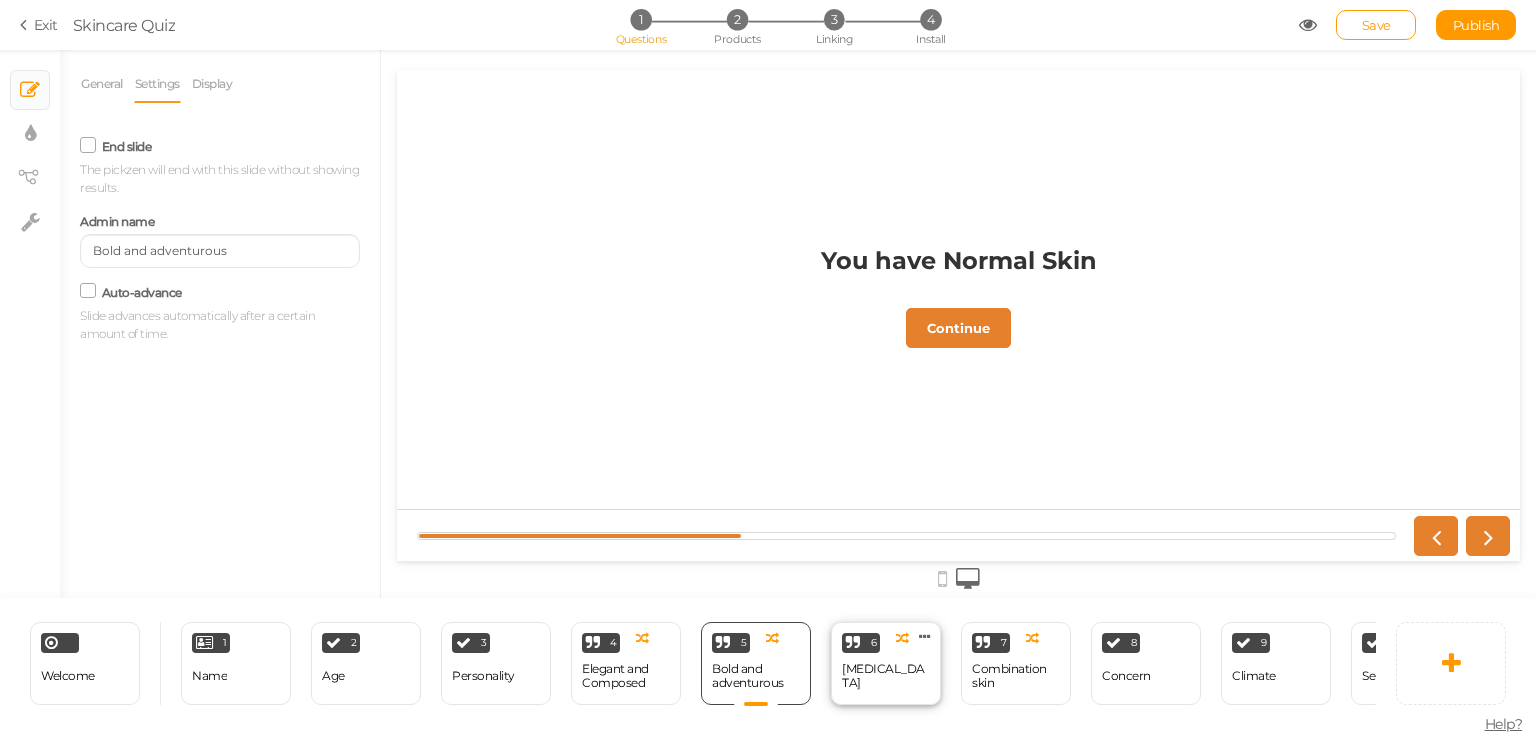 click on "[MEDICAL_DATA]" at bounding box center (886, 676) 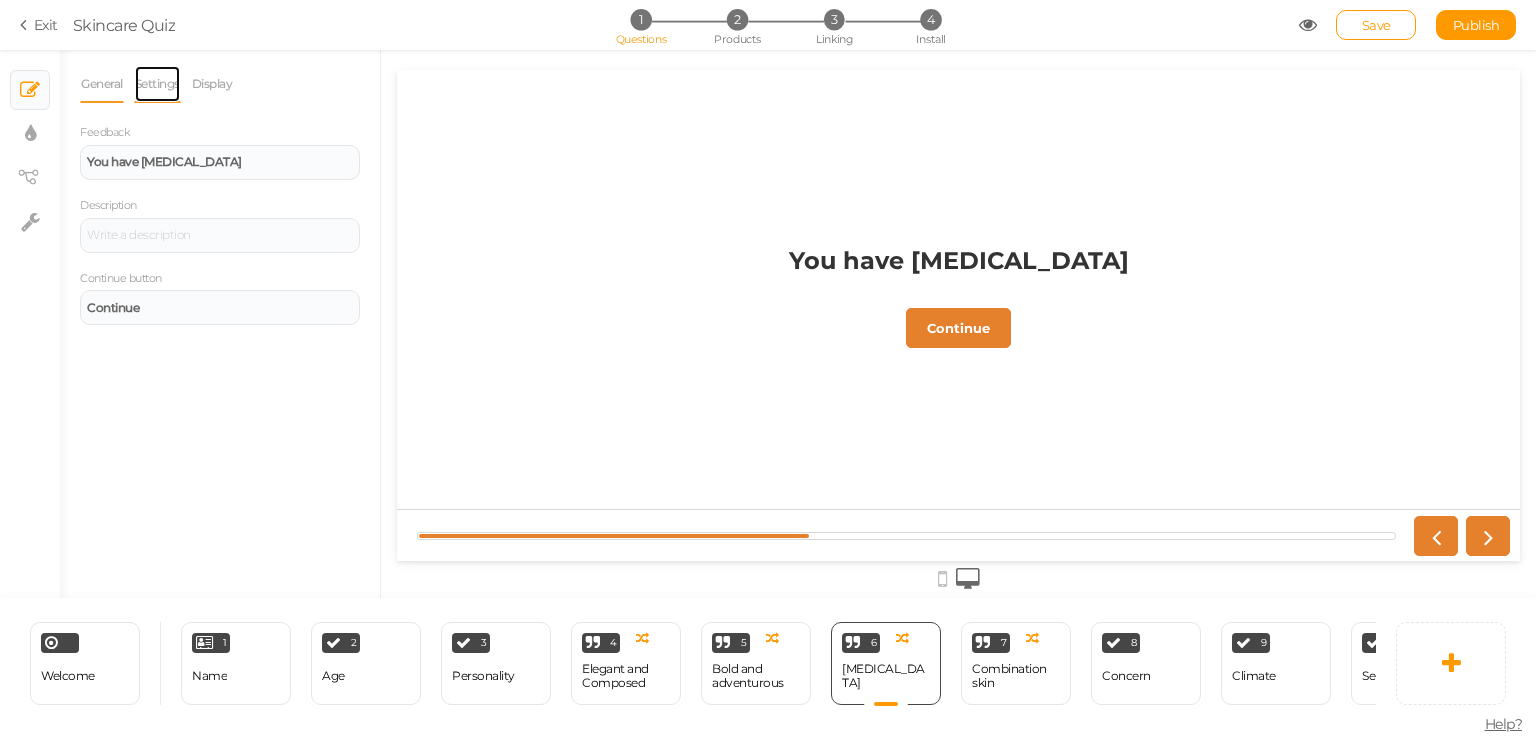 click on "Settings" at bounding box center (157, 84) 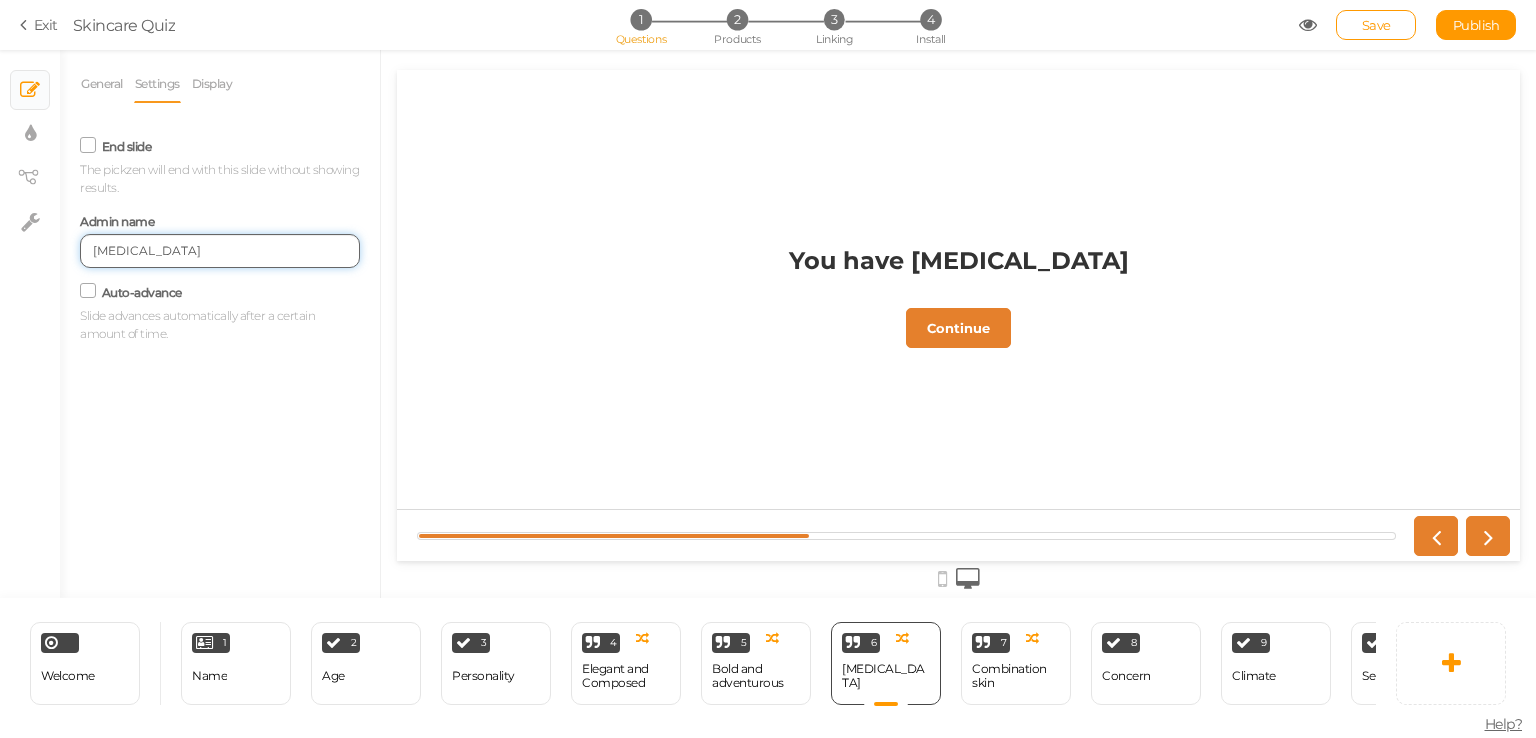 click on "[MEDICAL_DATA]" at bounding box center (220, 251) 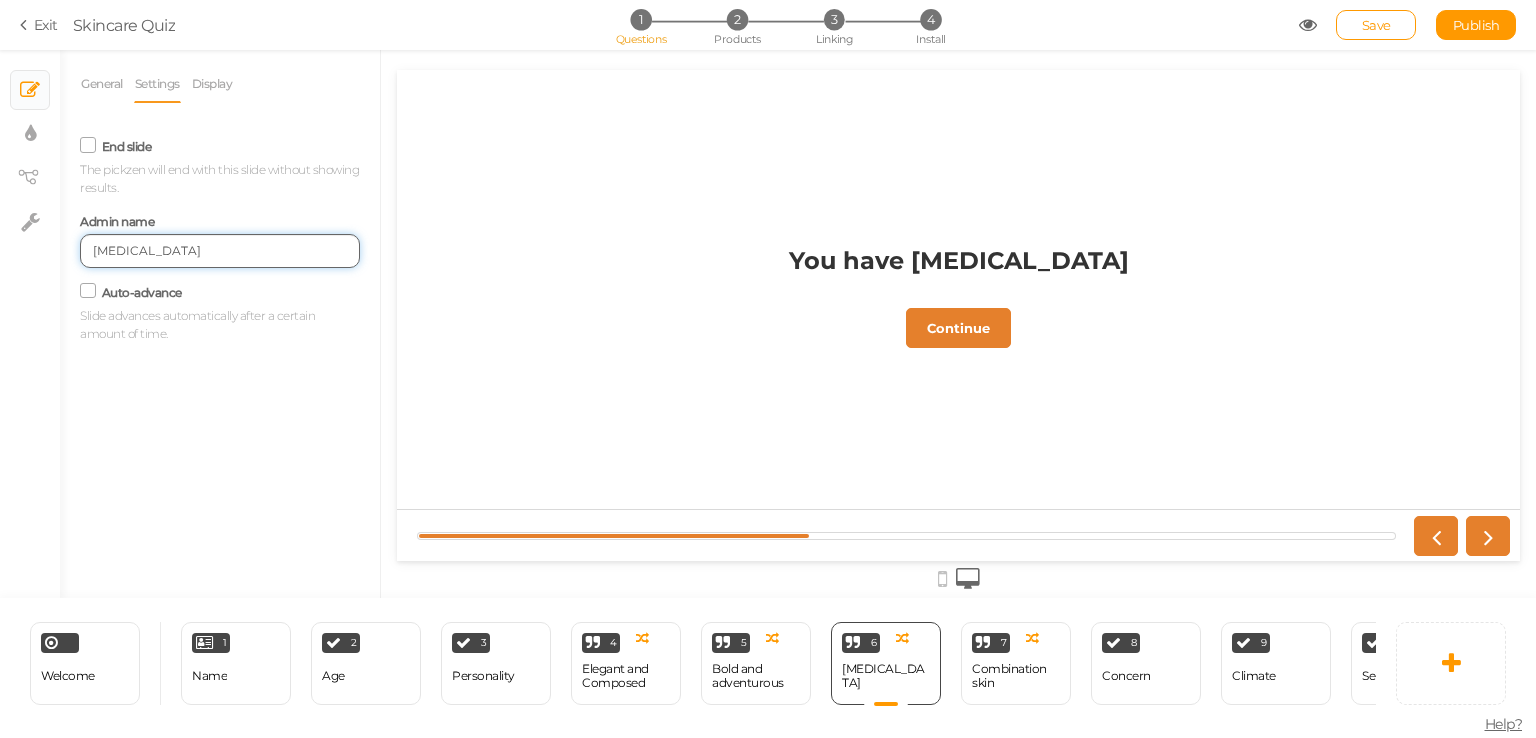 paste on "Romantic and dreamy" 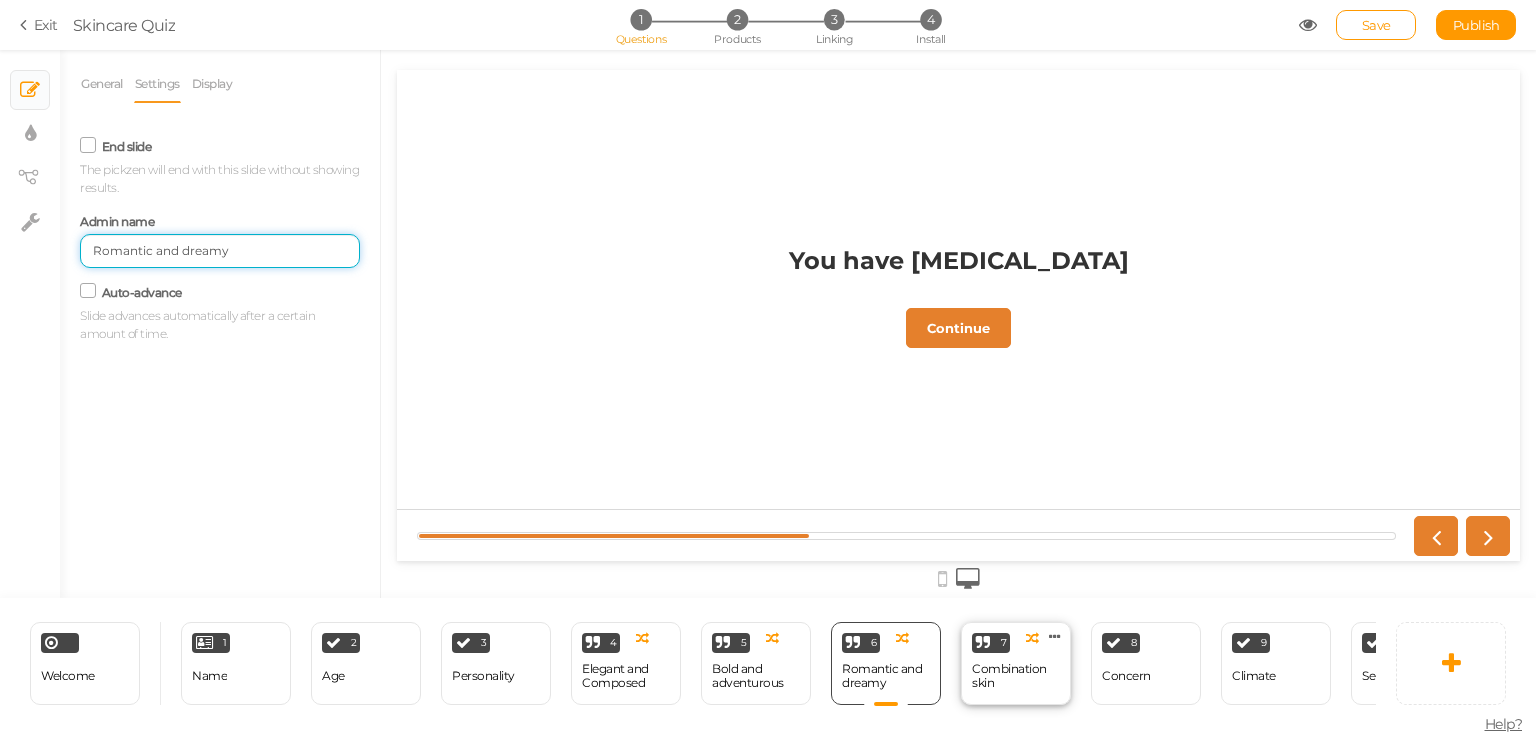 type on "Romantic and dreamy" 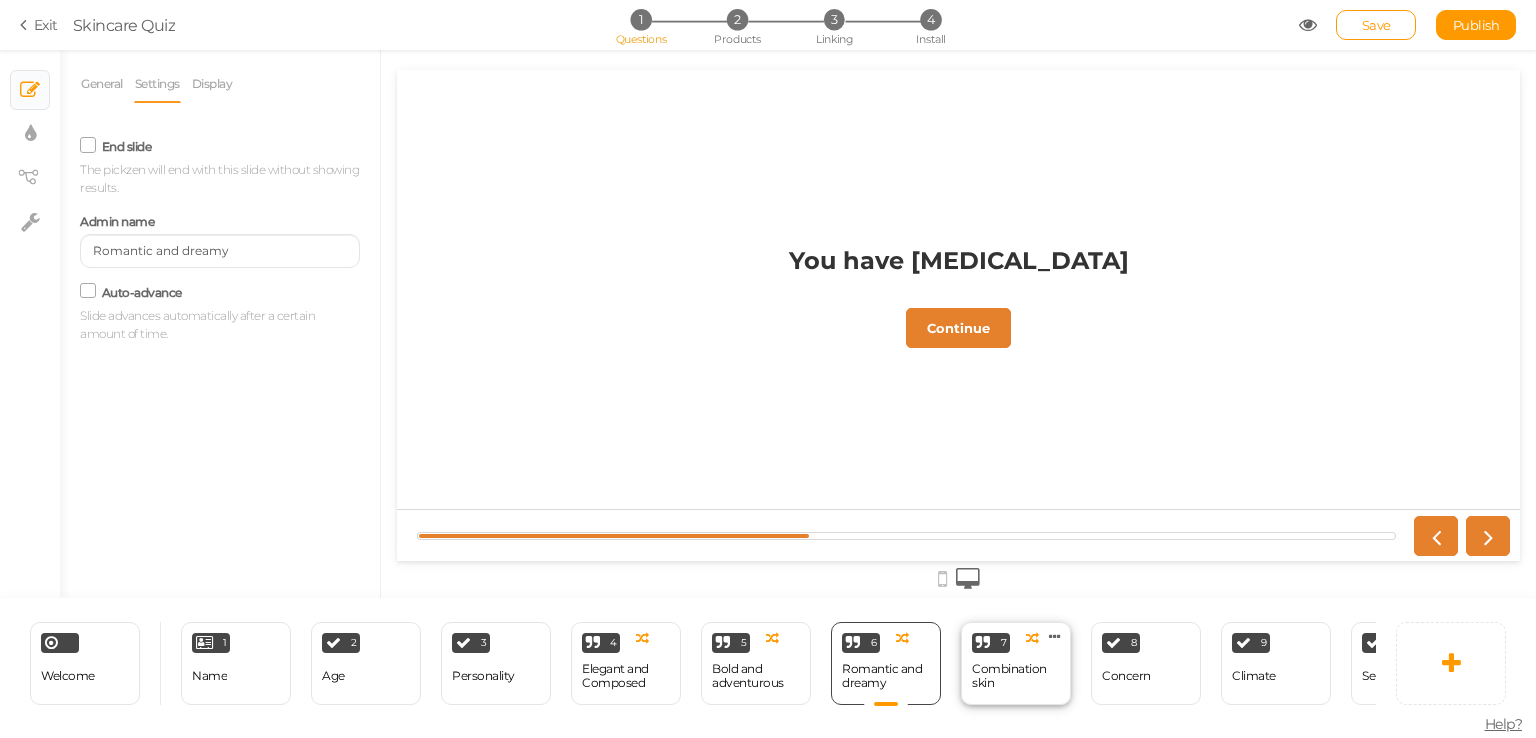 click on "Combination skin" at bounding box center (1016, 676) 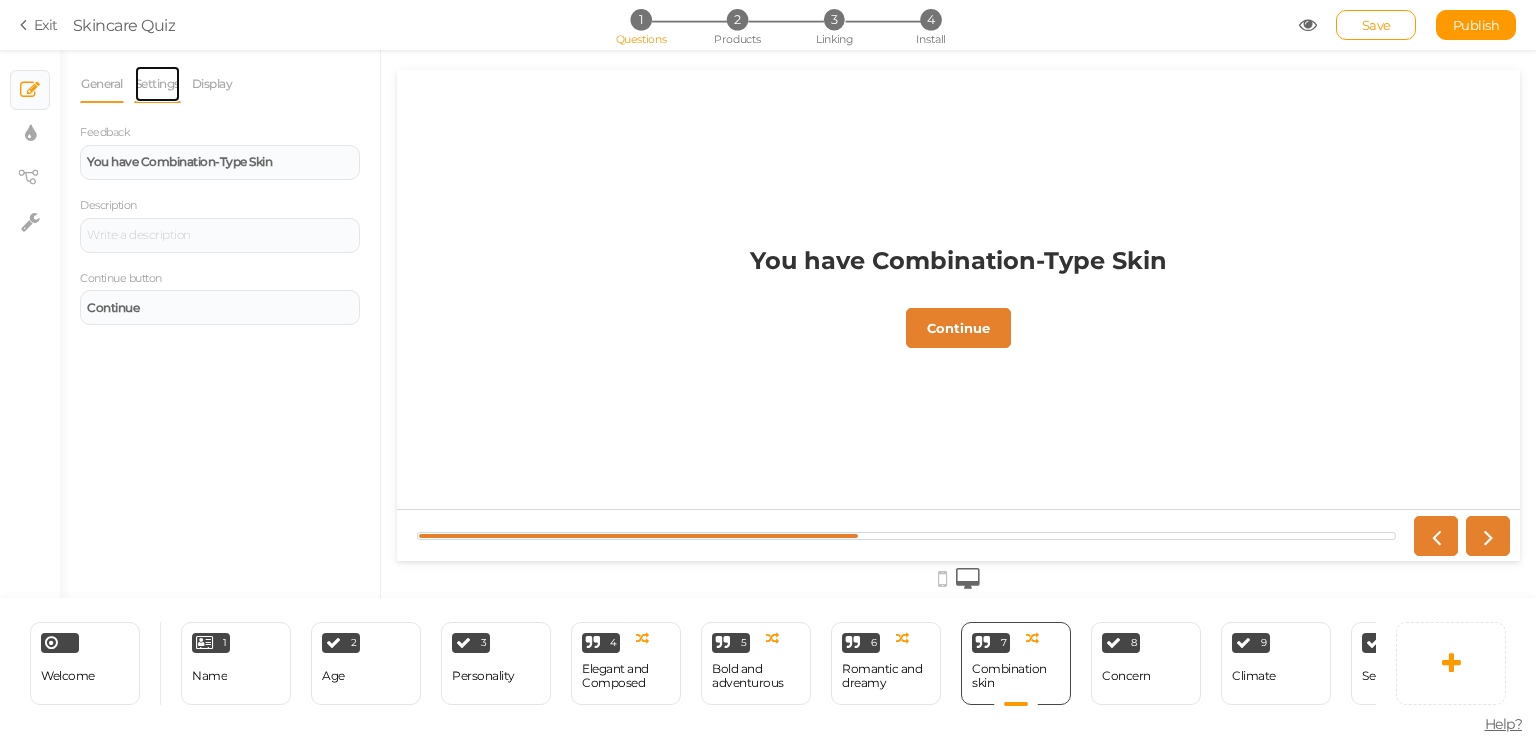 click on "Settings" at bounding box center [157, 84] 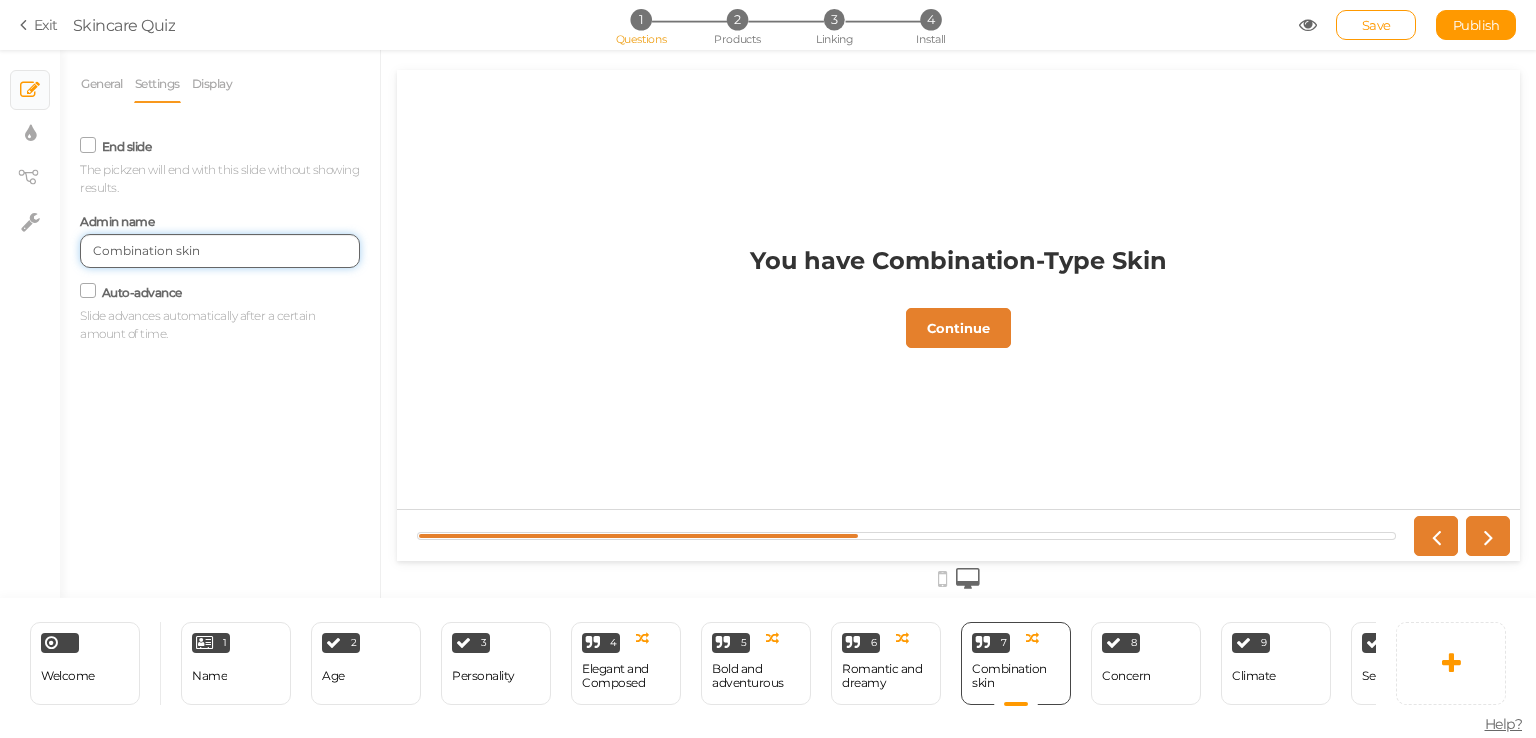 click on "Combination skin" at bounding box center (220, 251) 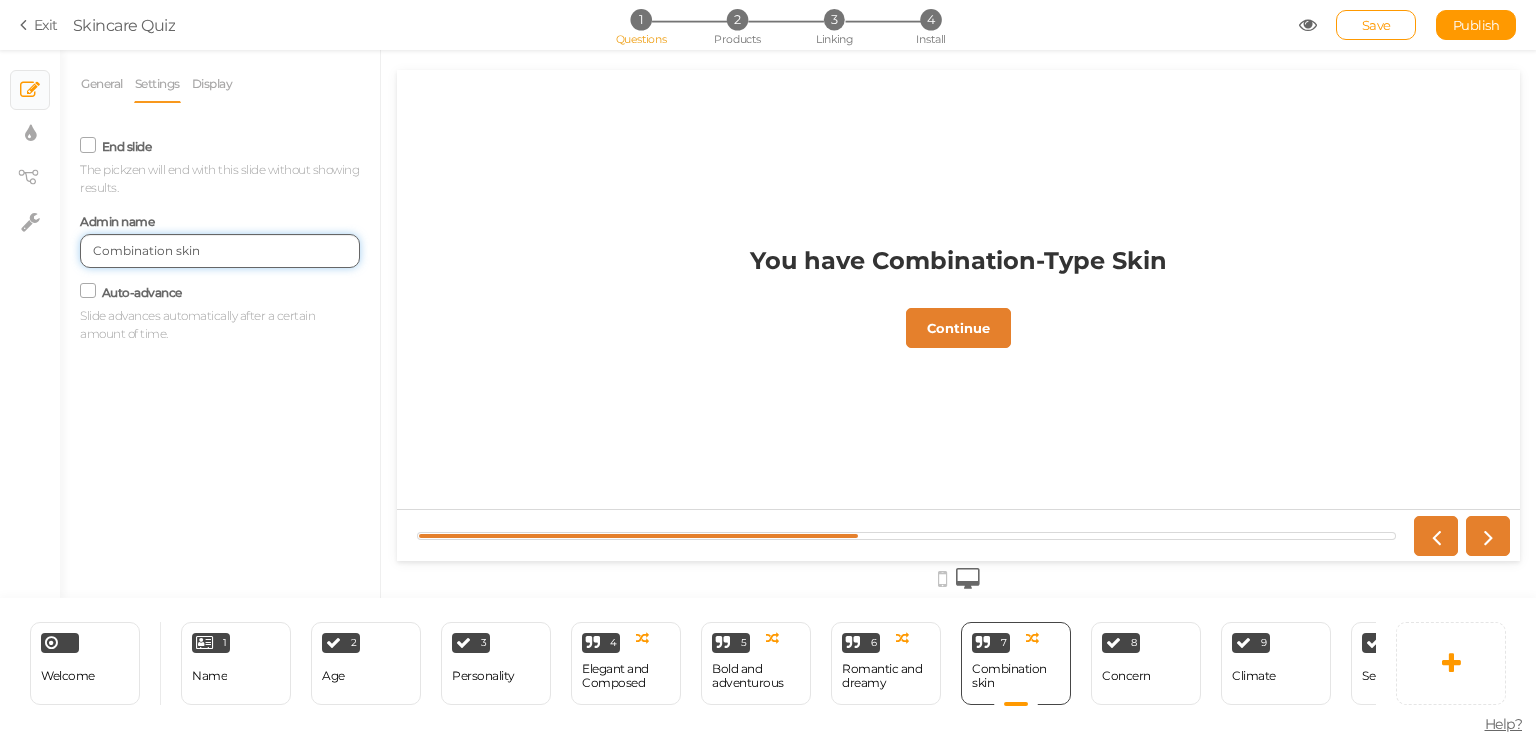 paste on "Energetic and playful" 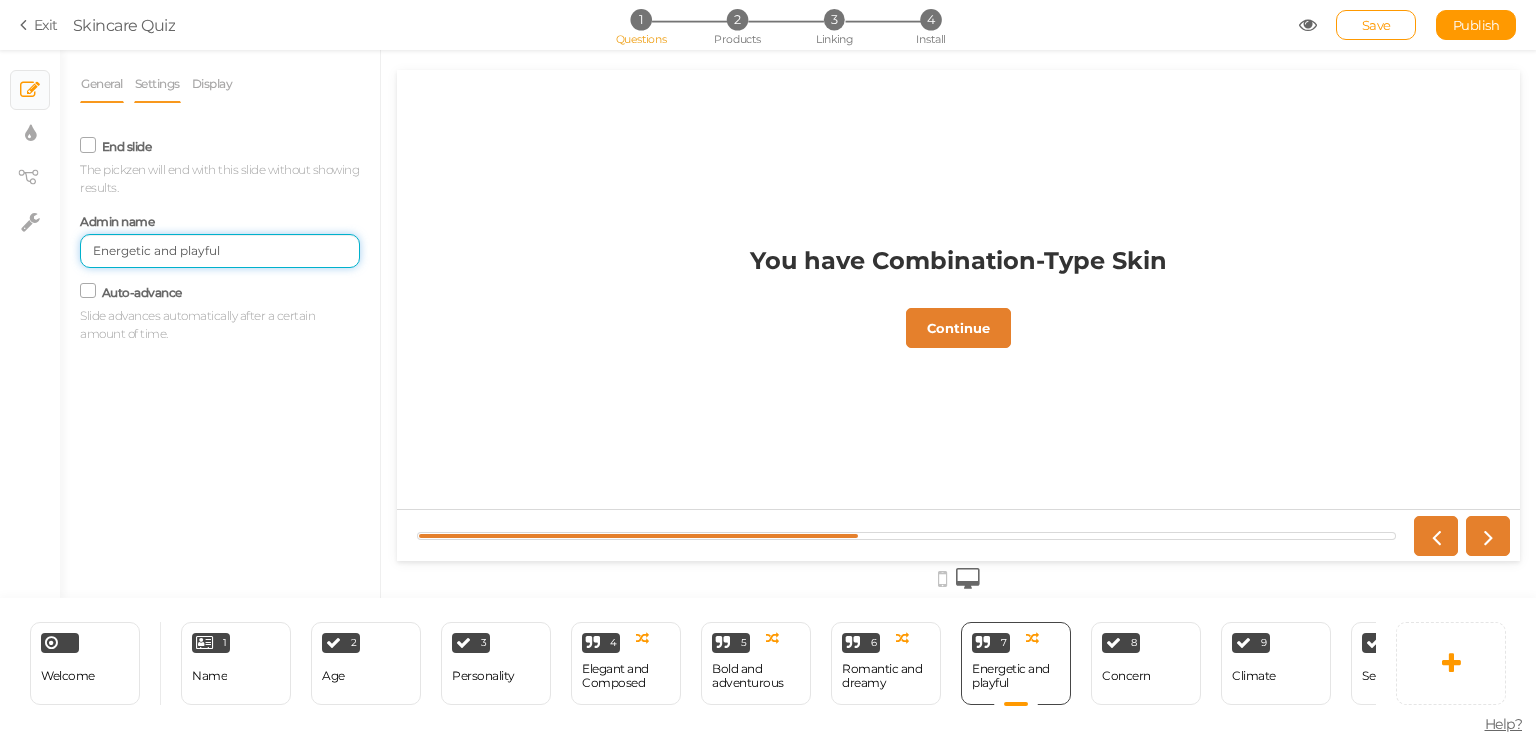 type on "Energetic and playful" 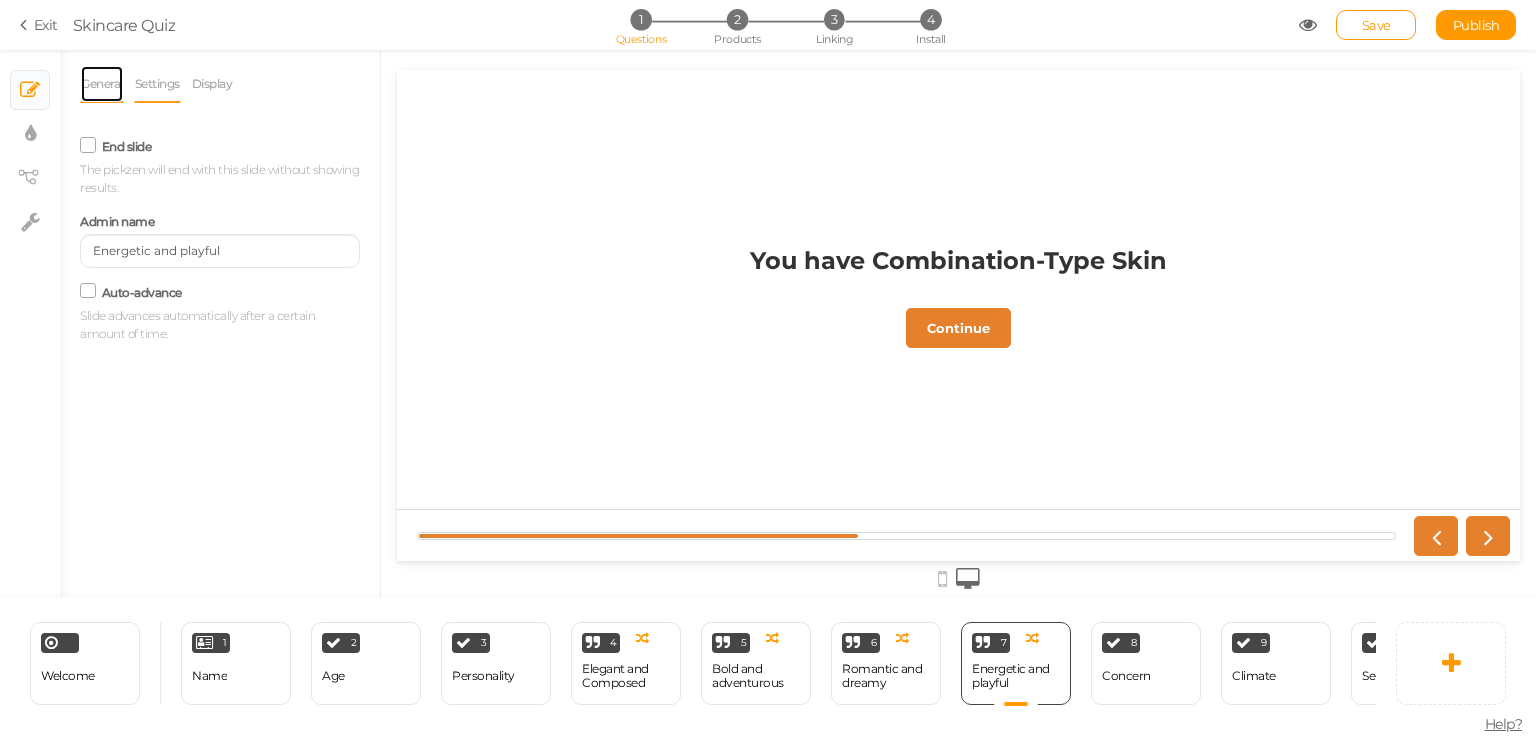 click on "General" at bounding box center [102, 84] 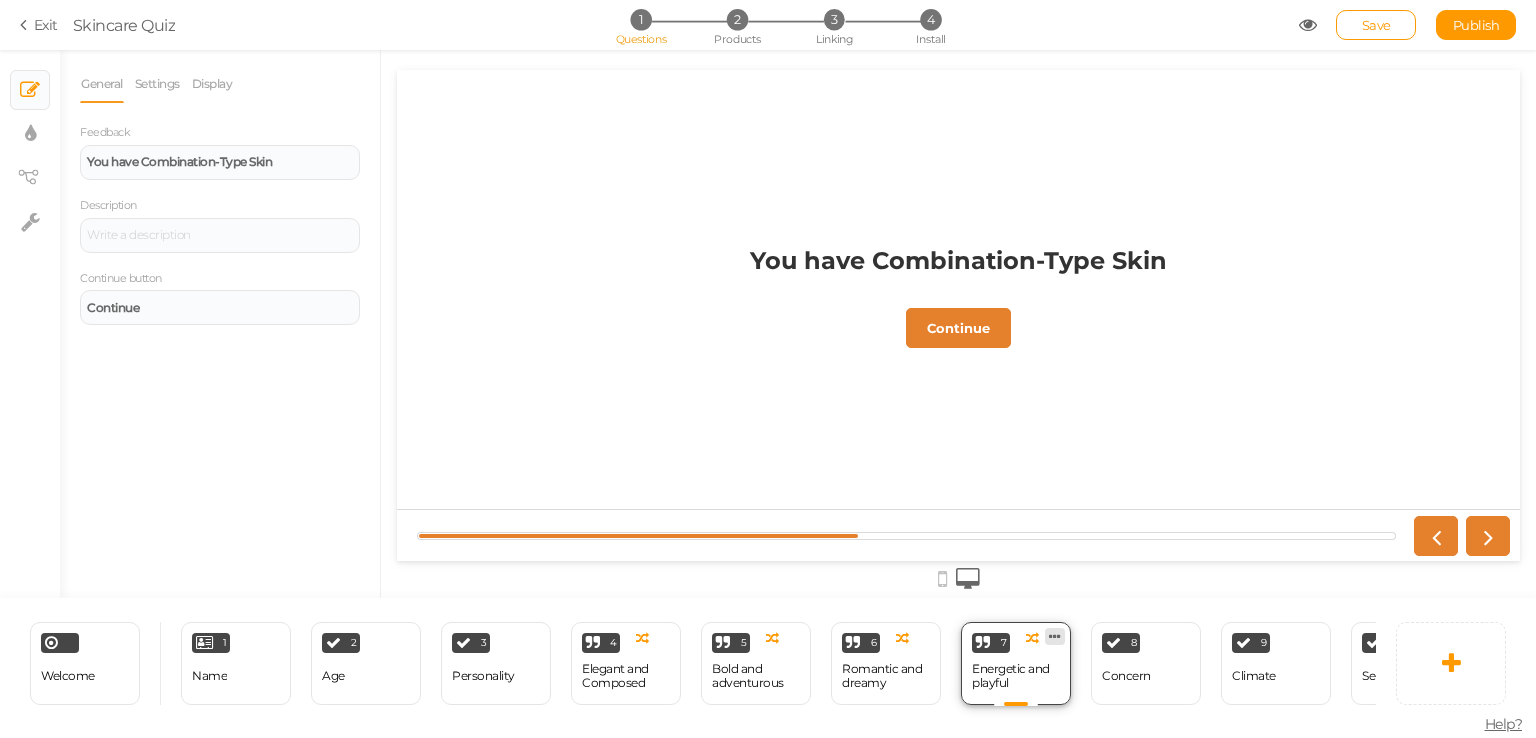 click at bounding box center (1055, 636) 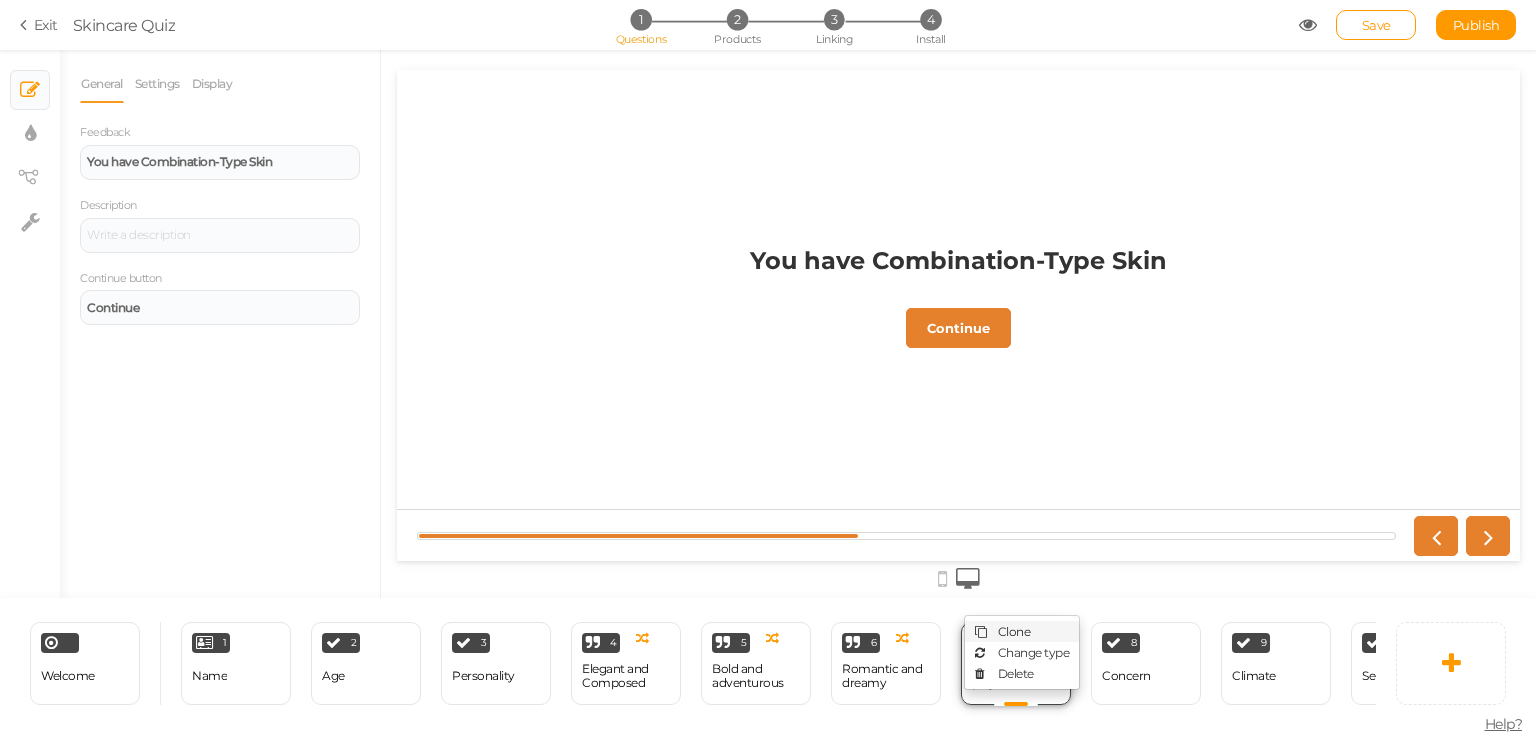 click on "Clone" at bounding box center (1022, 631) 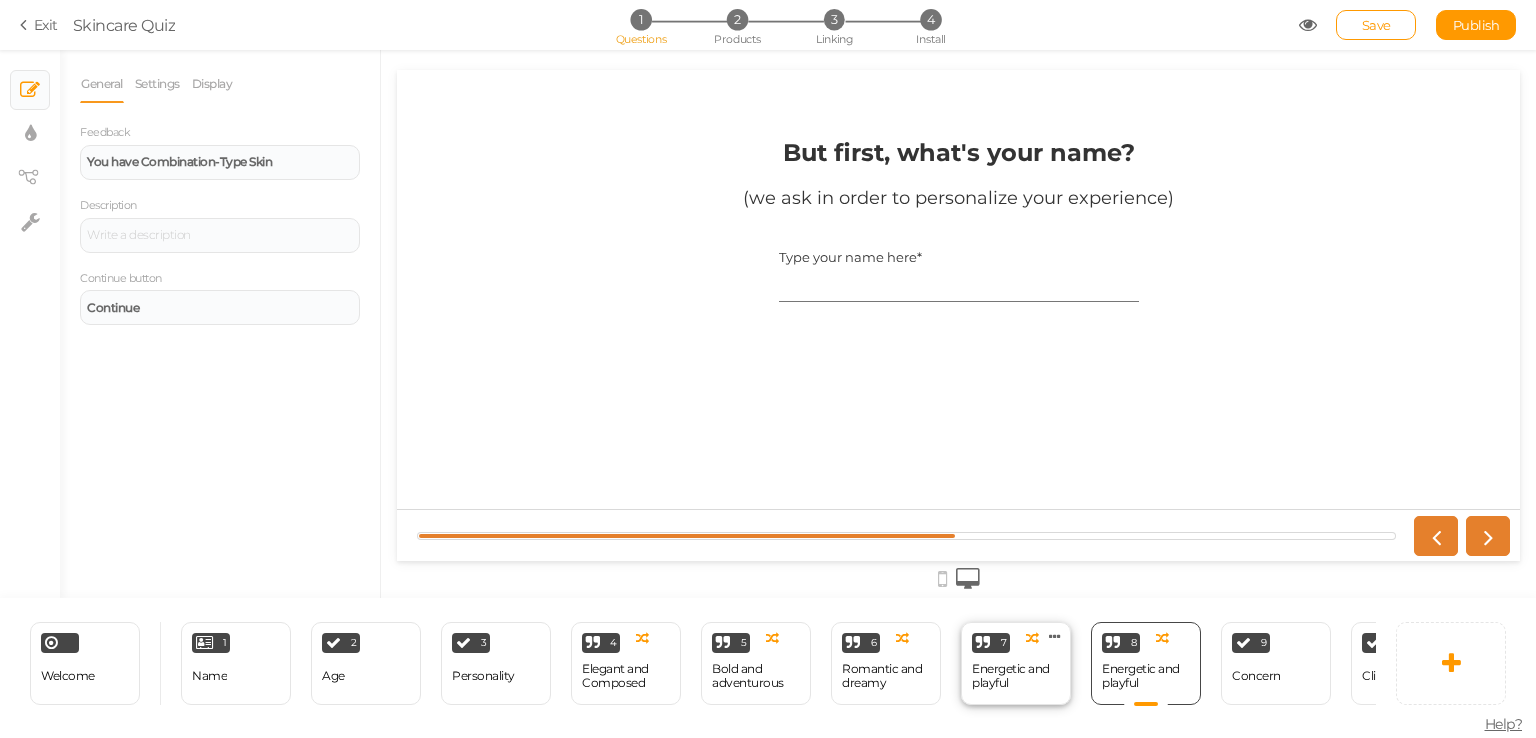 click on "Energetic and playful" at bounding box center [1016, 676] 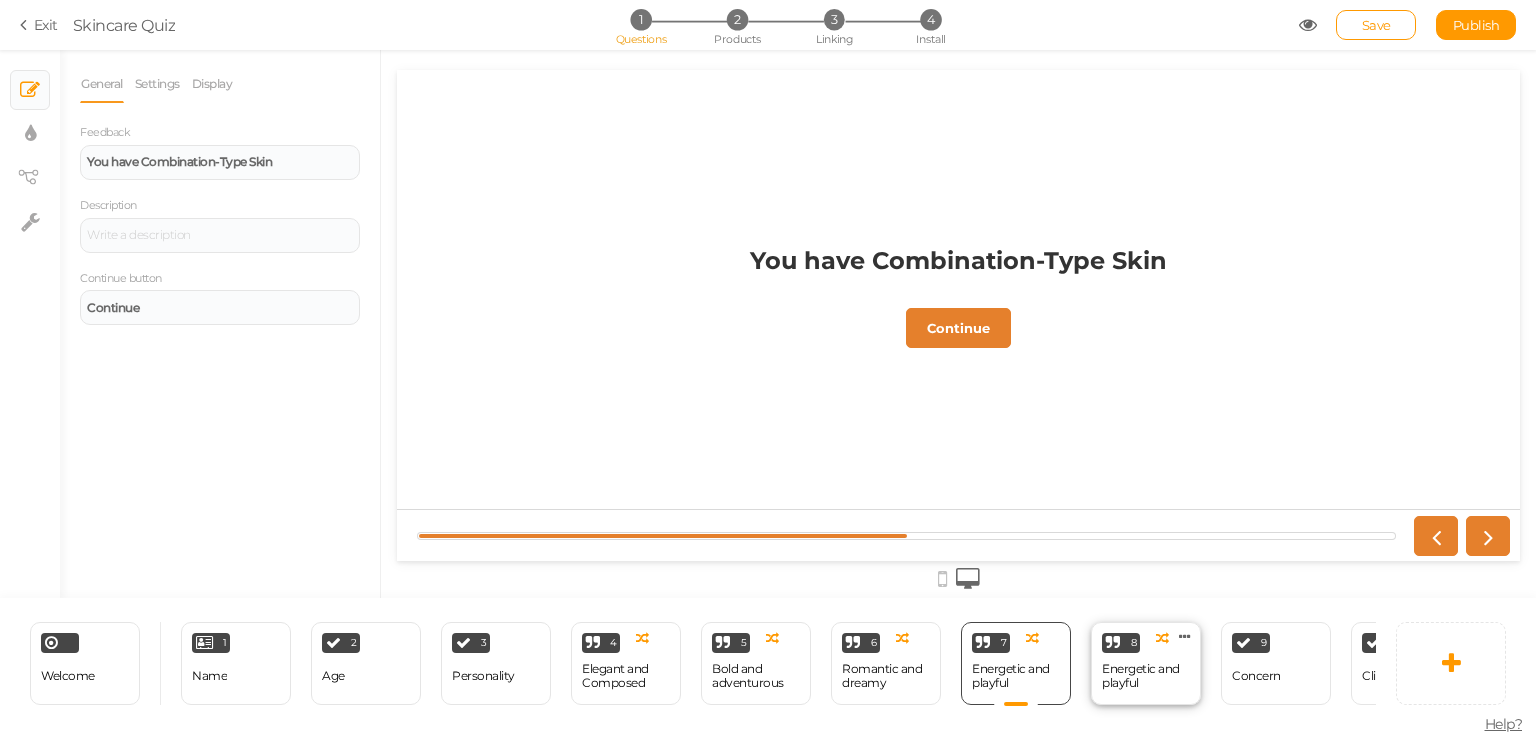 click on "Energetic and playful" at bounding box center (1146, 676) 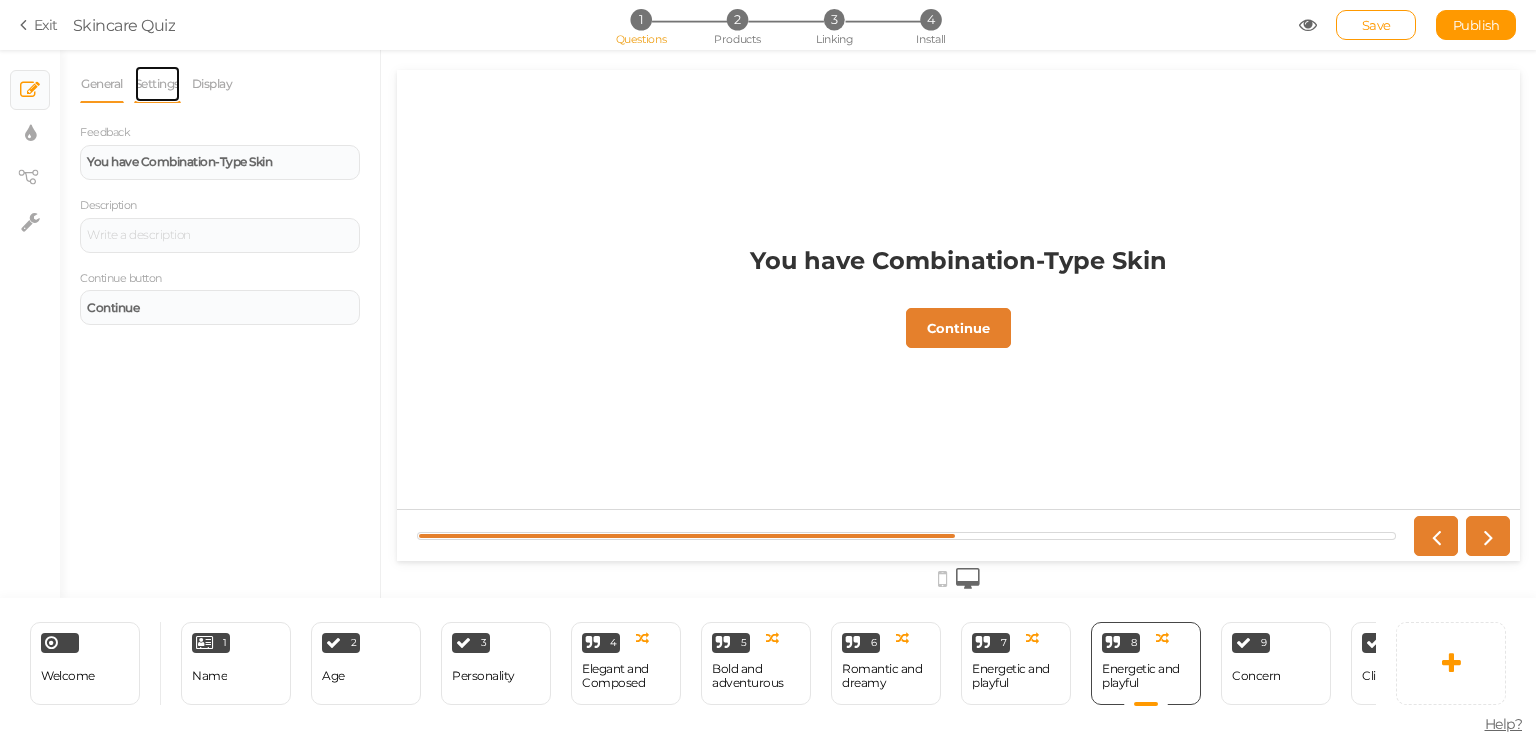click on "Settings" at bounding box center [157, 84] 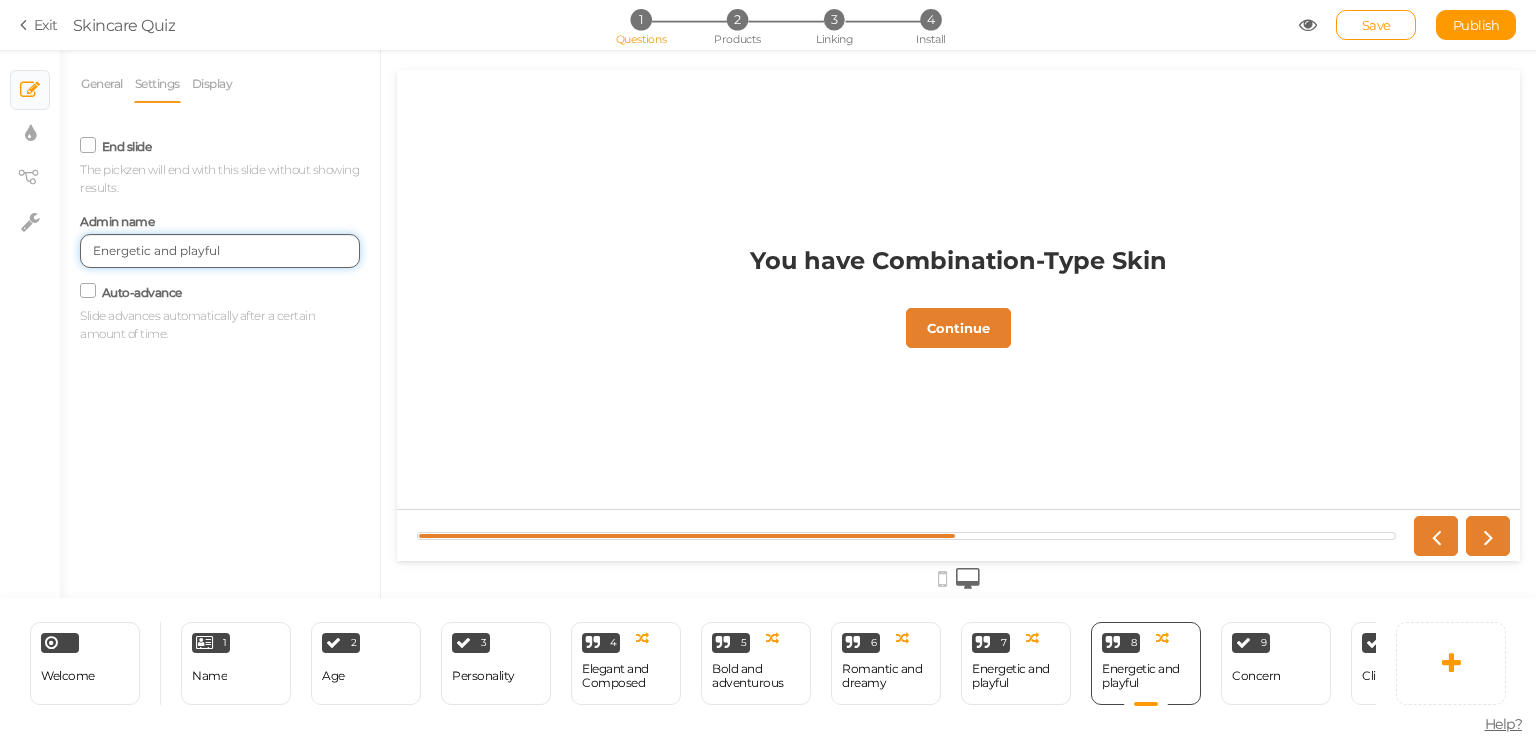 click on "Energetic and playful" at bounding box center (220, 251) 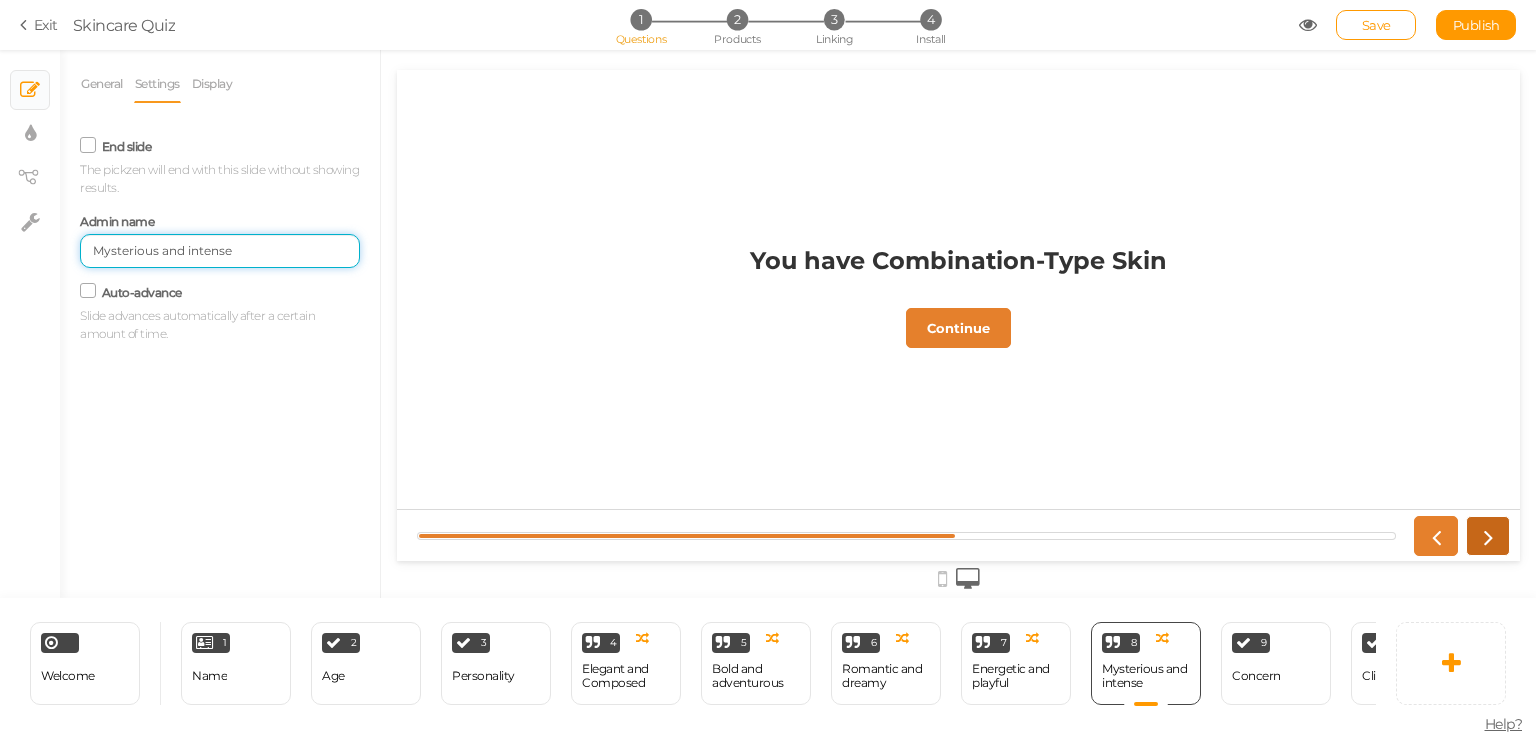 type on "Mysterious and intense" 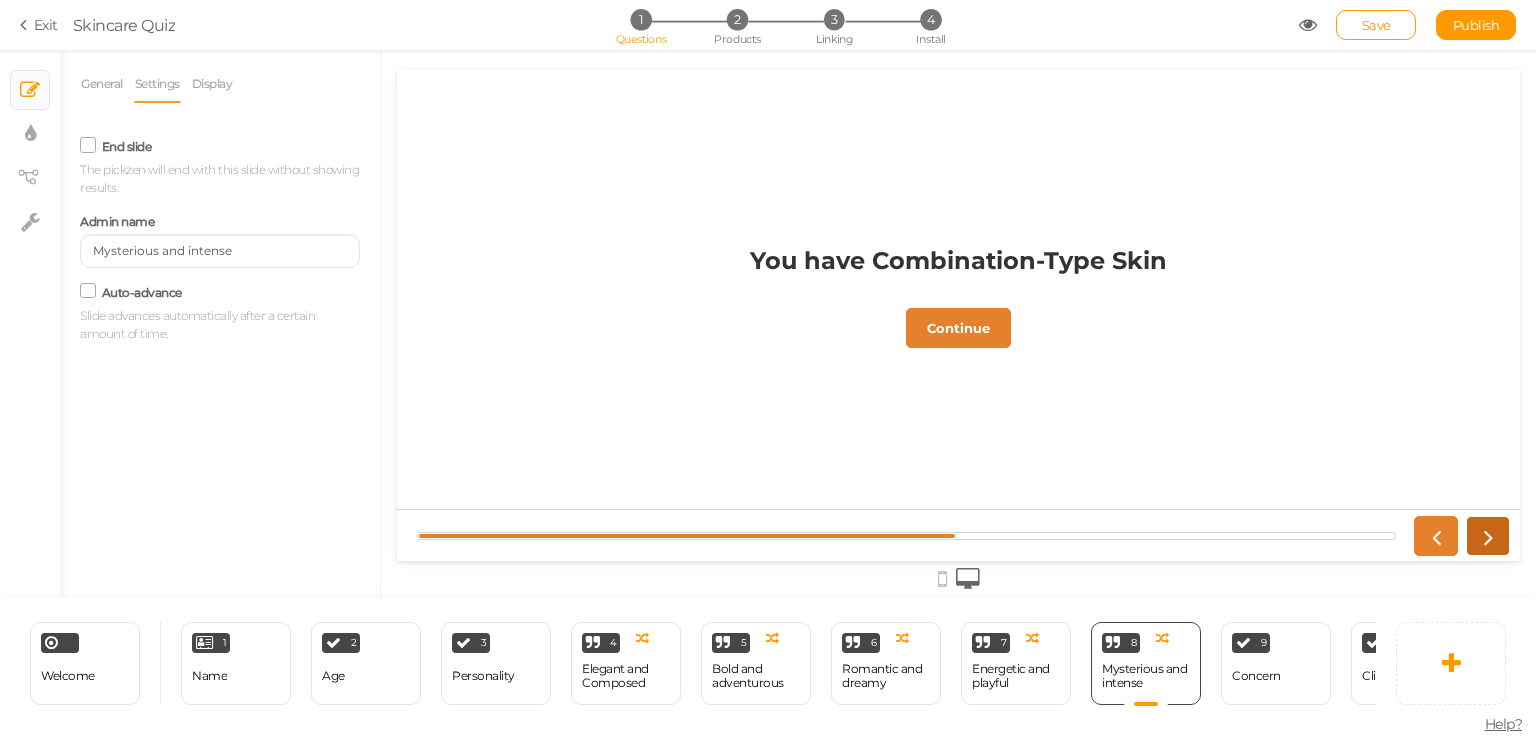 click at bounding box center (1488, 536) 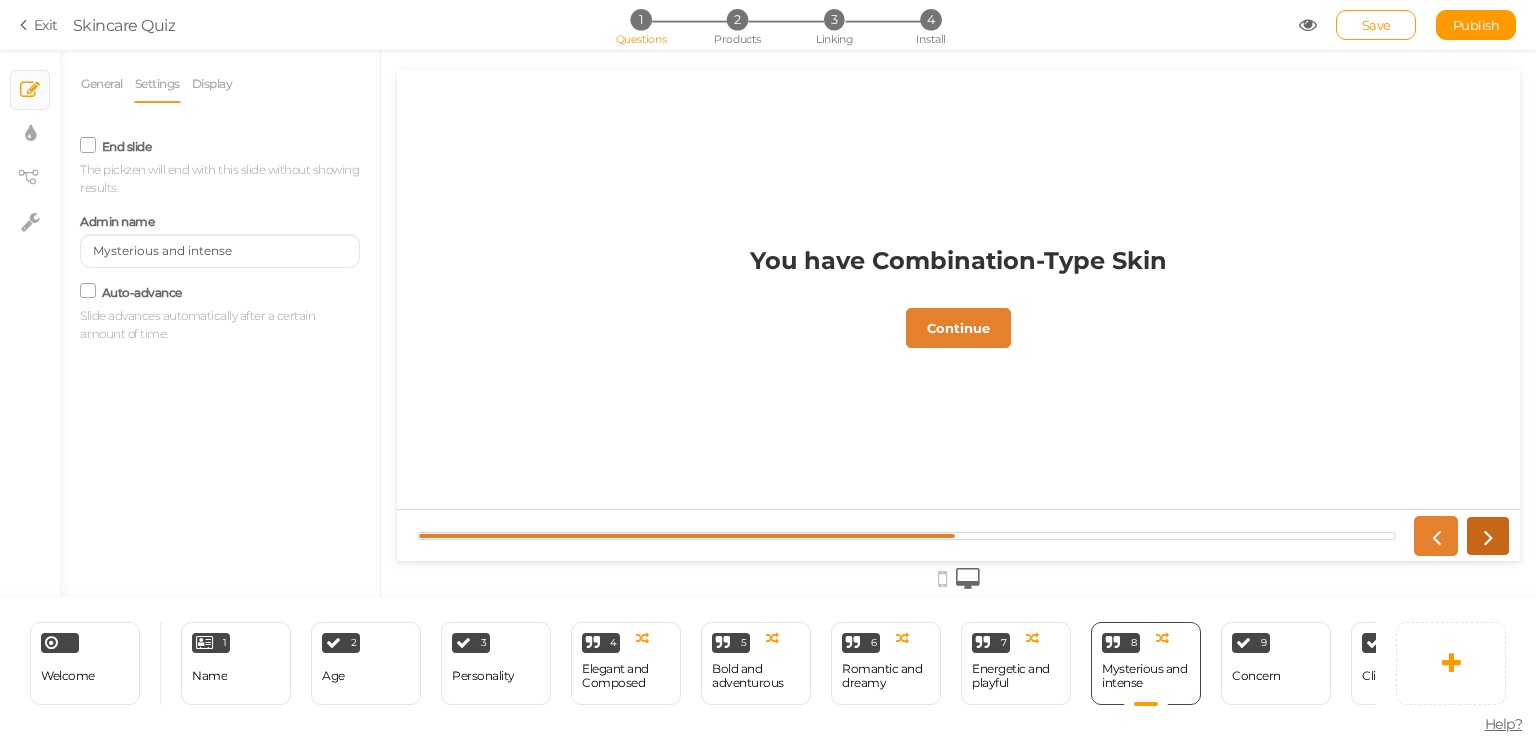 click at bounding box center (1488, 536) 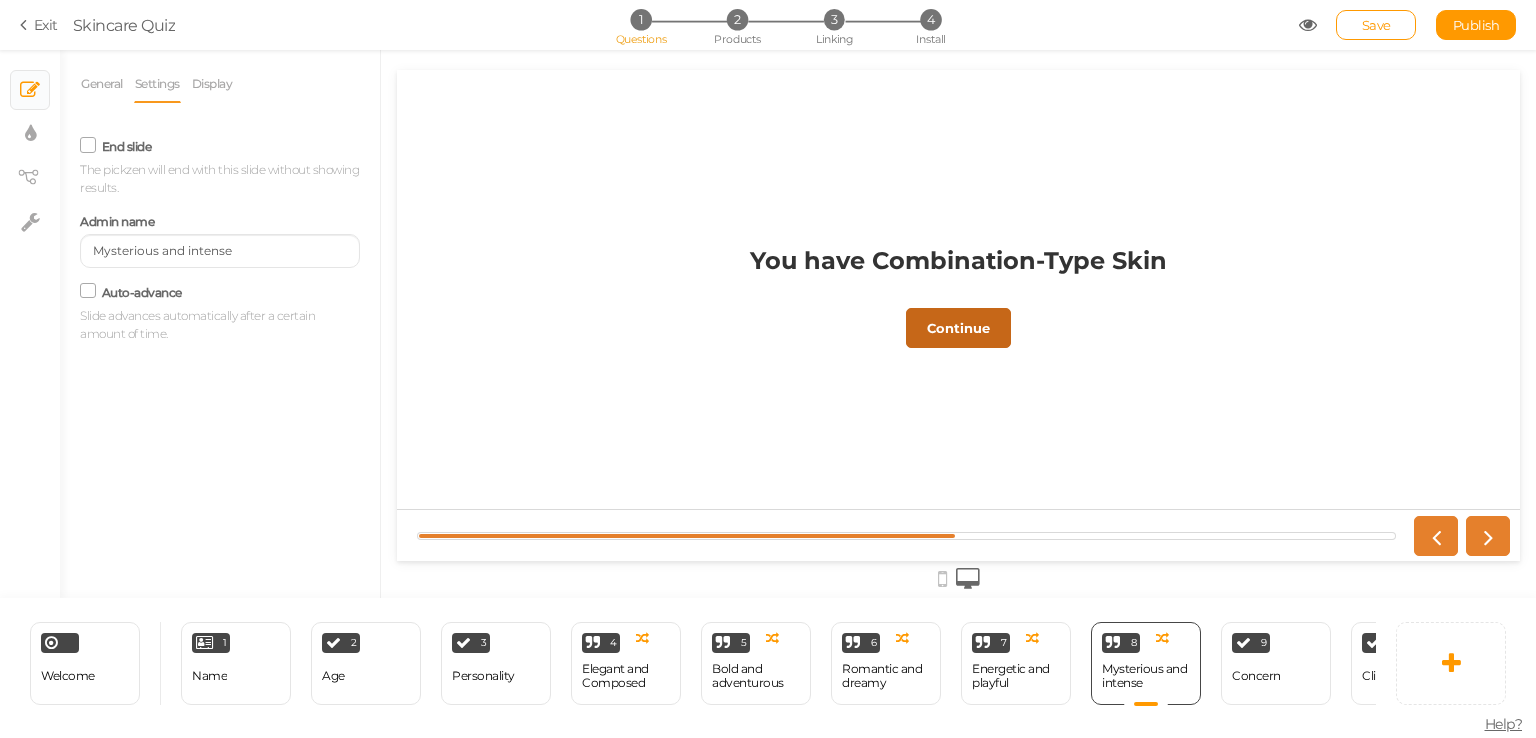click on "Continue" at bounding box center [958, 328] 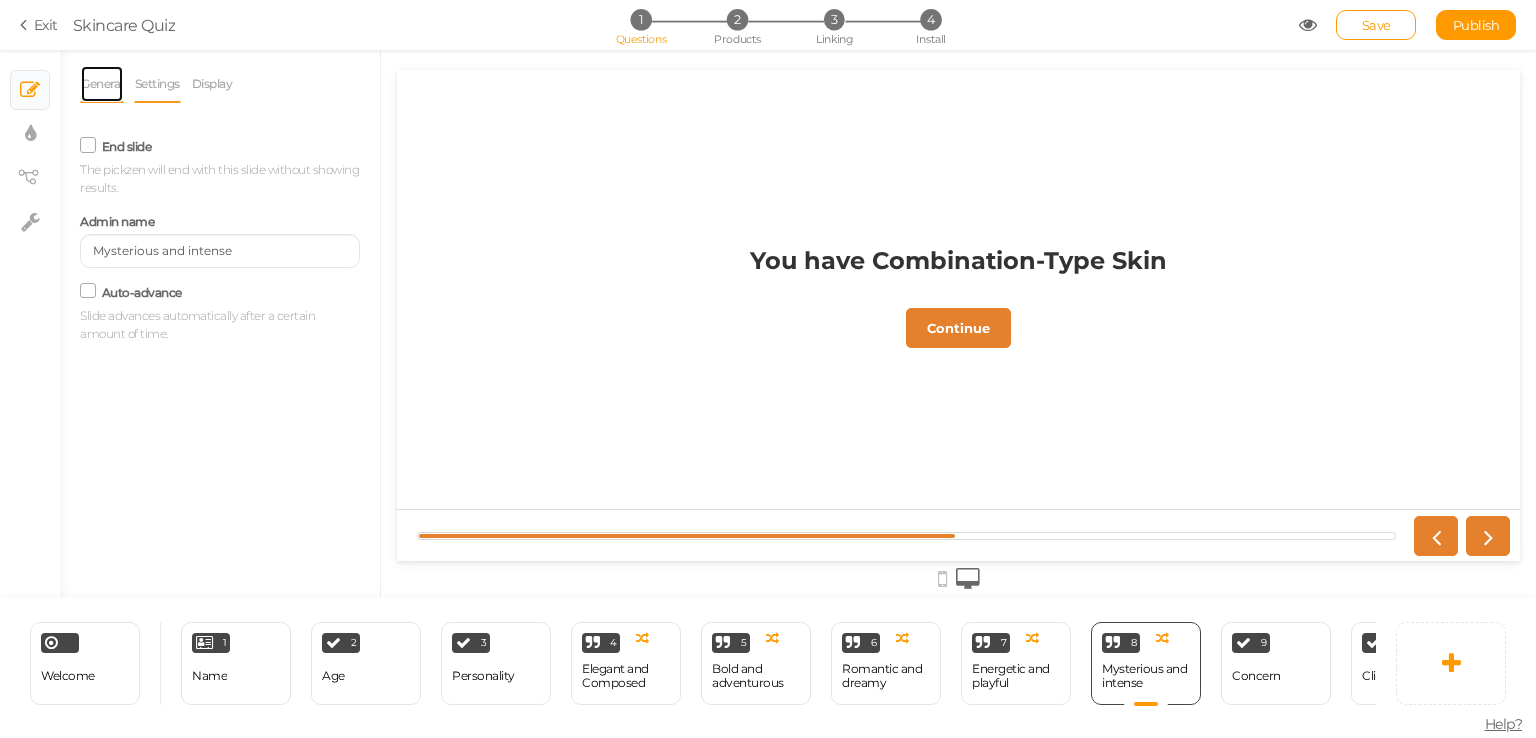 click on "General" at bounding box center (102, 84) 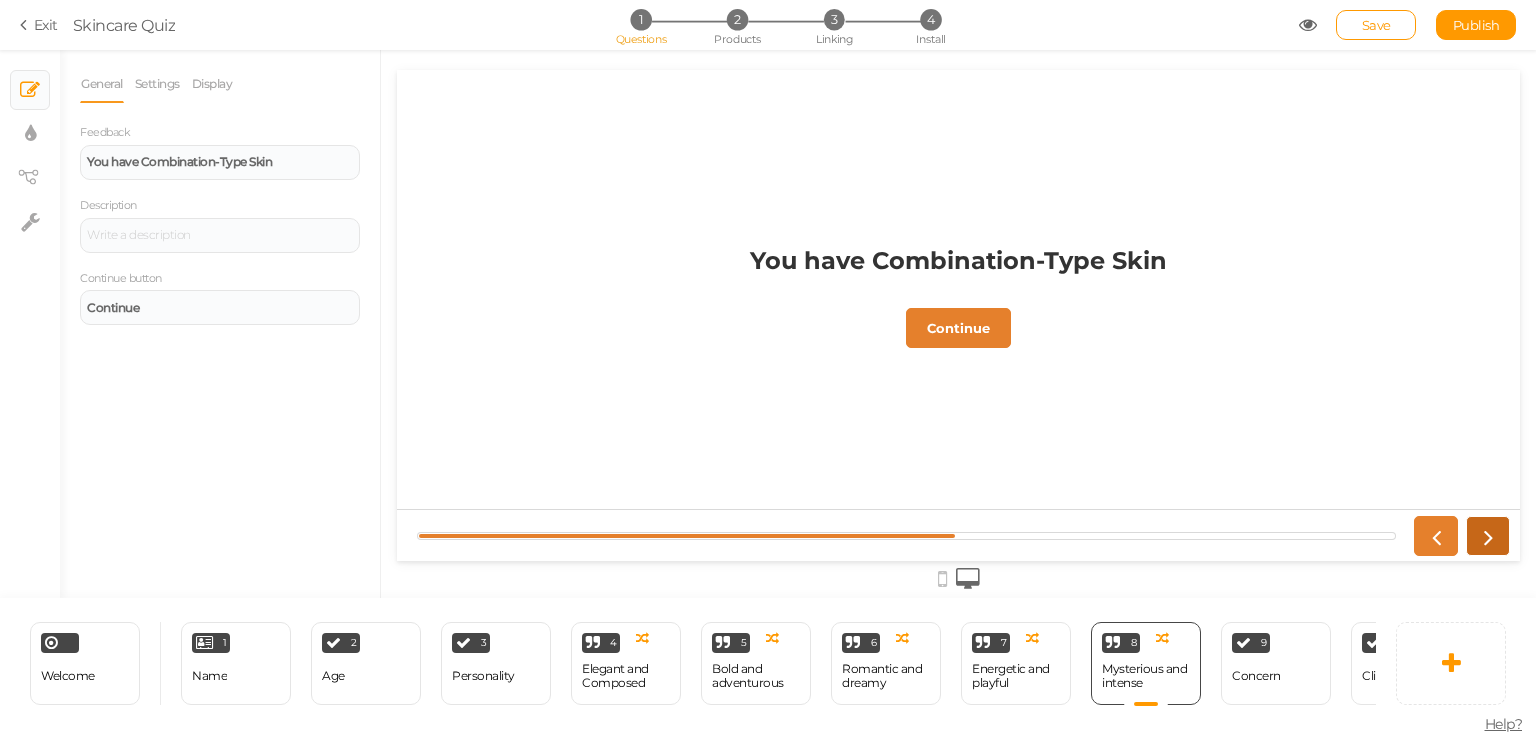 click at bounding box center (1488, 536) 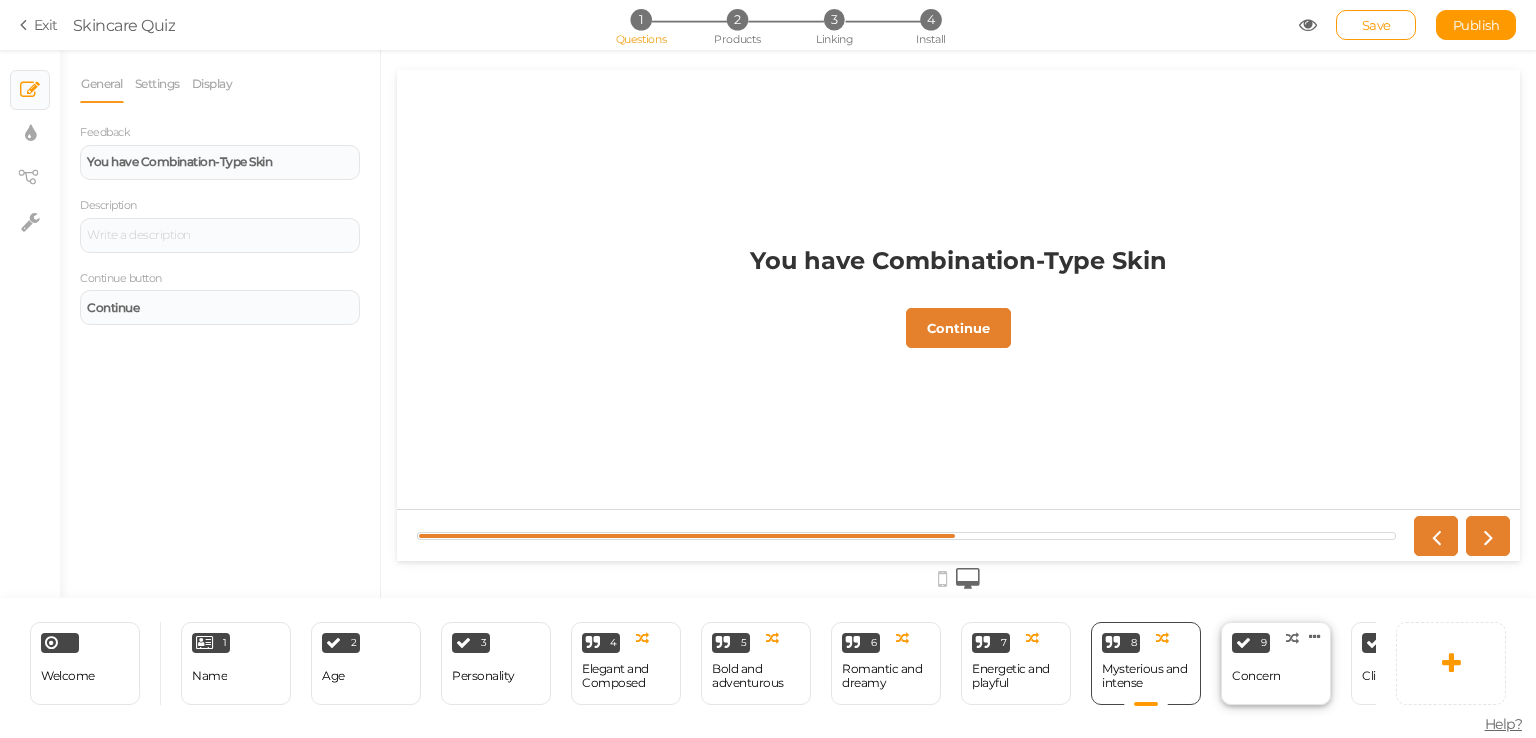 click on "Concern" at bounding box center (1256, 676) 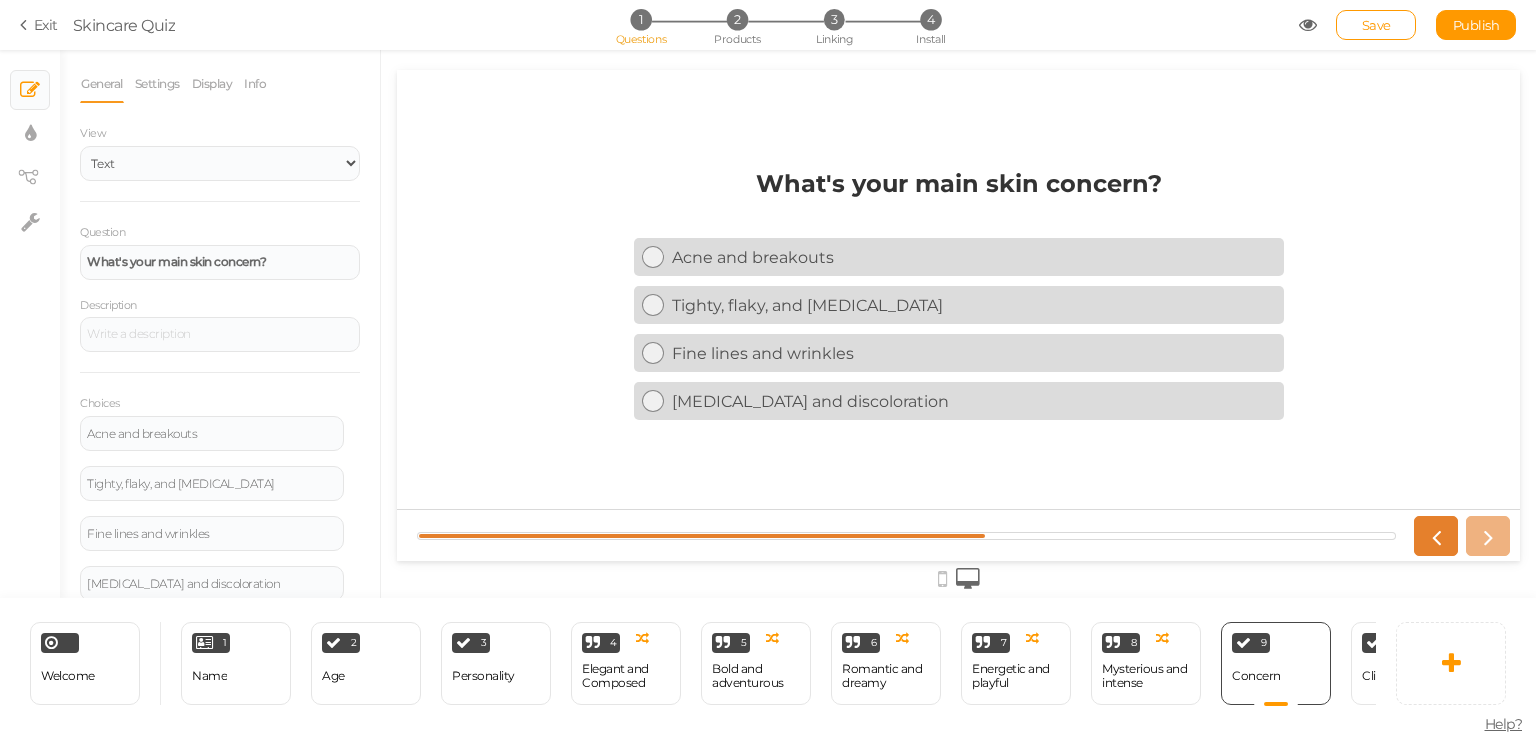 scroll, scrollTop: 0, scrollLeft: 0, axis: both 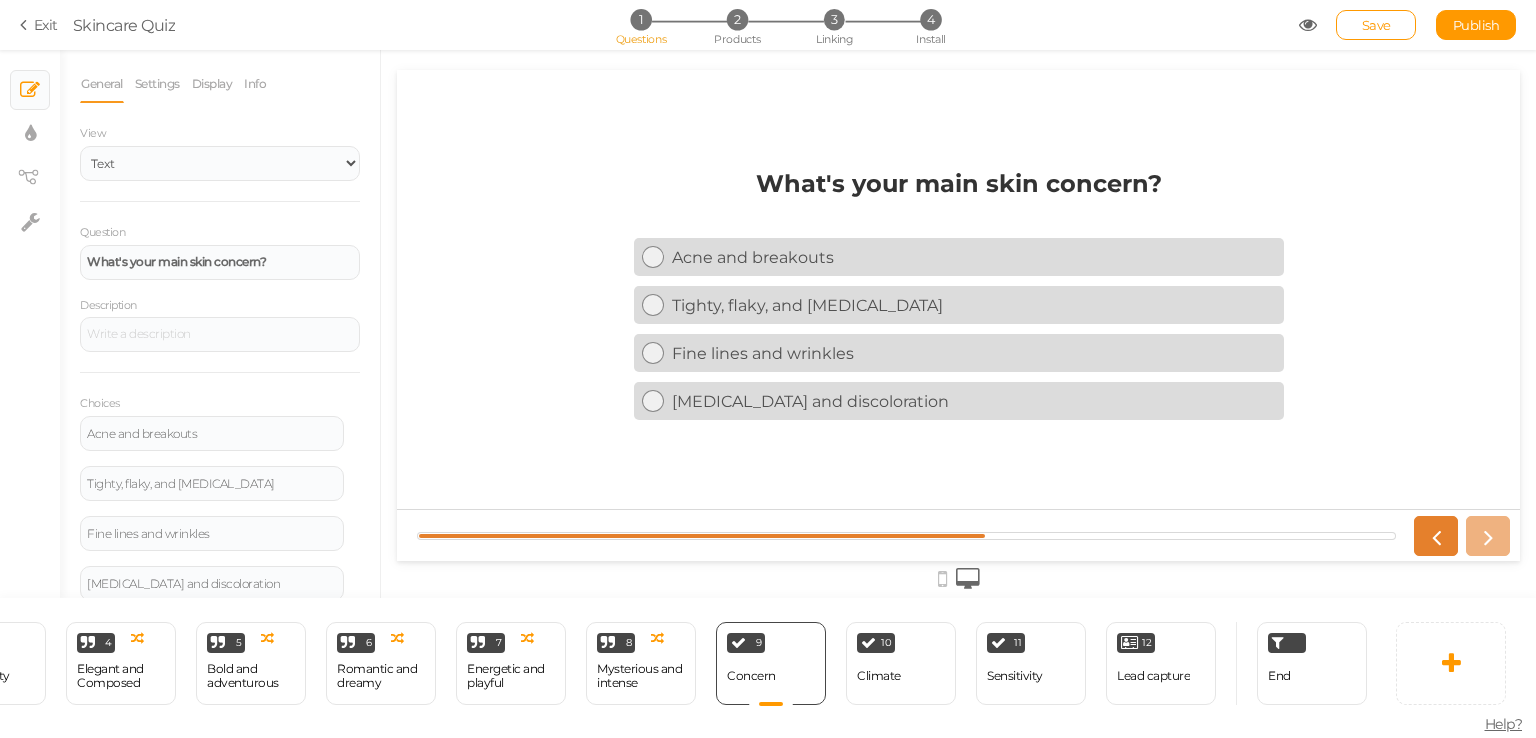 click on "What's your main skin concern?" at bounding box center (959, 183) 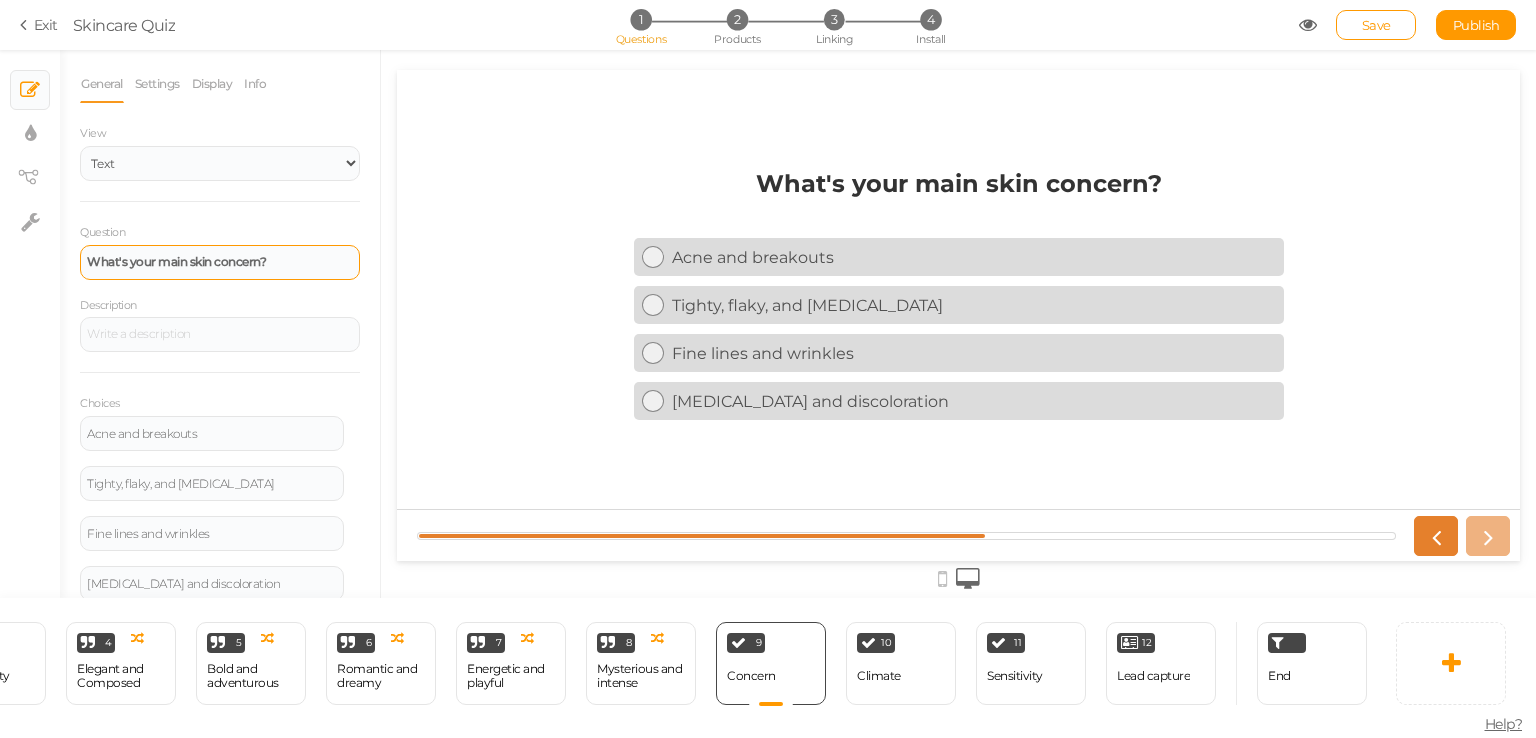 click on "What's your main skin concern?" at bounding box center (176, 261) 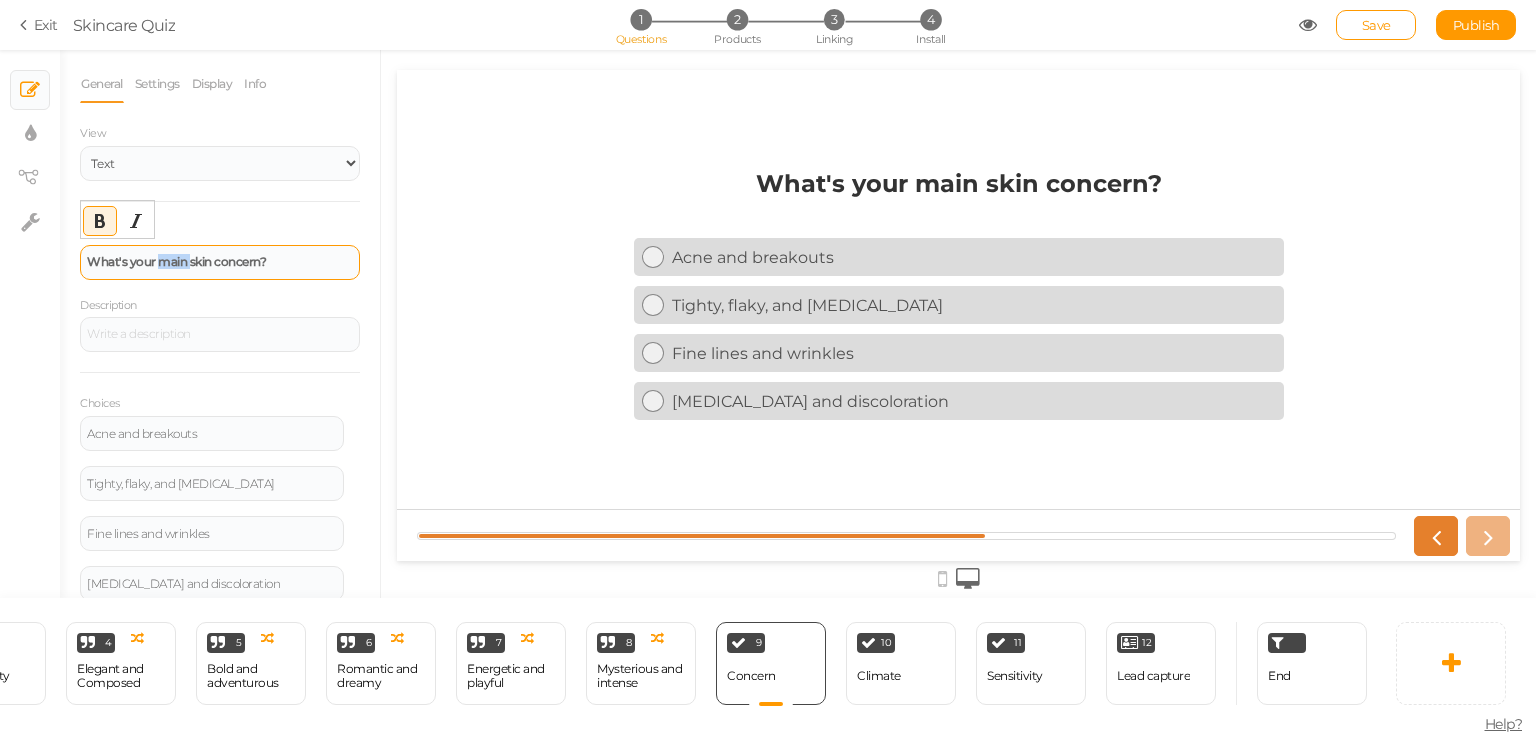 click on "What's your main skin concern?" at bounding box center [176, 261] 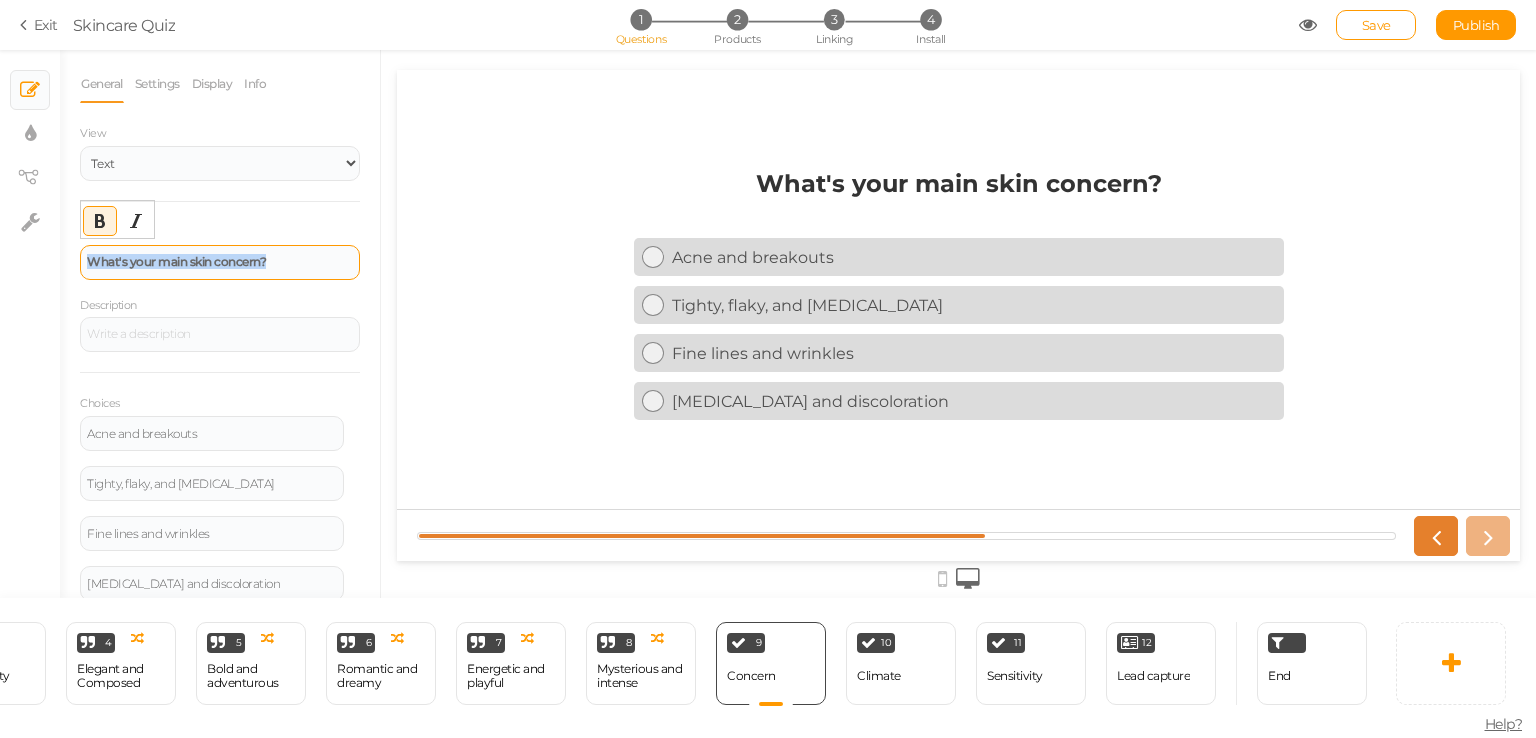 click on "What's your main skin concern?" at bounding box center (176, 261) 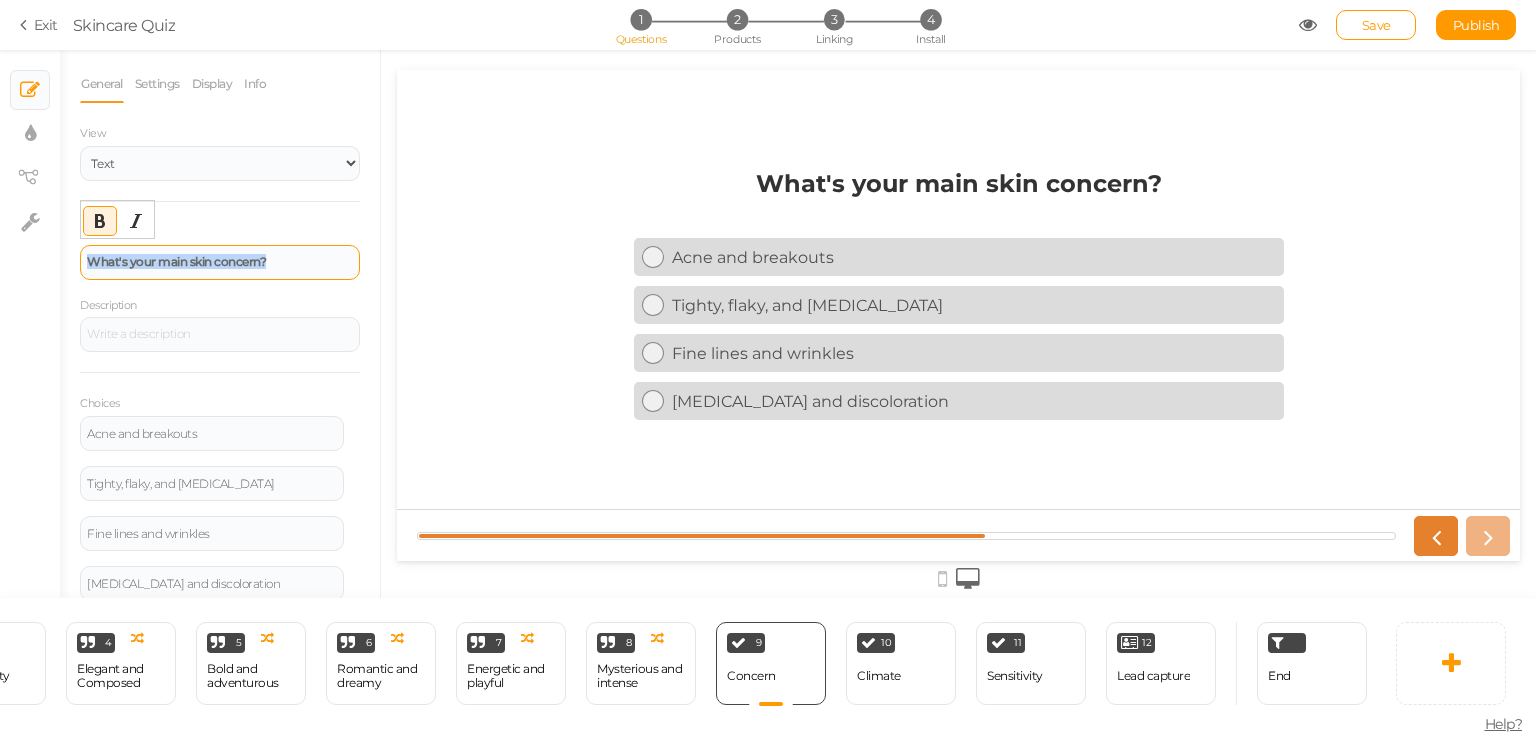 paste 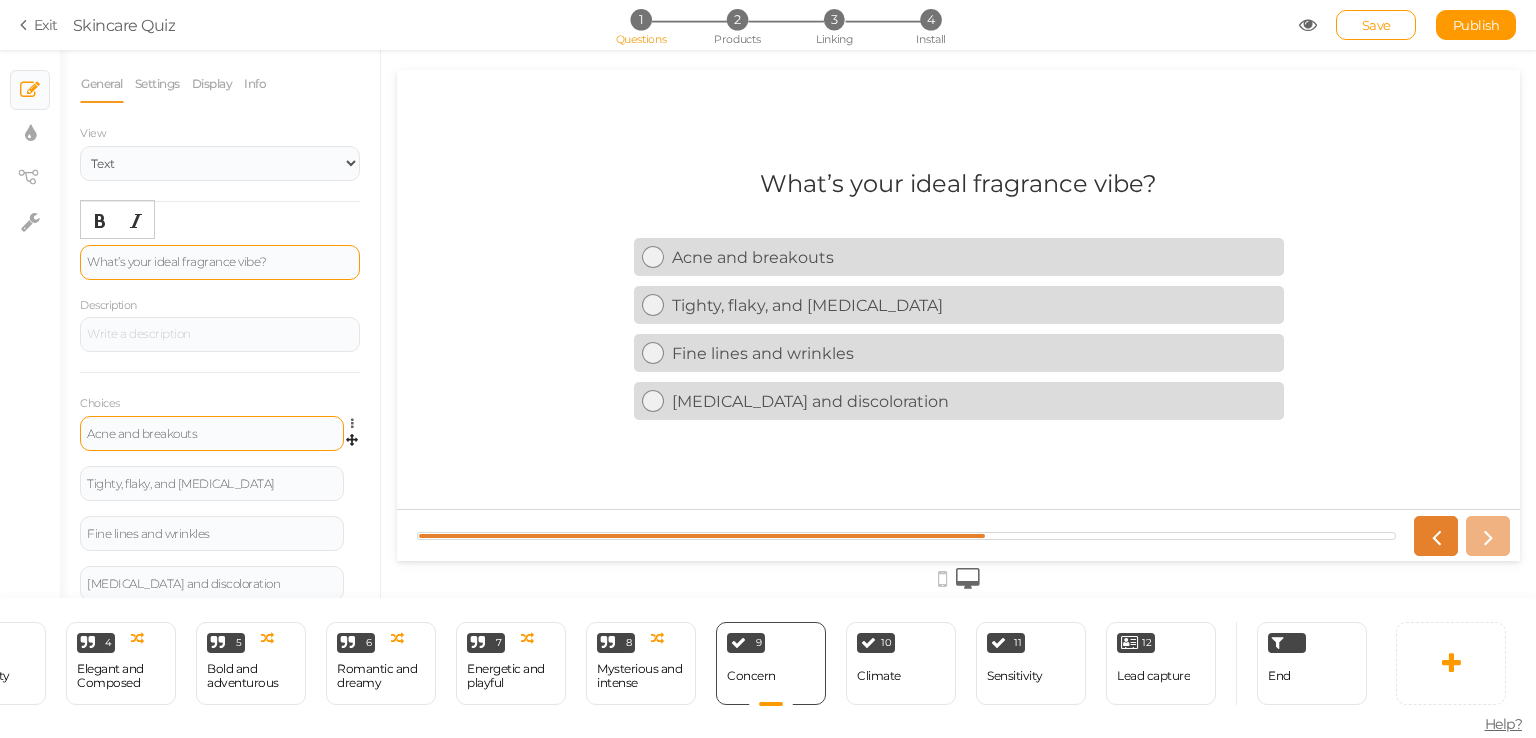 click on "Acne and breakouts" at bounding box center [212, 434] 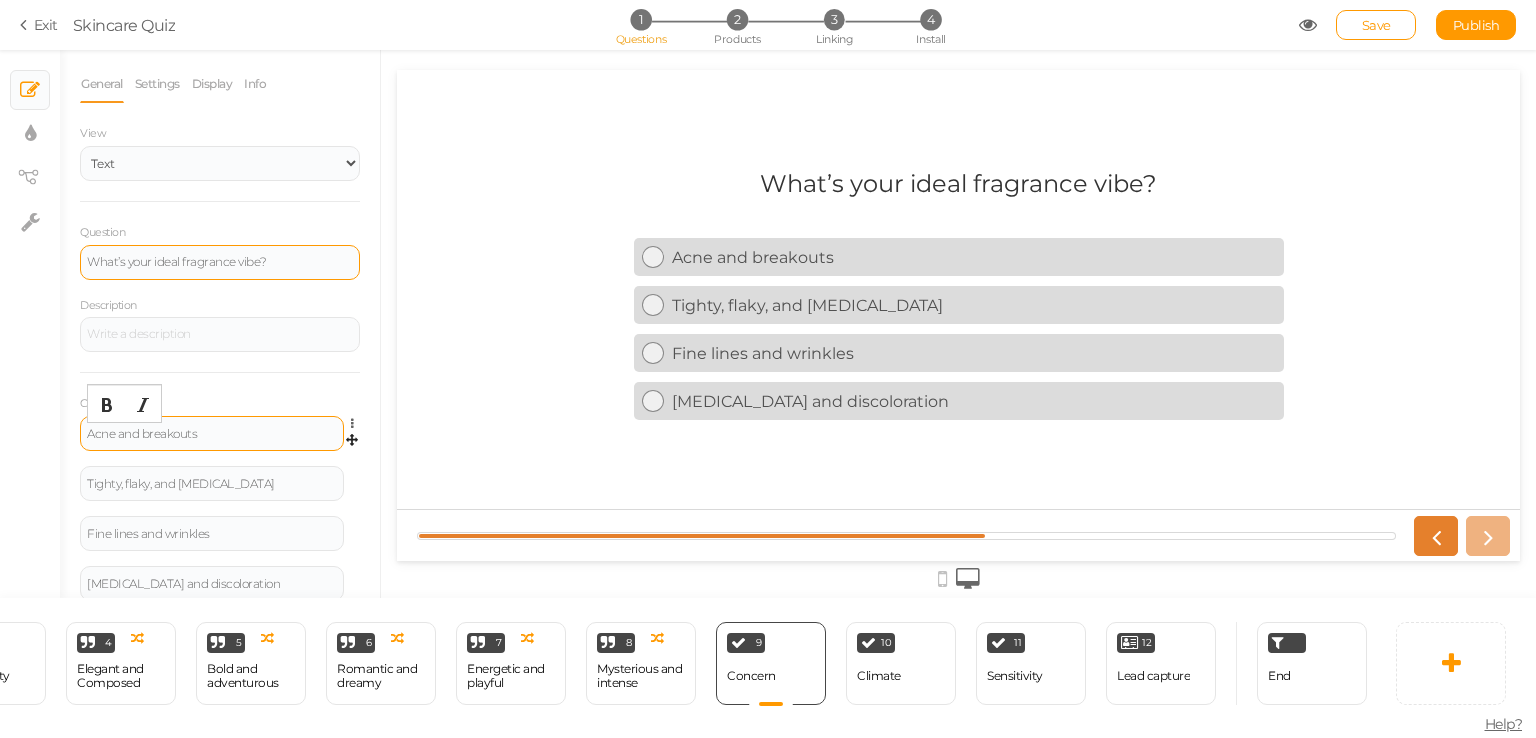 click on "Acne and breakouts" at bounding box center [212, 434] 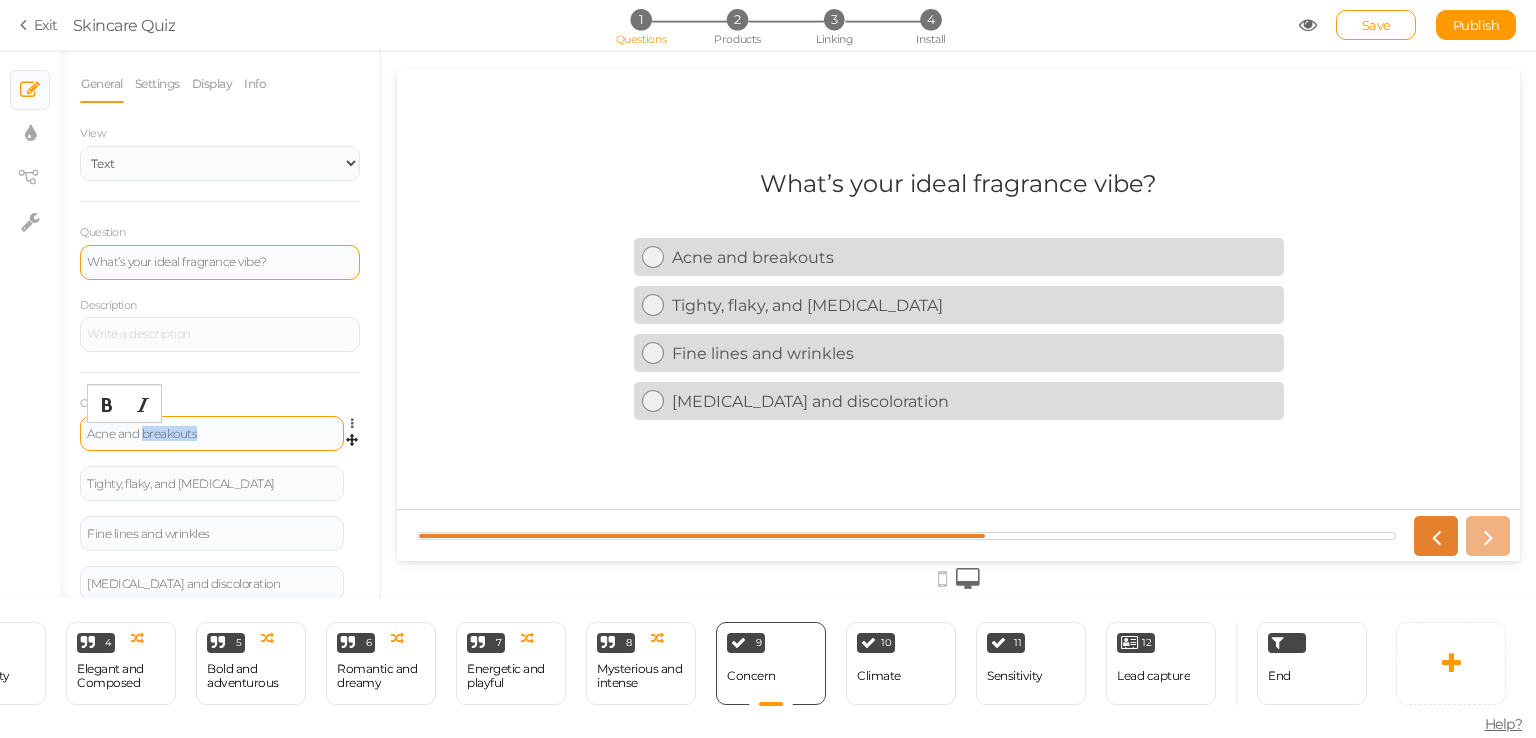 click on "Acne and breakouts" at bounding box center (212, 434) 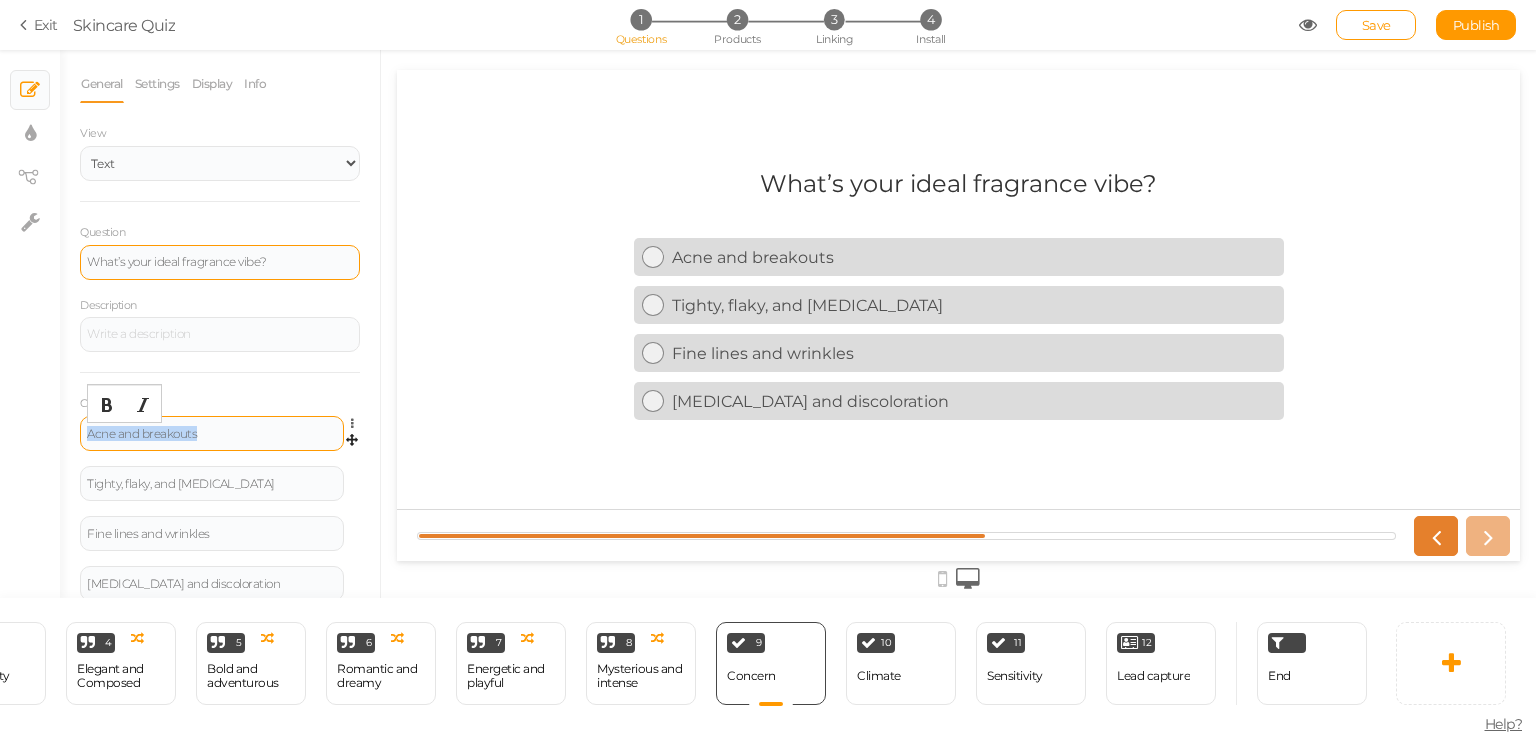 click on "Acne and breakouts" at bounding box center (212, 434) 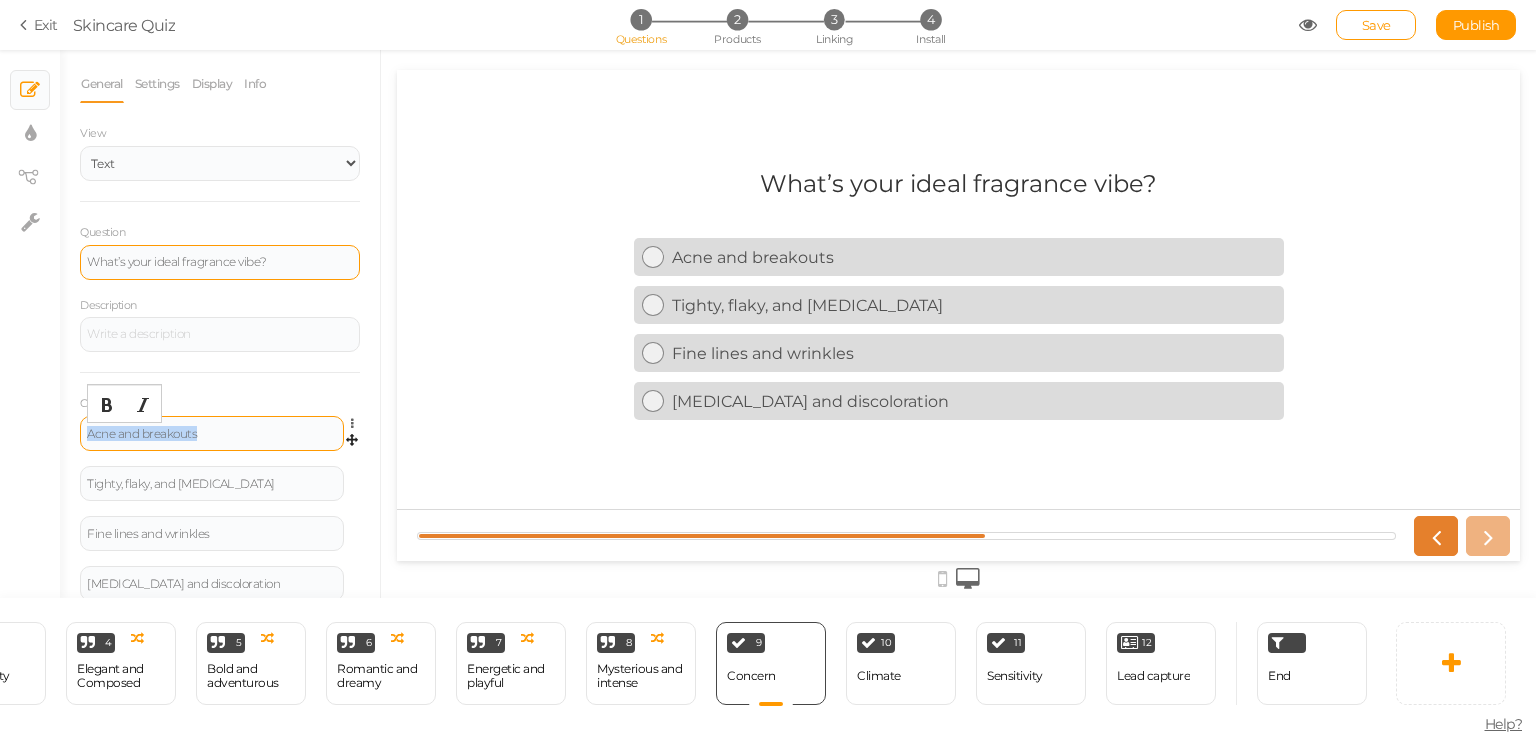 paste 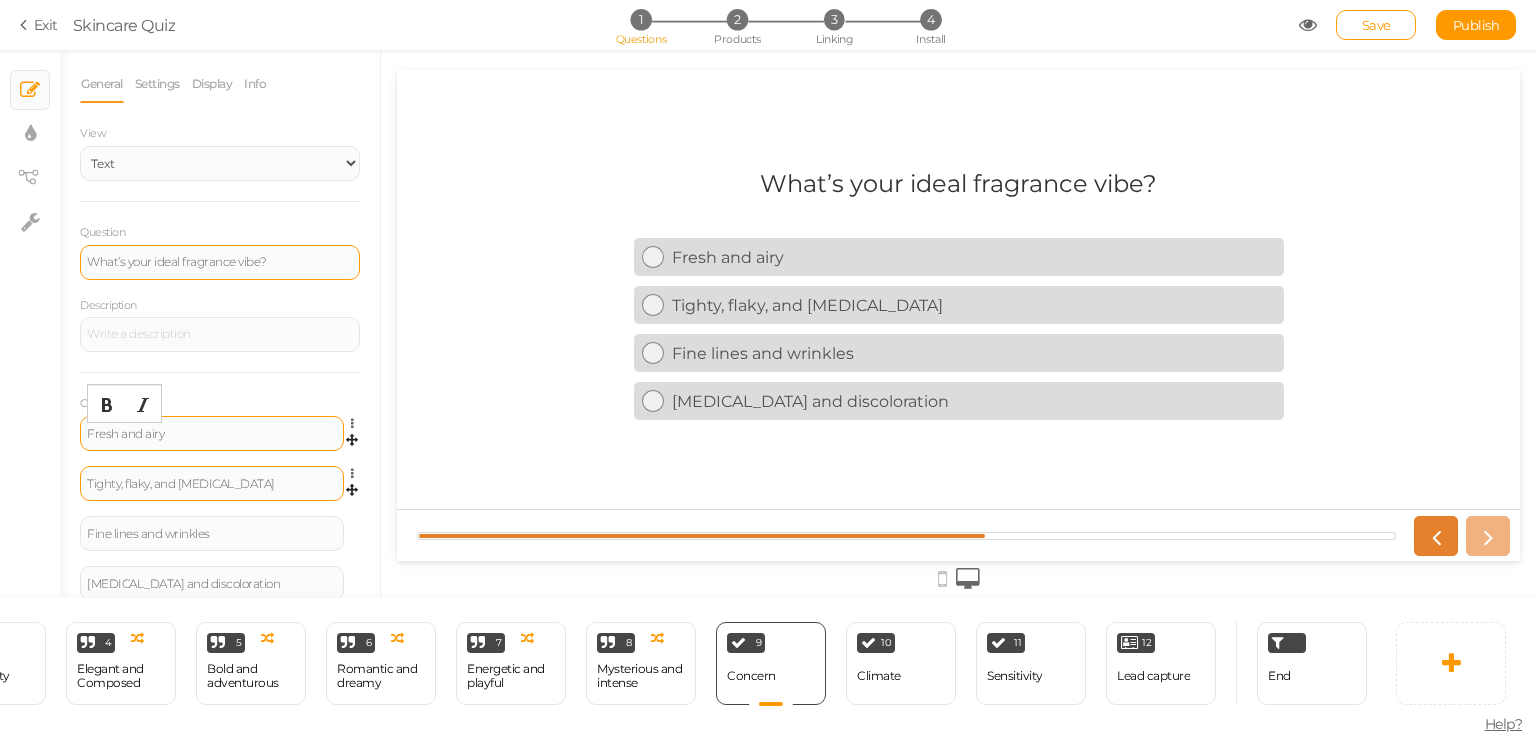 click on "Tighty, flaky, and [MEDICAL_DATA]" at bounding box center [212, 484] 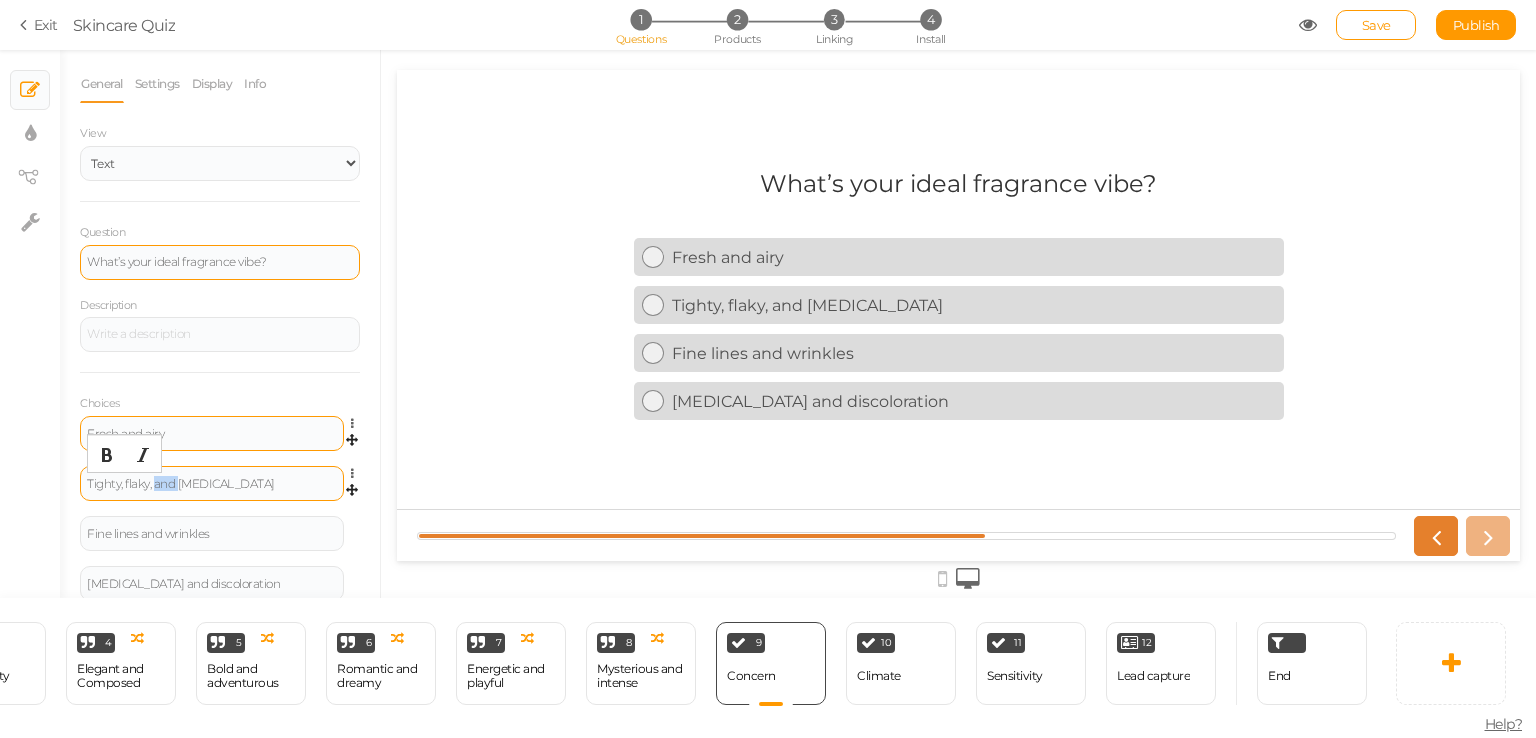 click on "Tighty, flaky, and [MEDICAL_DATA]" at bounding box center (212, 484) 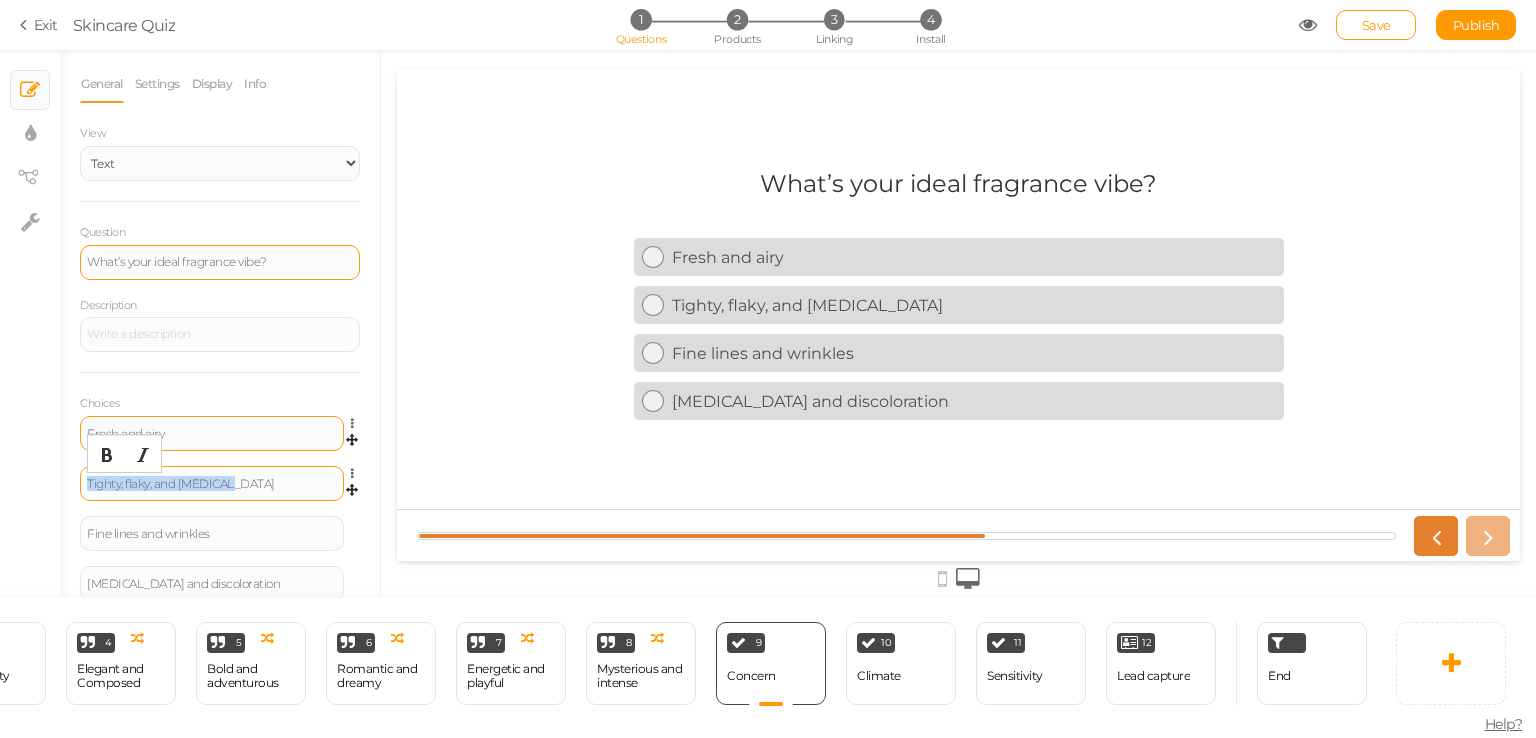 click on "Tighty, flaky, and [MEDICAL_DATA]" at bounding box center (212, 484) 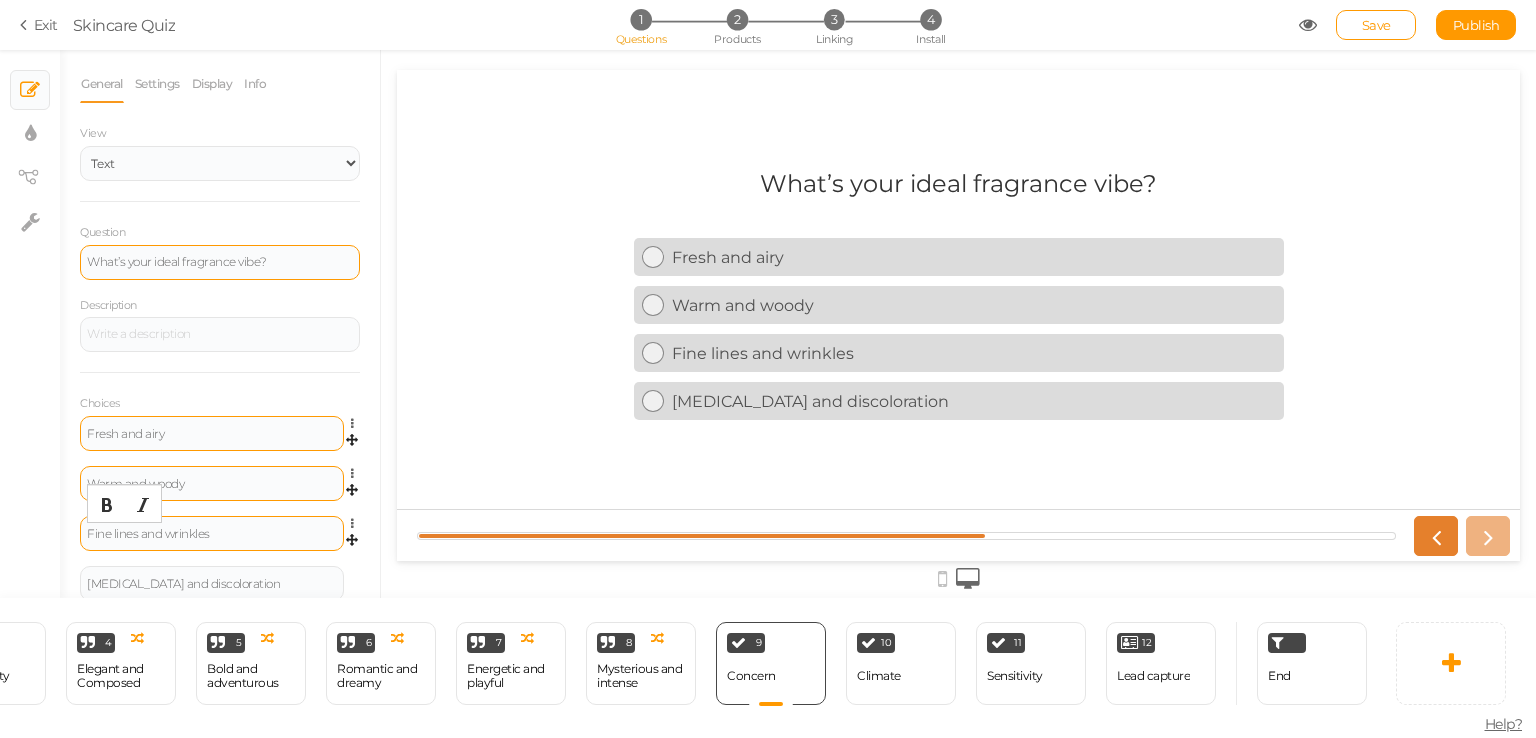 click on "Fine lines and wrinkles" at bounding box center [212, 534] 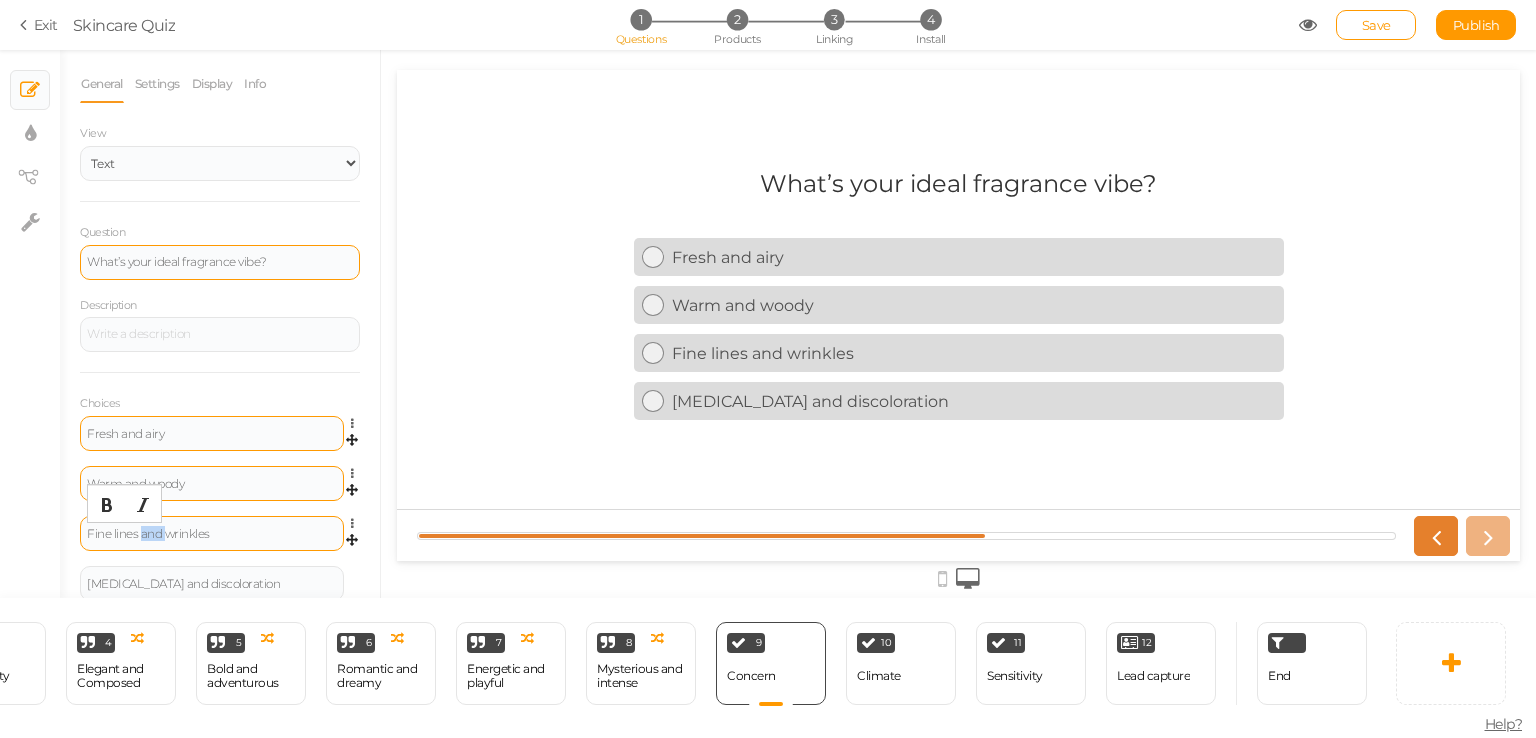 click on "Fine lines and wrinkles" at bounding box center [212, 534] 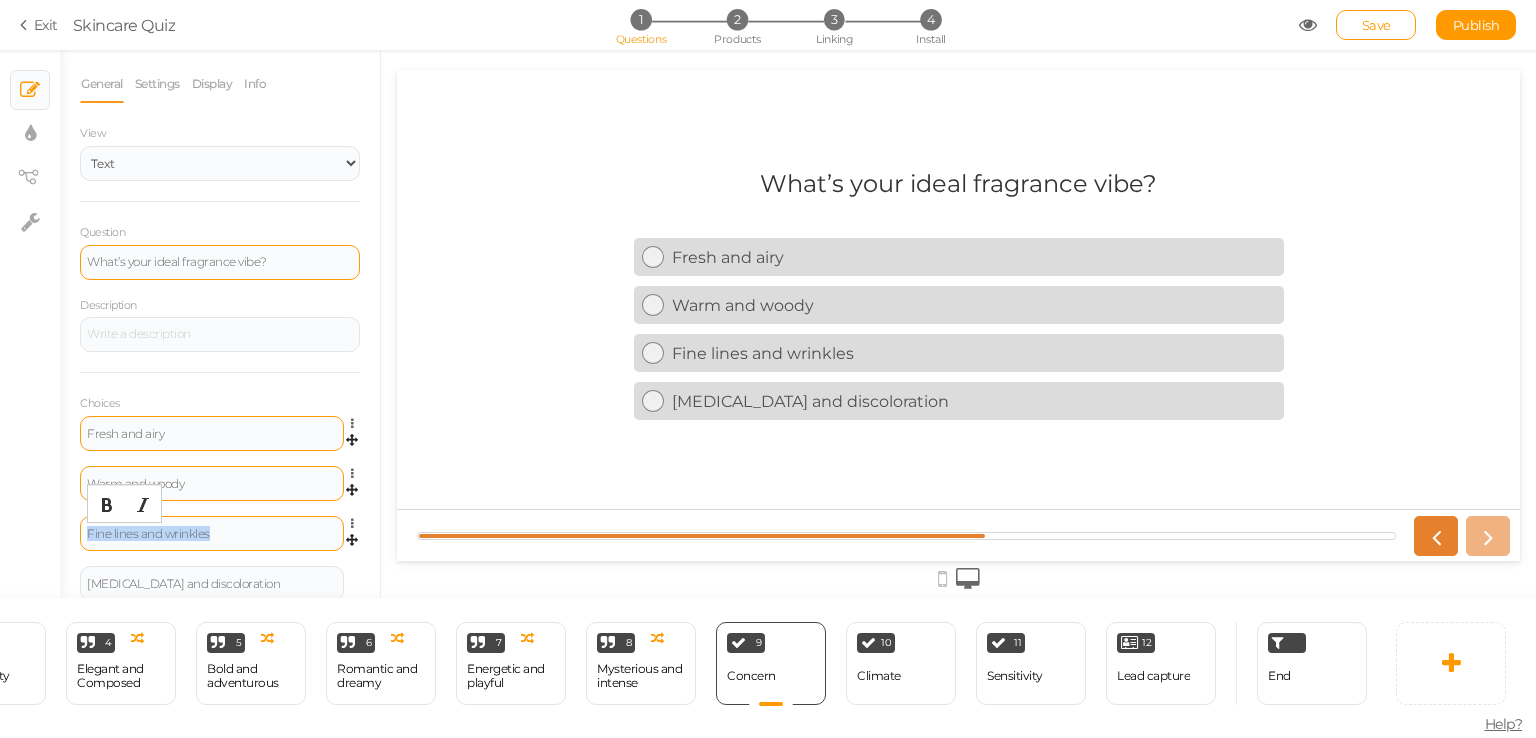 click on "Fine lines and wrinkles" at bounding box center [212, 534] 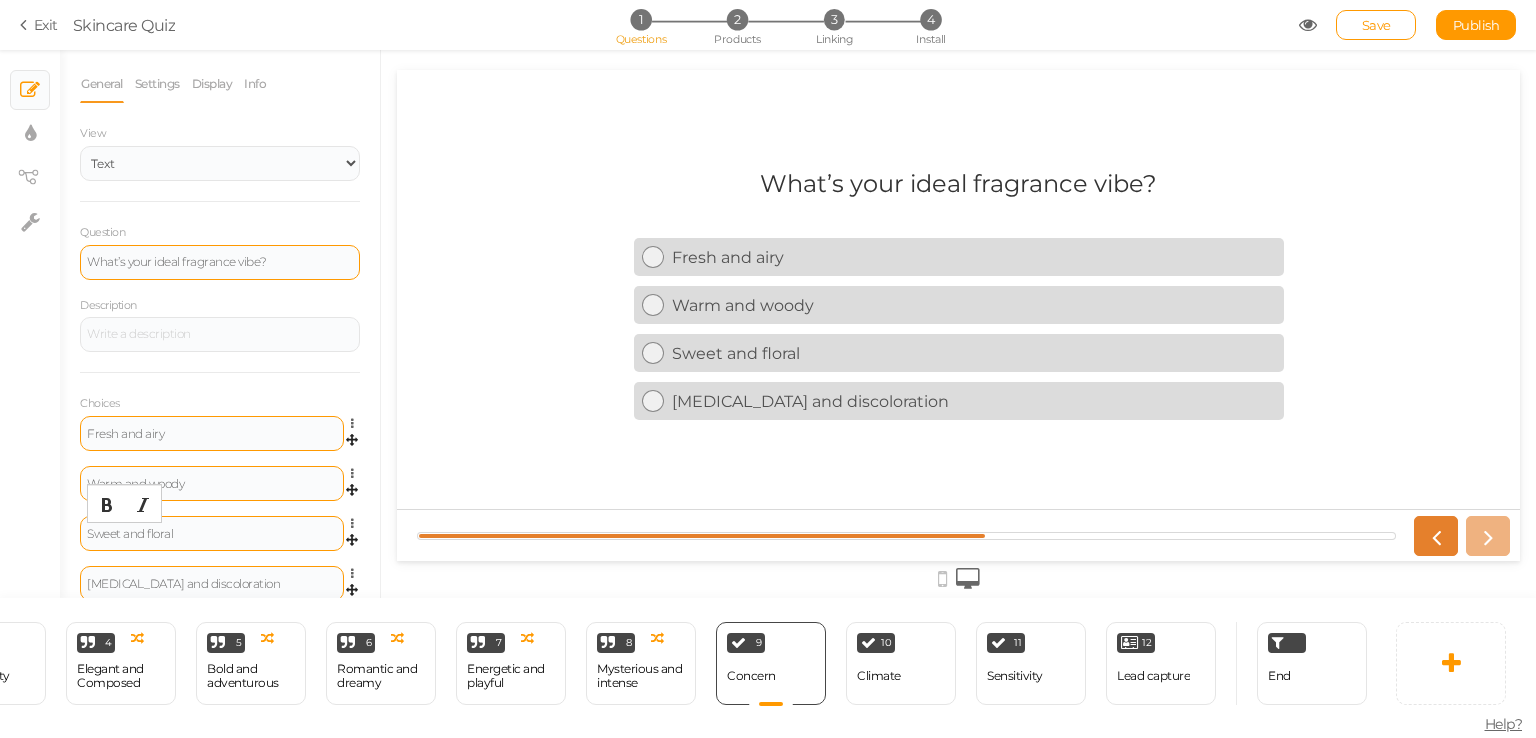 click on "[MEDICAL_DATA] and discoloration" at bounding box center [212, 584] 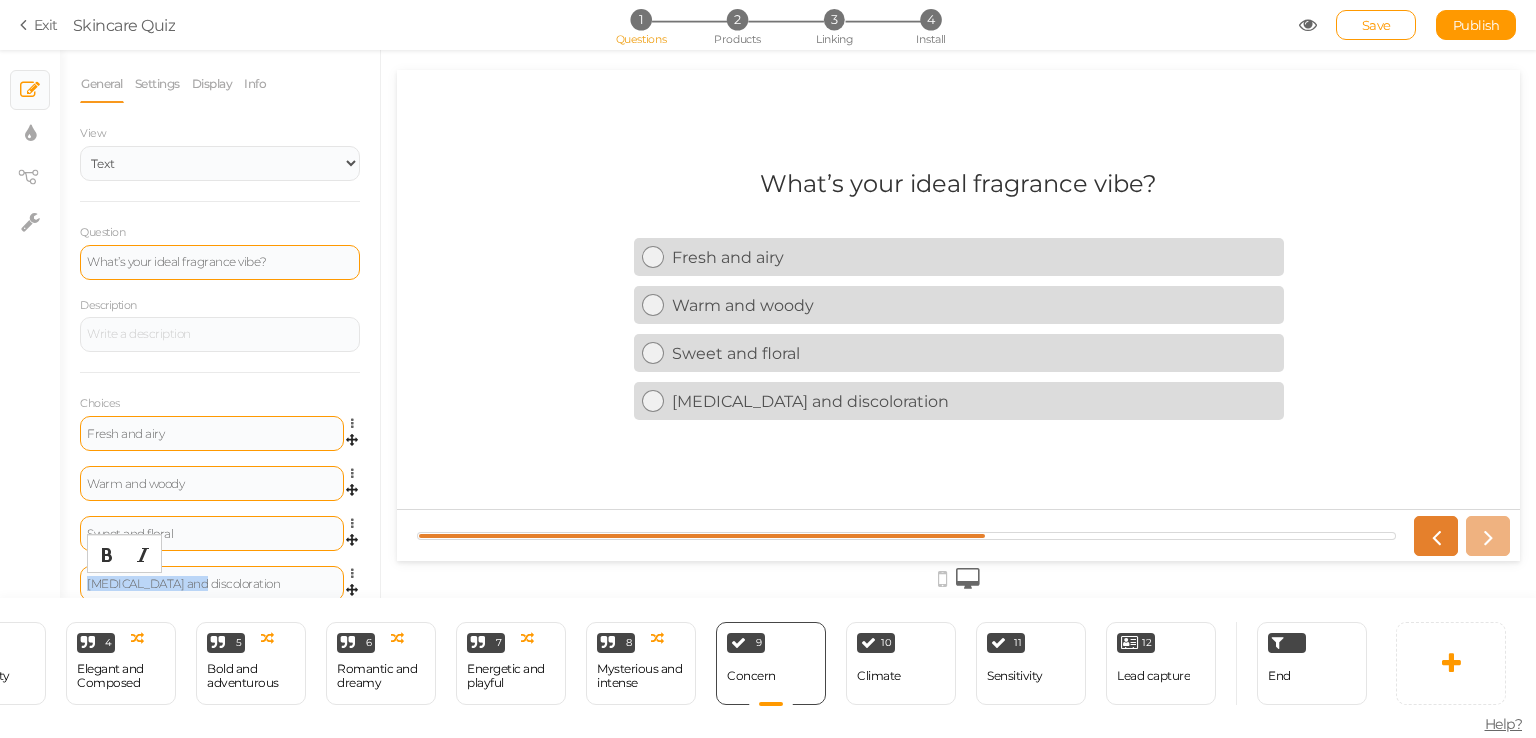 click on "[MEDICAL_DATA] and discoloration" at bounding box center [212, 584] 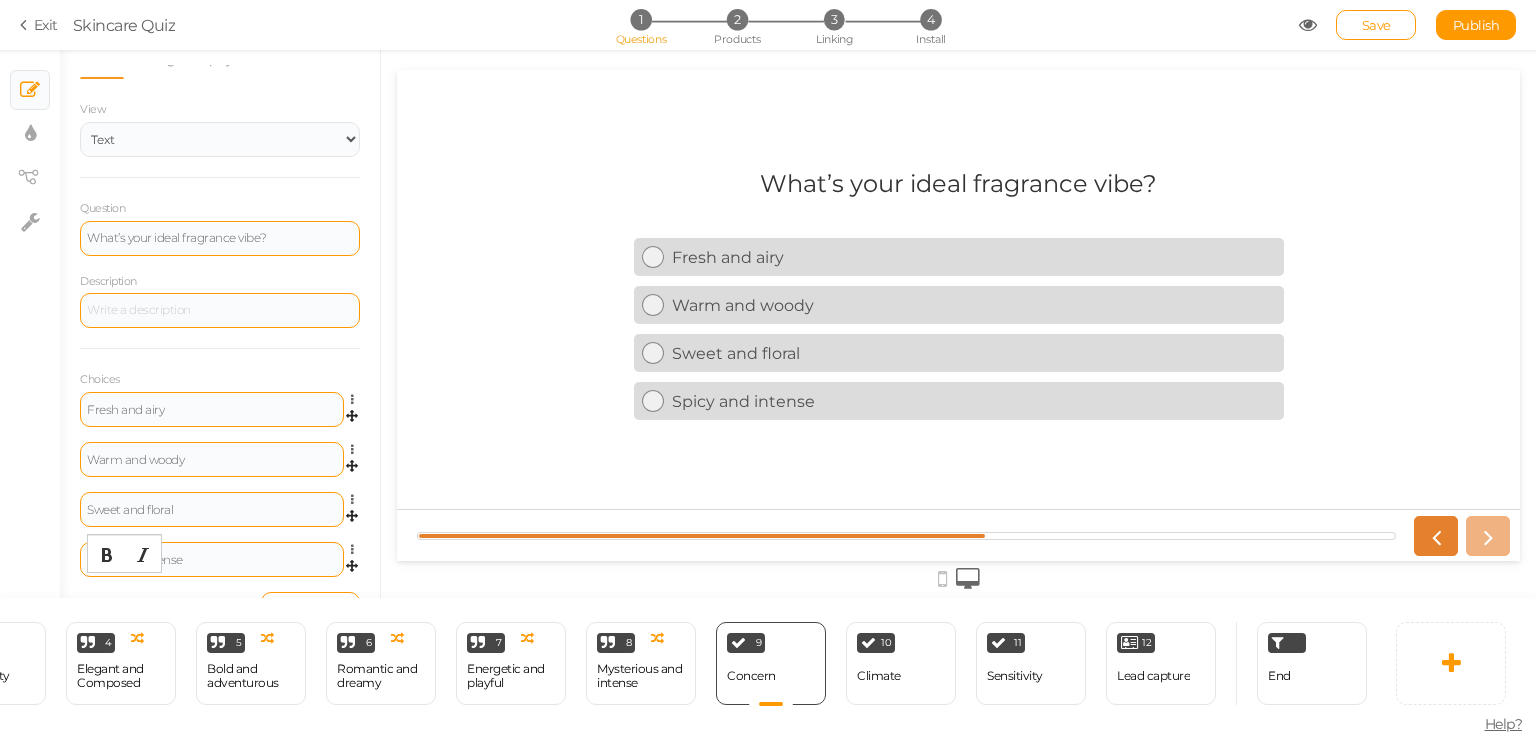 scroll, scrollTop: 63, scrollLeft: 0, axis: vertical 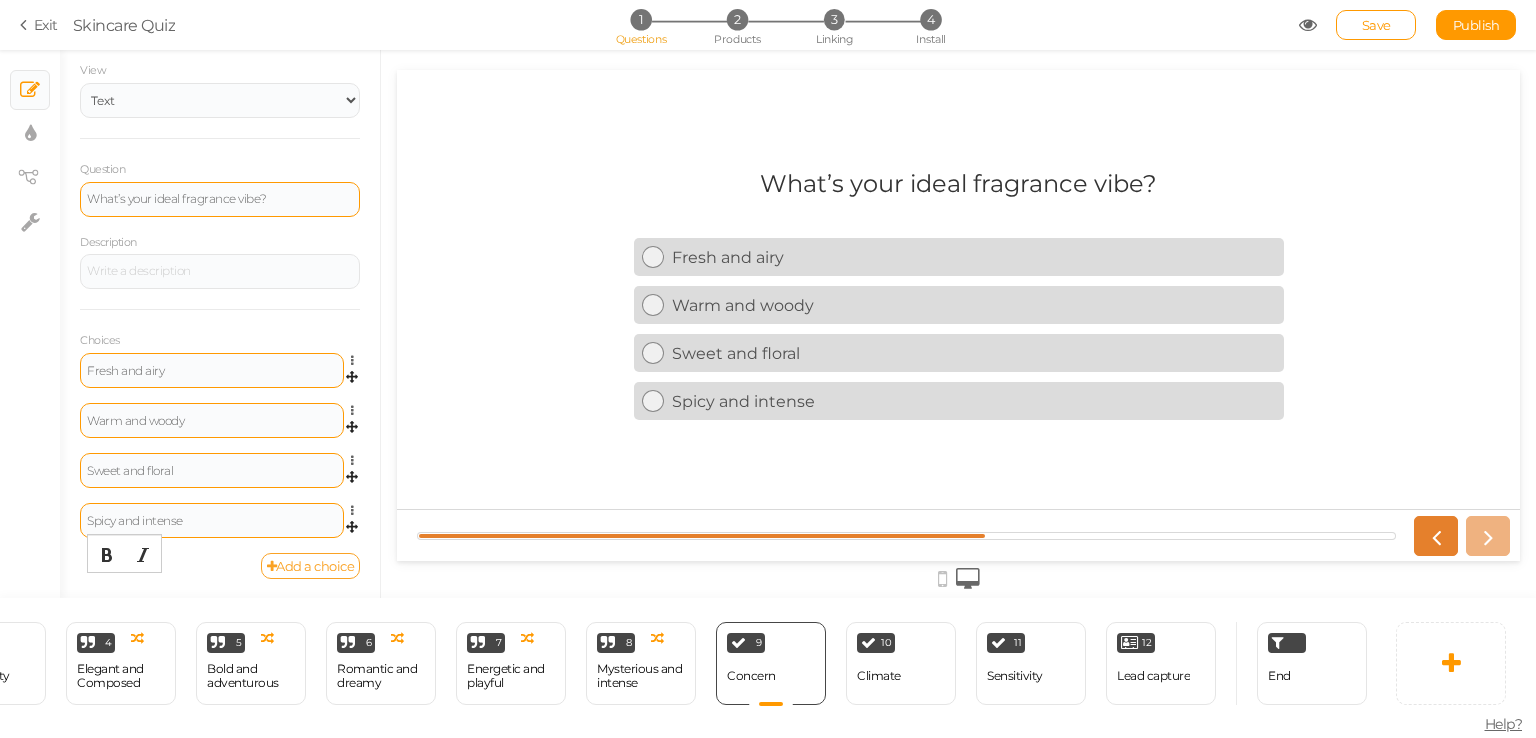 click on "Add a choice" at bounding box center [311, 566] 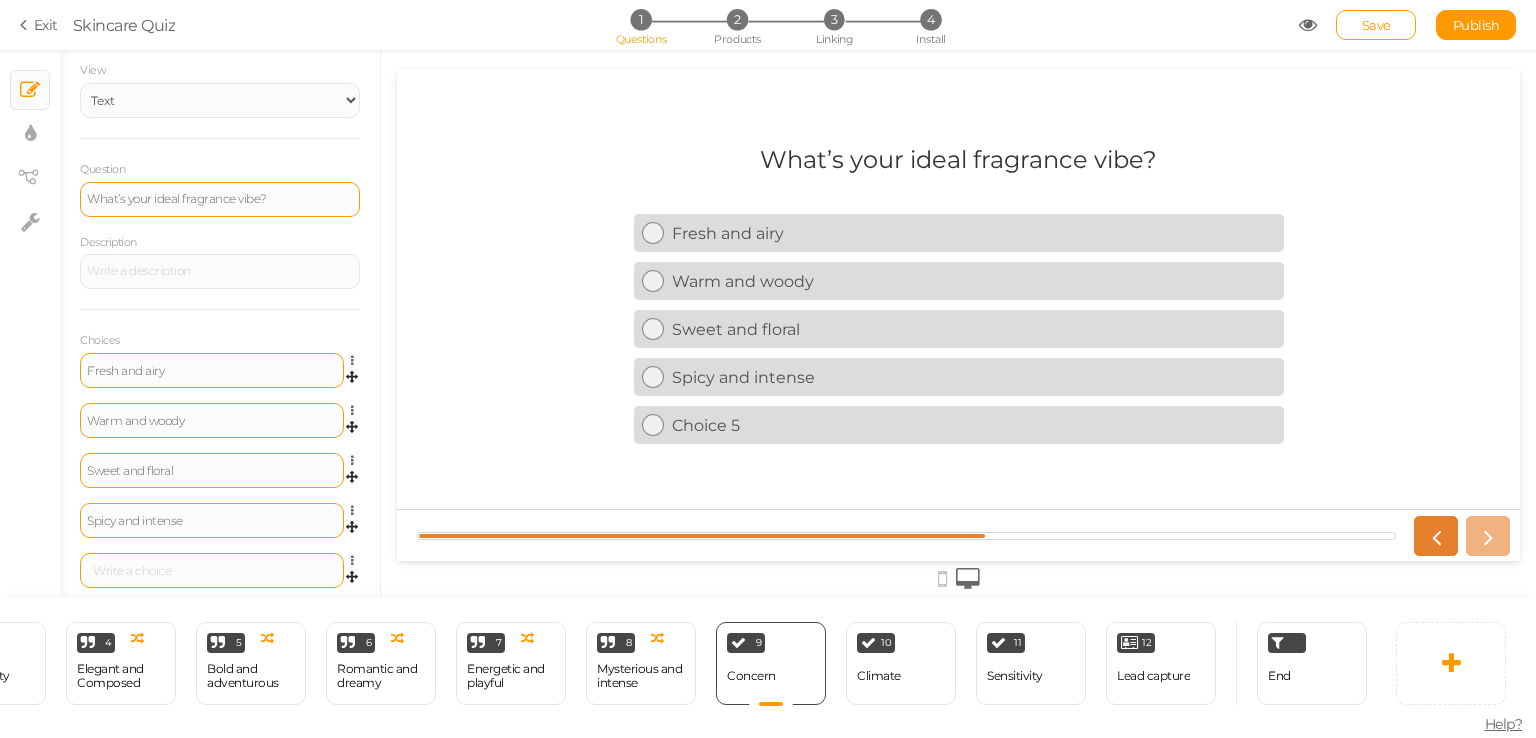 click at bounding box center (212, 571) 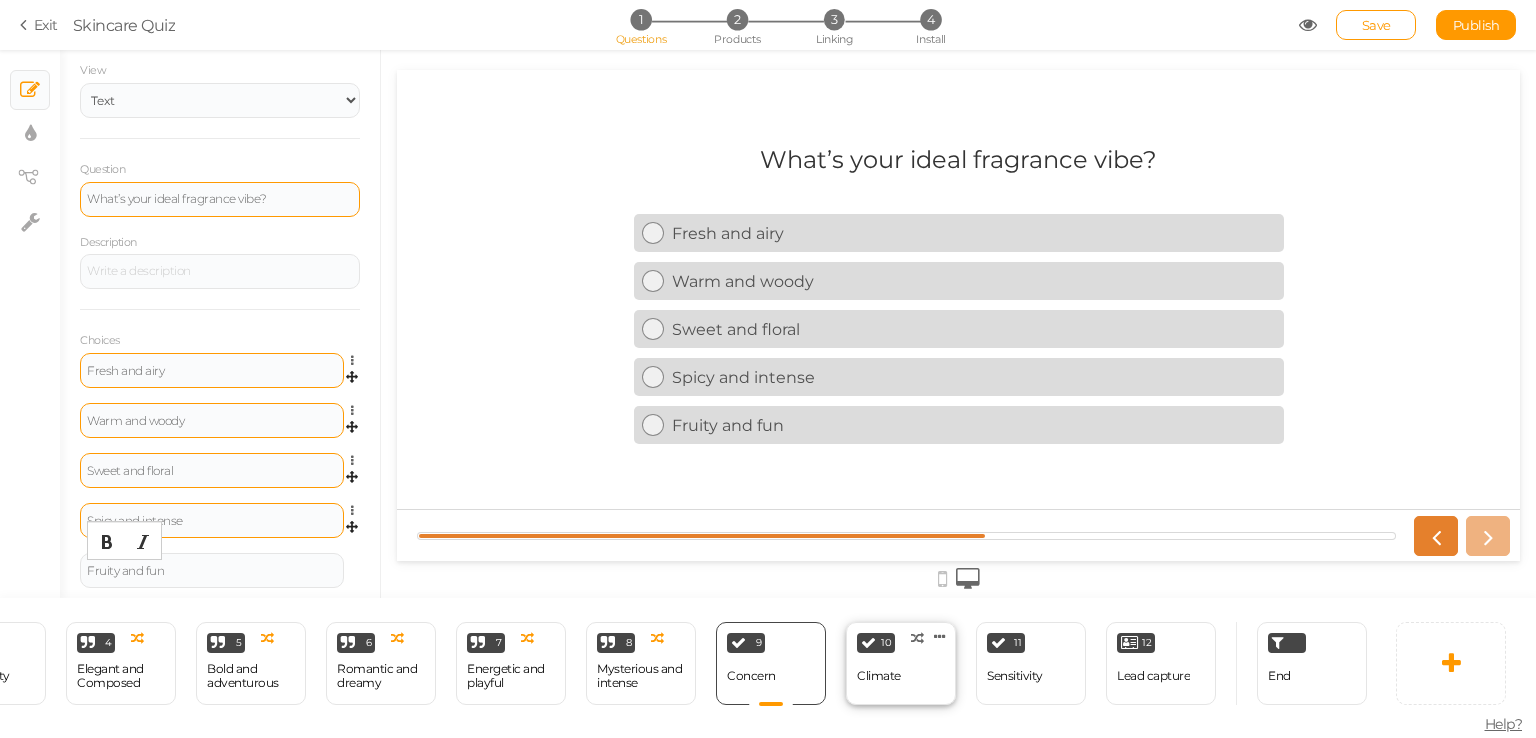 click on "Climate" at bounding box center [879, 676] 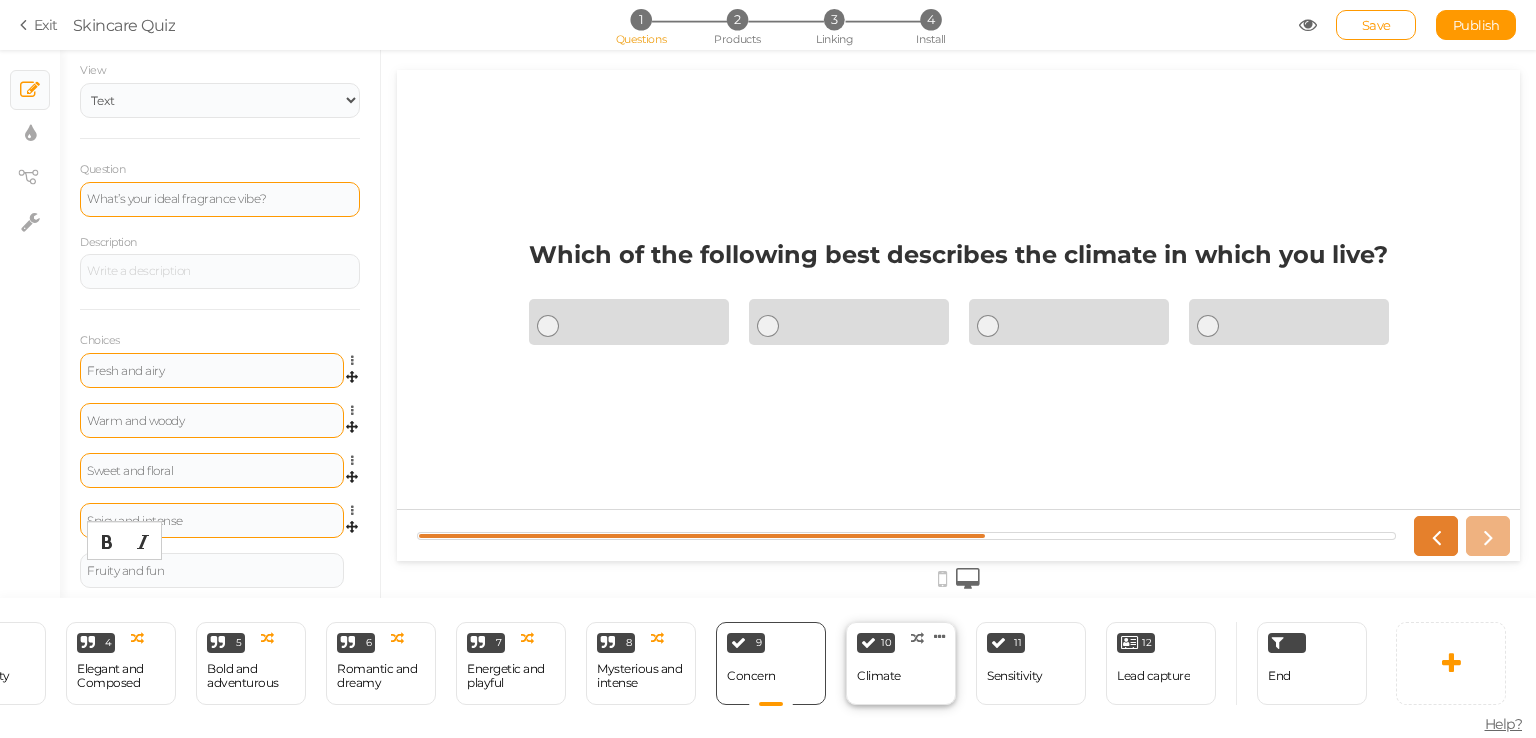 select on "2" 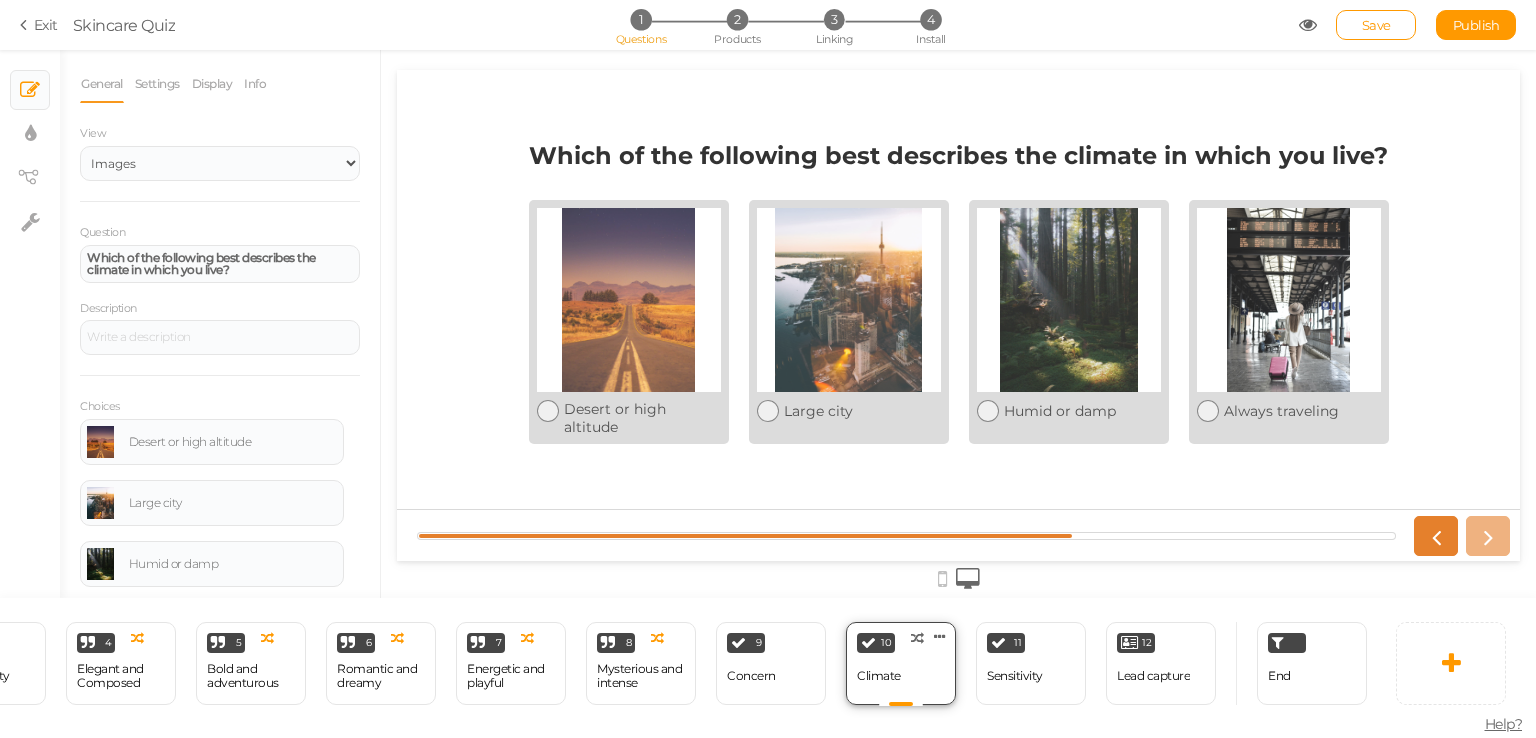 scroll, scrollTop: 0, scrollLeft: 0, axis: both 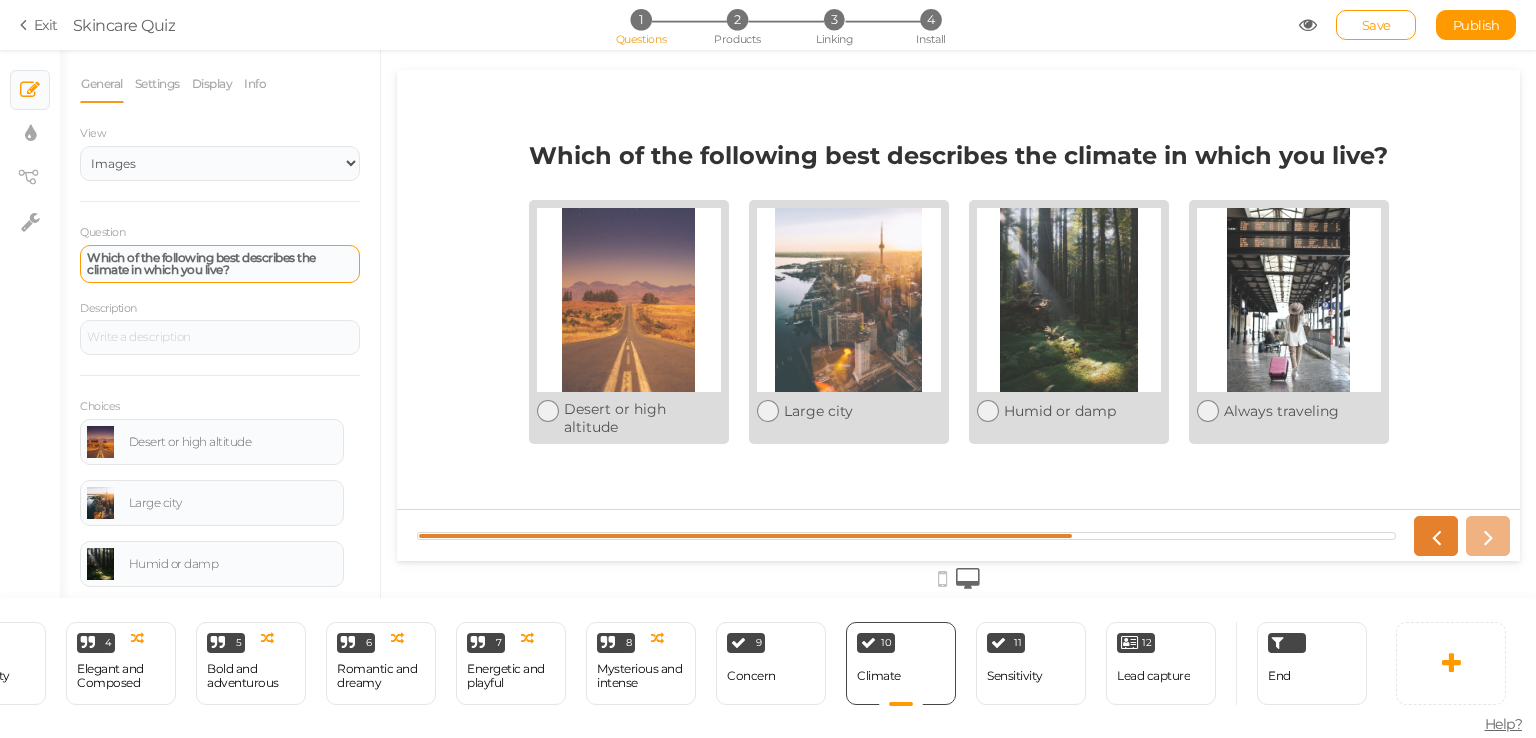click on "Which of the following best describes the climate in which you live?" at bounding box center [220, 264] 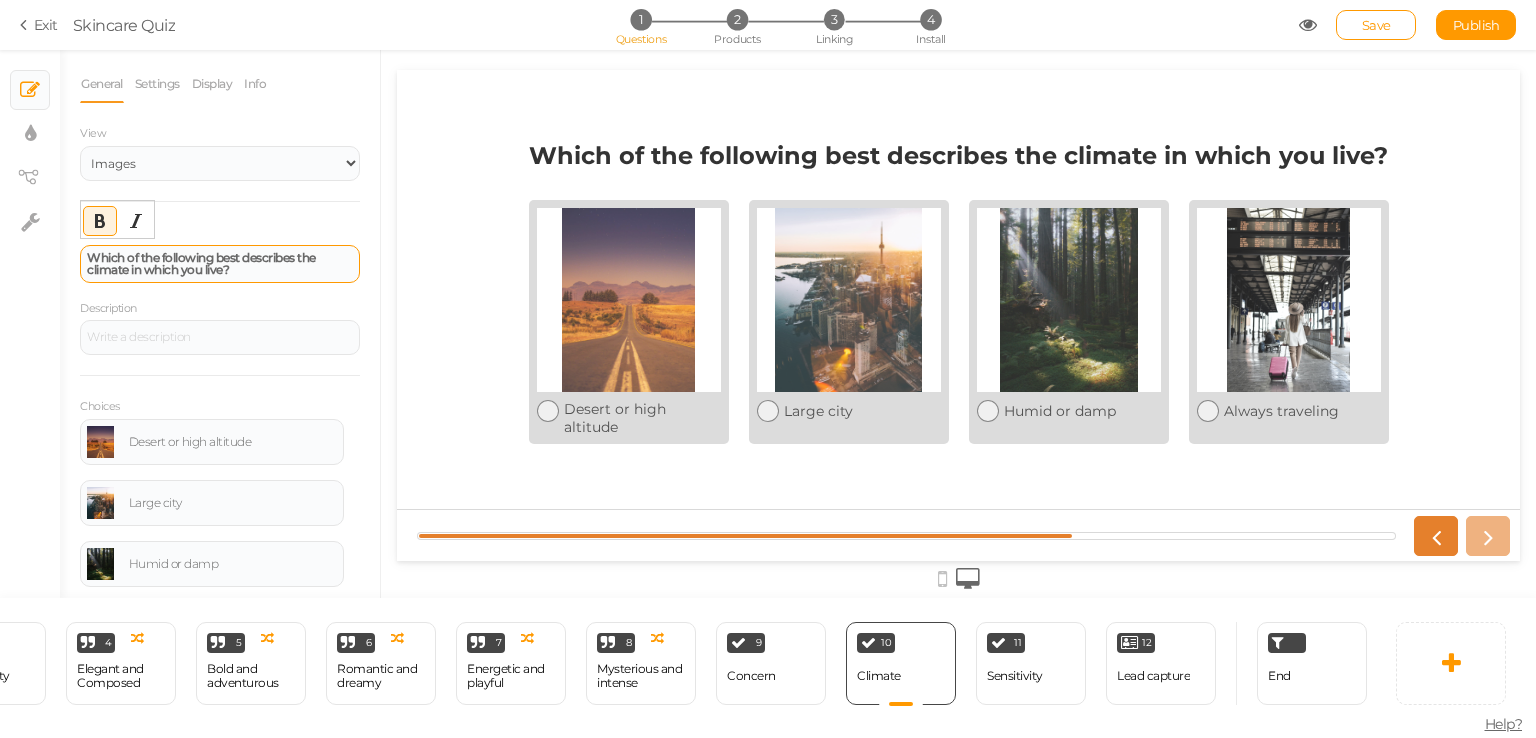 click on "Which of the following best describes the climate in which you live?" at bounding box center [220, 264] 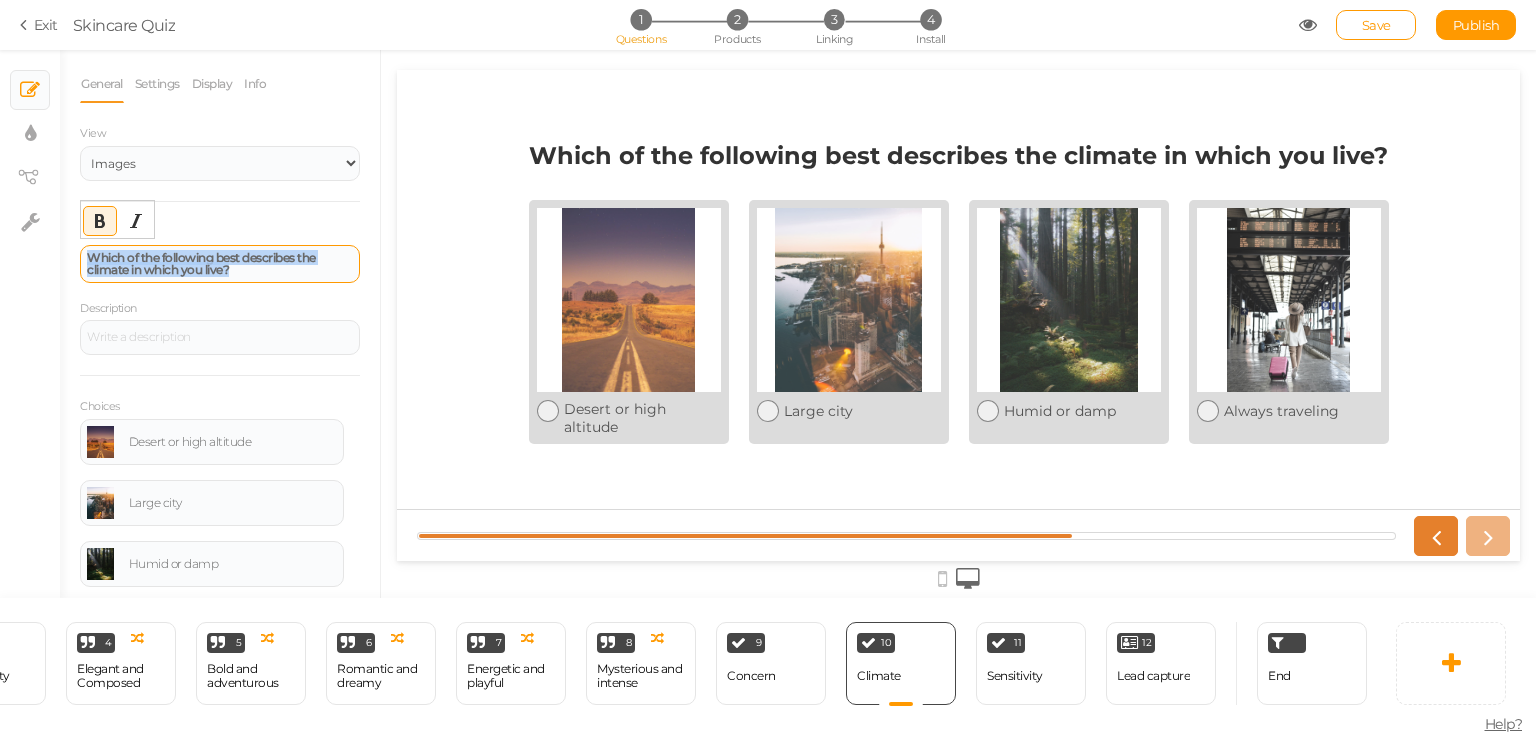 click on "Which of the following best describes the climate in which you live?" at bounding box center (220, 264) 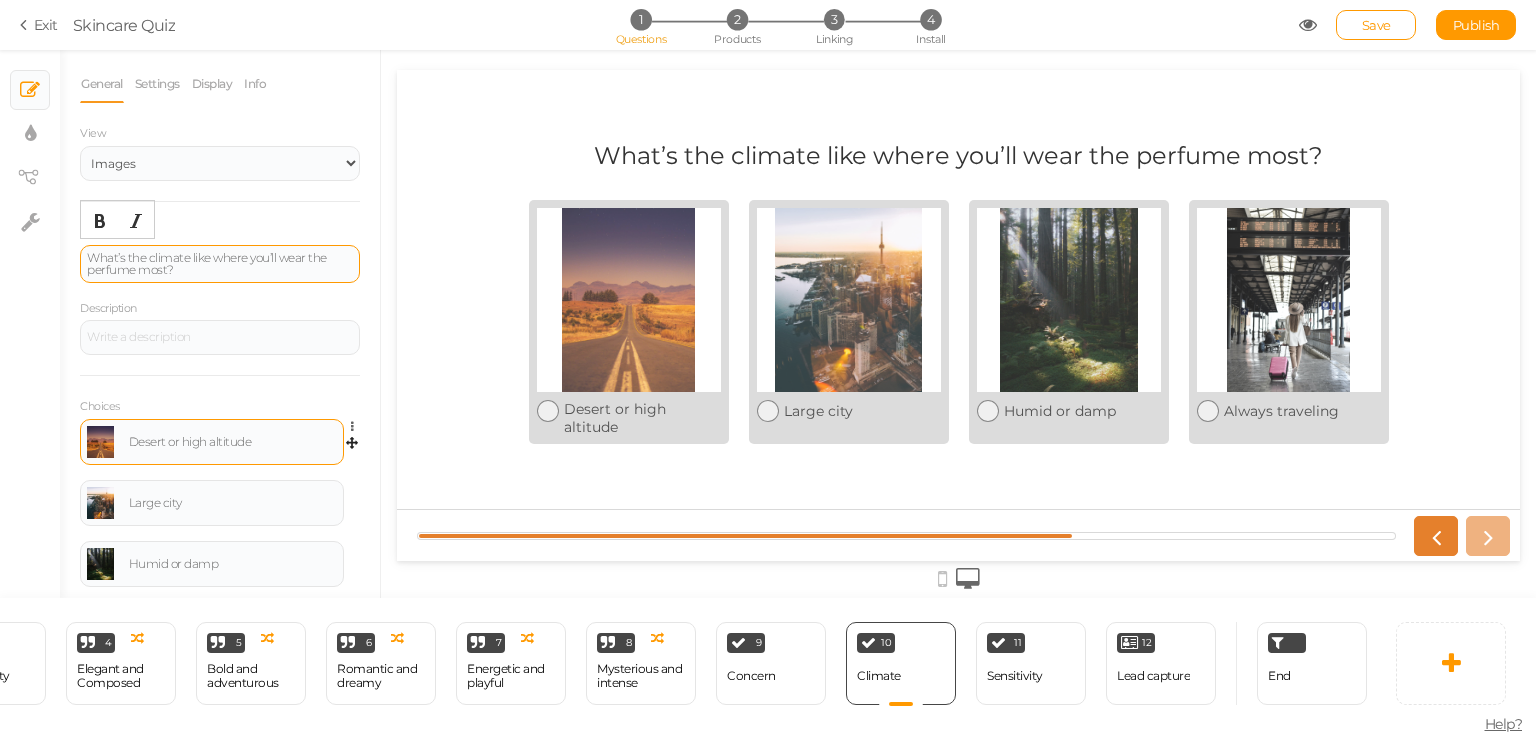 click on "Desert or high altitude" at bounding box center (233, 442) 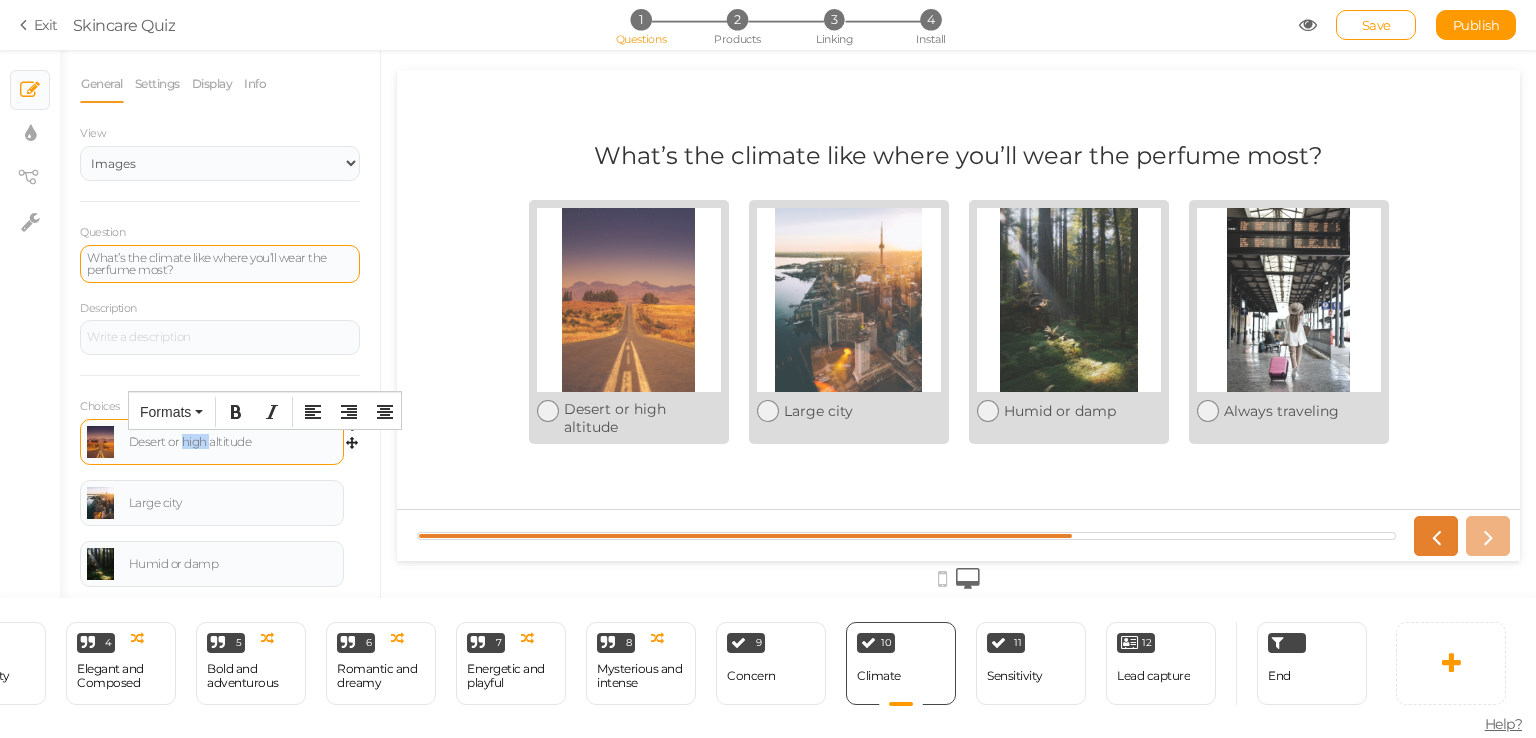 click on "Desert or high altitude" at bounding box center (233, 442) 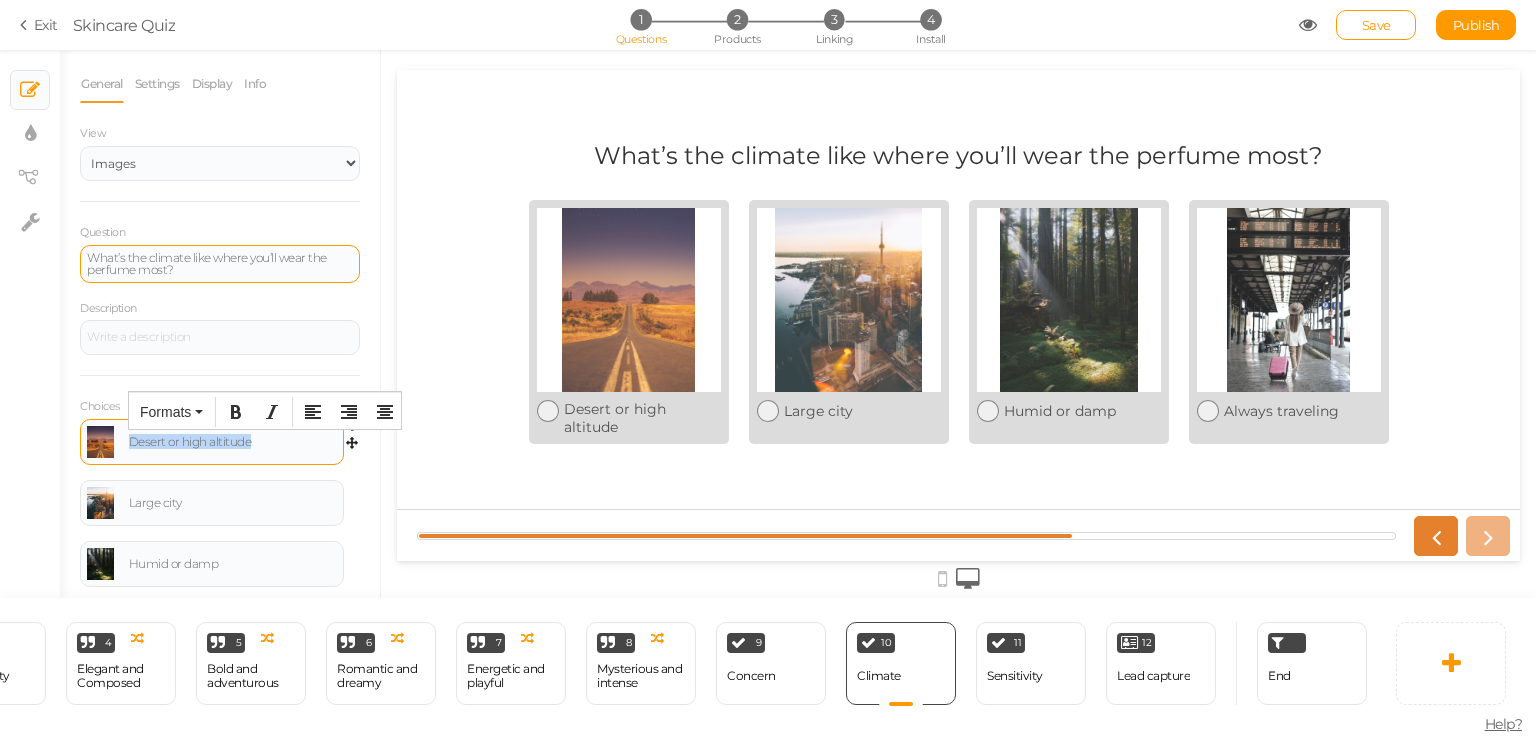 click on "Desert or high altitude" at bounding box center (233, 442) 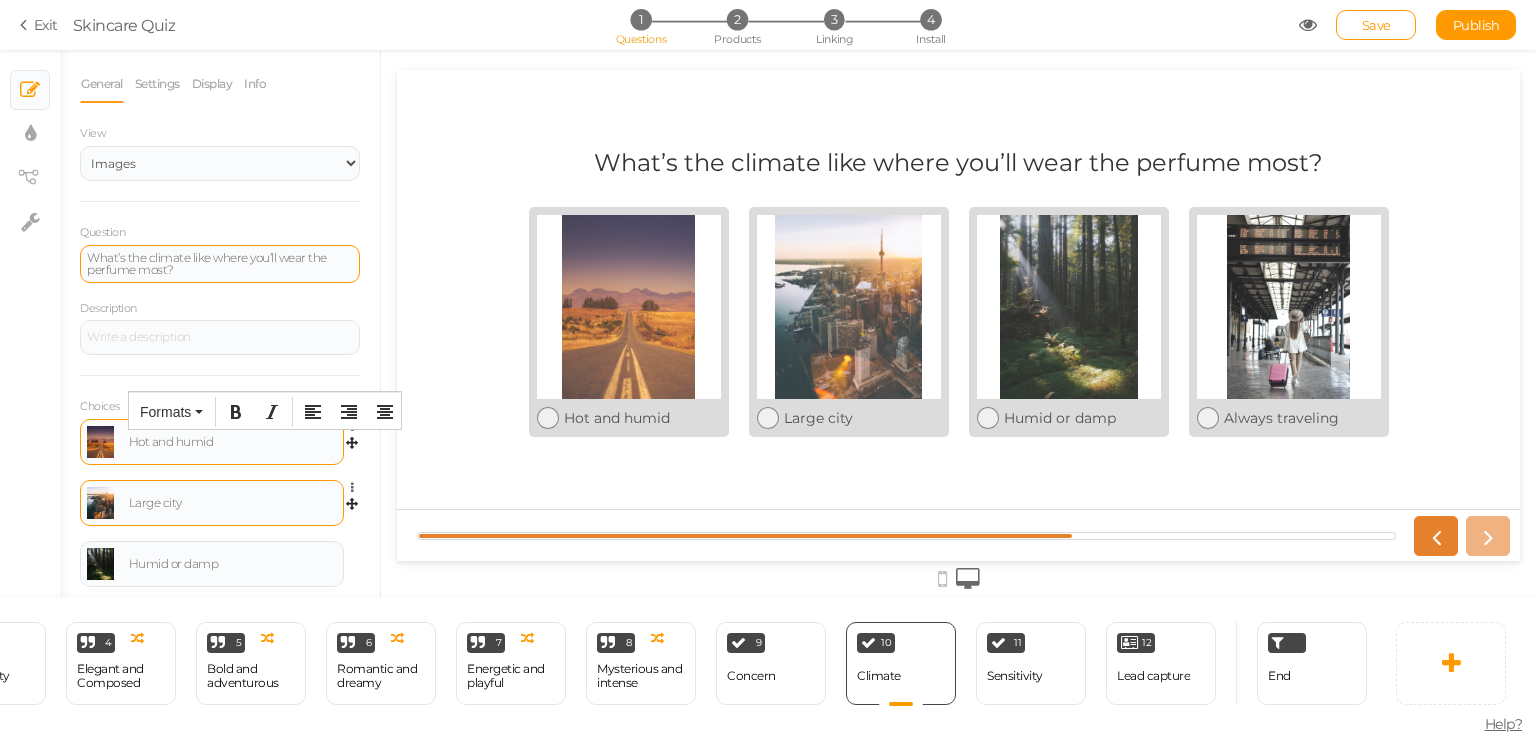 click on "Large city" at bounding box center (233, 503) 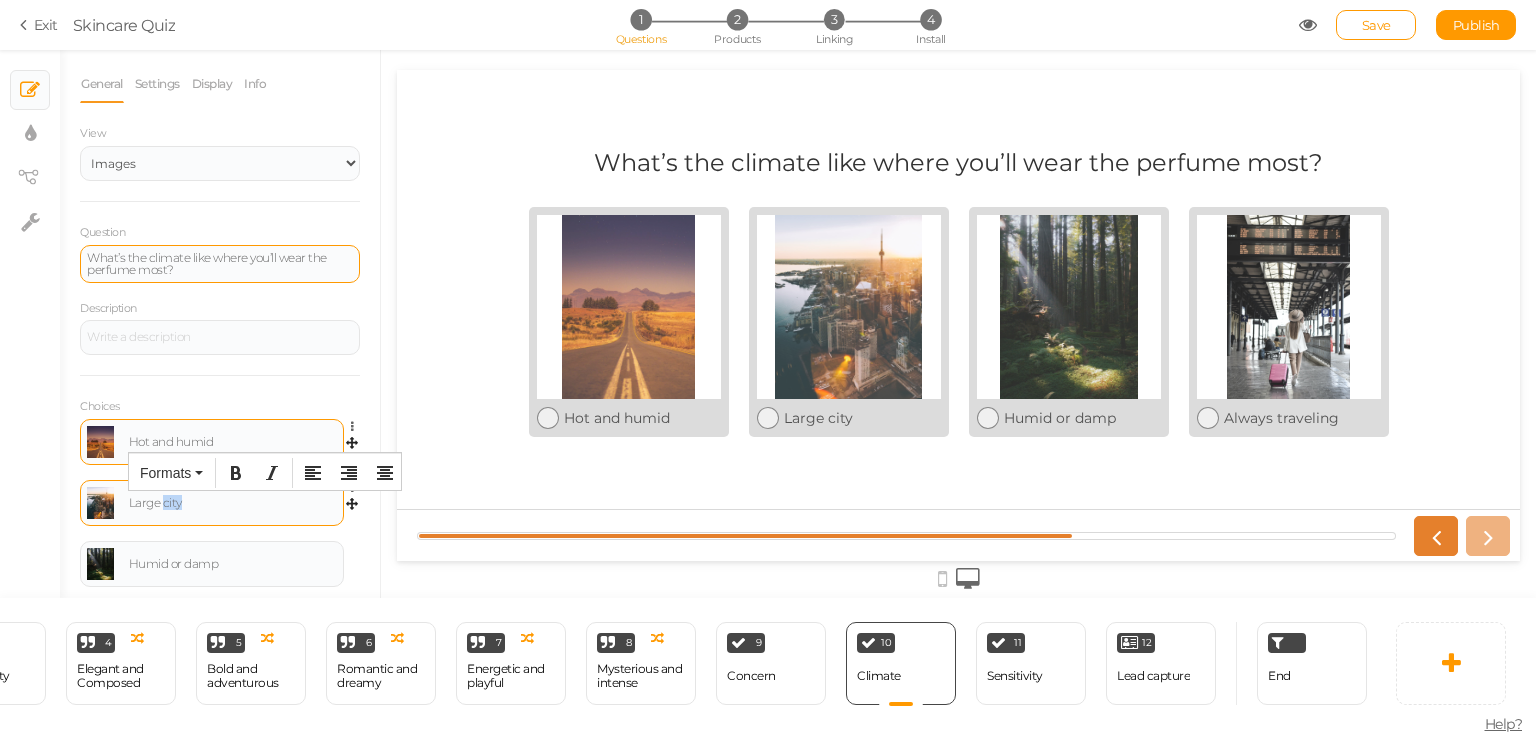 click on "Large city" at bounding box center (233, 503) 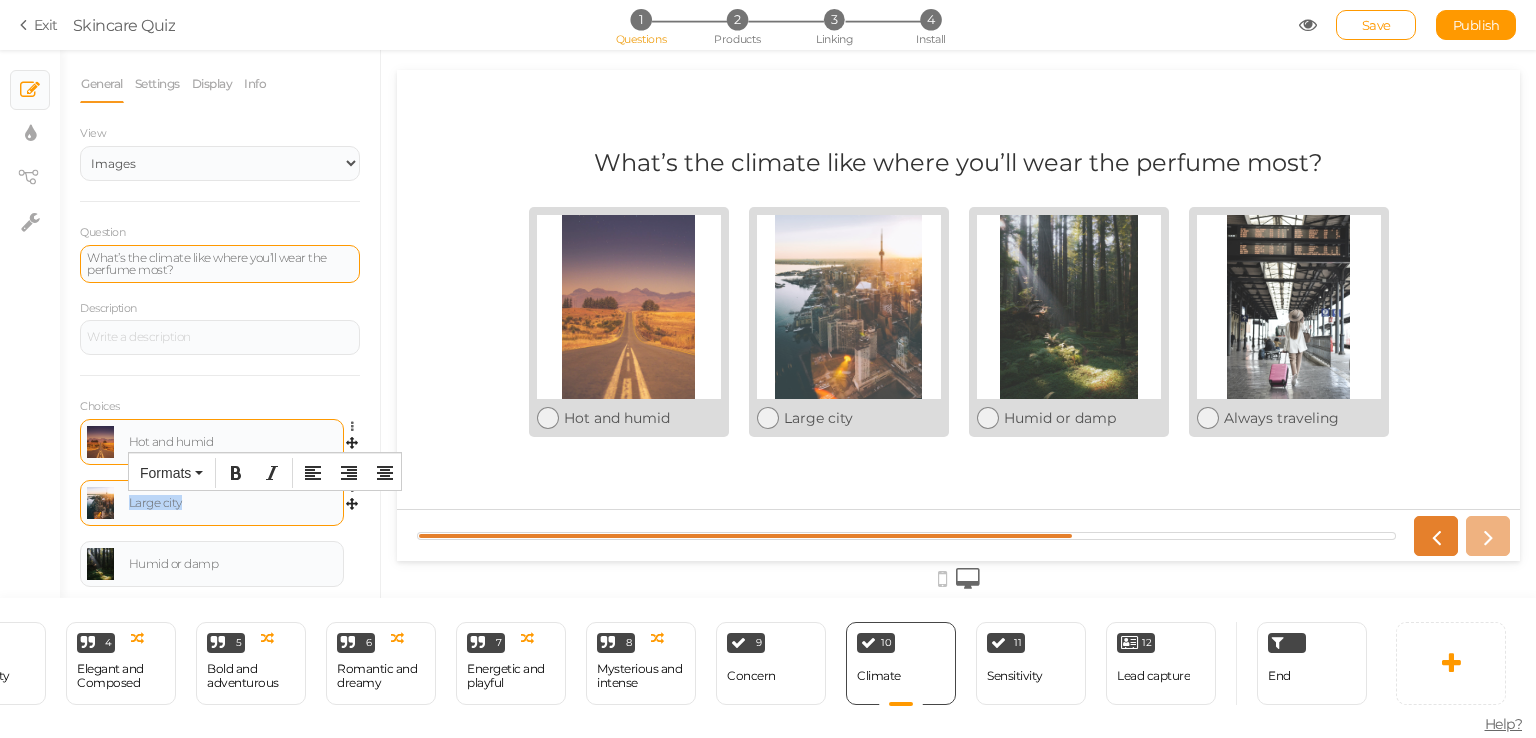 click on "Large city" at bounding box center [233, 503] 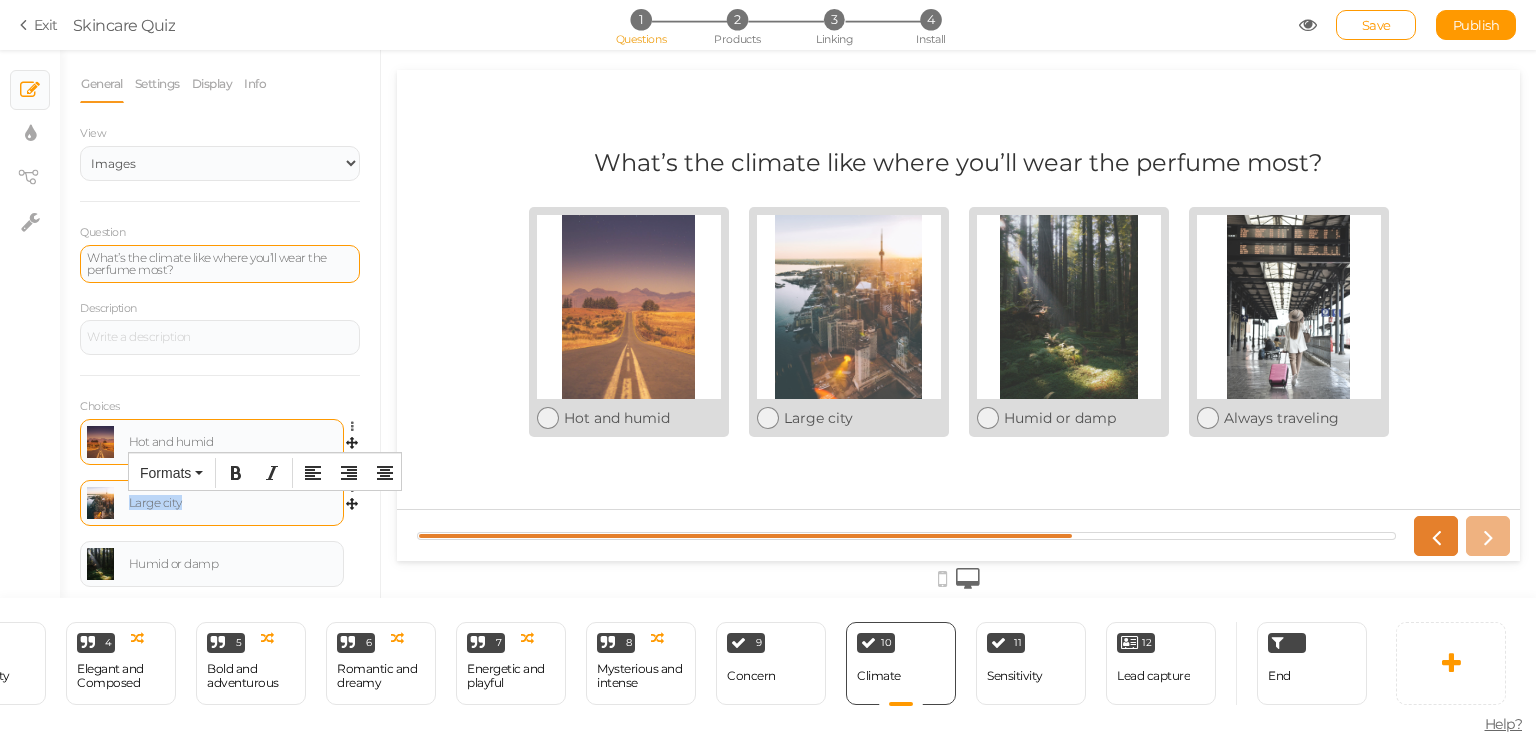 paste 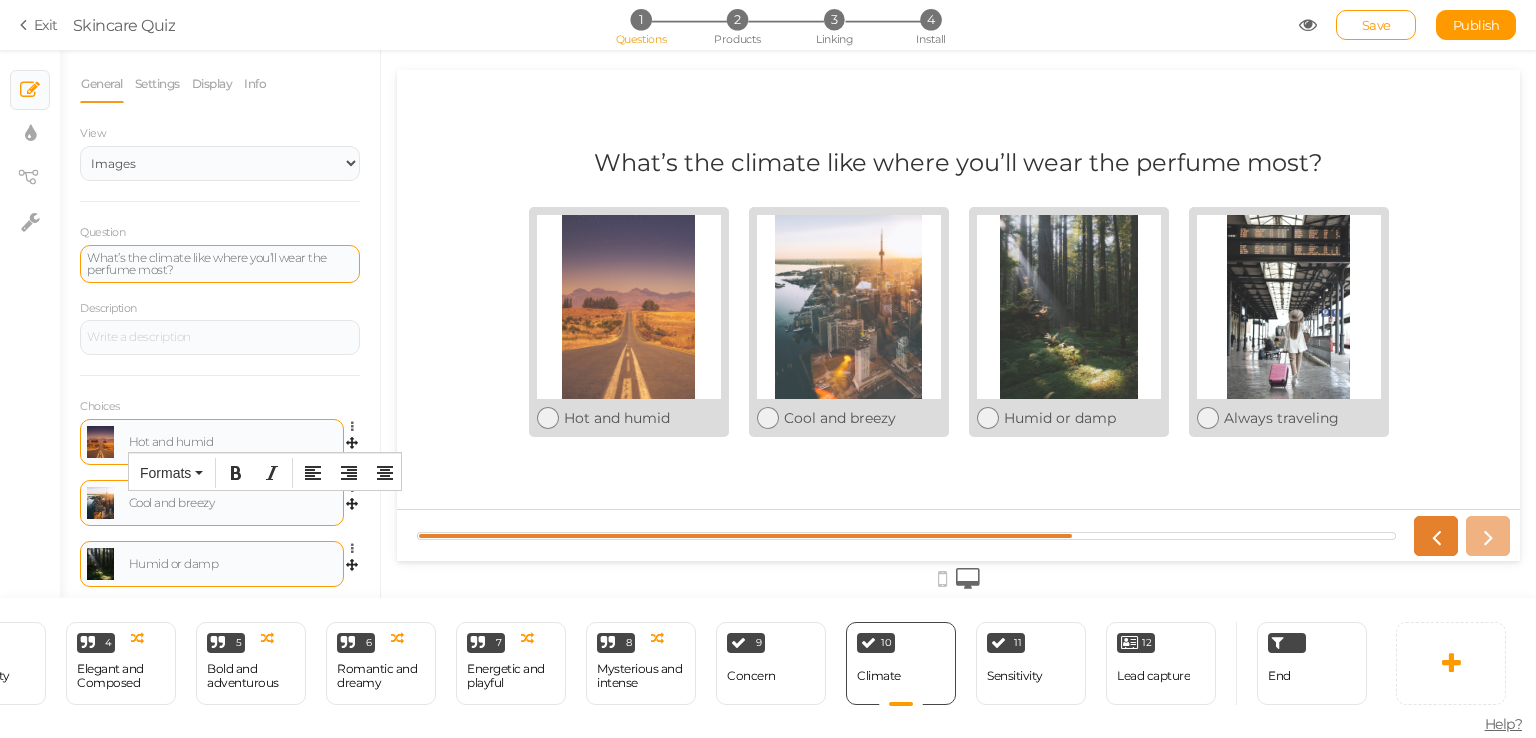 click on "Humid or damp" at bounding box center (233, 564) 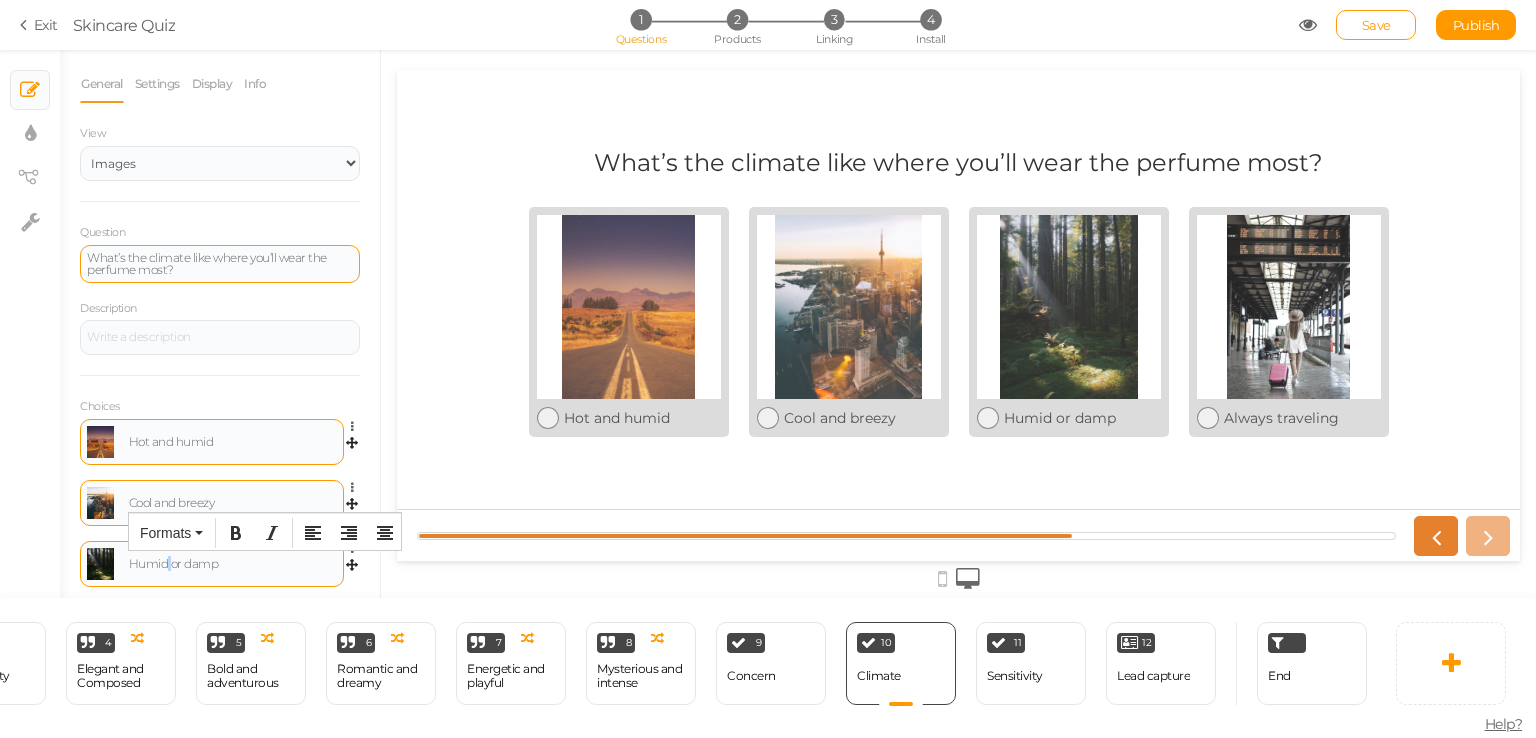 click on "Humid or damp" at bounding box center (233, 564) 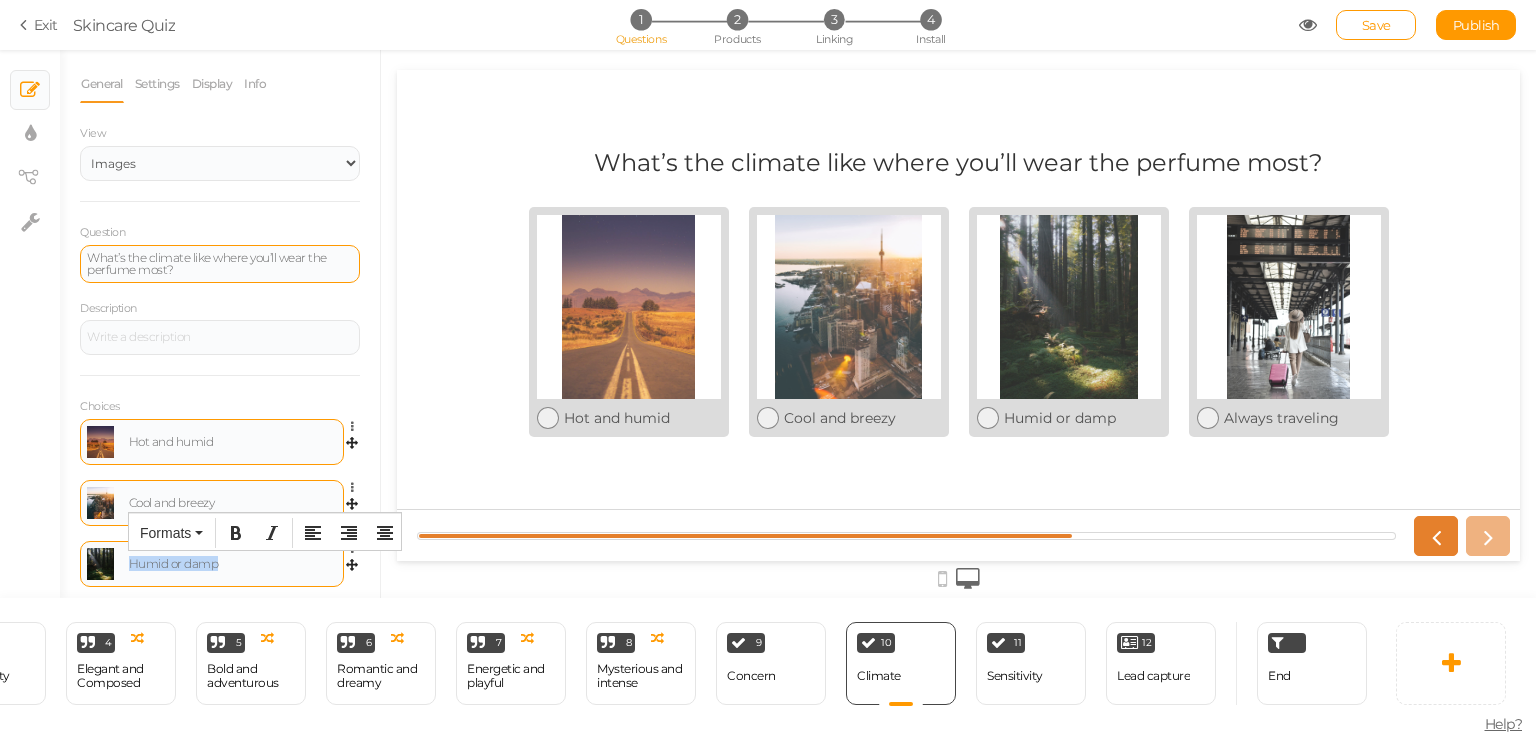 click on "Humid or damp" at bounding box center [233, 564] 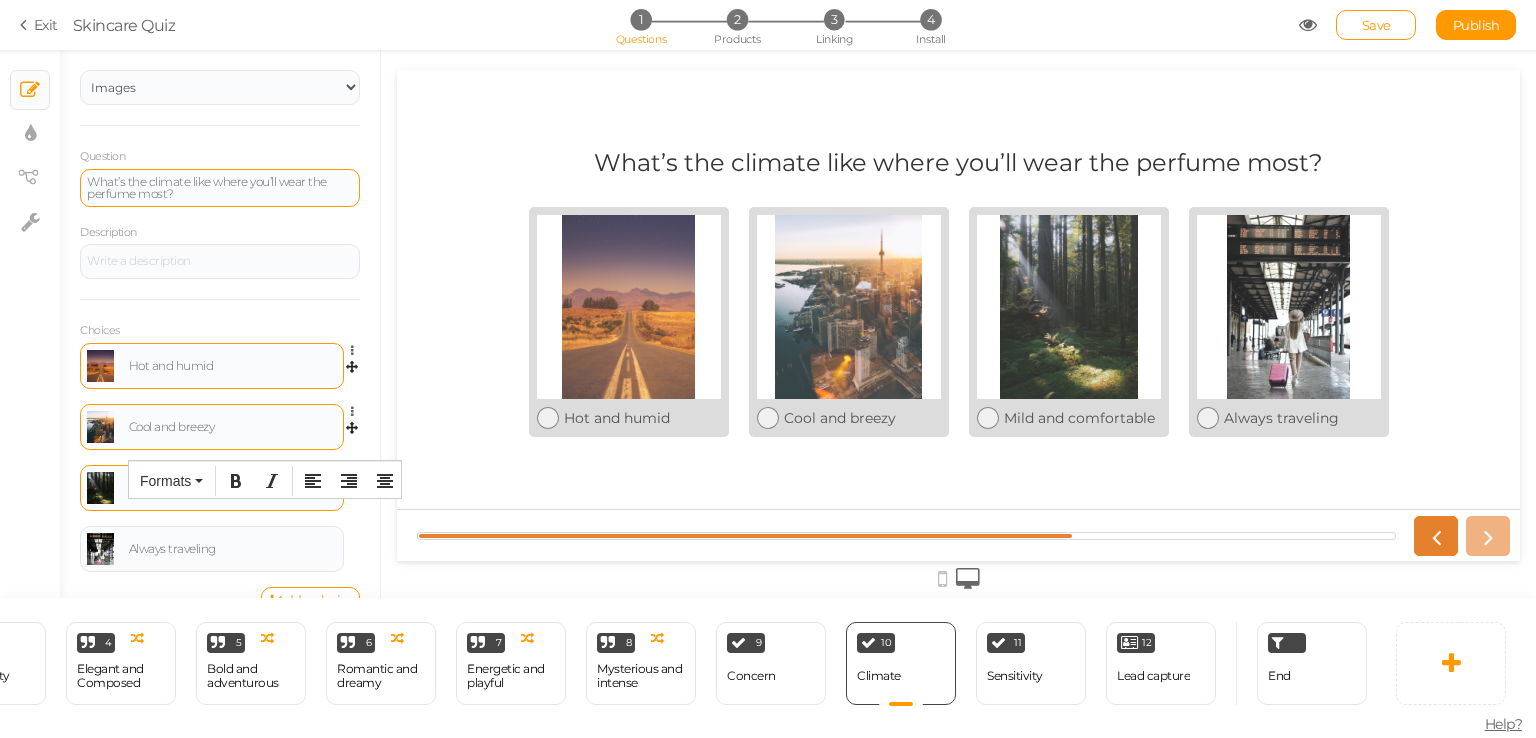 scroll, scrollTop: 108, scrollLeft: 0, axis: vertical 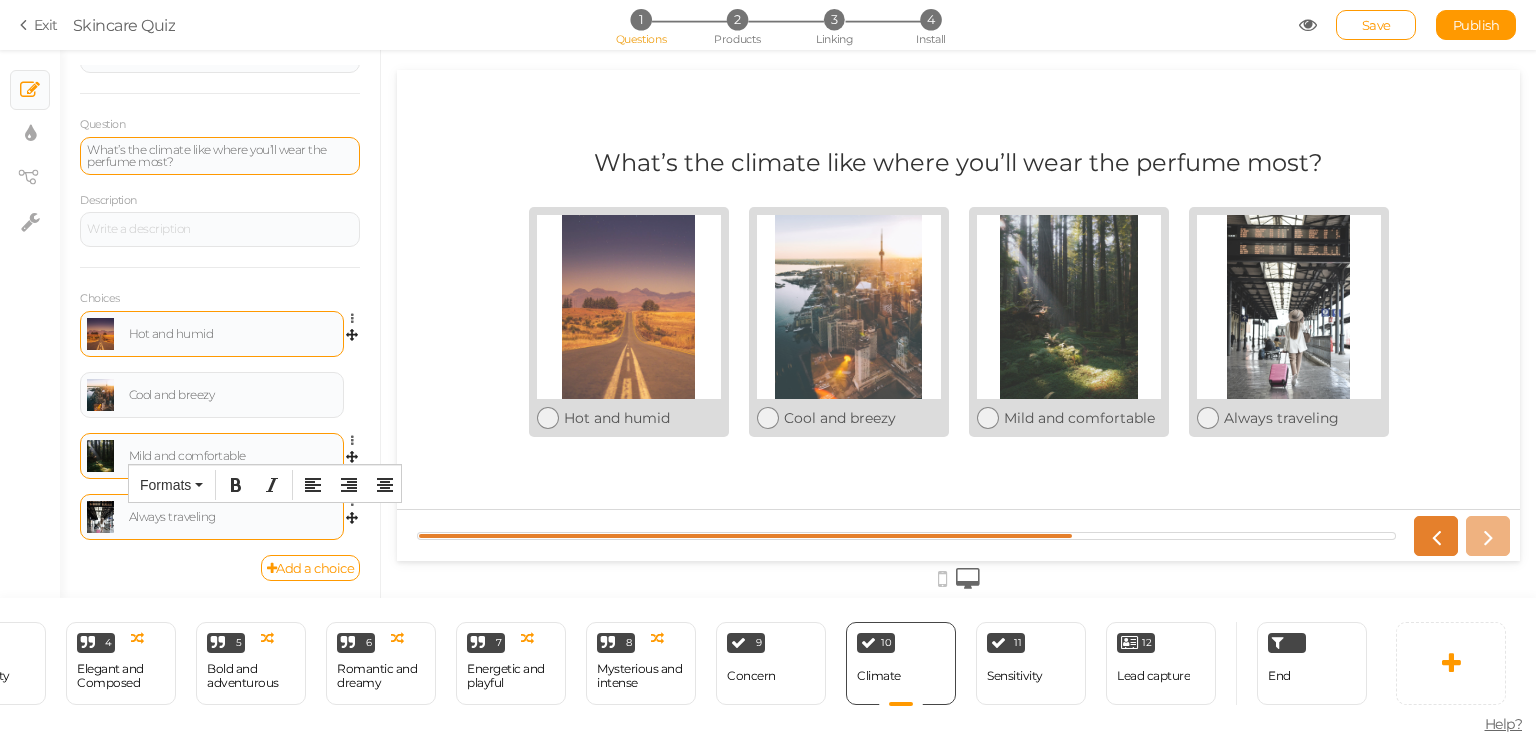 click on "Always traveling" at bounding box center (233, 517) 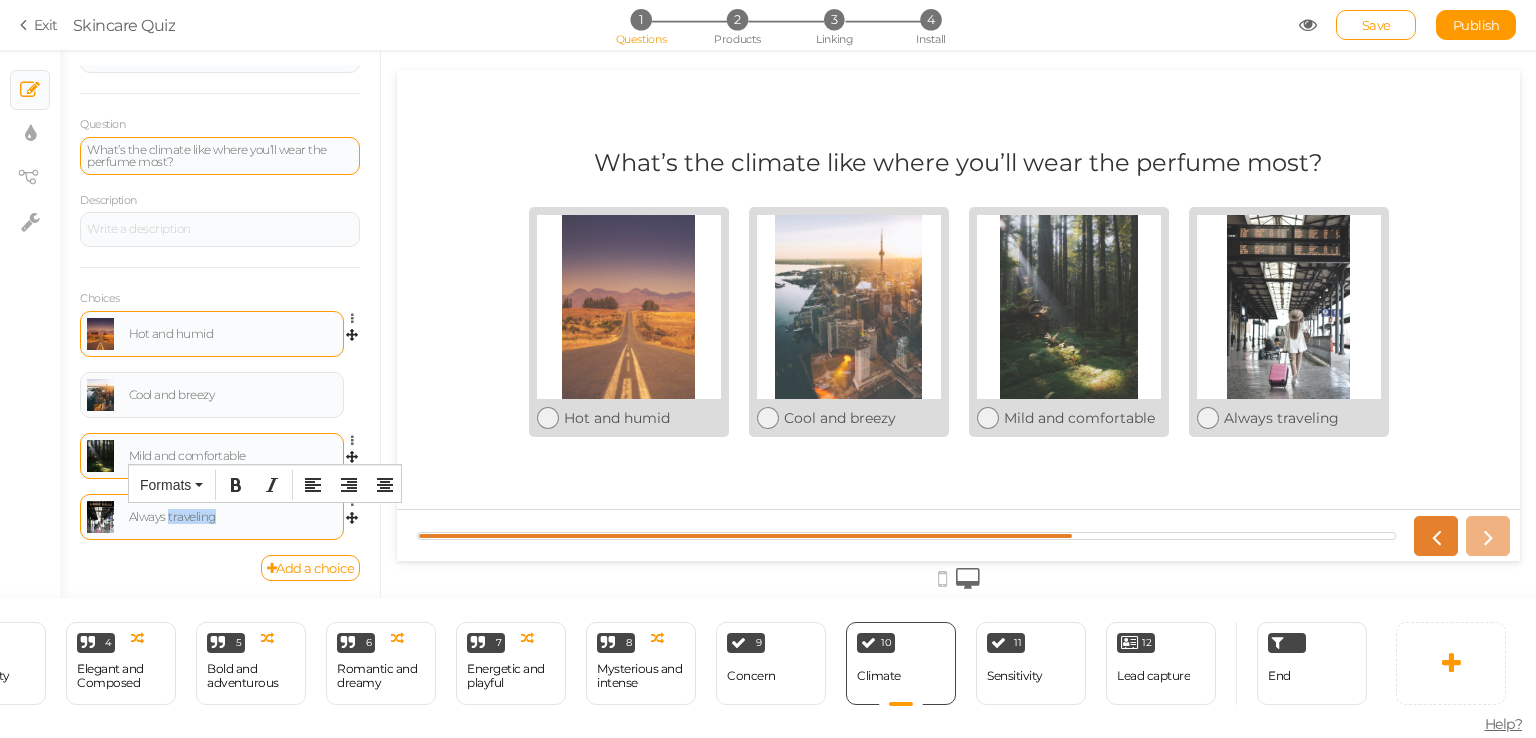 click on "Always traveling" at bounding box center [233, 517] 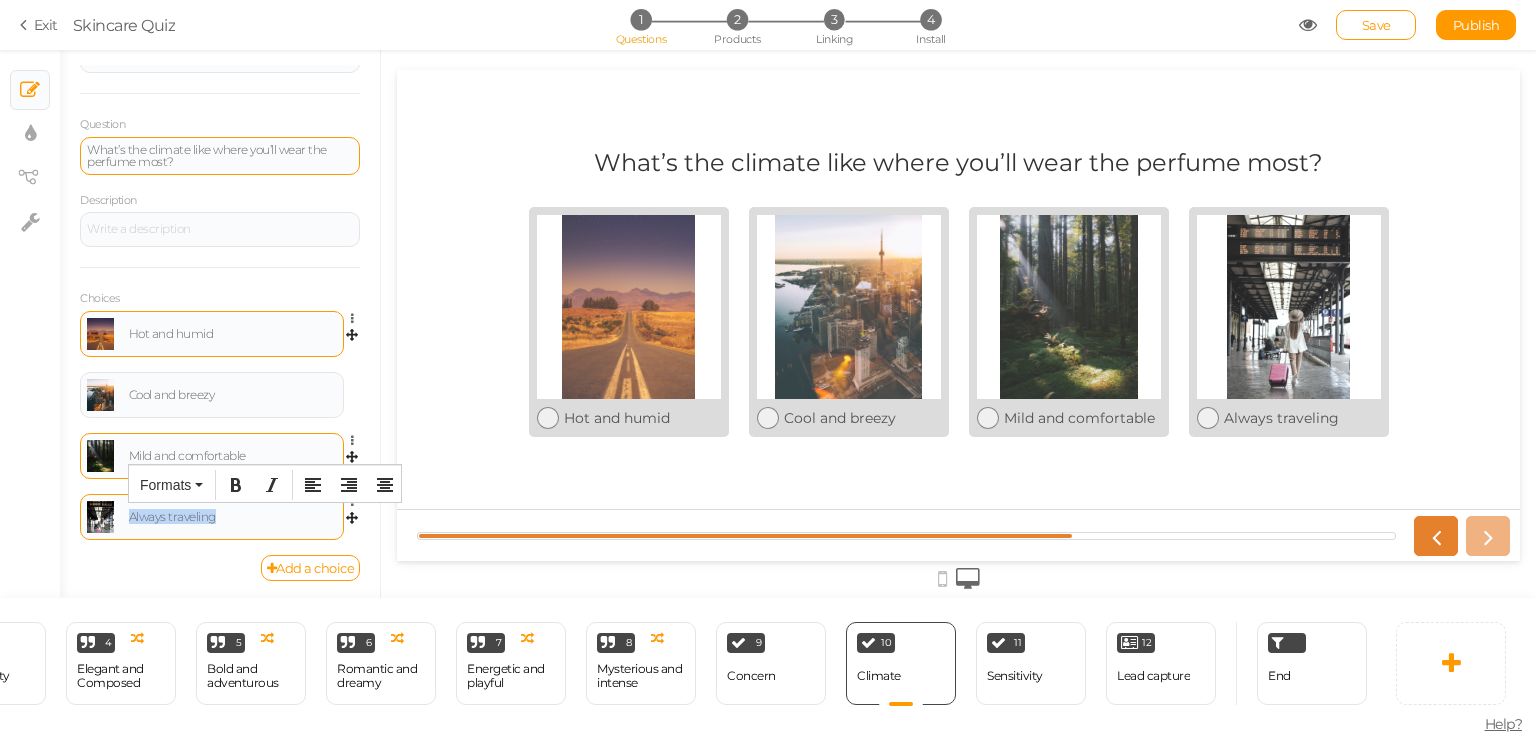 click on "Always traveling" at bounding box center [233, 517] 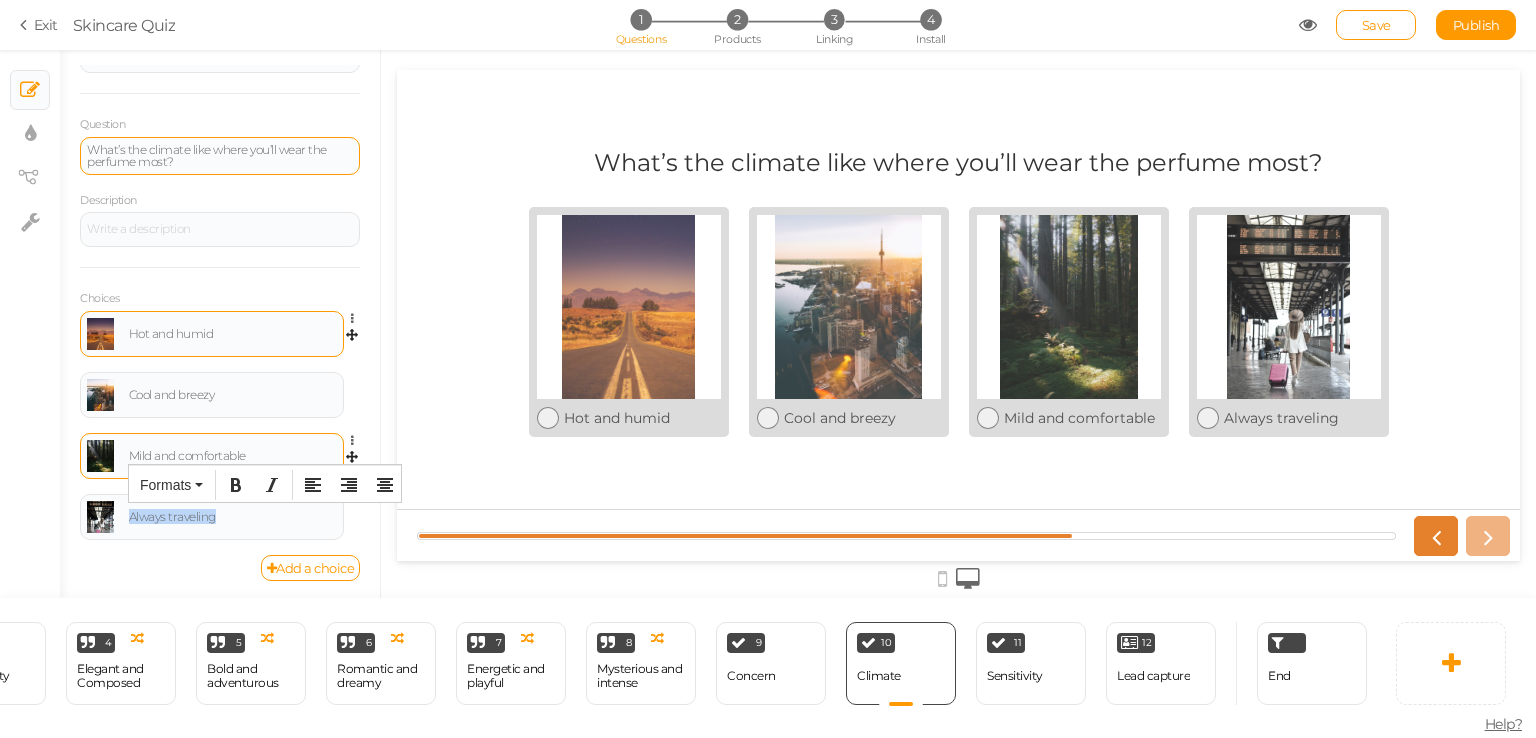 click on "Add a choice" at bounding box center (220, 568) 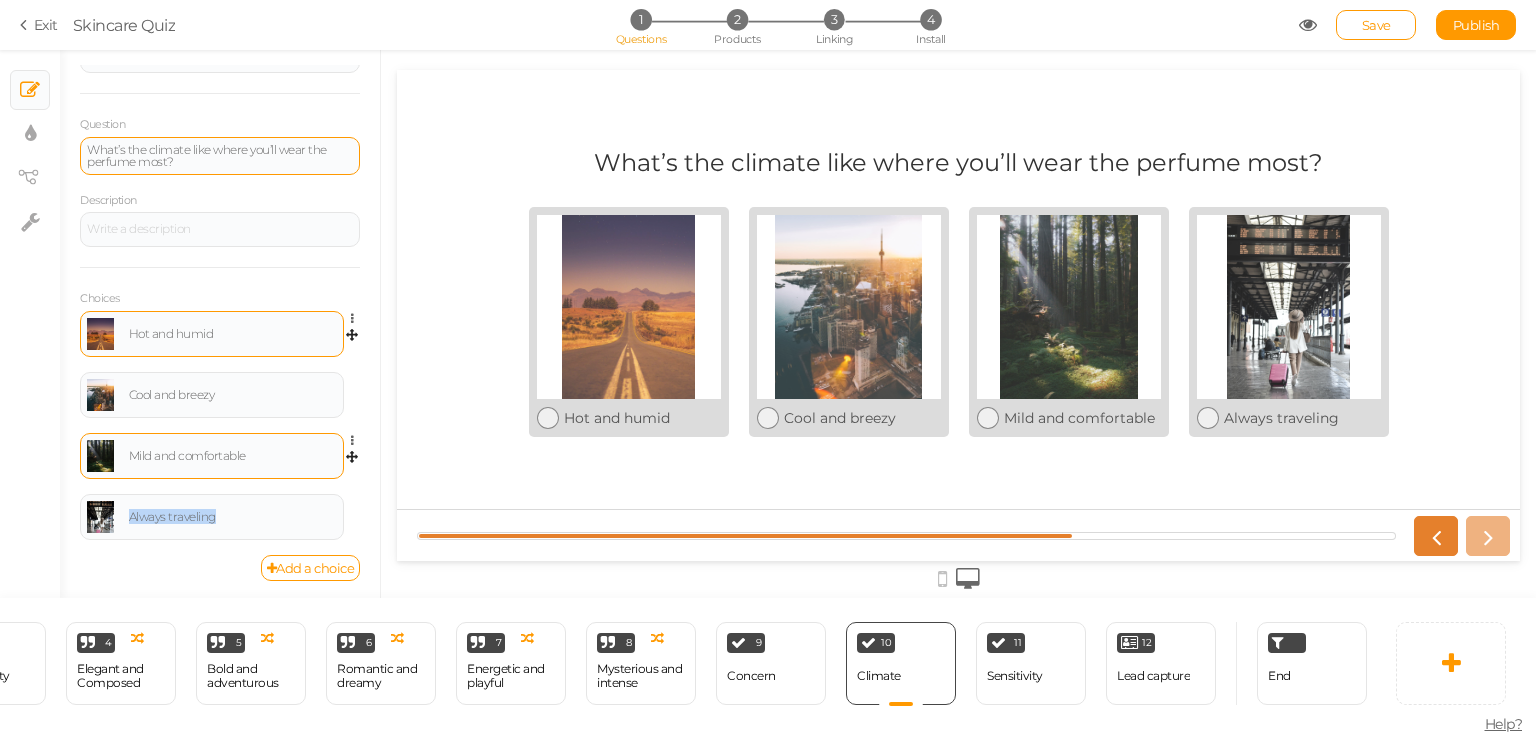 click on "Add a choice" at bounding box center (220, 568) 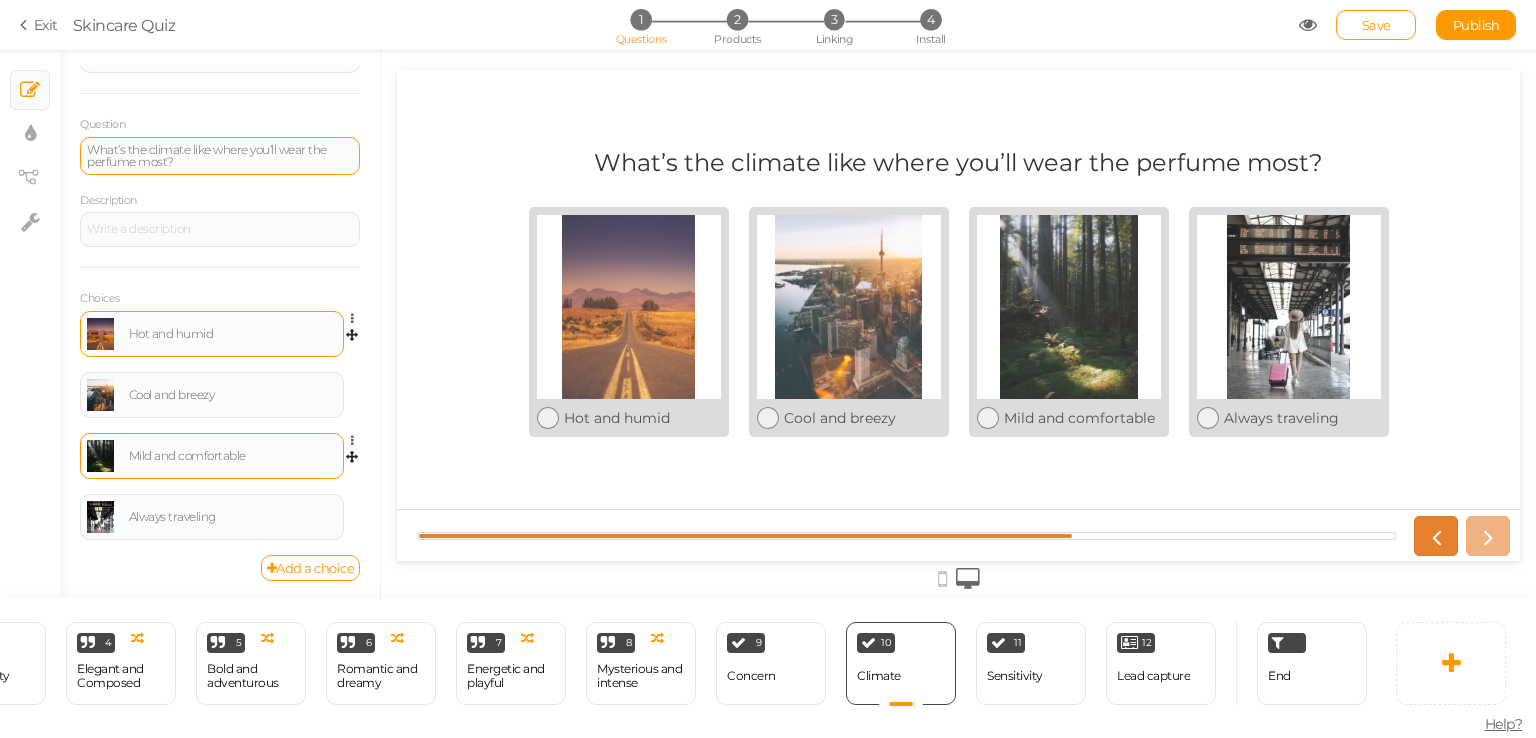 click on "General
Settings
Display
Info
View     Text Images Slider Dropdown                                 Question   What’s the climate like where you’ll wear the perfume most?                         Description                                                       Choices                 Hot and humid                         Settings             Delete                             Cool and breezy                         Settings             Delete                             Mild and comfortable                         Settings             Delete                             Always traveling                         Settings             Delete                                        Add a choice
Optional    Allows skipping this slide.           Select a maximum number of choices     No limit   1   2   3   4   5   6   7   8   9   10                  Disable autoadvance    Disables auto-advance for this slide." at bounding box center (220, 331) 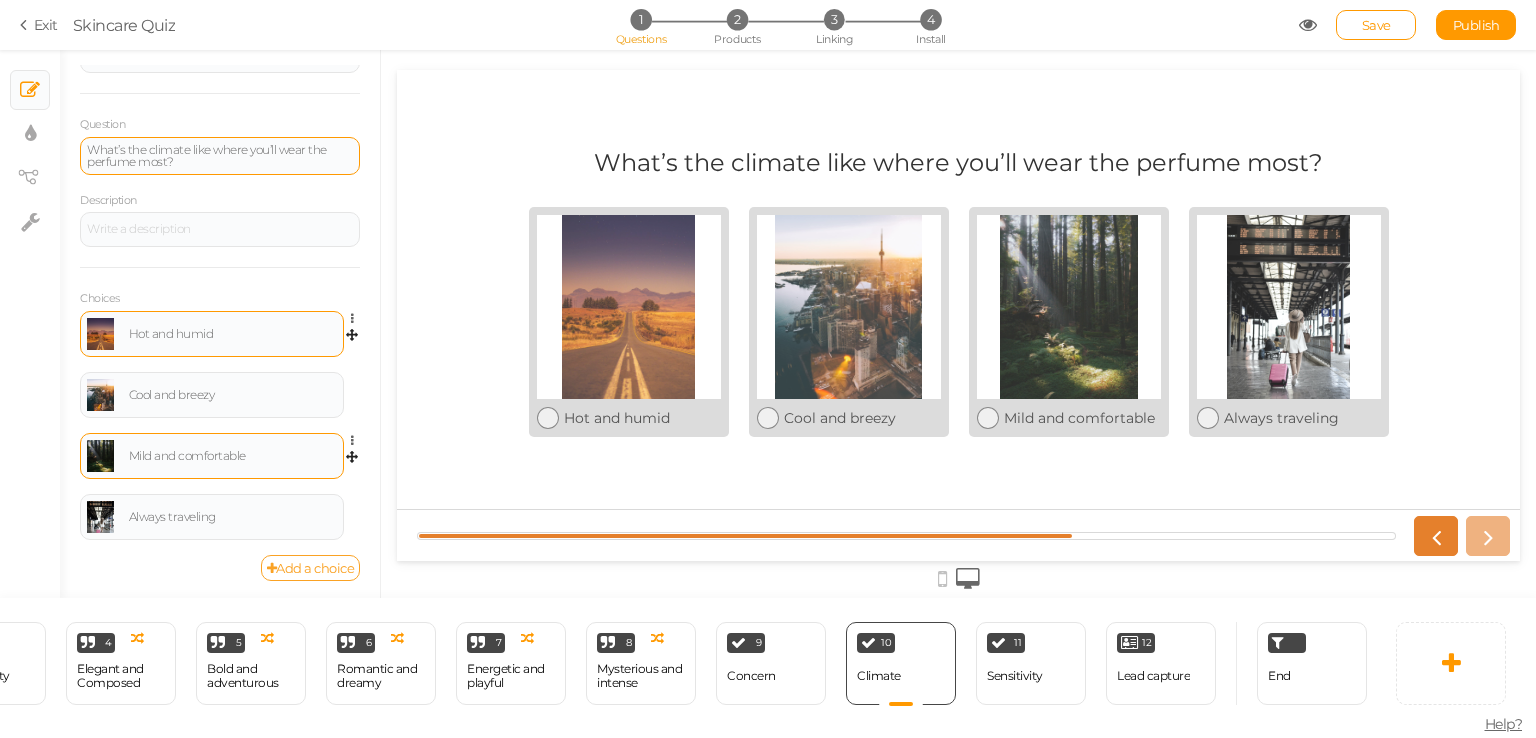 click on "Add a choice" at bounding box center [311, 568] 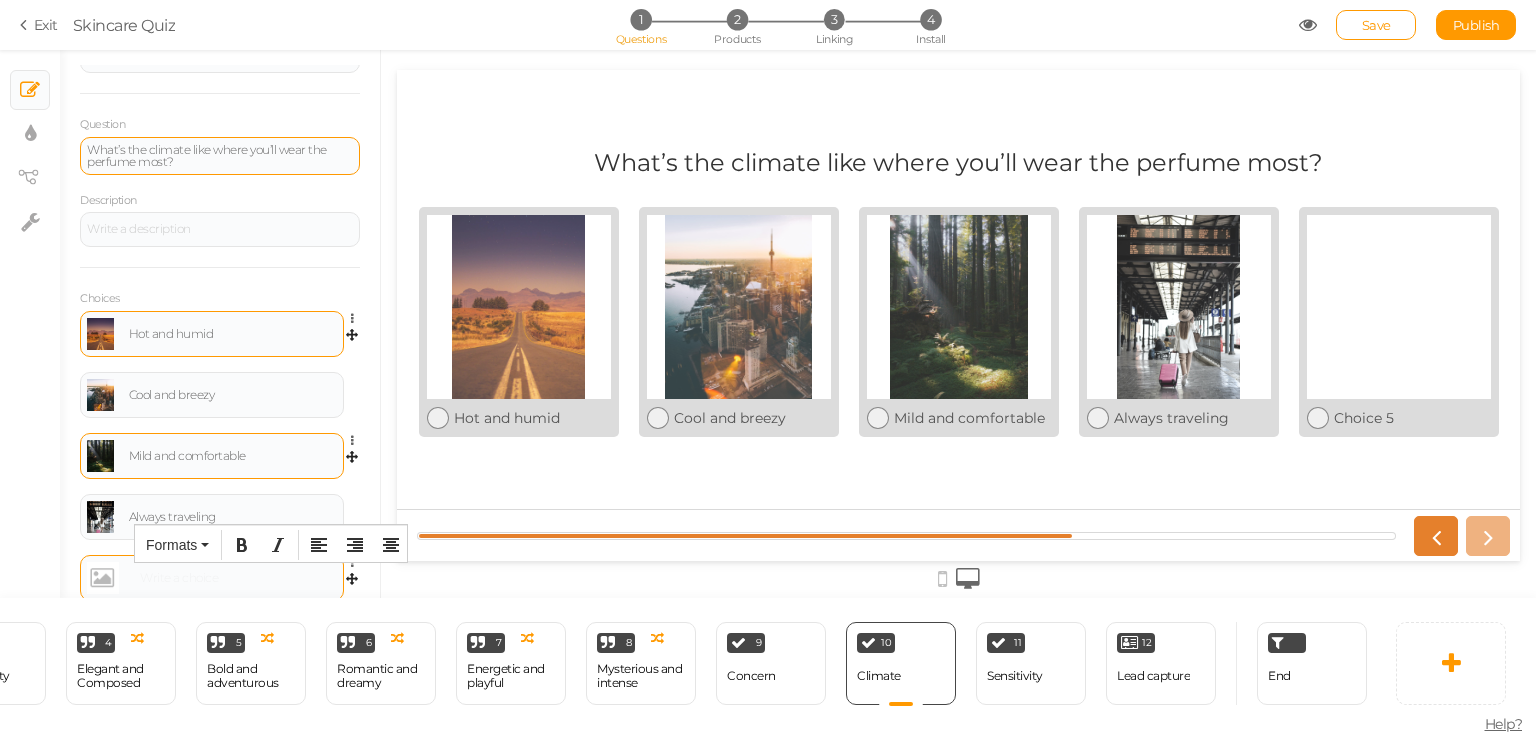 click at bounding box center (235, 578) 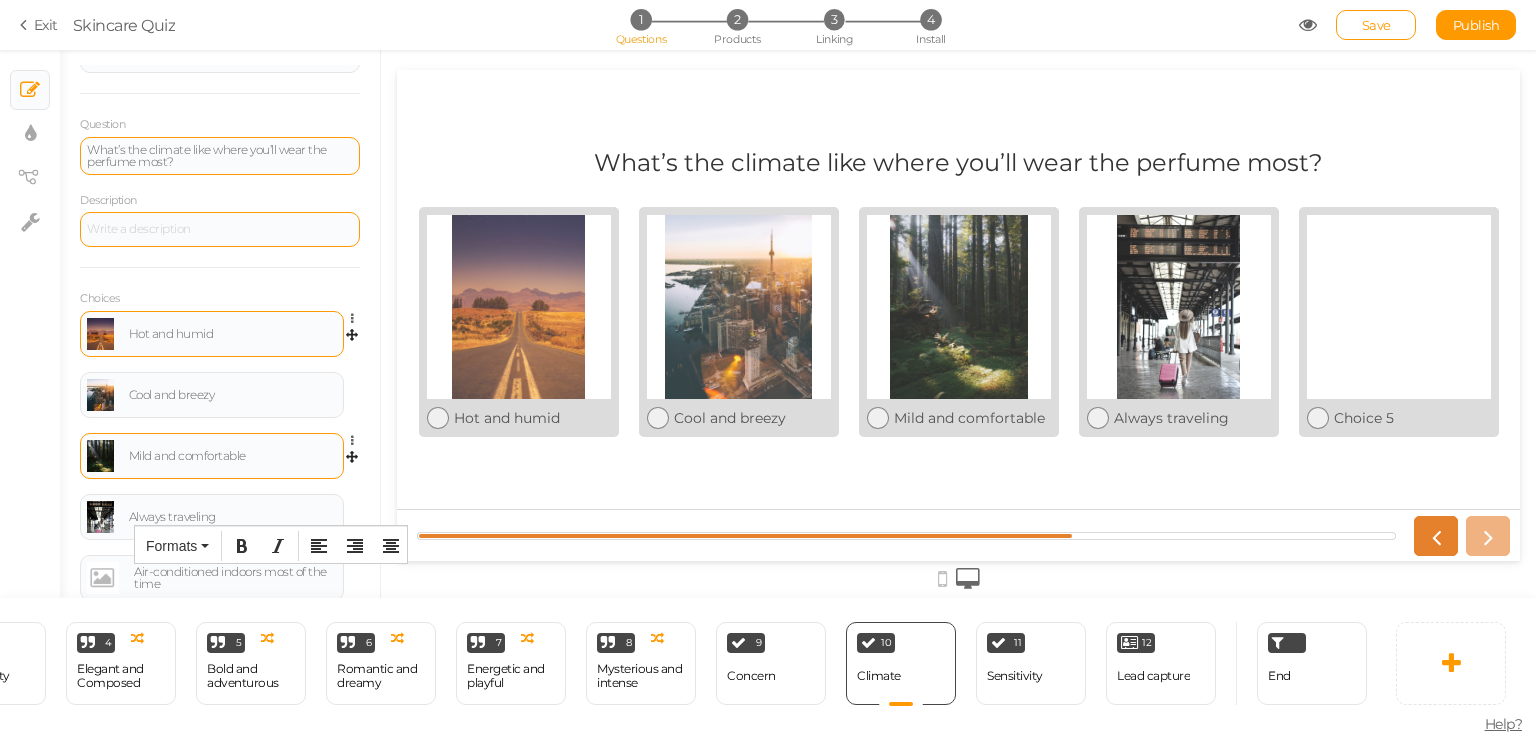 scroll, scrollTop: 1, scrollLeft: 0, axis: vertical 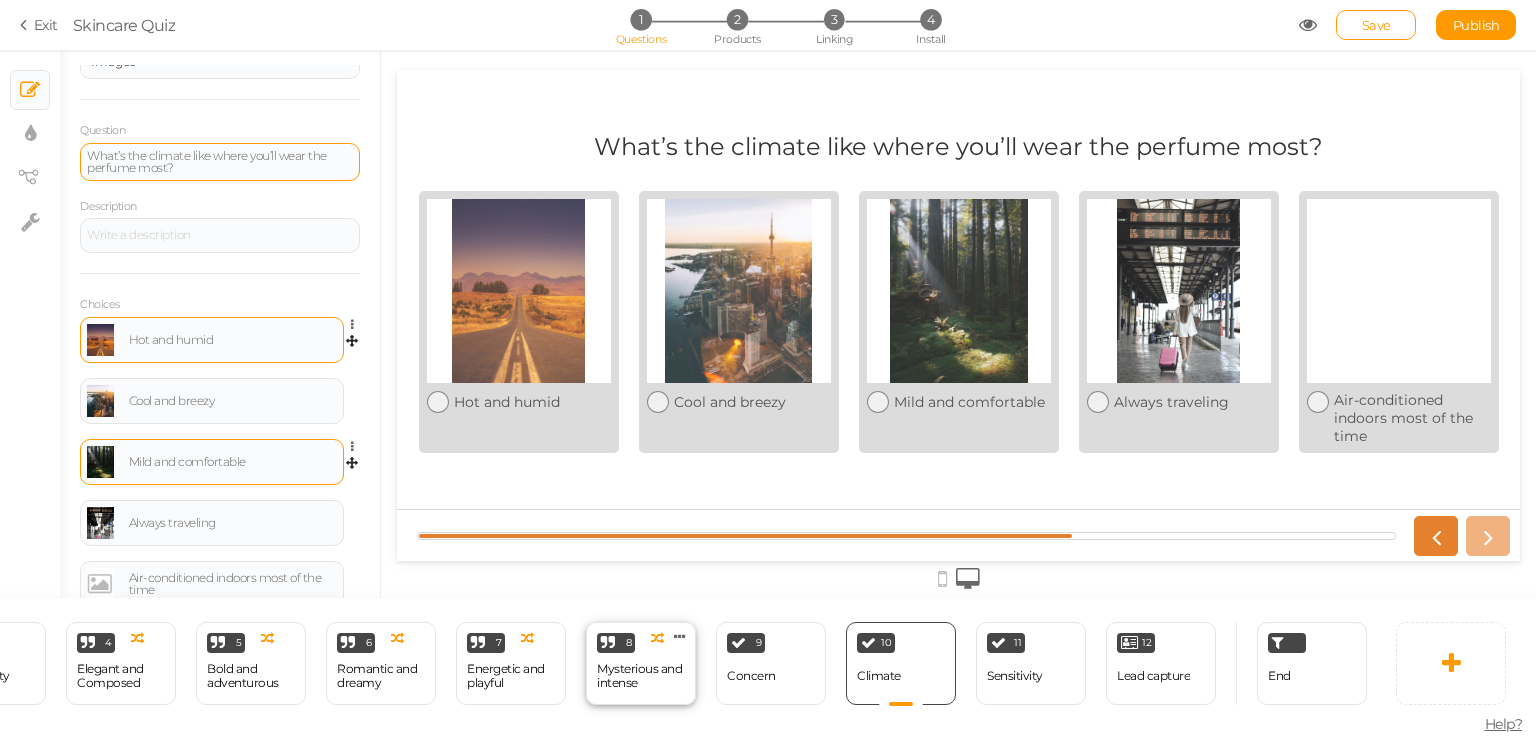 click on "Mysterious and intense" at bounding box center (641, 676) 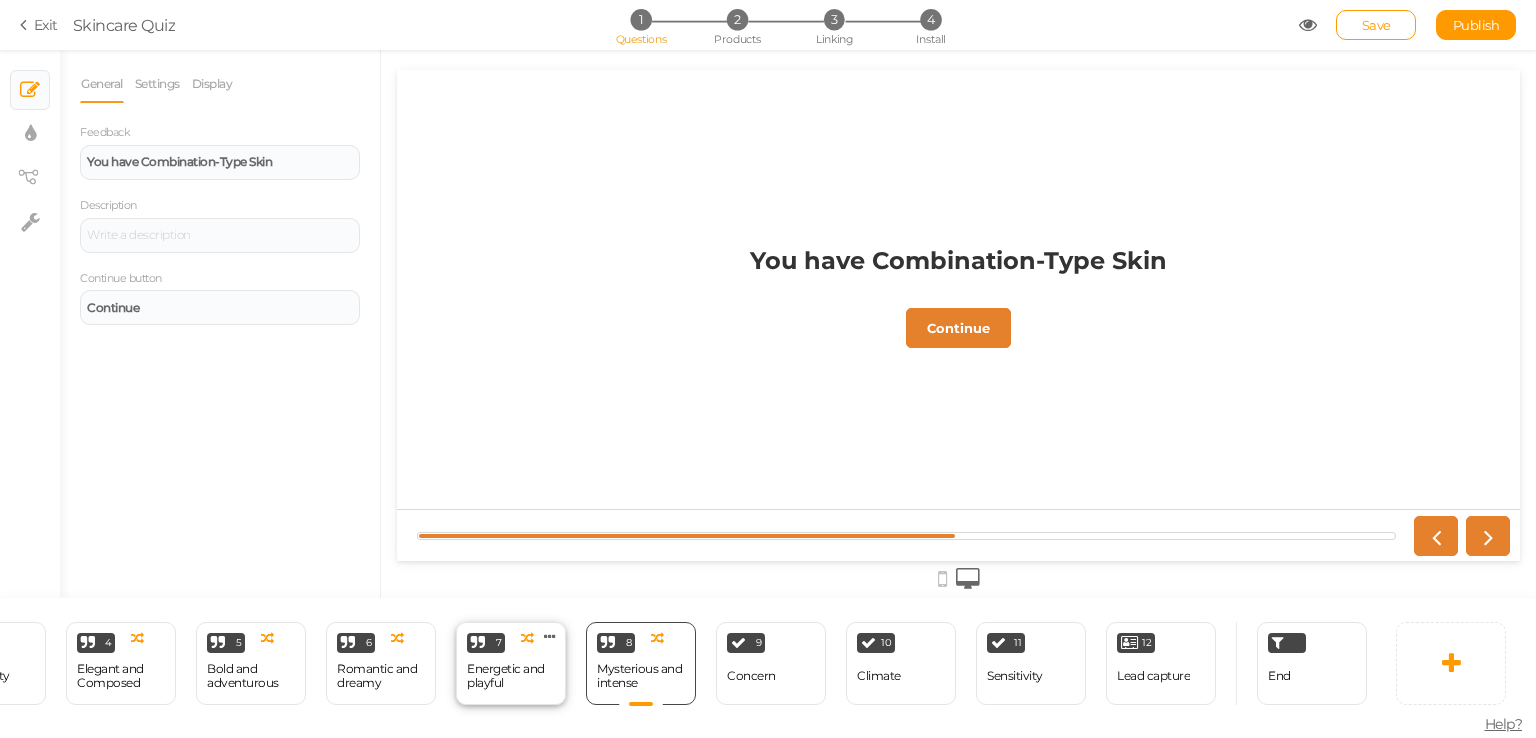 click on "Energetic and playful" at bounding box center (511, 676) 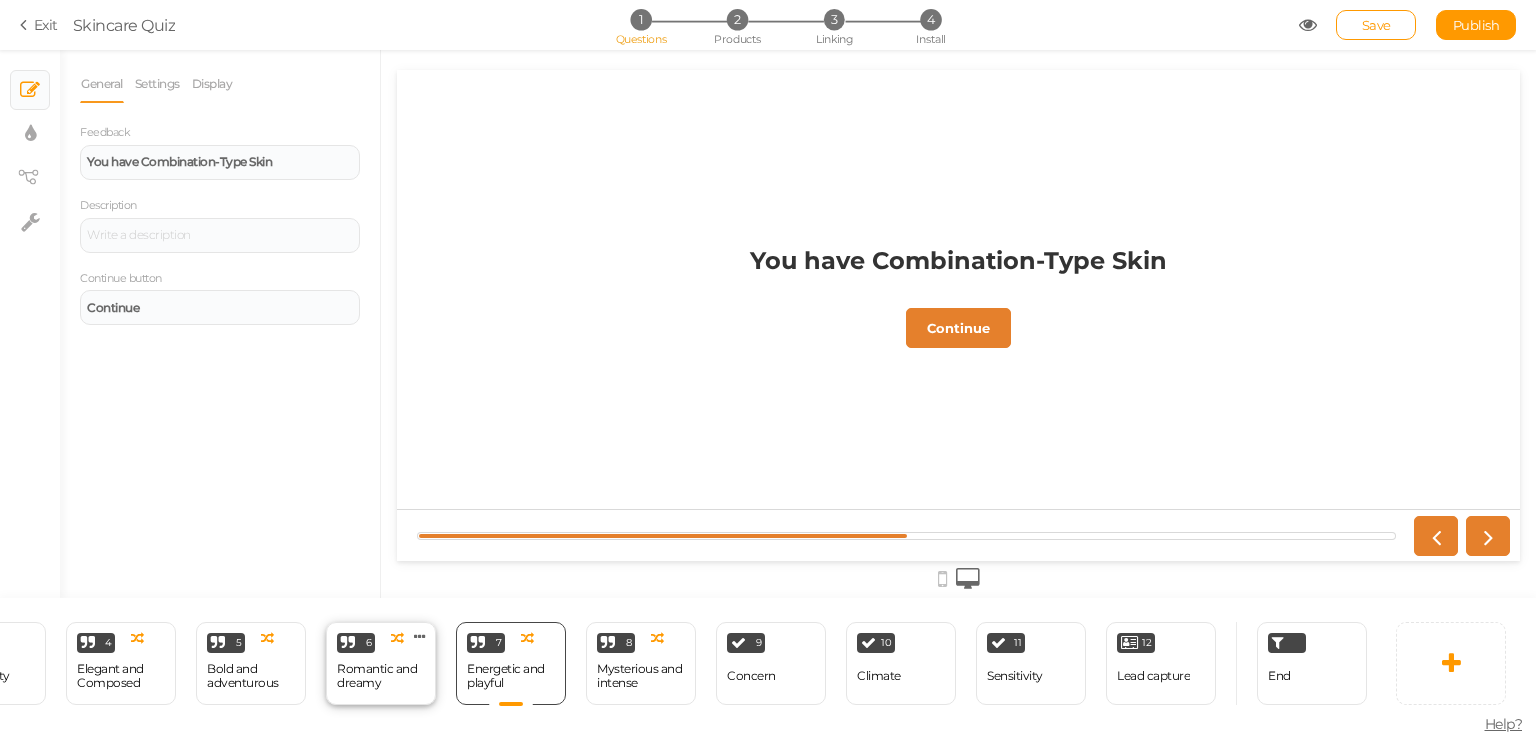 click on "Romantic and dreamy" at bounding box center (381, 676) 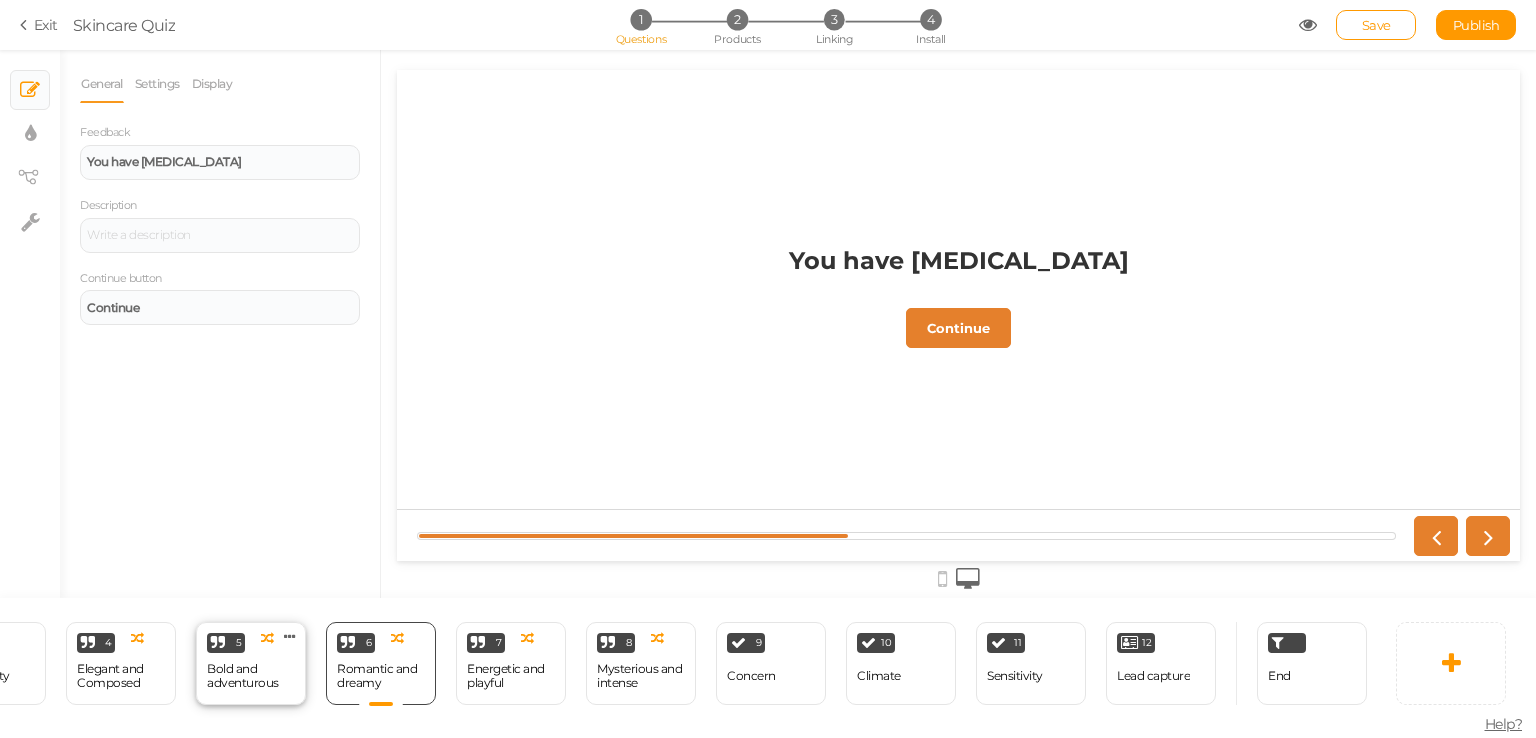 click on "Bold and adventurous" at bounding box center [251, 676] 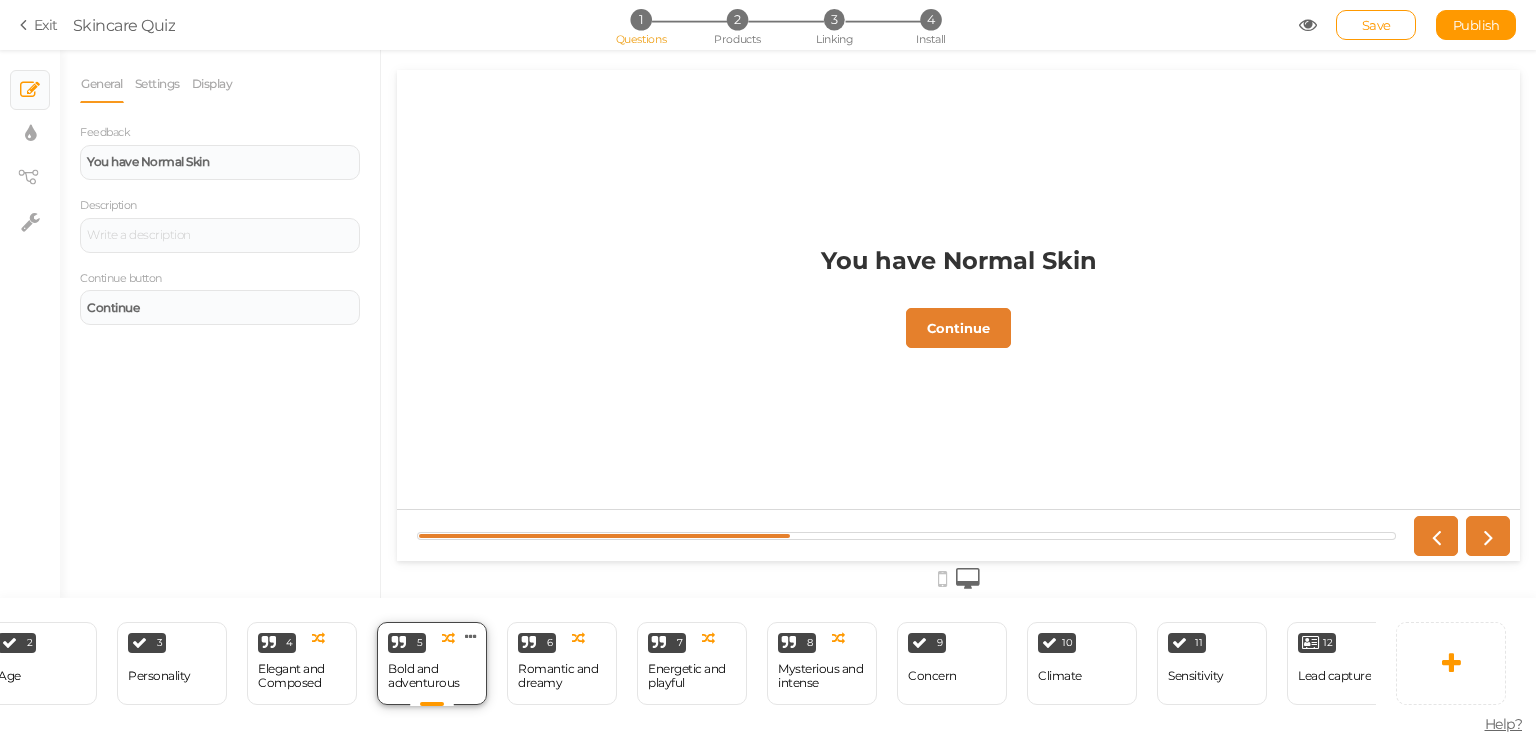 scroll, scrollTop: 0, scrollLeft: 323, axis: horizontal 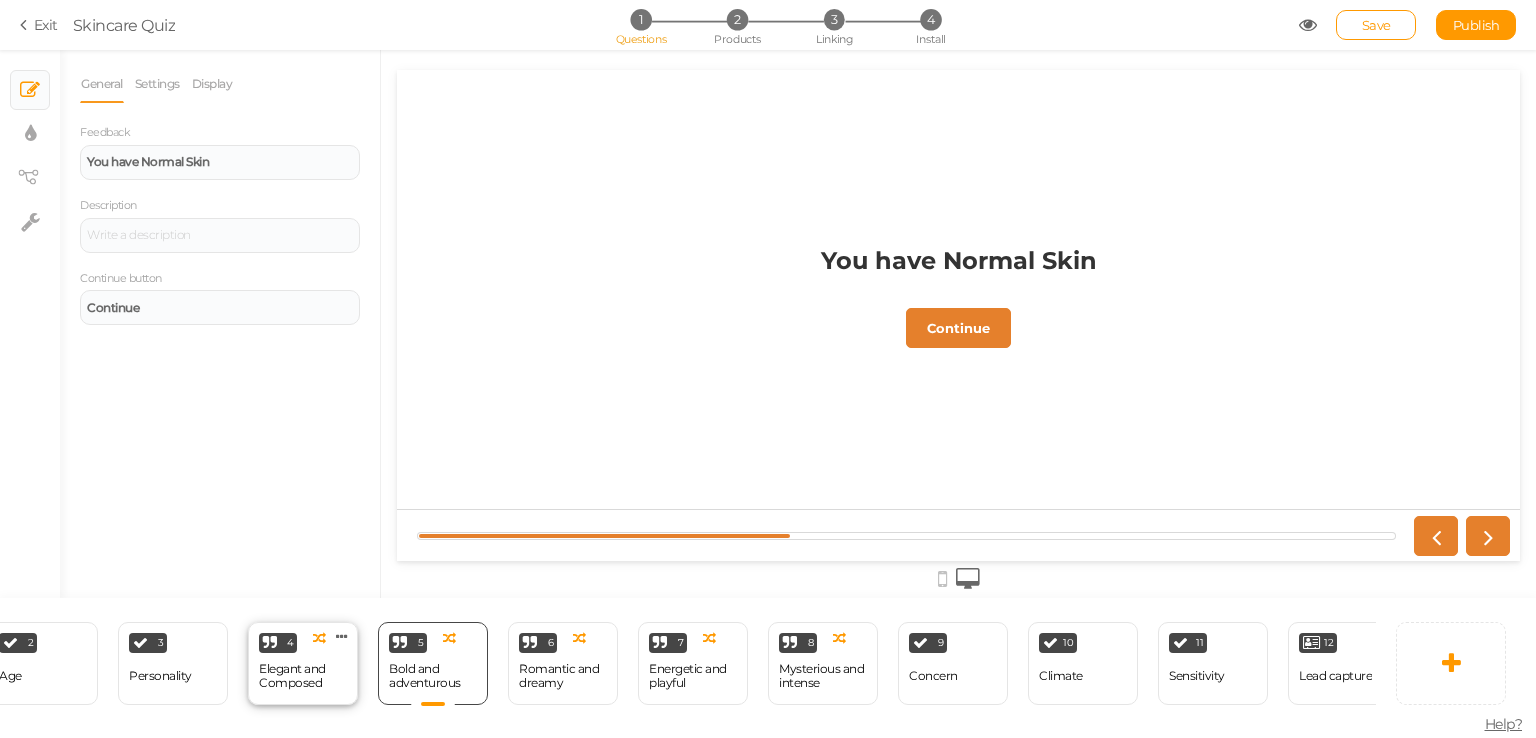 click on "Elegant and Composed" at bounding box center [303, 676] 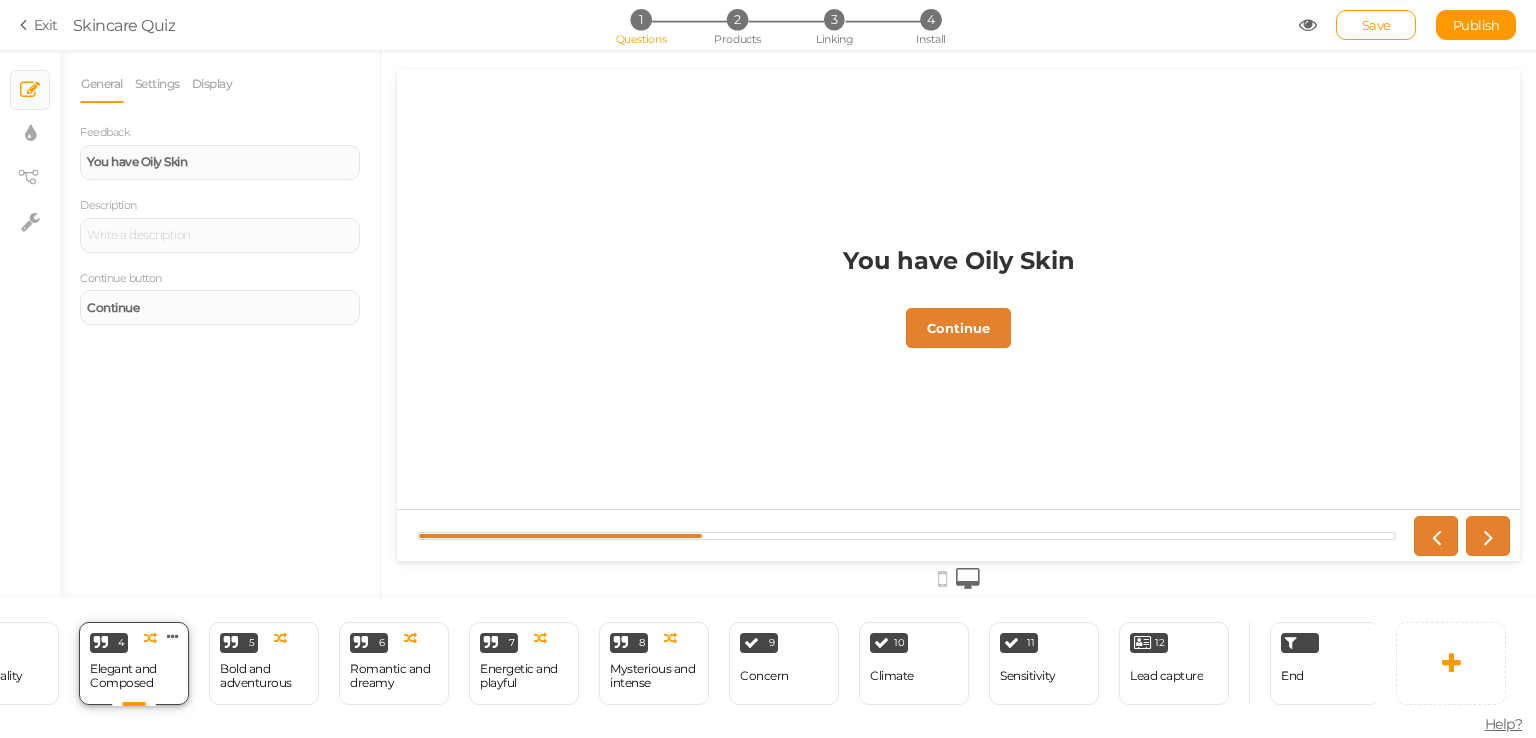 scroll, scrollTop: 0, scrollLeft: 505, axis: horizontal 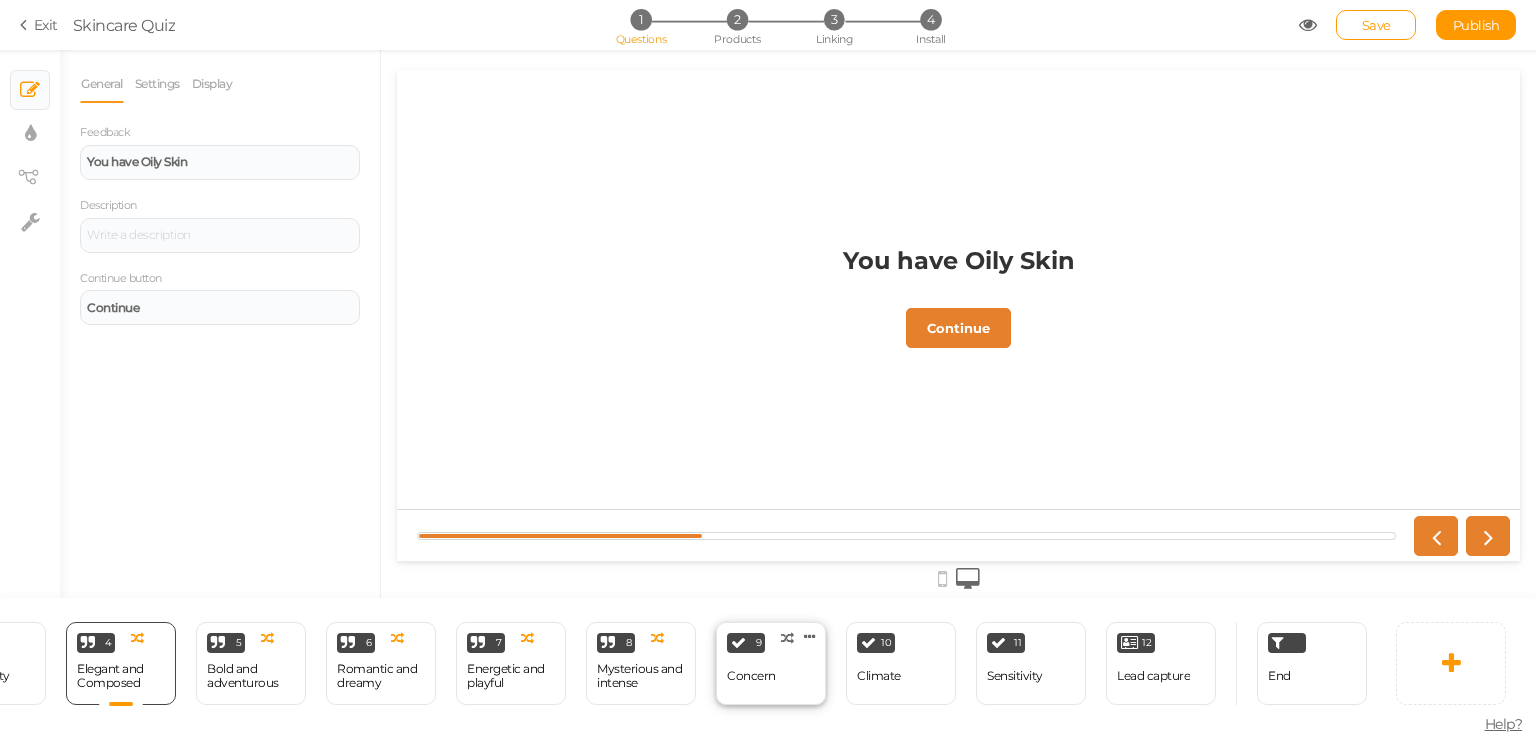 click on "Concern" at bounding box center (751, 676) 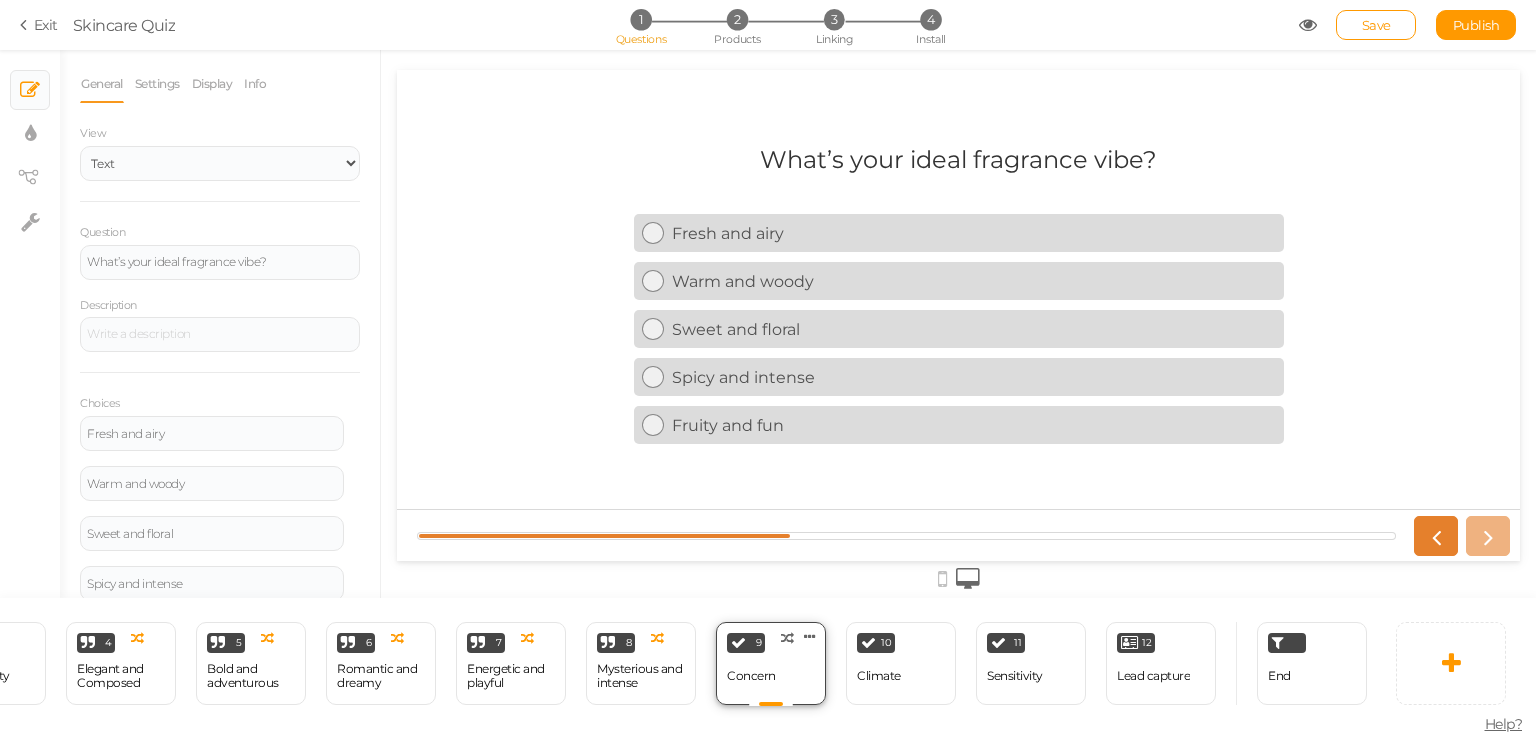 scroll, scrollTop: 0, scrollLeft: 0, axis: both 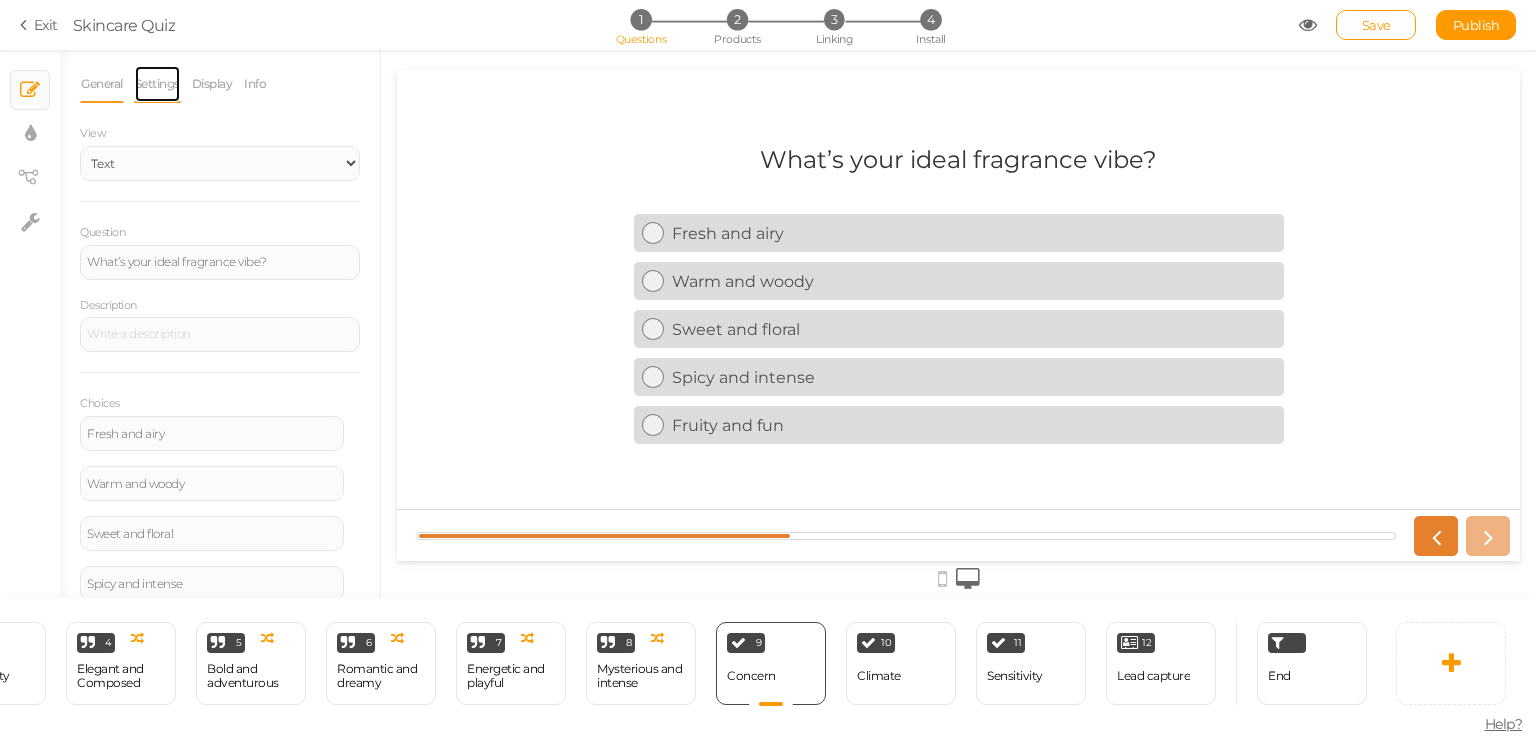 click on "Settings" at bounding box center (157, 84) 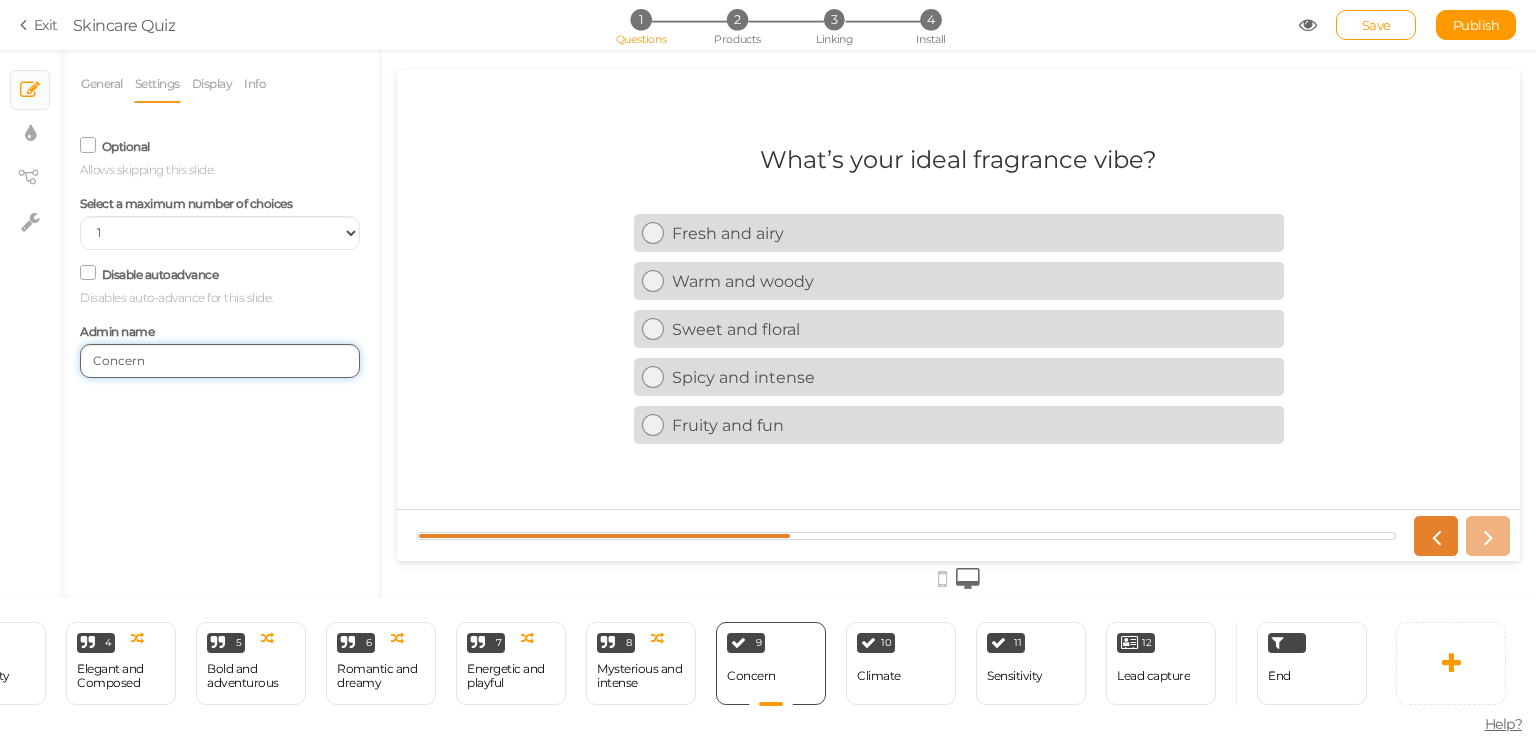 click on "Concern" at bounding box center (220, 361) 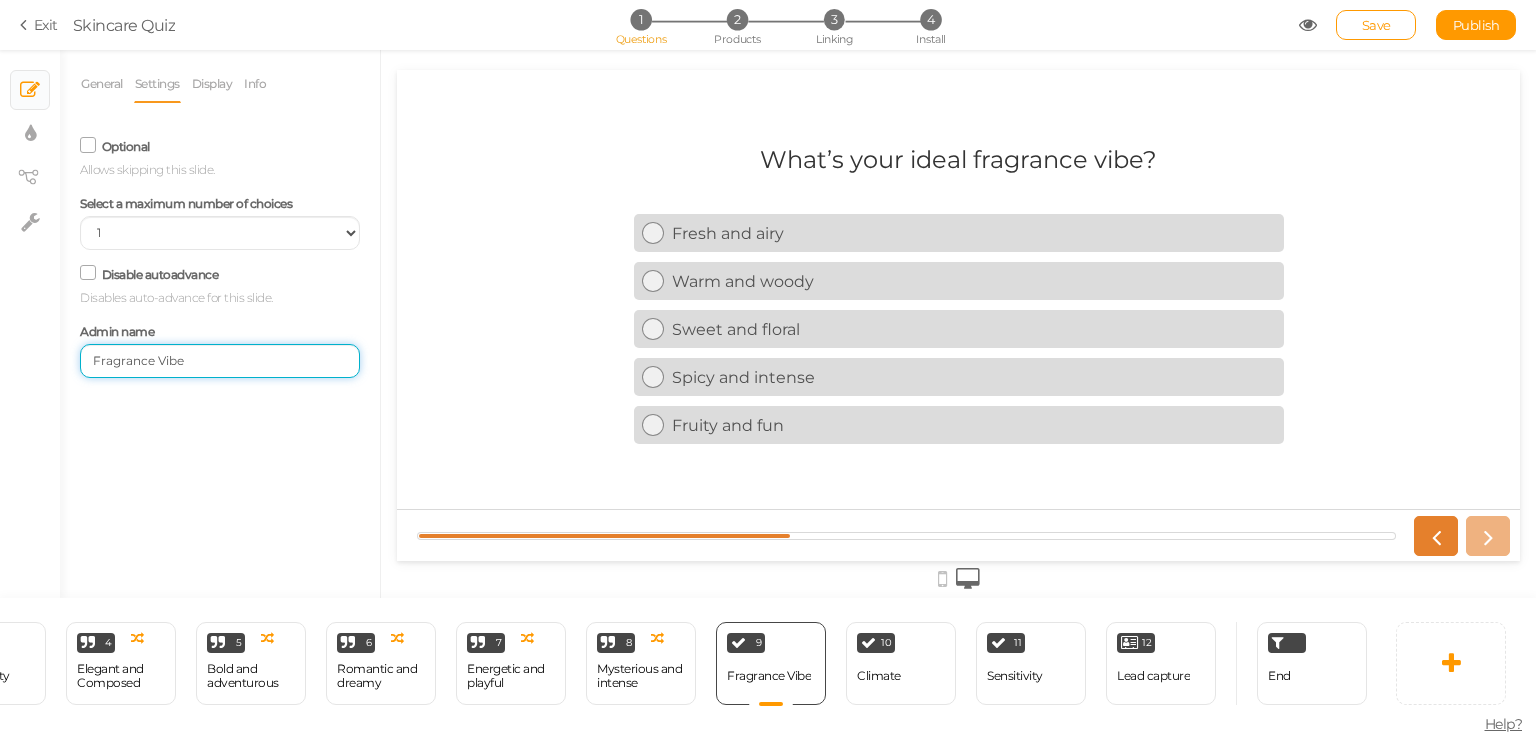 type on "Fragrance Vibe" 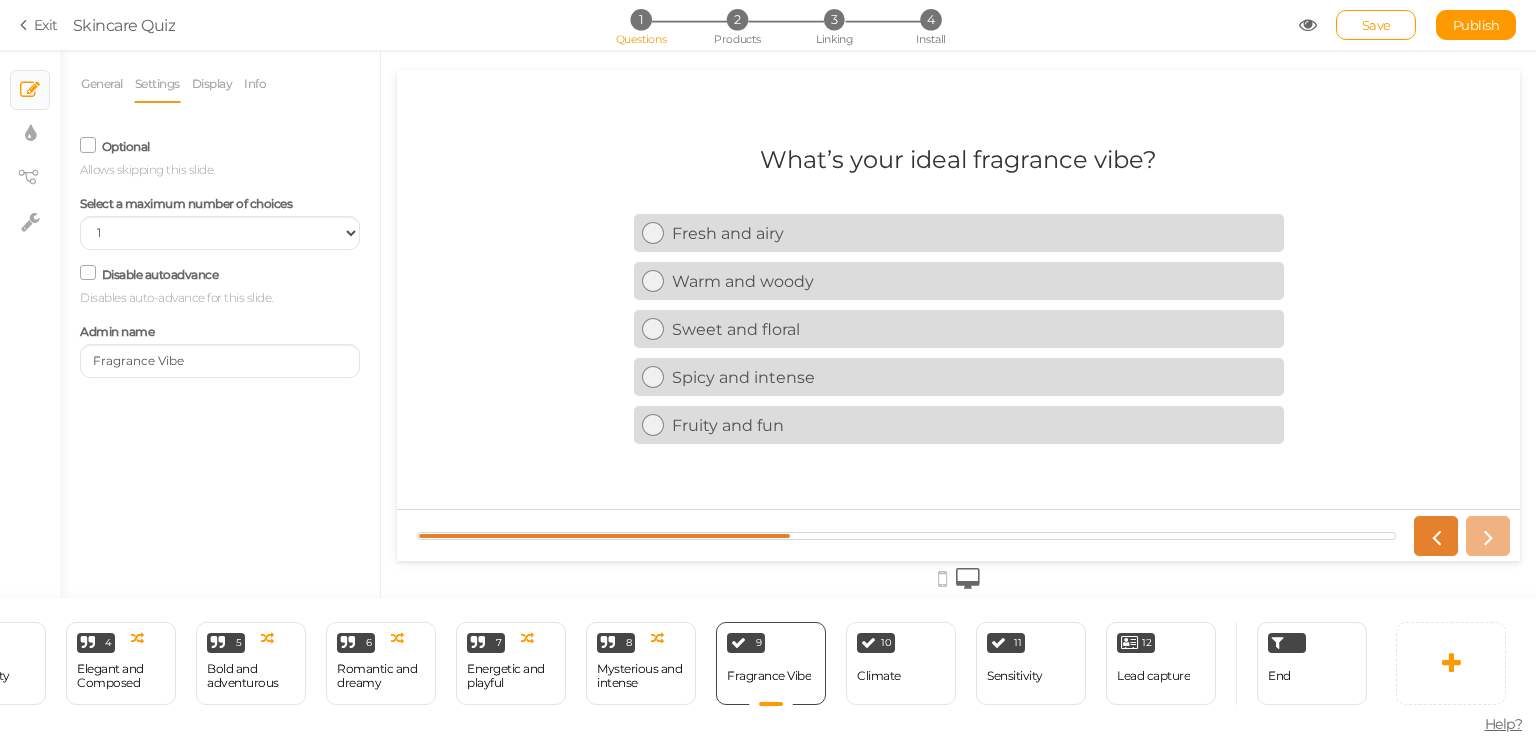 click on "General
Settings
Display
Info
View     Text Images Slider Dropdown                                 Question   What’s your ideal fragrance vibe?                         Description                                                       Choices                 Fresh and airy                         Settings             Delete                             Warm and woody                         Settings             Delete                             Sweet and floral                         Settings             Delete                             Spicy and intense                         Settings             Delete                             Fruity and fun                         Settings             Delete                                        Add a choice
Optional    Allows skipping this slide.           Select a maximum number of choices     No limit   1   2   3   4   5   6   7   8   9   10" at bounding box center [220, 331] 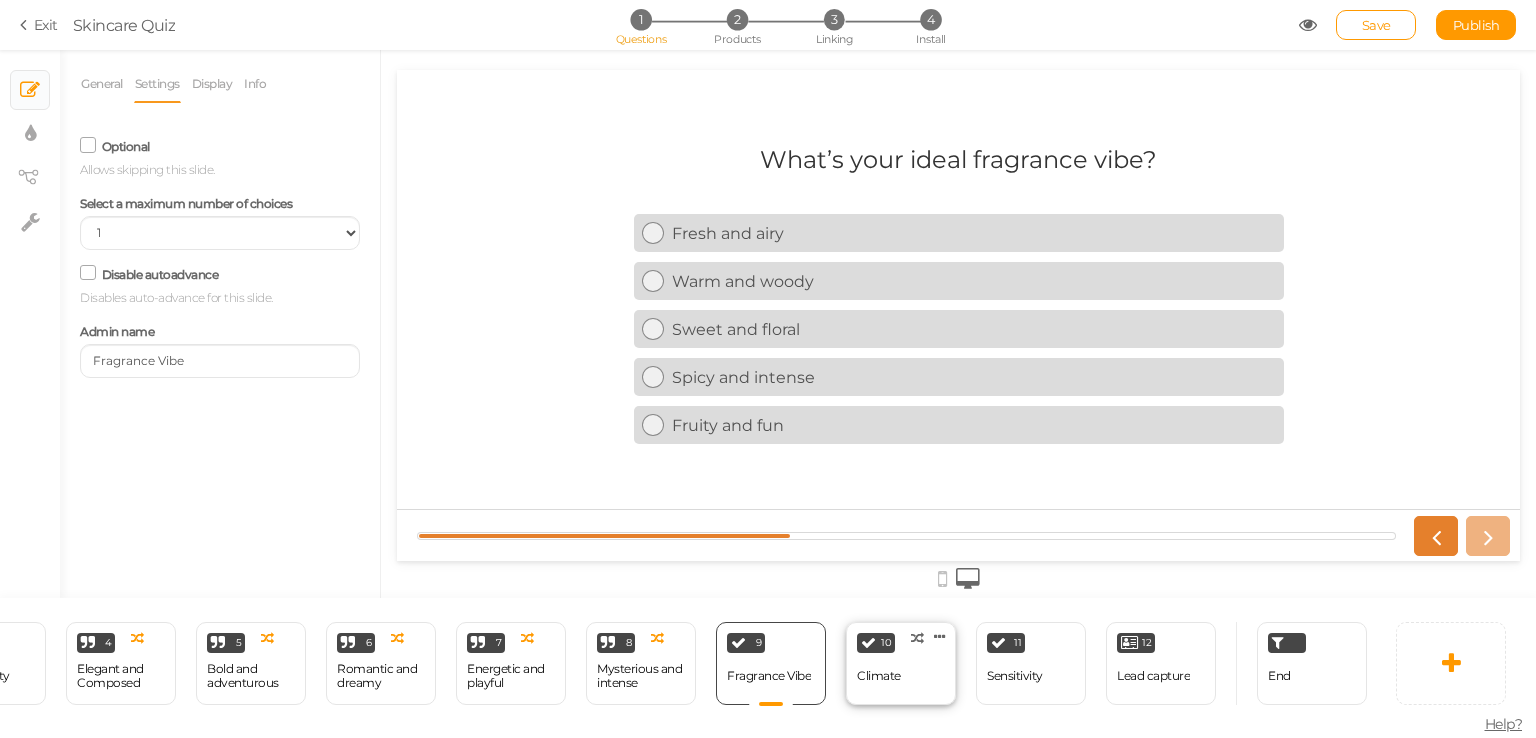 click at bounding box center [868, 642] 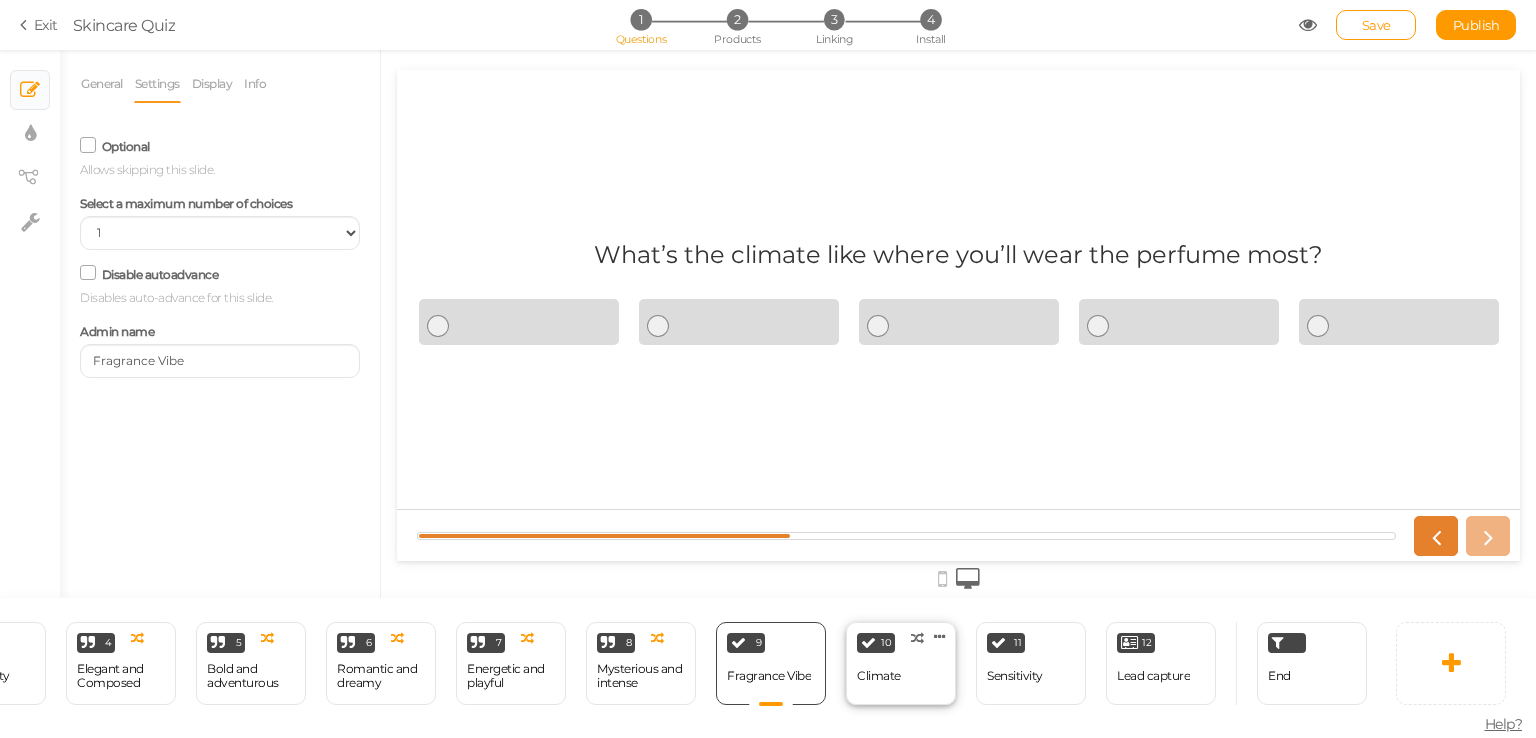 select on "2" 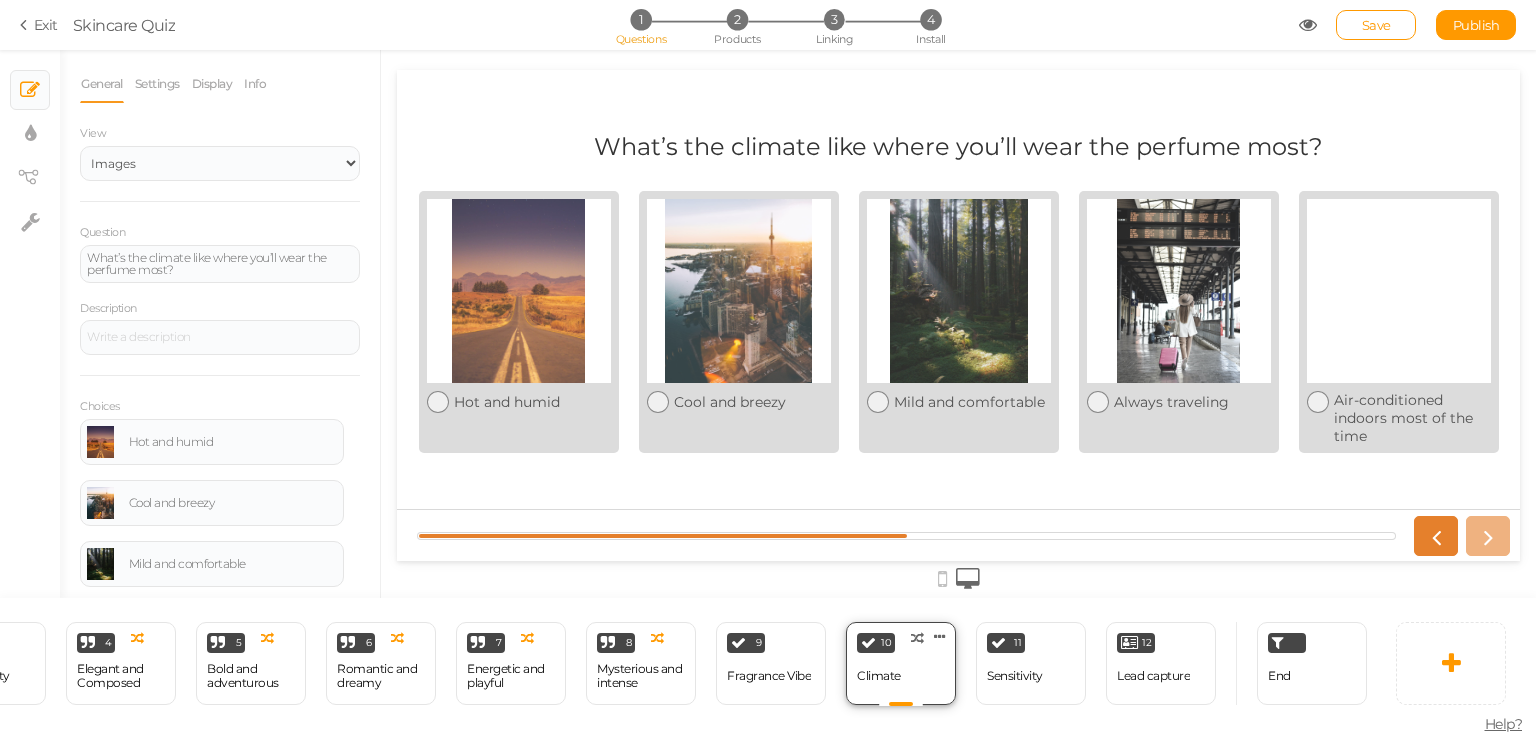 scroll, scrollTop: 0, scrollLeft: 0, axis: both 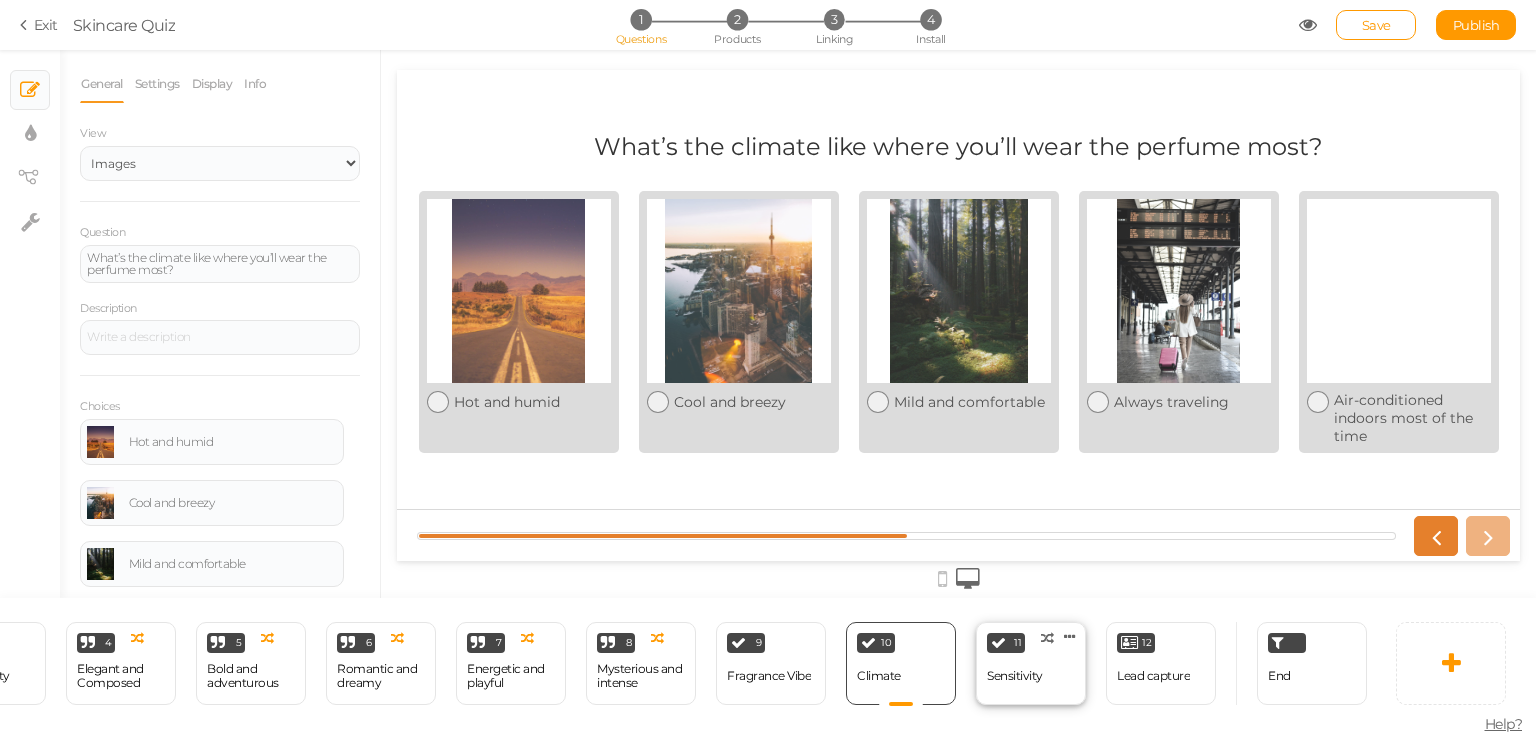 click on "Sensitivity" at bounding box center (1015, 676) 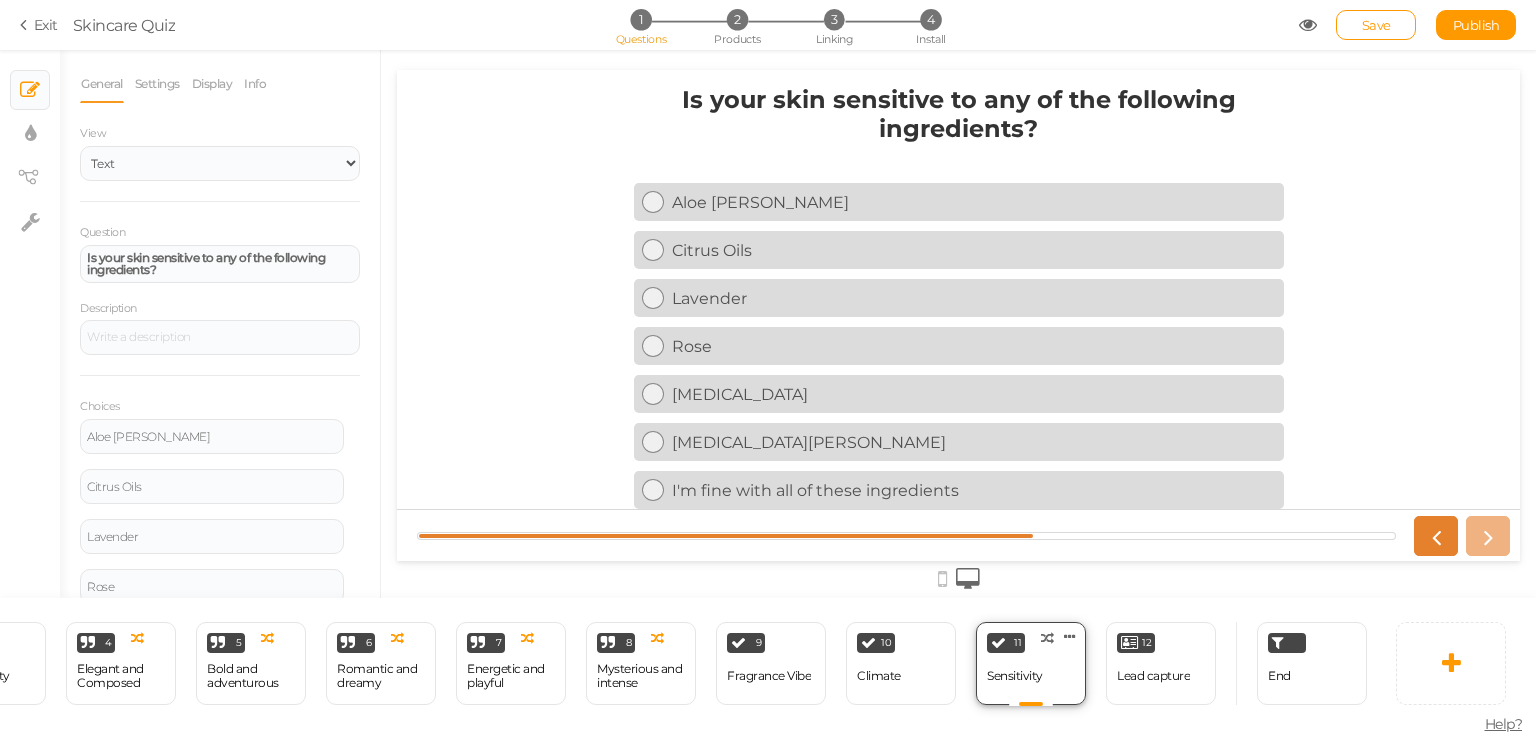 scroll, scrollTop: 0, scrollLeft: 0, axis: both 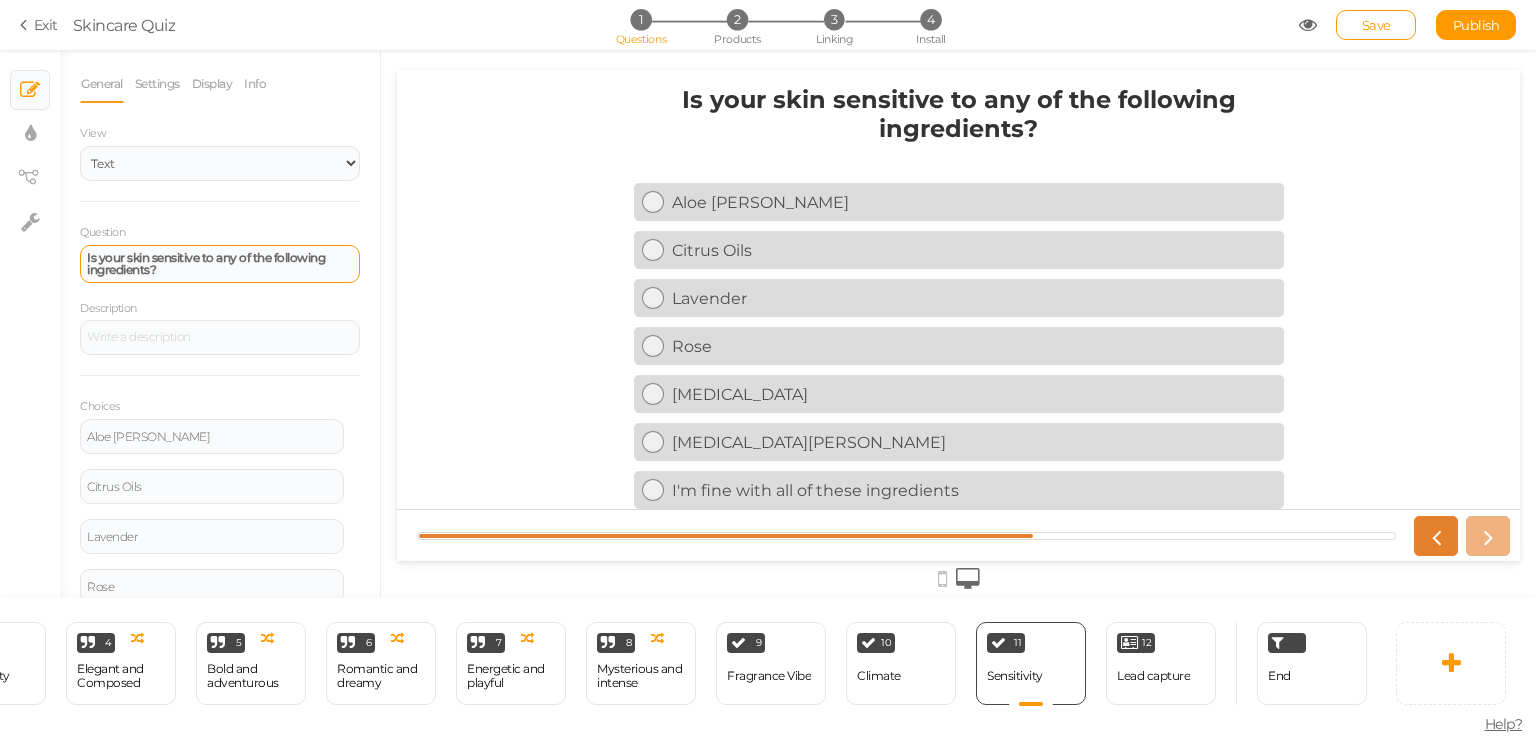 click on "Is your skin sensitive to any of the following ingredients?" at bounding box center [220, 264] 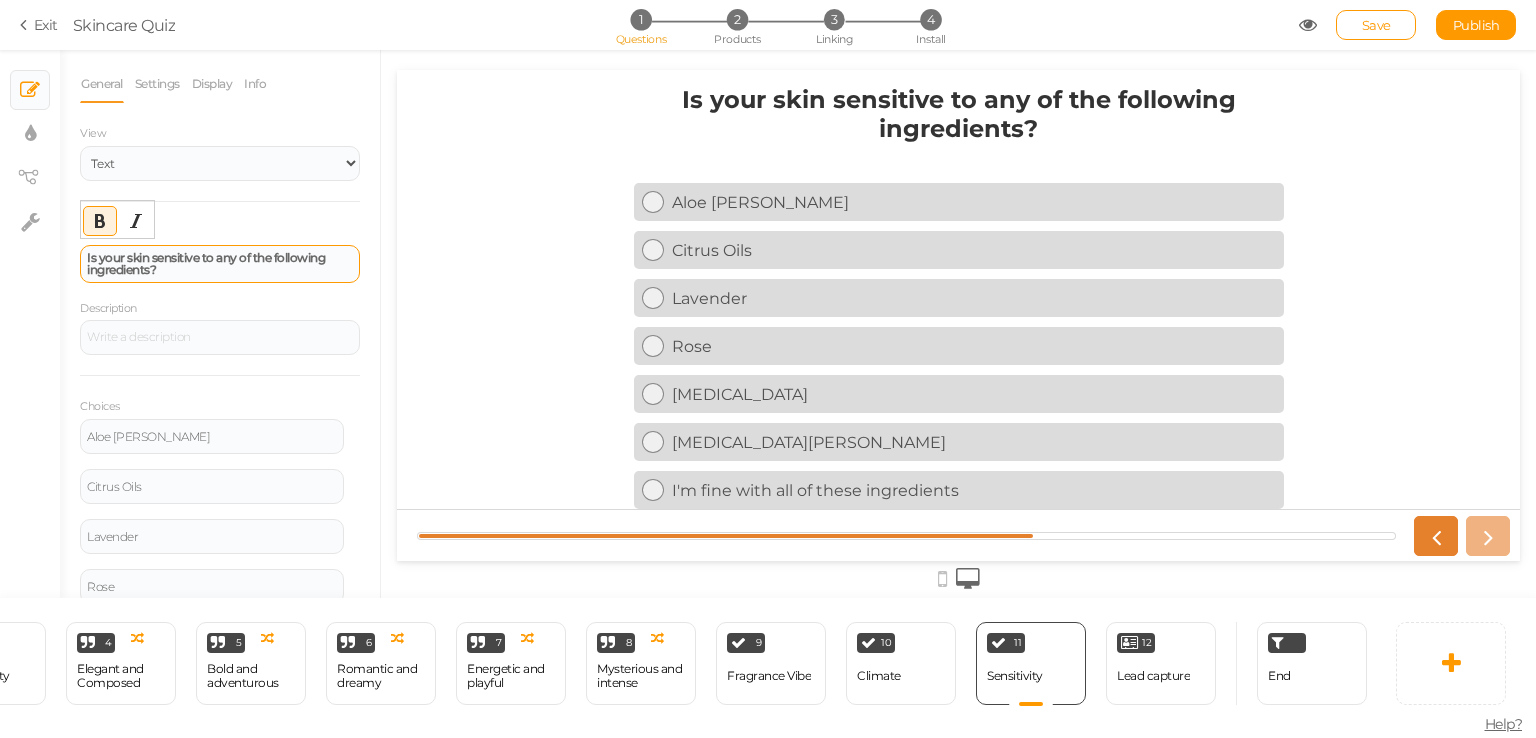 click on "Is your skin sensitive to any of the following ingredients?" at bounding box center [220, 264] 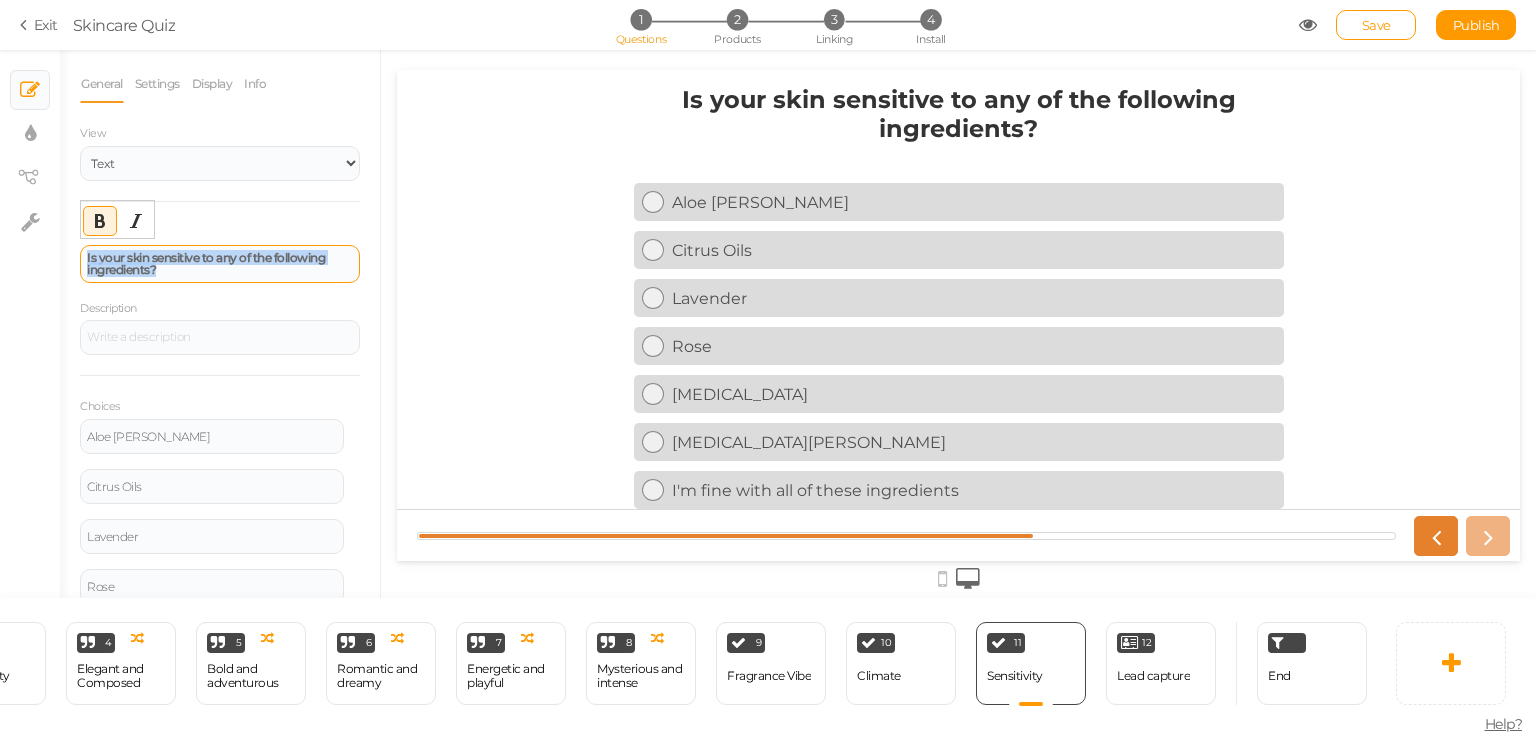 click on "Is your skin sensitive to any of the following ingredients?" at bounding box center (220, 264) 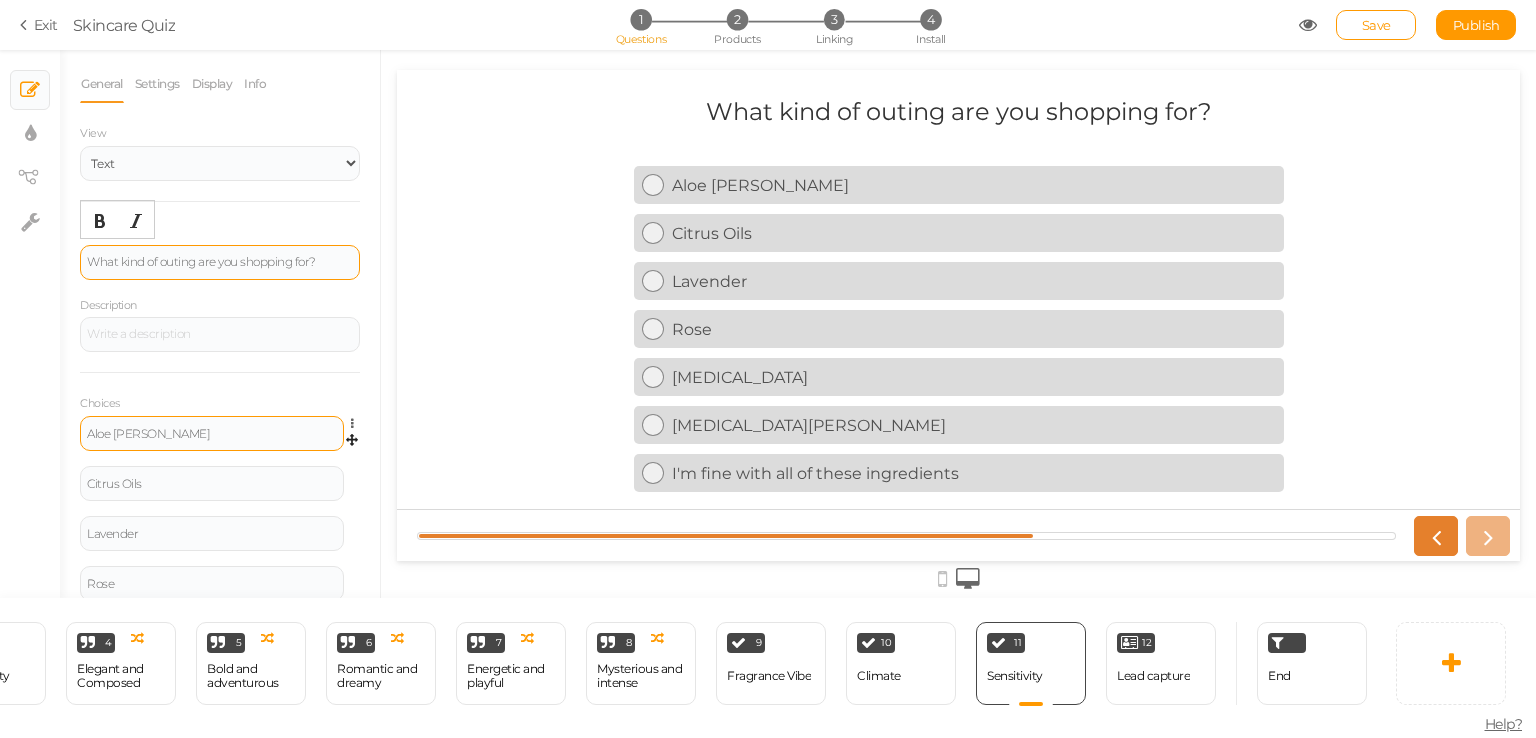 click on "Aloe [PERSON_NAME]" at bounding box center (212, 434) 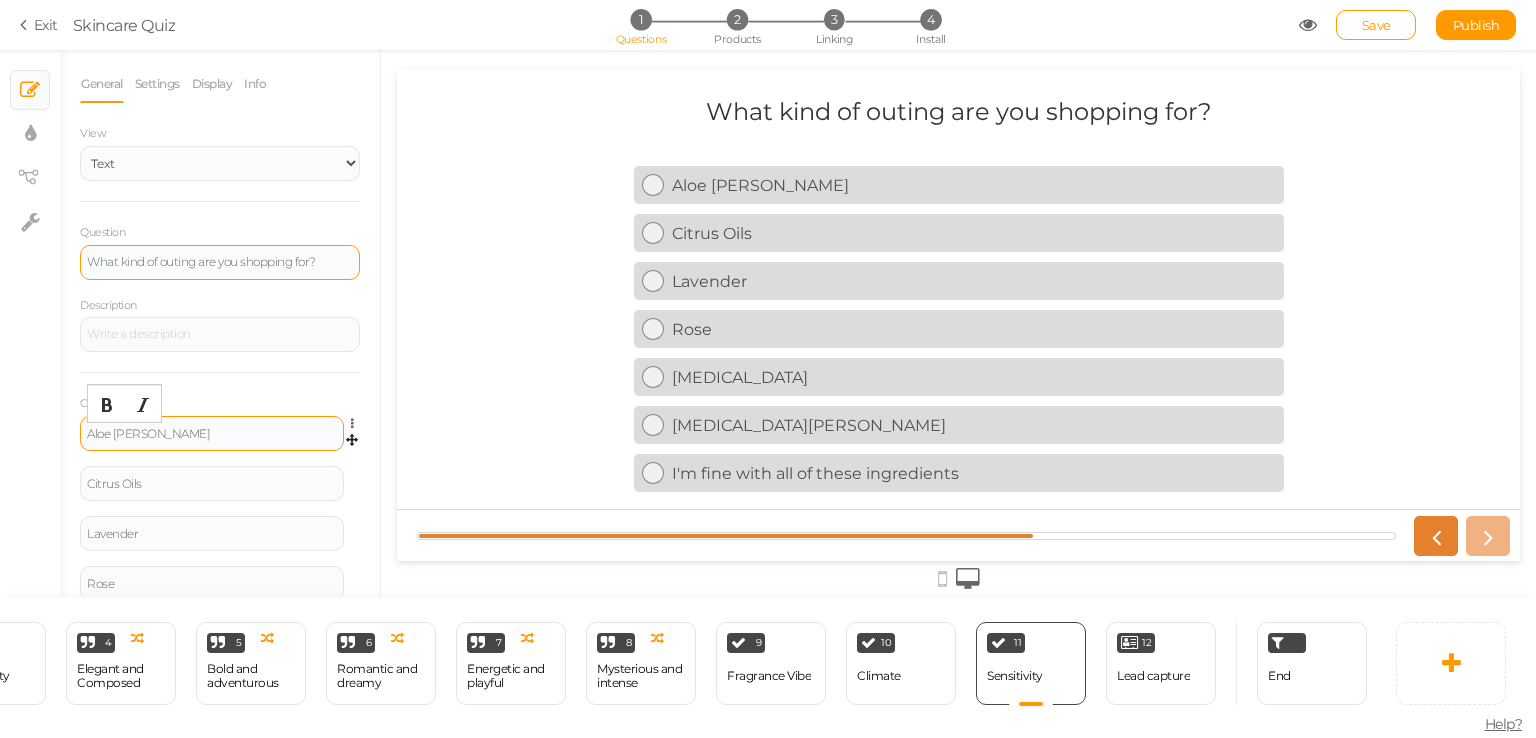 click on "Aloe [PERSON_NAME]" at bounding box center (212, 434) 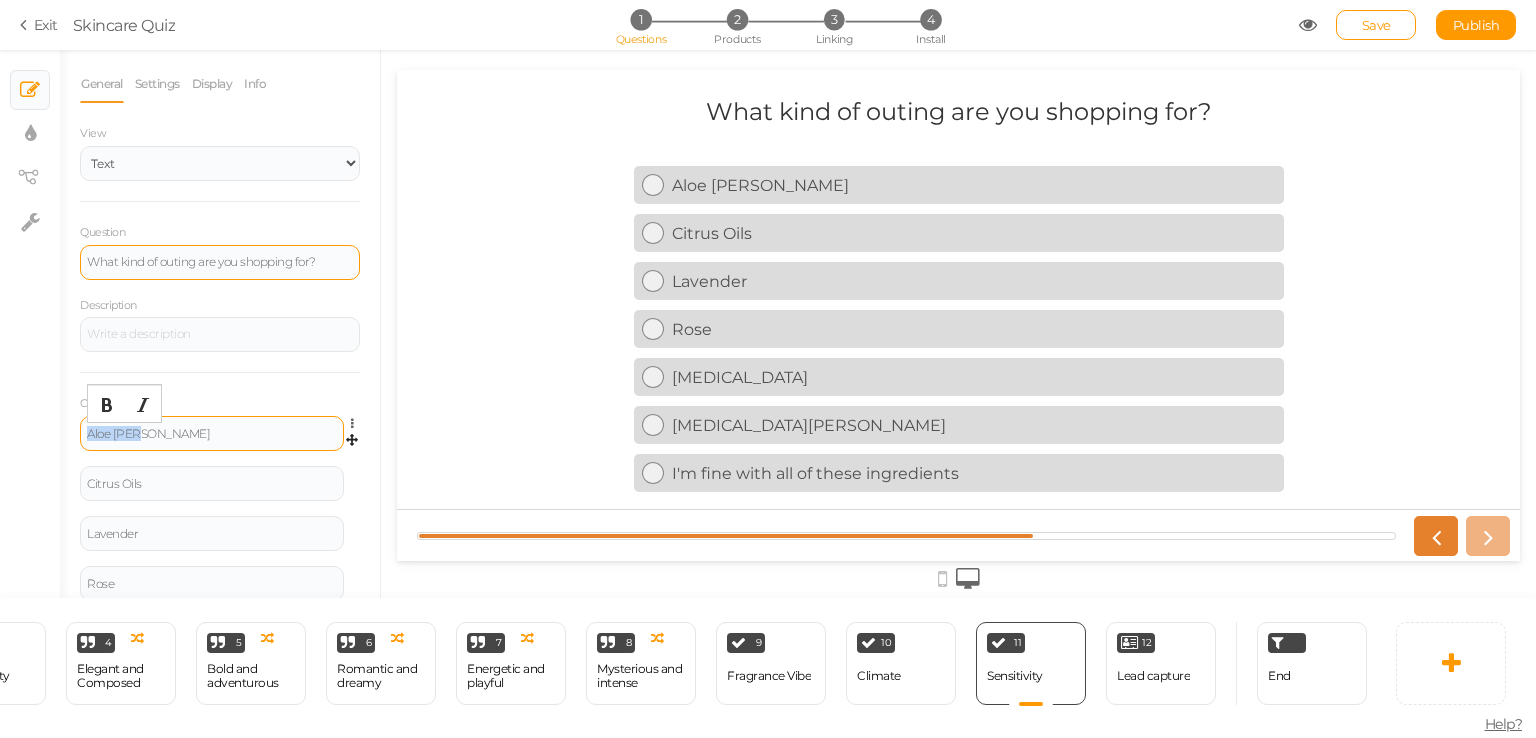 click on "Aloe [PERSON_NAME]" at bounding box center [212, 434] 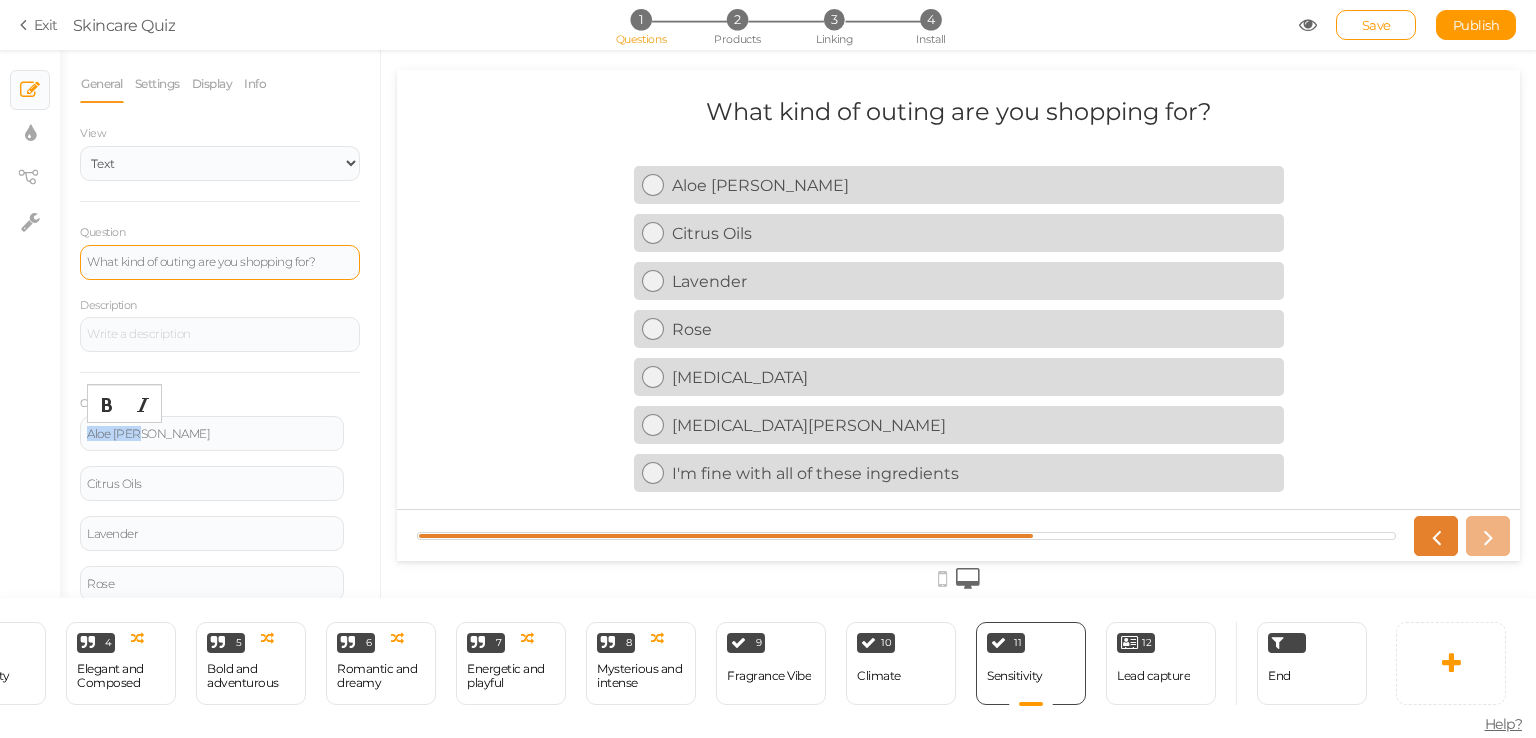 type 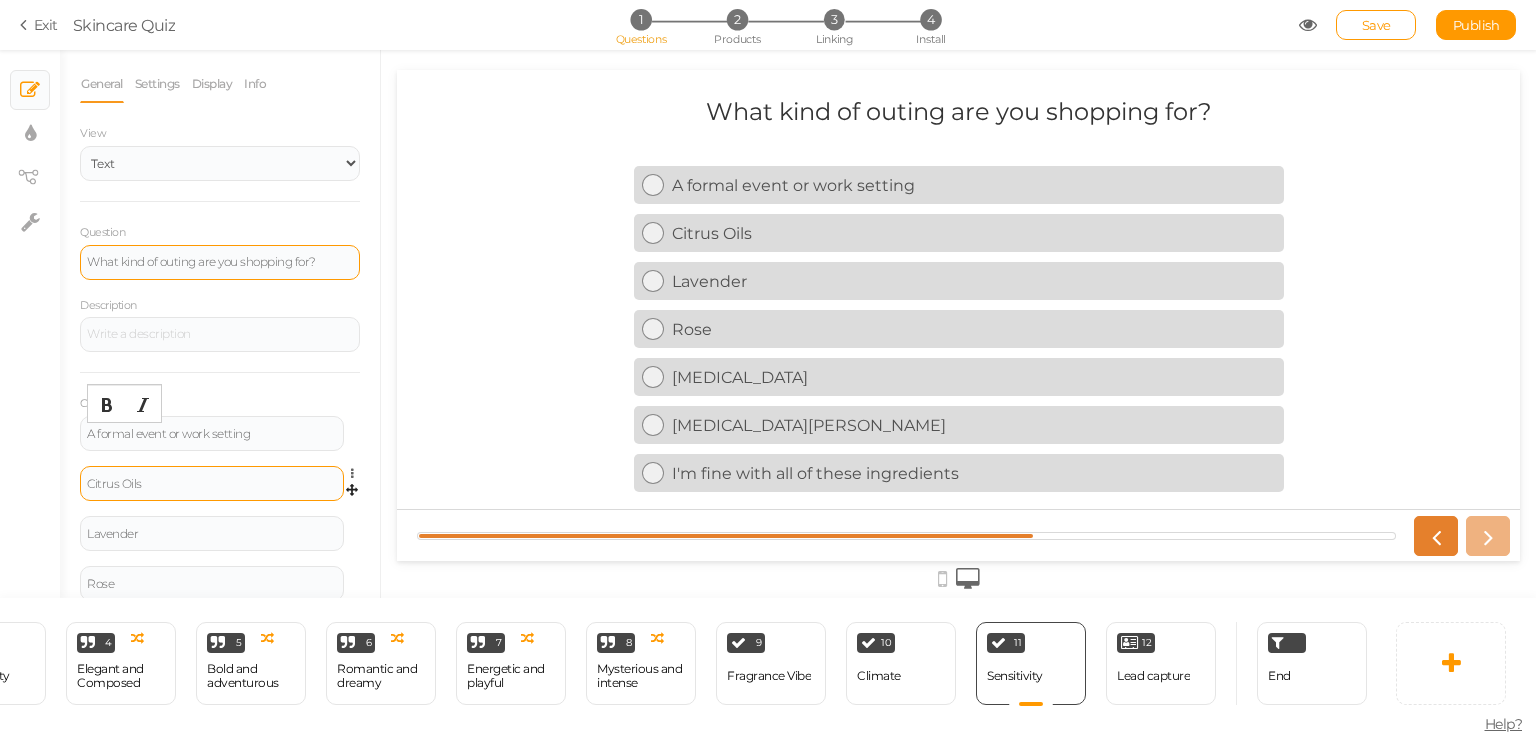 click on "Citrus Oils" at bounding box center (212, 484) 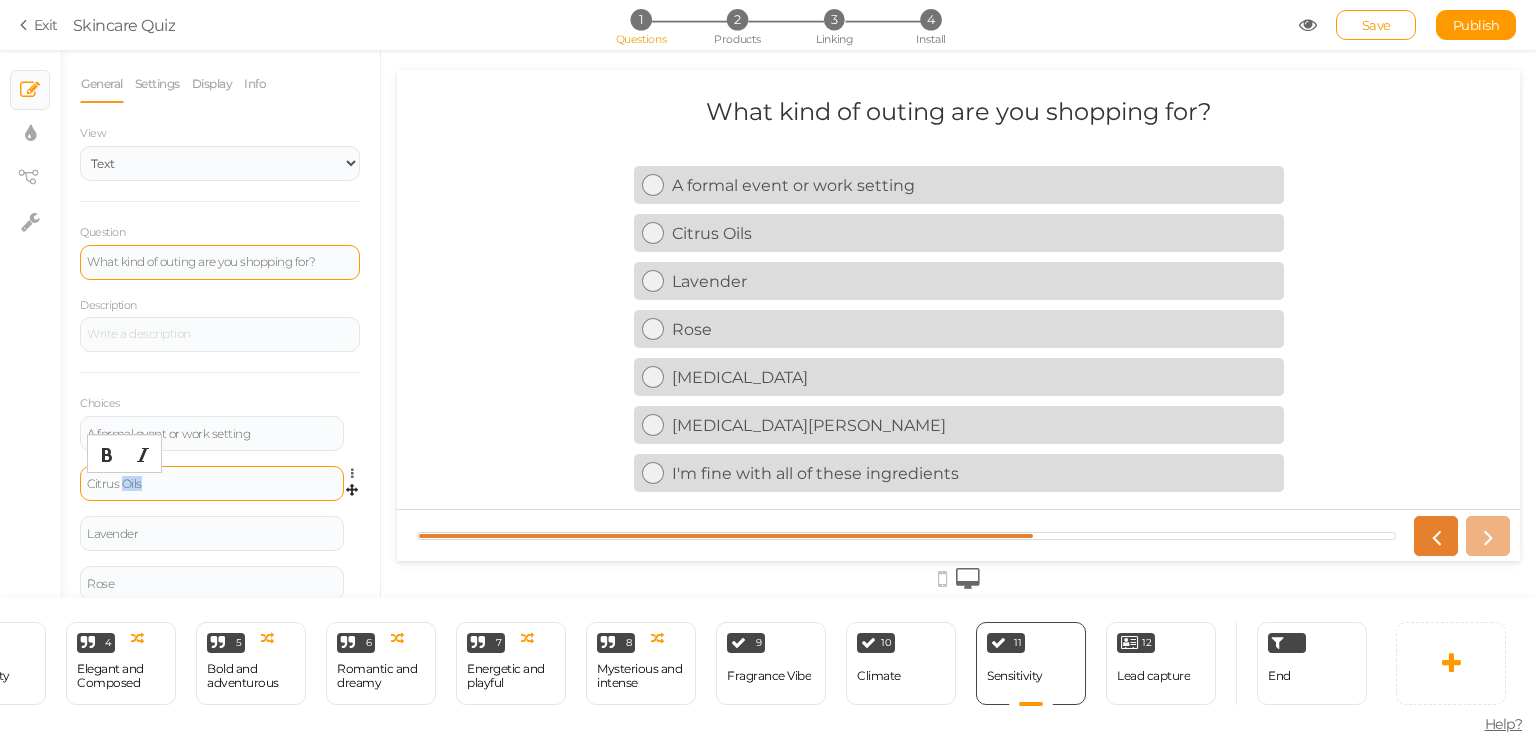 click on "Citrus Oils" at bounding box center [212, 484] 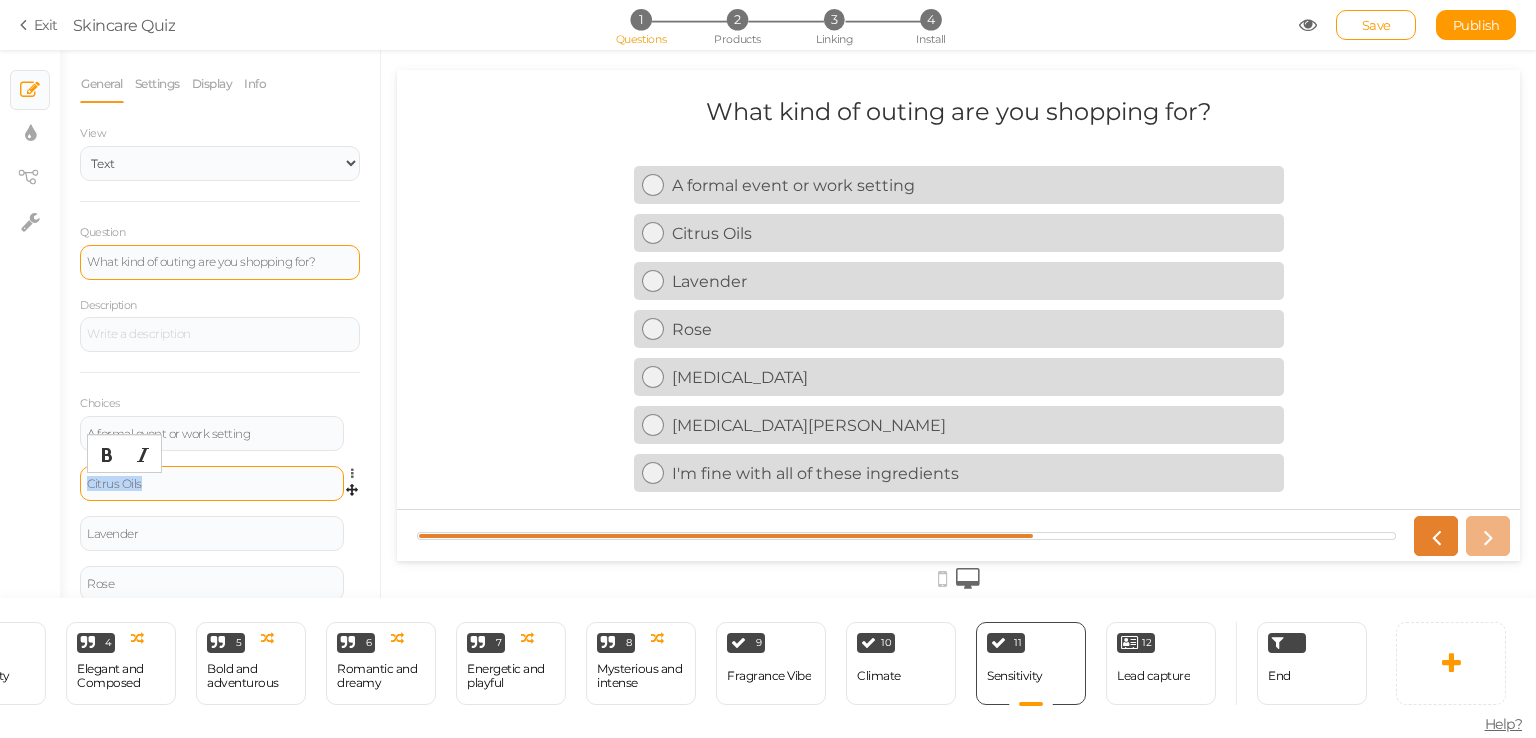 click on "Citrus Oils" at bounding box center (212, 484) 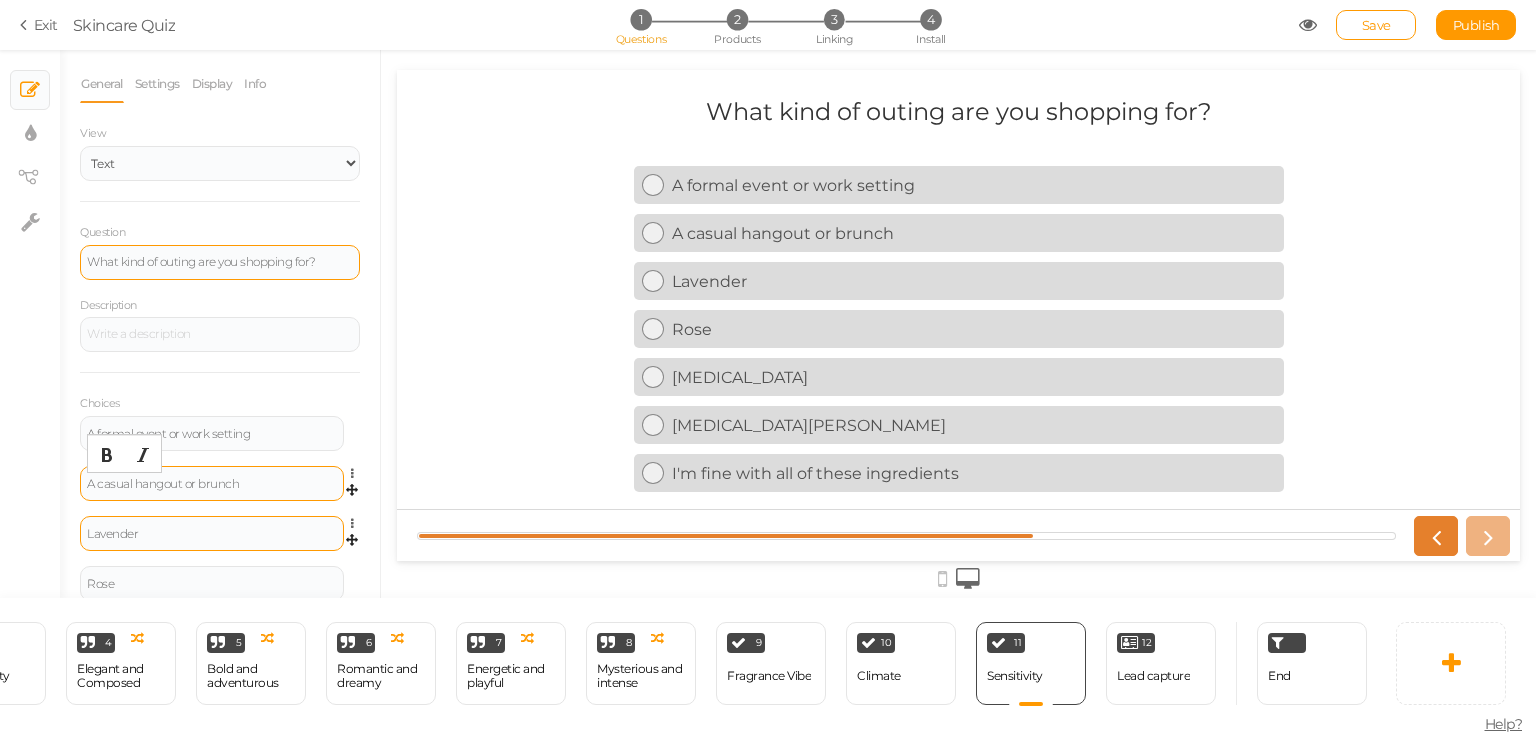 click on "Lavender" at bounding box center [212, 534] 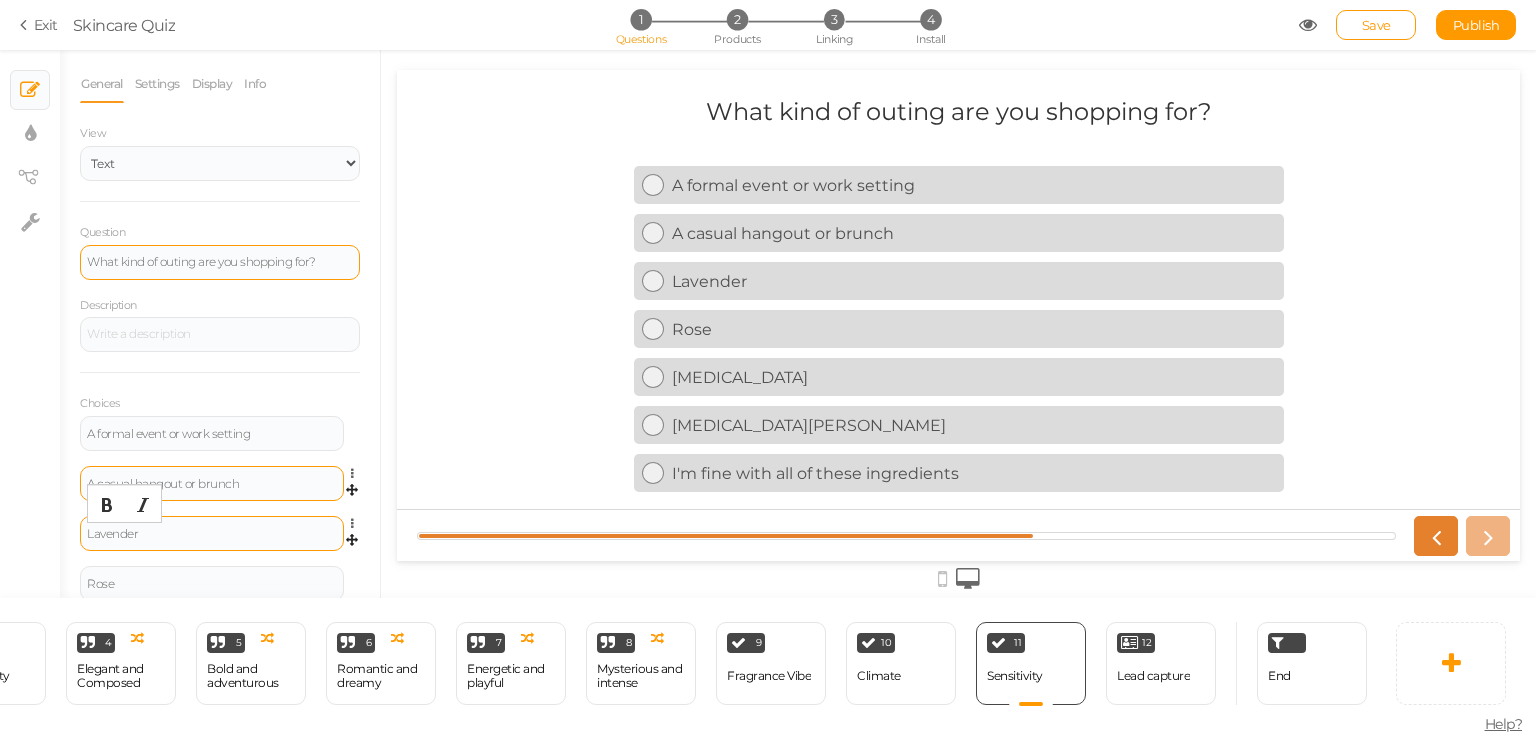 click on "Lavender" at bounding box center (212, 534) 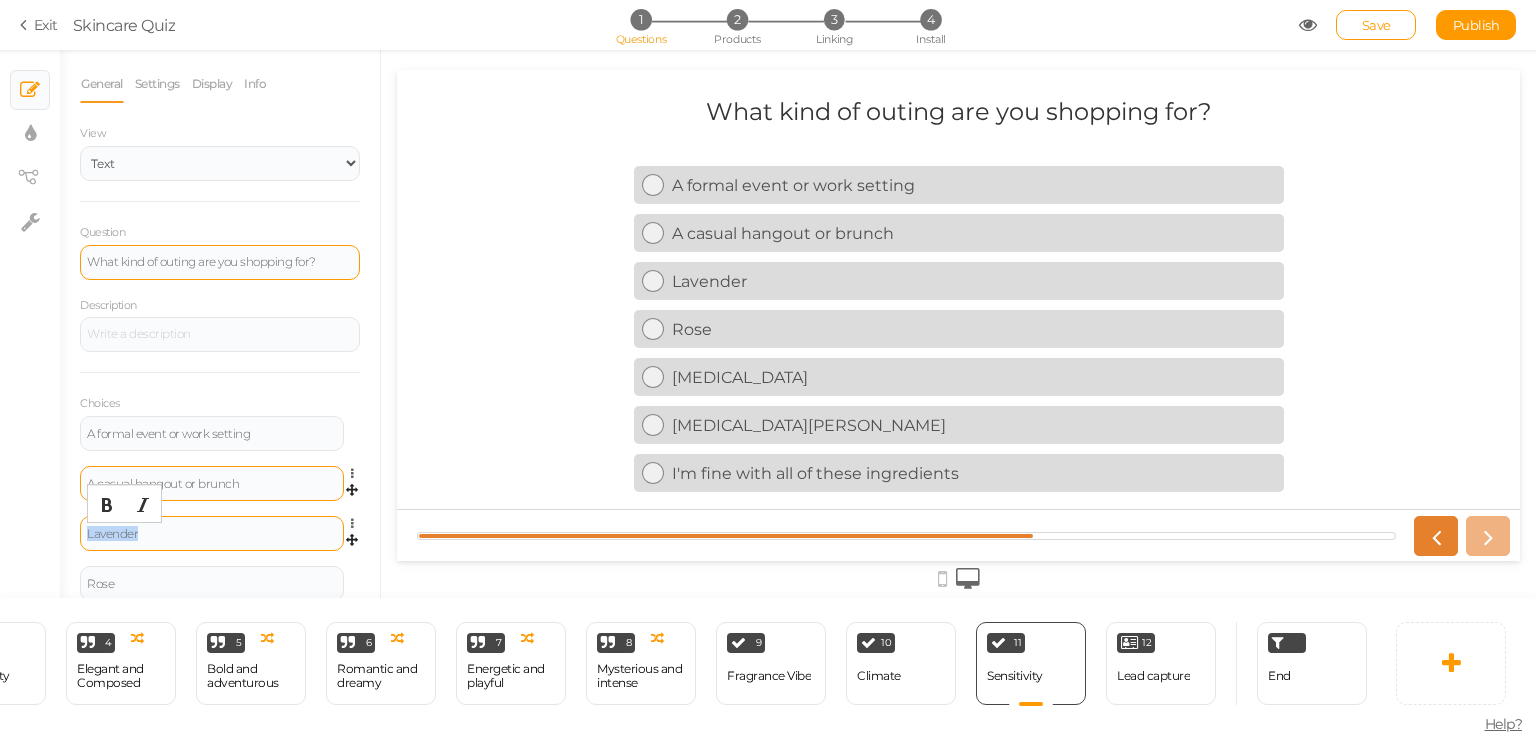 click on "Lavender" at bounding box center [212, 534] 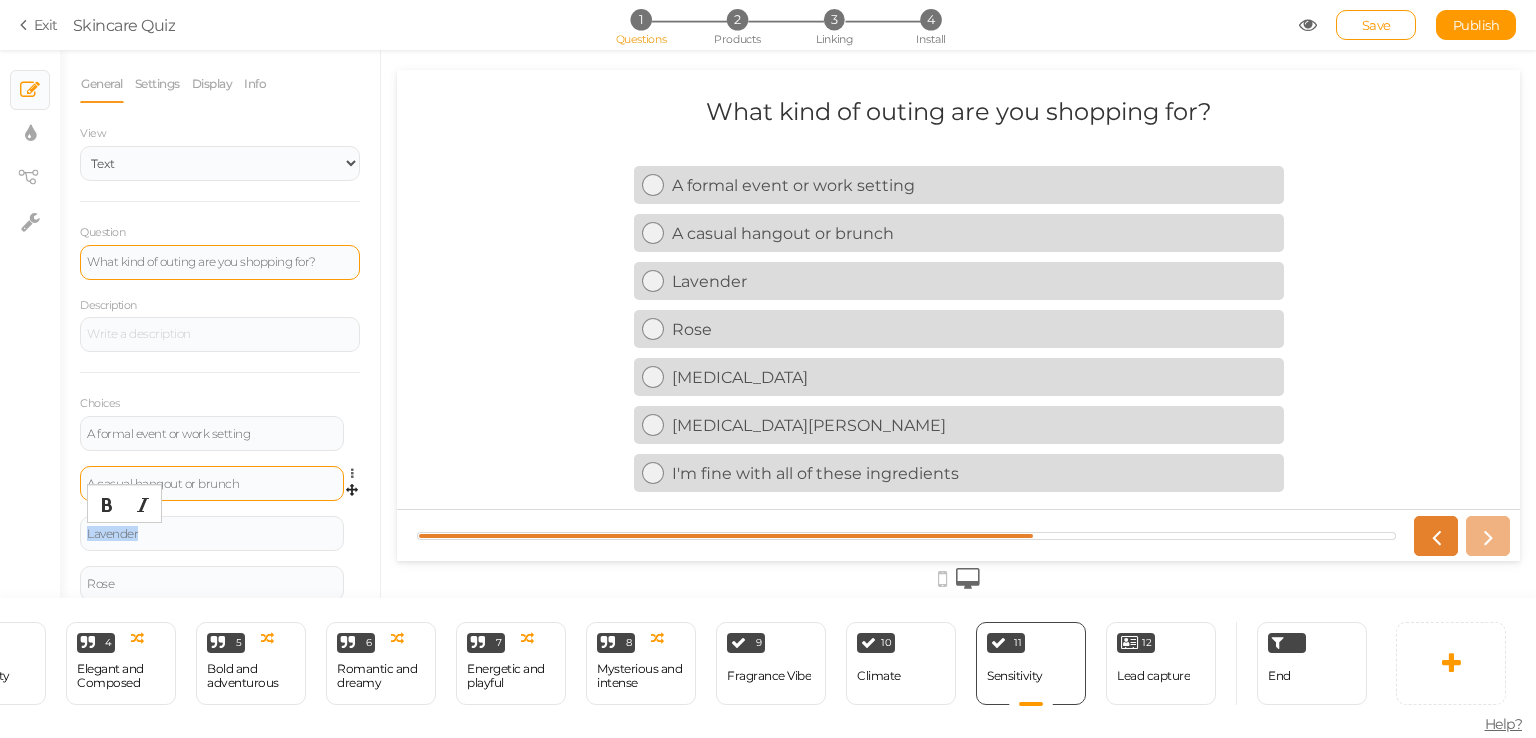 type 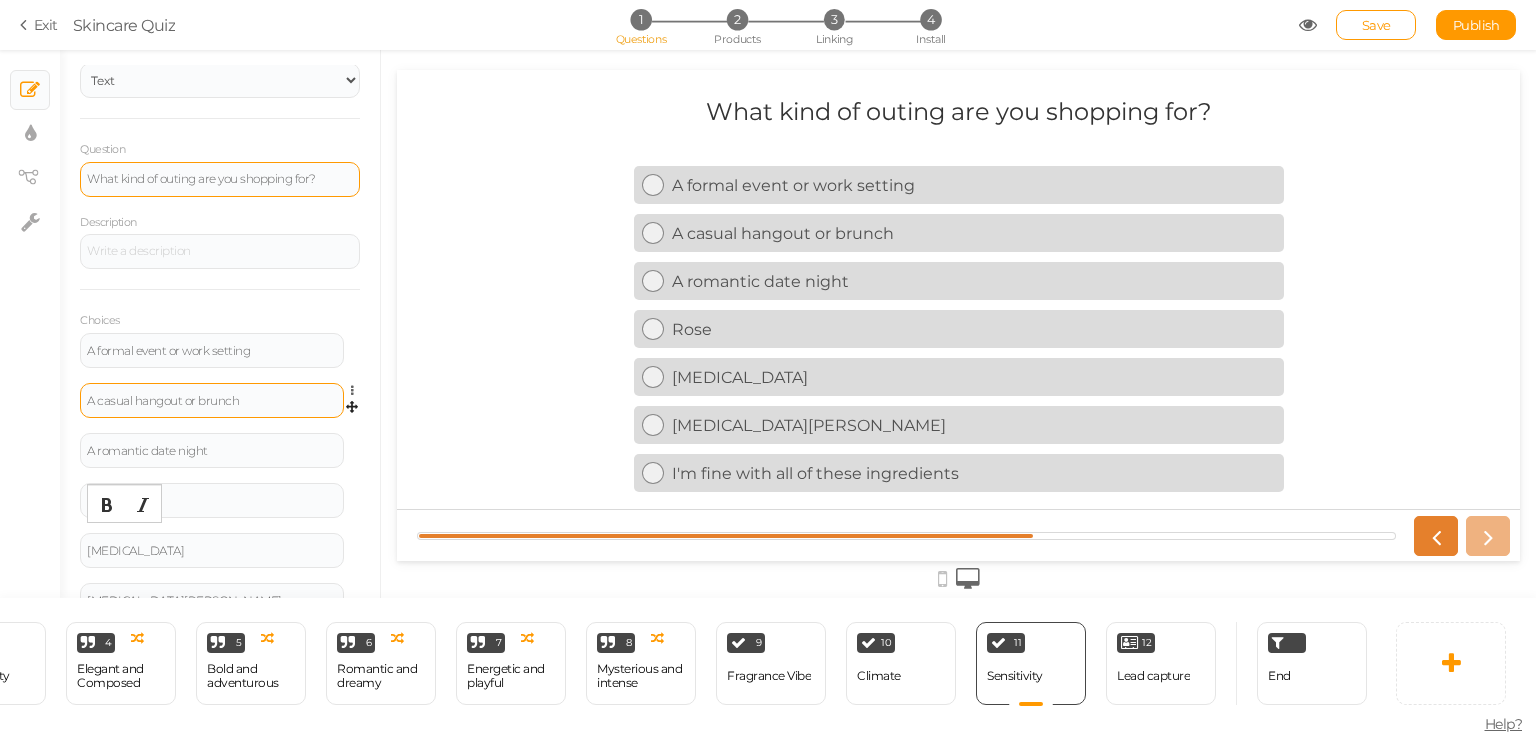 scroll, scrollTop: 87, scrollLeft: 0, axis: vertical 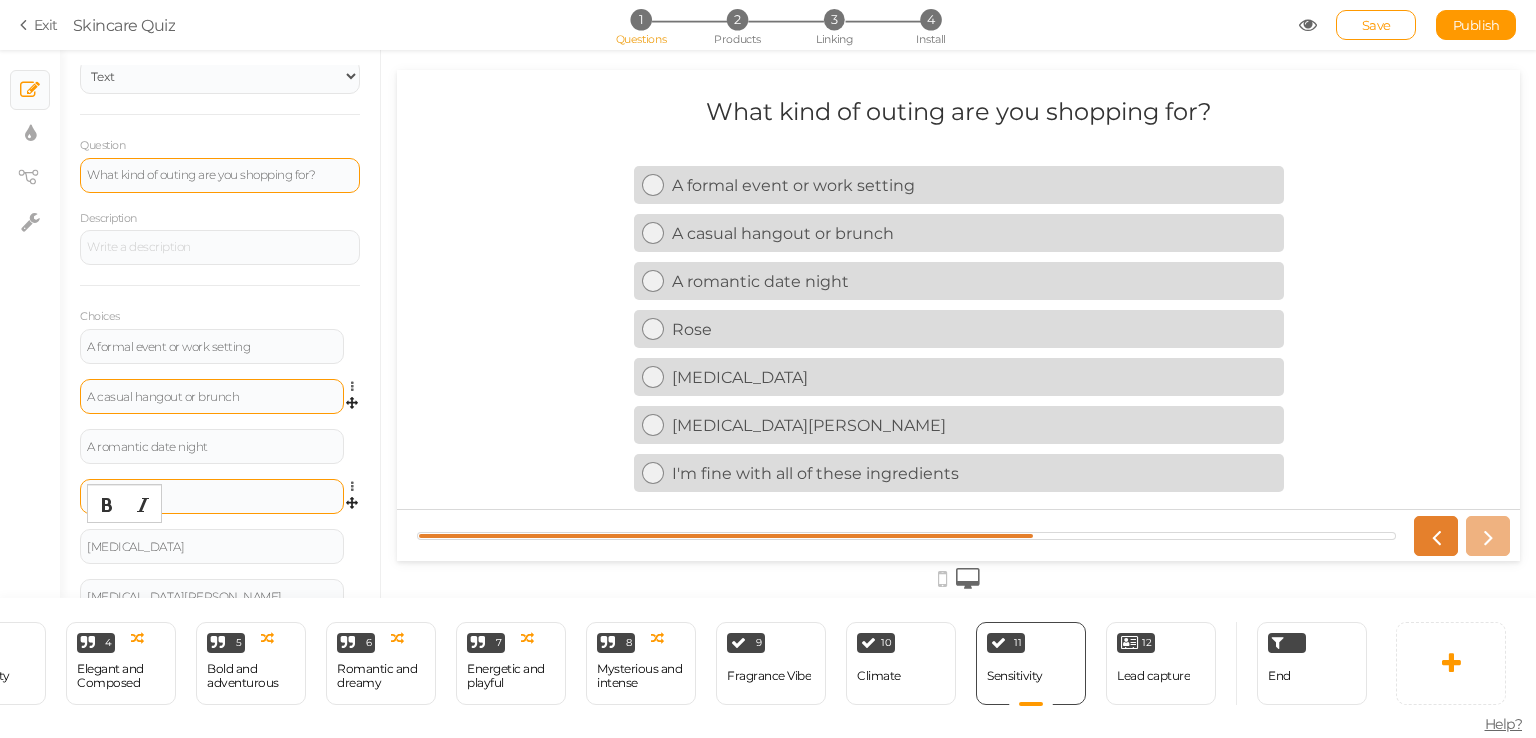 click on "Rose" at bounding box center [212, 497] 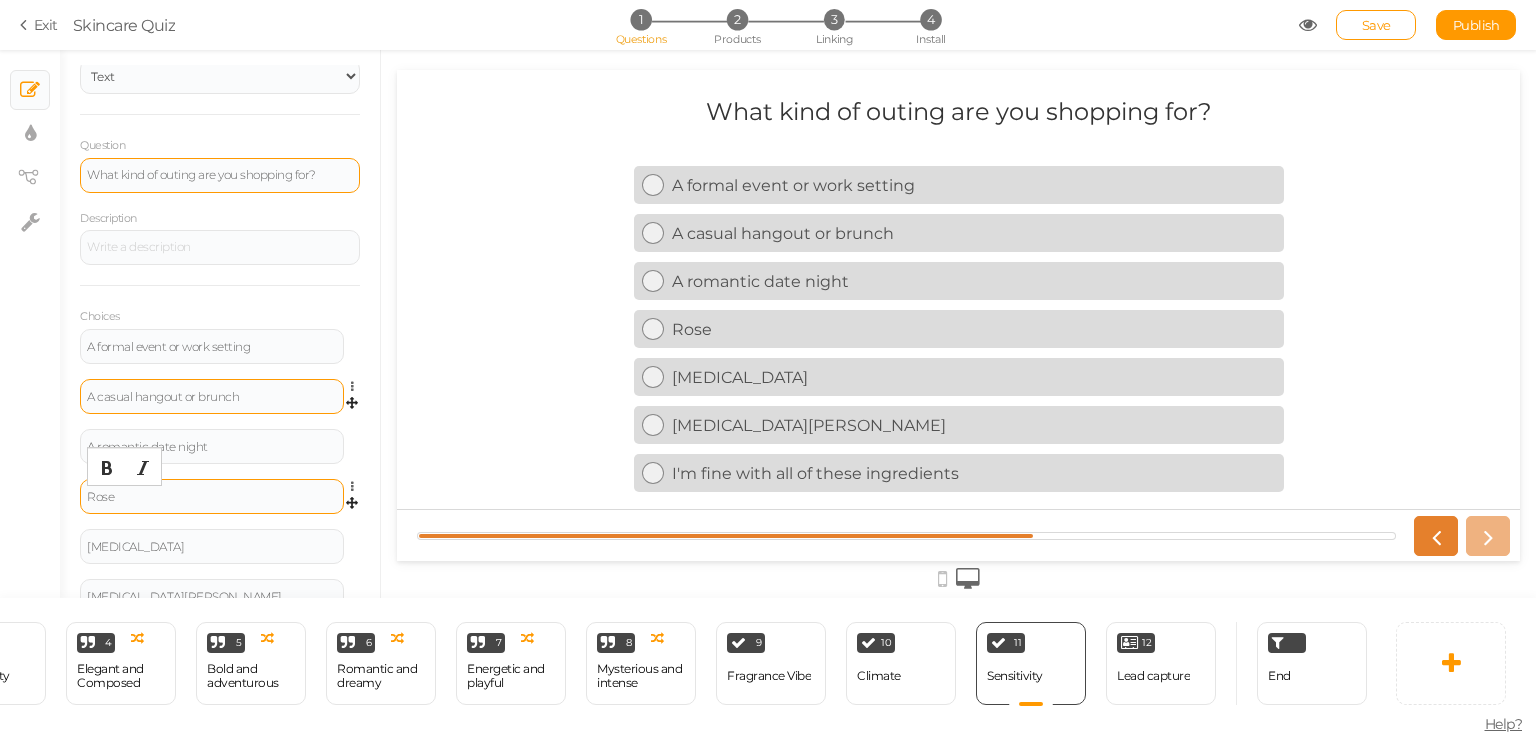 click on "Rose" at bounding box center (212, 497) 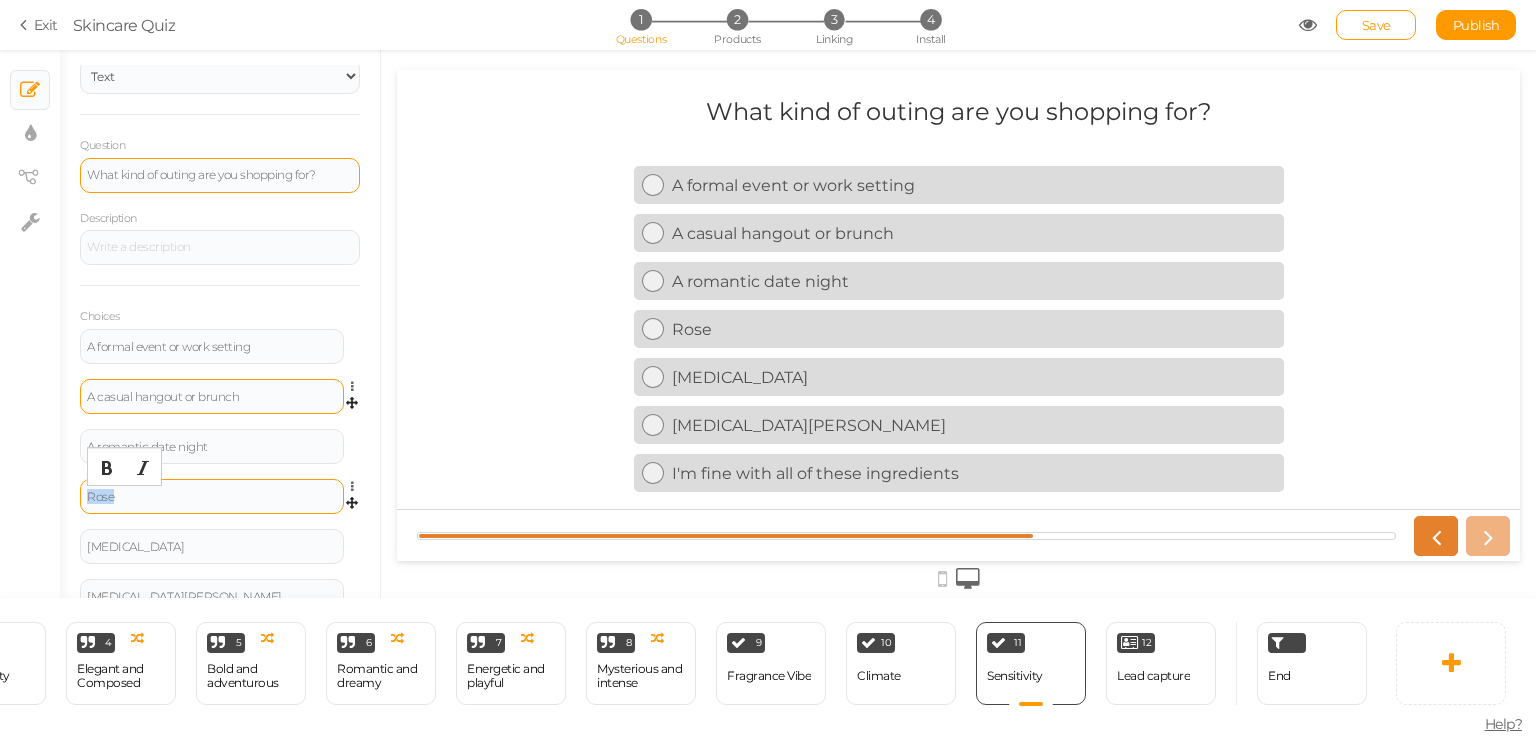 click on "Rose" at bounding box center (212, 497) 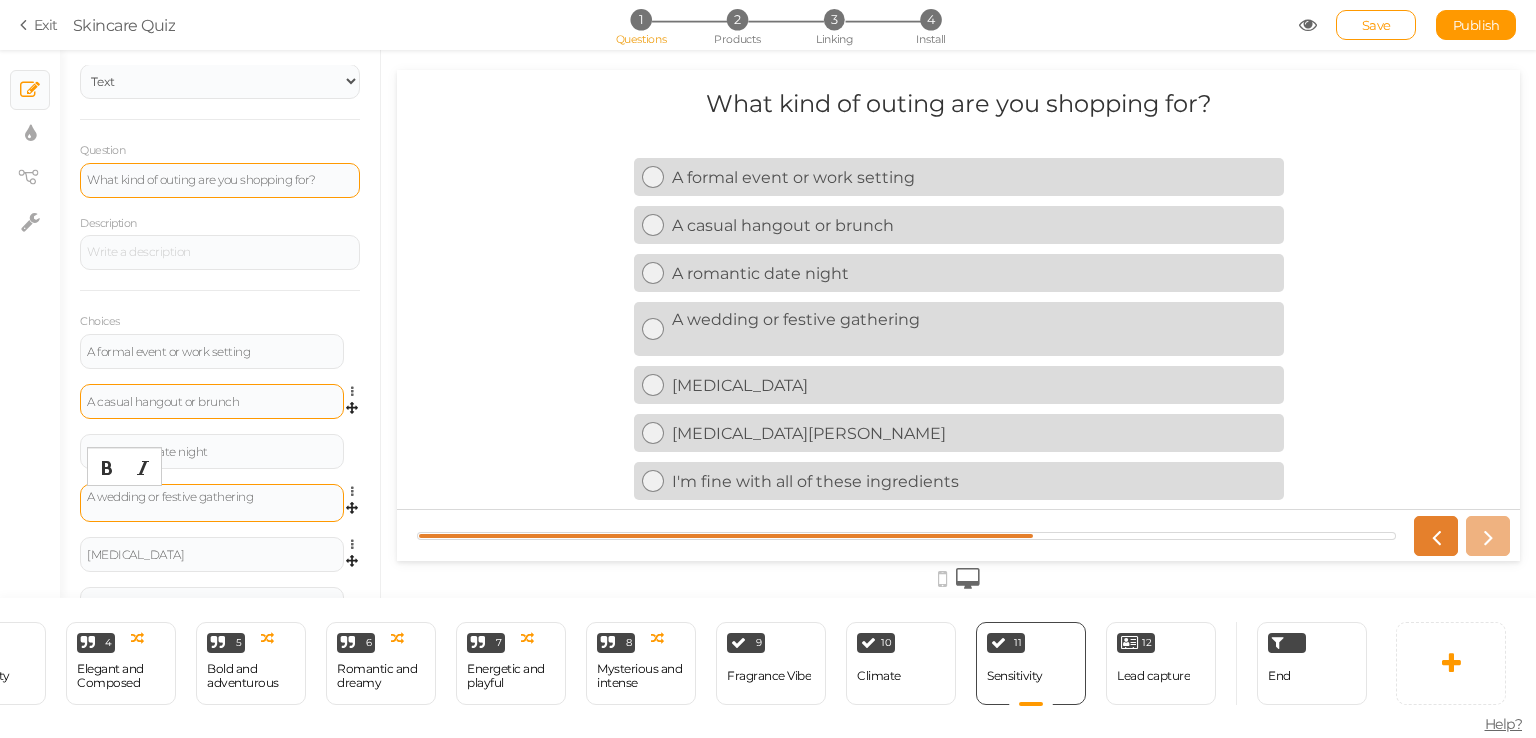 scroll, scrollTop: 87, scrollLeft: 0, axis: vertical 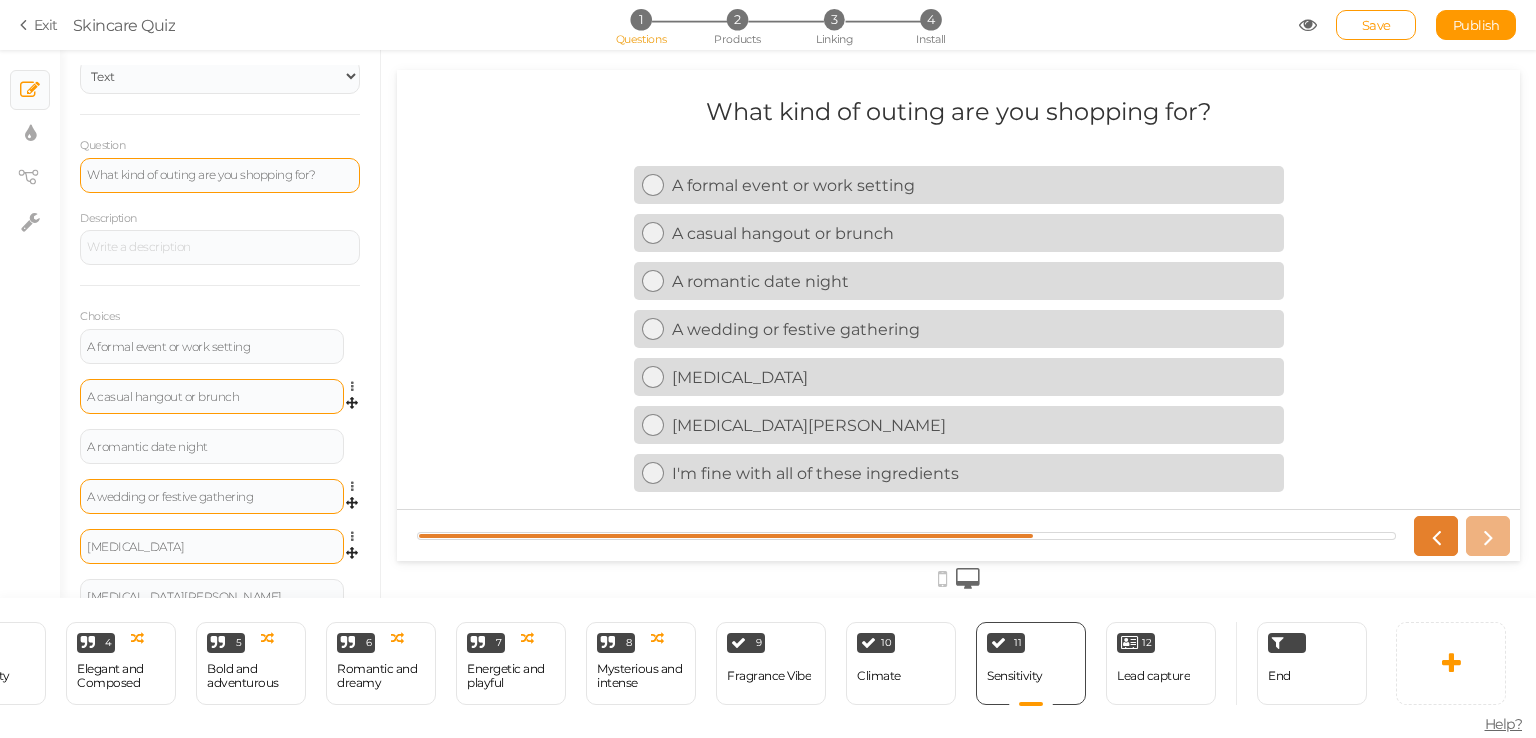 click on "[MEDICAL_DATA]" at bounding box center [212, 546] 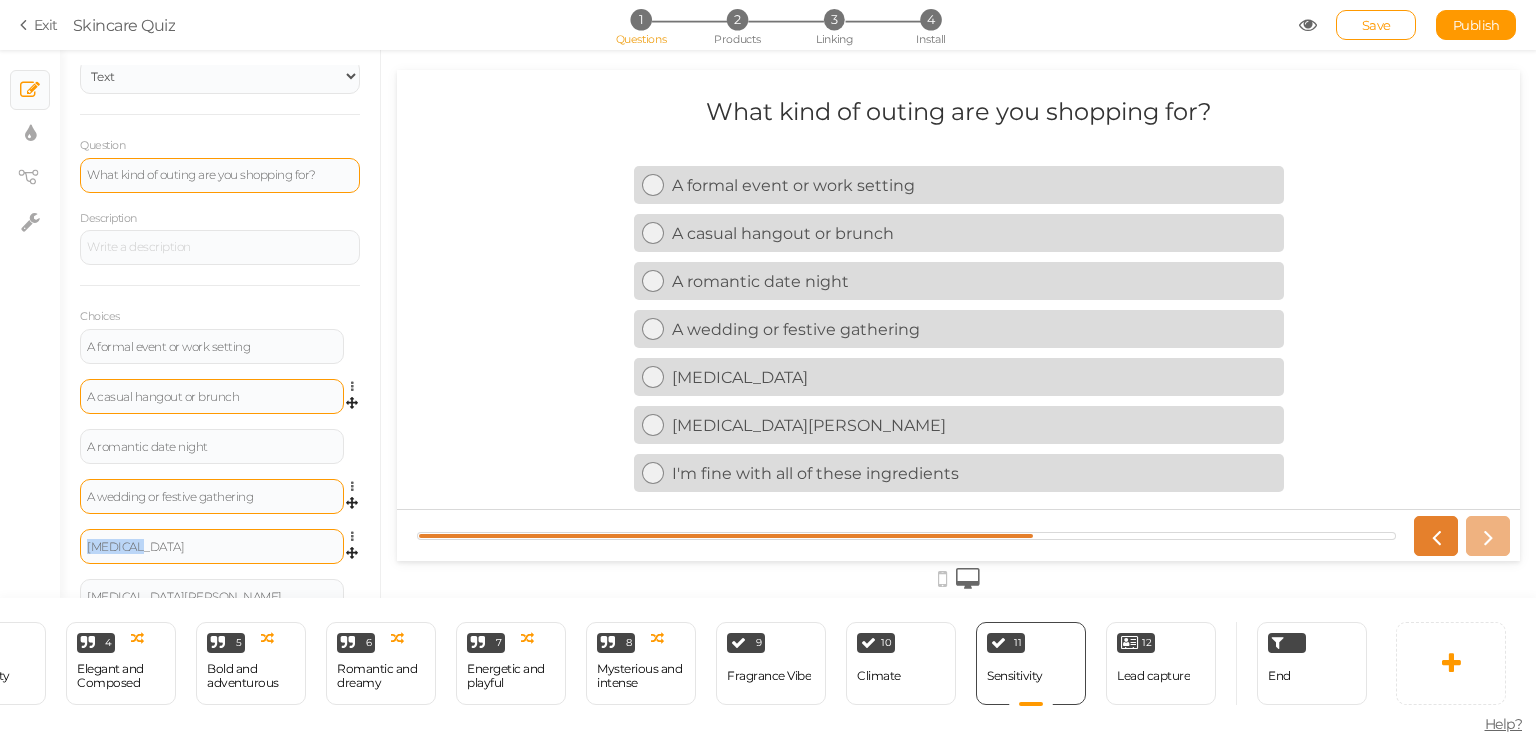 click on "[MEDICAL_DATA]" at bounding box center (212, 547) 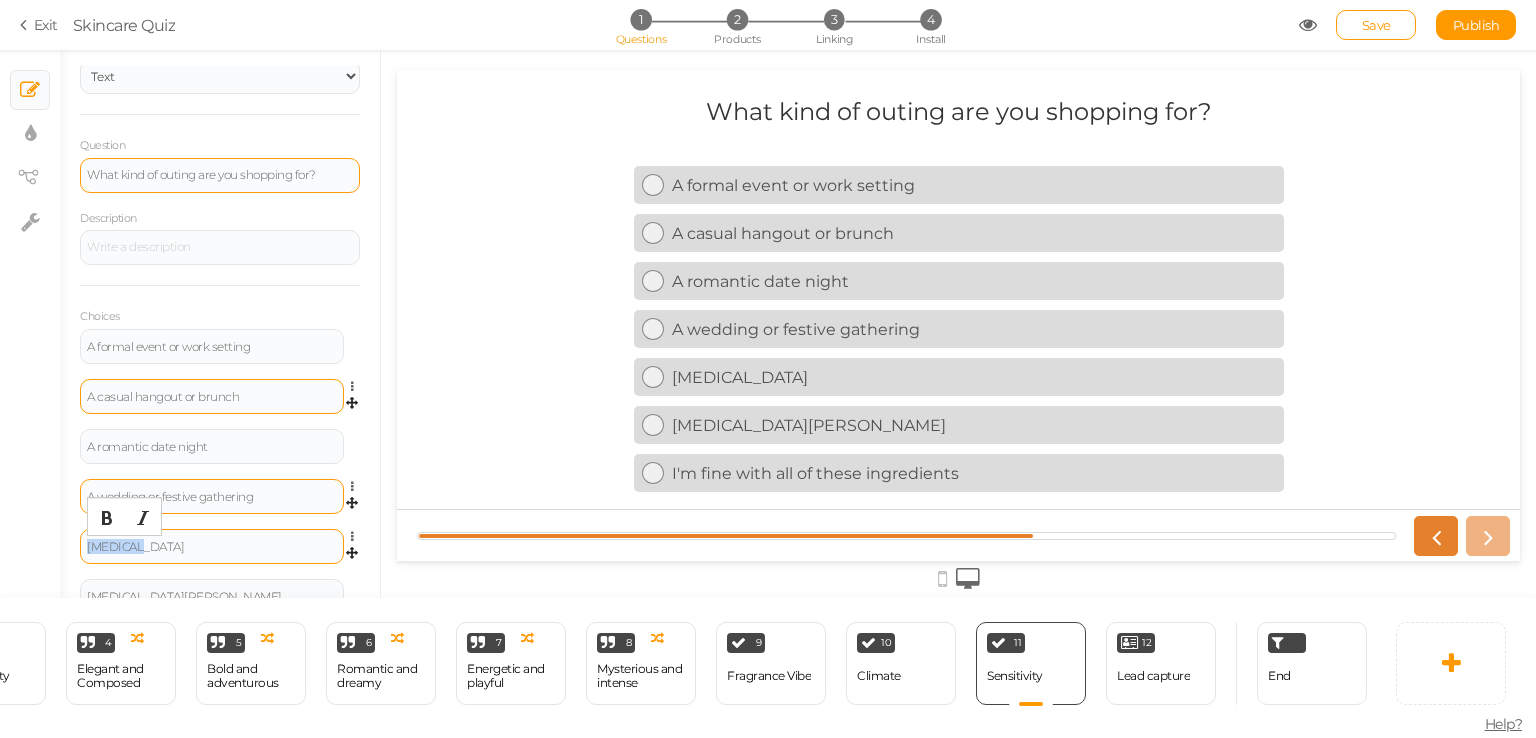 click on "[MEDICAL_DATA]" at bounding box center (212, 547) 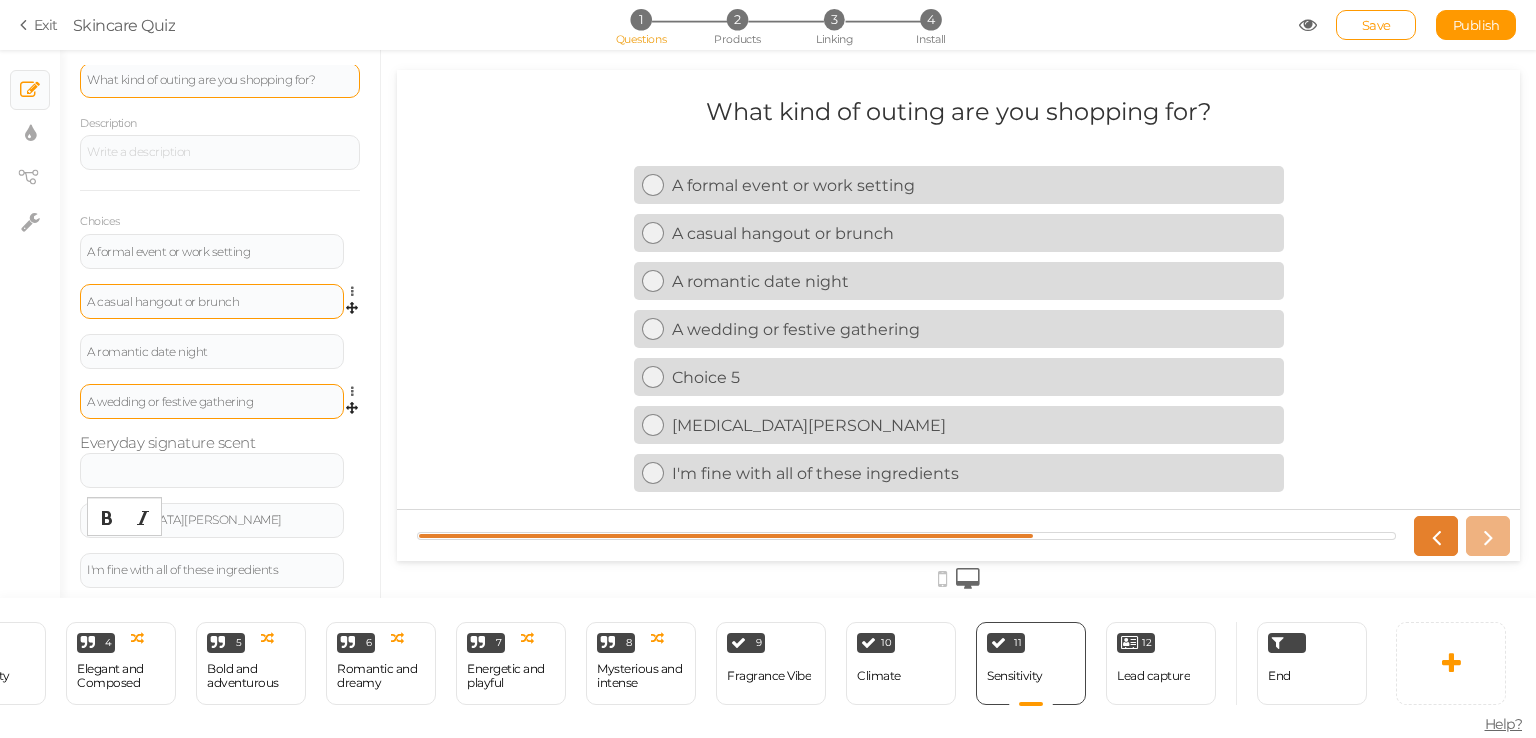 scroll, scrollTop: 203, scrollLeft: 0, axis: vertical 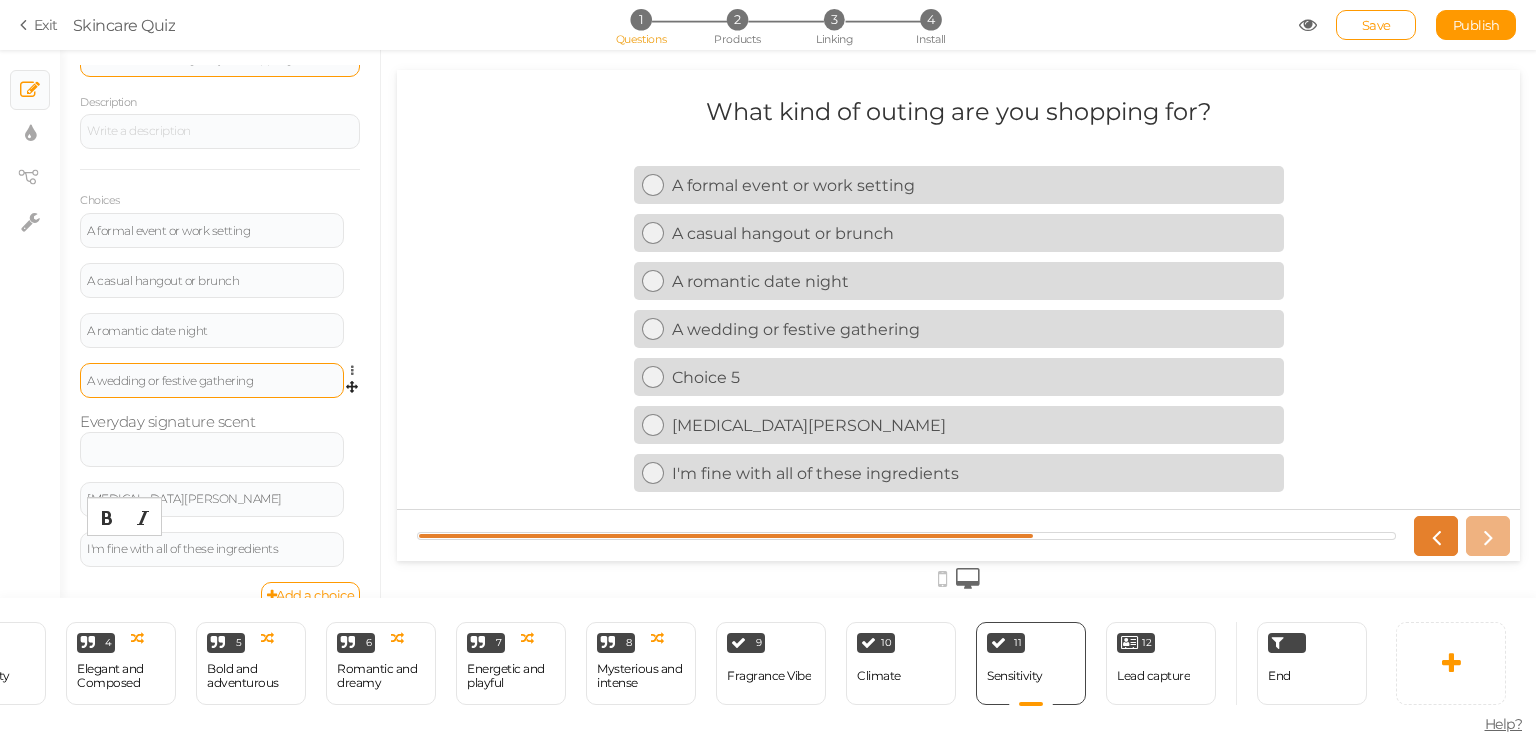 click on "A formal event or work setting                         Settings             Delete                             A casual hangout or brunch                         Settings             Delete                             A romantic date night                         Settings             Delete                             A wedding or festive gathering                         Settings             Delete           Everyday signature scent                         Settings             Delete                             [MEDICAL_DATA][PERSON_NAME]                         Settings             Delete                             I'm fine with all of these ingredients                         Settings             Delete" at bounding box center (220, 397) 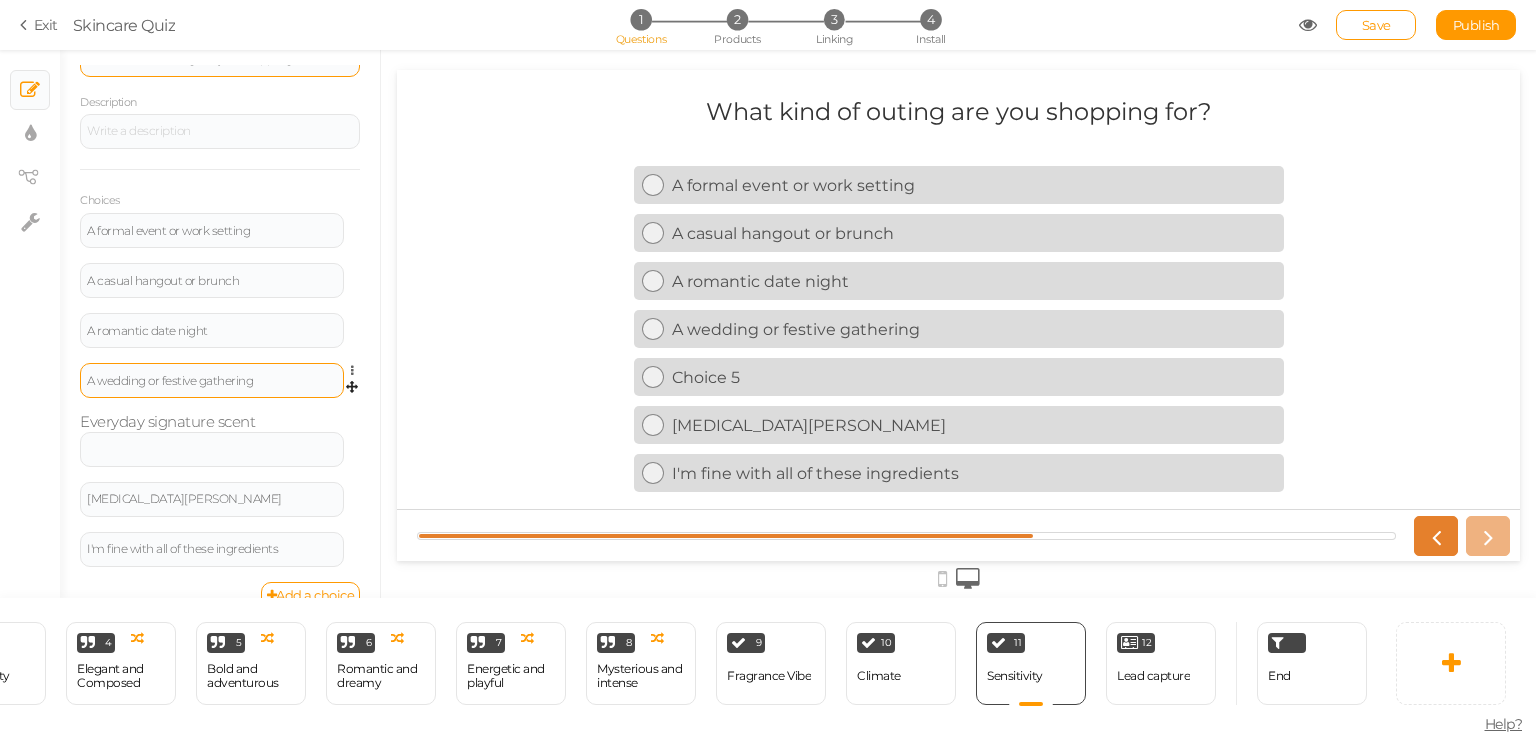 click on "A formal event or work setting                         Settings             Delete                             A casual hangout or brunch                         Settings             Delete                             A romantic date night                         Settings             Delete                             A wedding or festive gathering                         Settings             Delete           Everyday signature scent                         Settings             Delete                             [MEDICAL_DATA][PERSON_NAME]                         Settings             Delete                             I'm fine with all of these ingredients                         Settings             Delete" at bounding box center (220, 397) 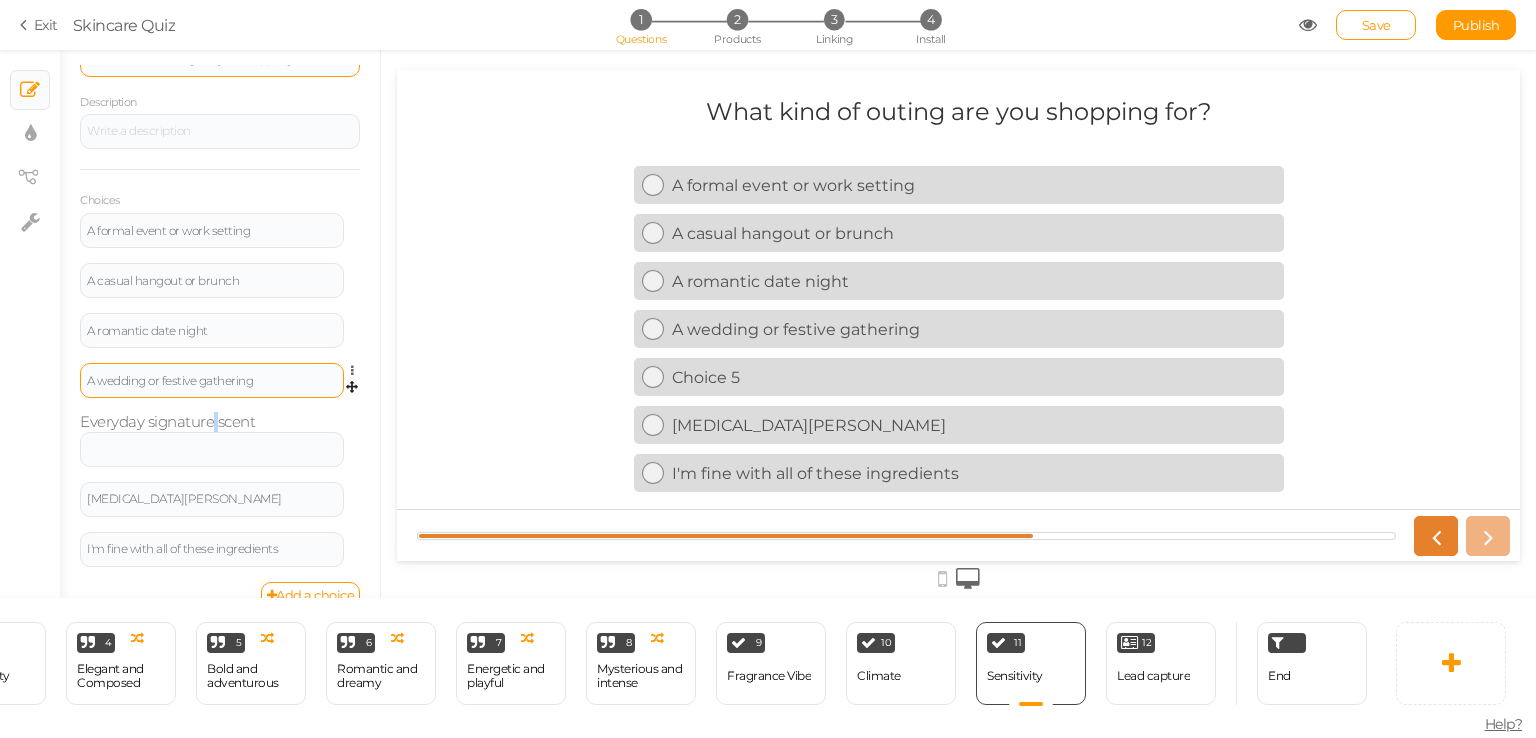 click on "A formal event or work setting                         Settings             Delete                             A casual hangout or brunch                         Settings             Delete                             A romantic date night                         Settings             Delete                             A wedding or festive gathering                         Settings             Delete           Everyday signature scent                         Settings             Delete                             [MEDICAL_DATA][PERSON_NAME]                         Settings             Delete                             I'm fine with all of these ingredients                         Settings             Delete" at bounding box center [220, 397] 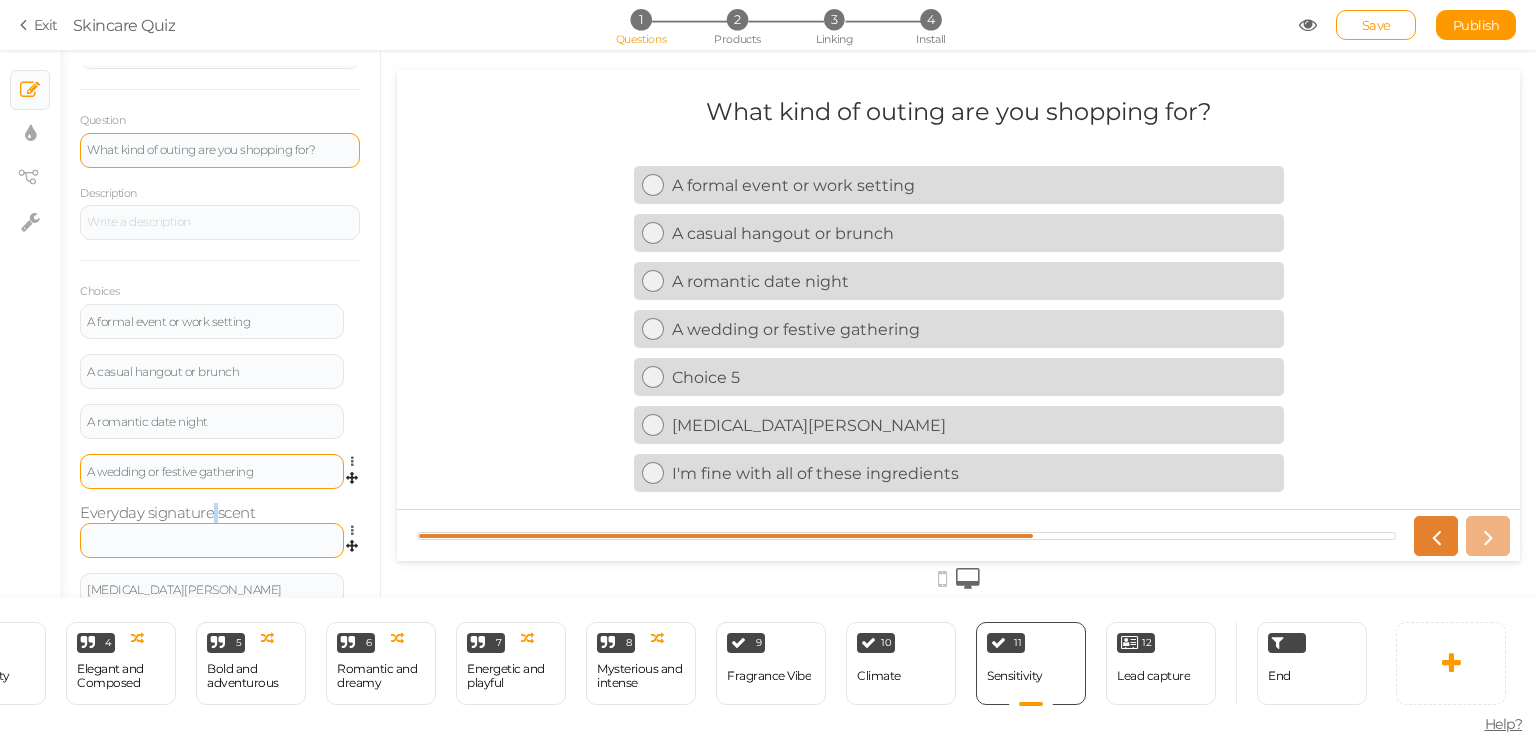 scroll, scrollTop: 98, scrollLeft: 0, axis: vertical 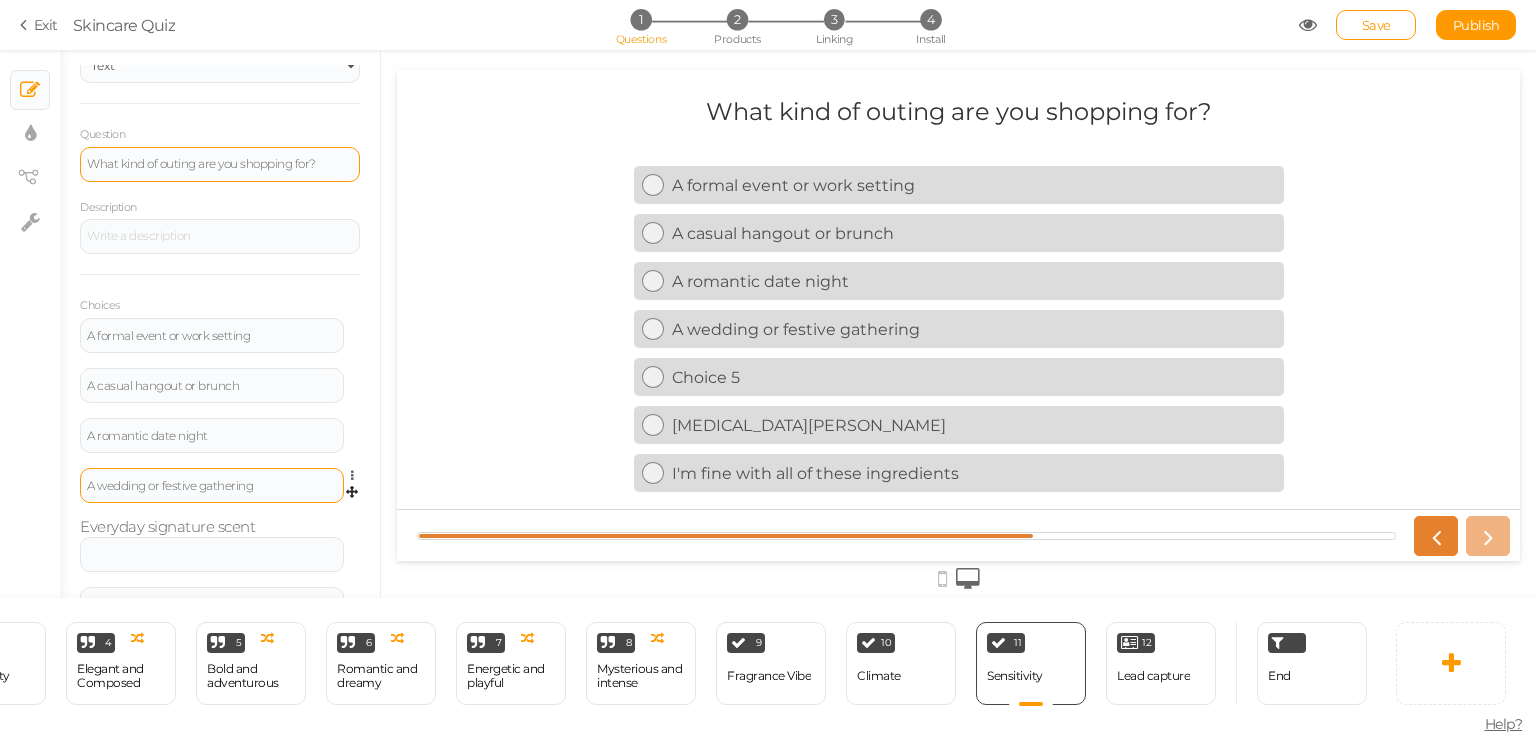 click on "A formal event or work setting                         Settings             Delete                             A casual hangout or brunch                         Settings             Delete                             A romantic date night                         Settings             Delete                             A wedding or festive gathering                         Settings             Delete           Everyday signature scent                         Settings             Delete                             [MEDICAL_DATA][PERSON_NAME]                         Settings             Delete                             I'm fine with all of these ingredients                         Settings             Delete" at bounding box center [220, 502] 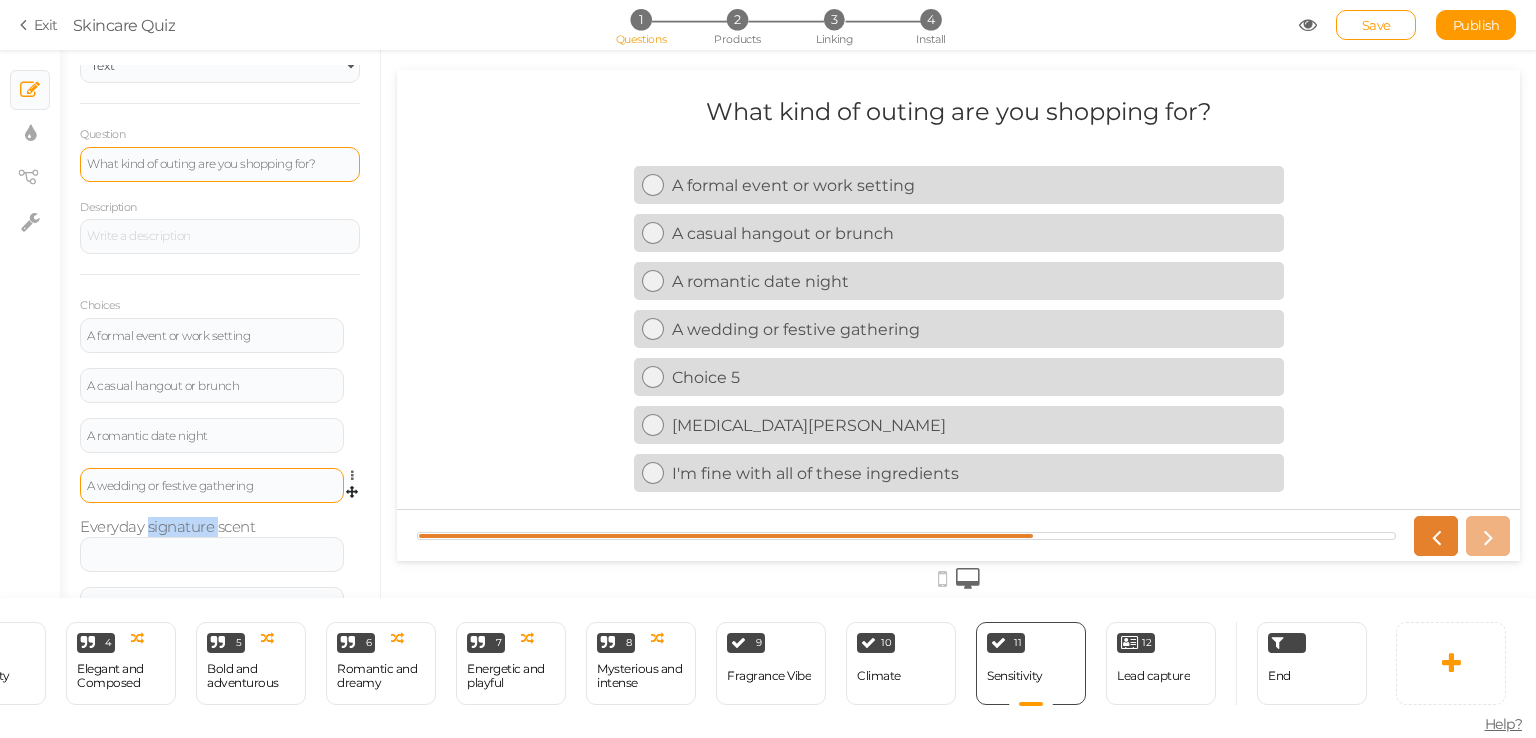 click on "A formal event or work setting                         Settings             Delete                             A casual hangout or brunch                         Settings             Delete                             A romantic date night                         Settings             Delete                             A wedding or festive gathering                         Settings             Delete           Everyday signature scent                         Settings             Delete                             [MEDICAL_DATA][PERSON_NAME]                         Settings             Delete                             I'm fine with all of these ingredients                         Settings             Delete" at bounding box center (220, 502) 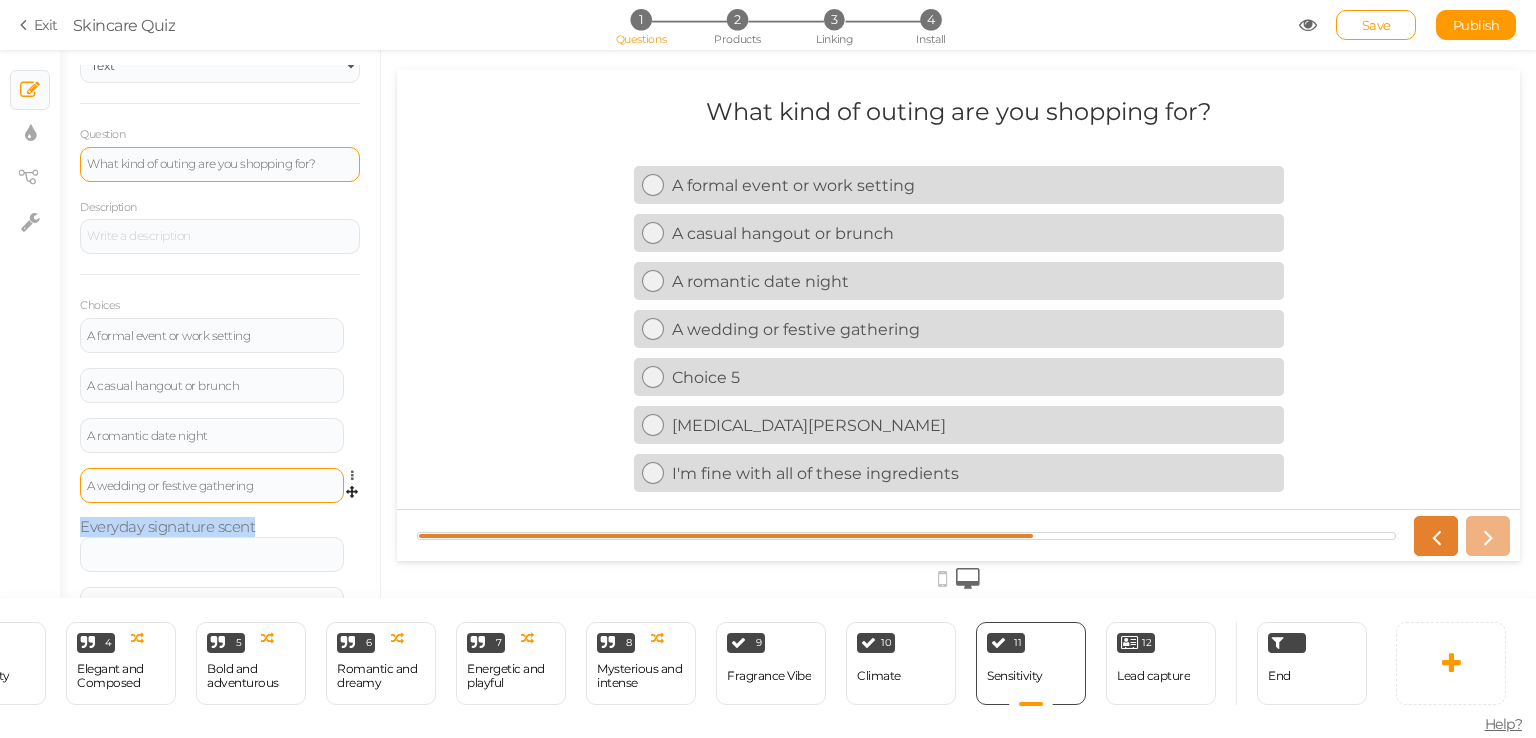 click on "A formal event or work setting                         Settings             Delete                             A casual hangout or brunch                         Settings             Delete                             A romantic date night                         Settings             Delete                             A wedding or festive gathering                         Settings             Delete           Everyday signature scent                         Settings             Delete                             [MEDICAL_DATA][PERSON_NAME]                         Settings             Delete                             I'm fine with all of these ingredients                         Settings             Delete" at bounding box center (220, 502) 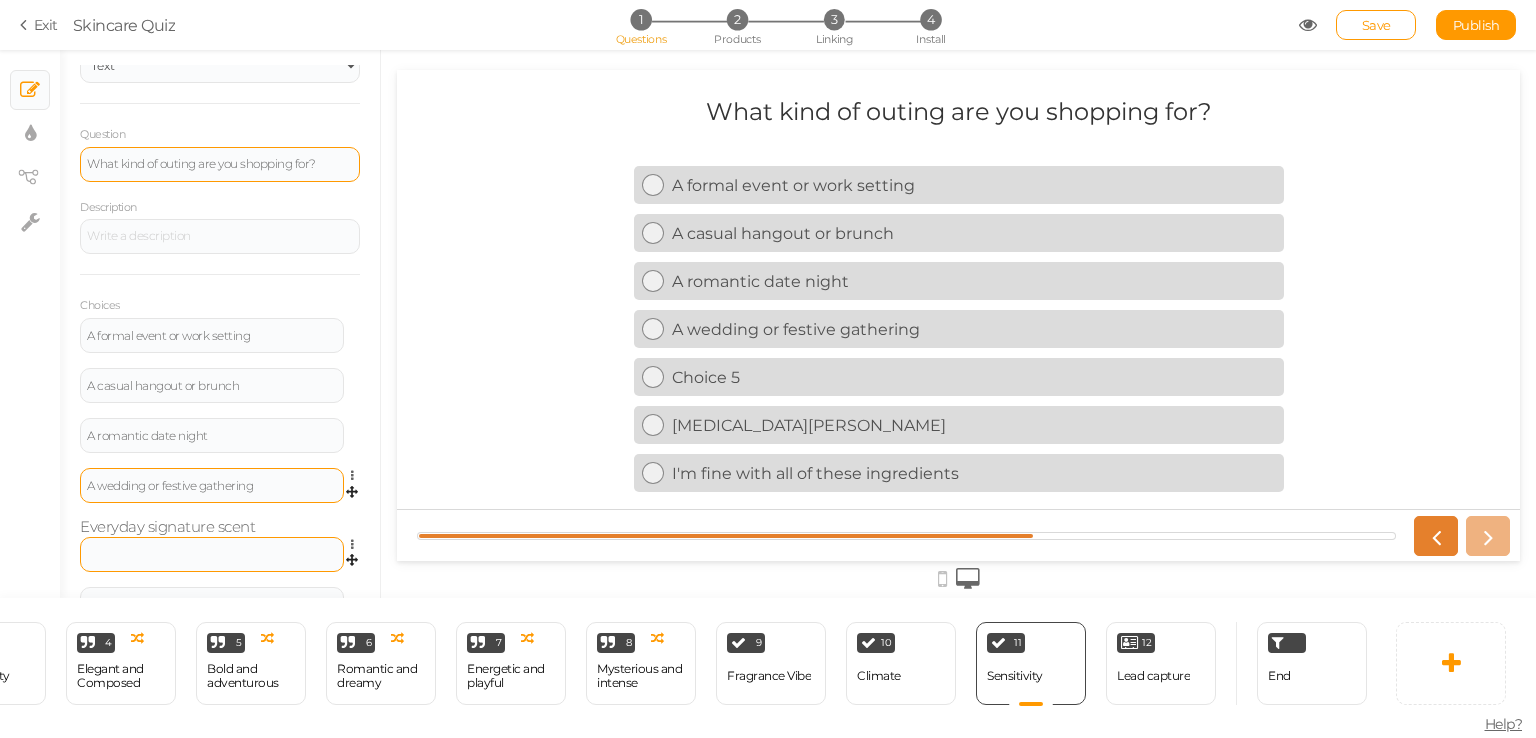 click at bounding box center (212, 554) 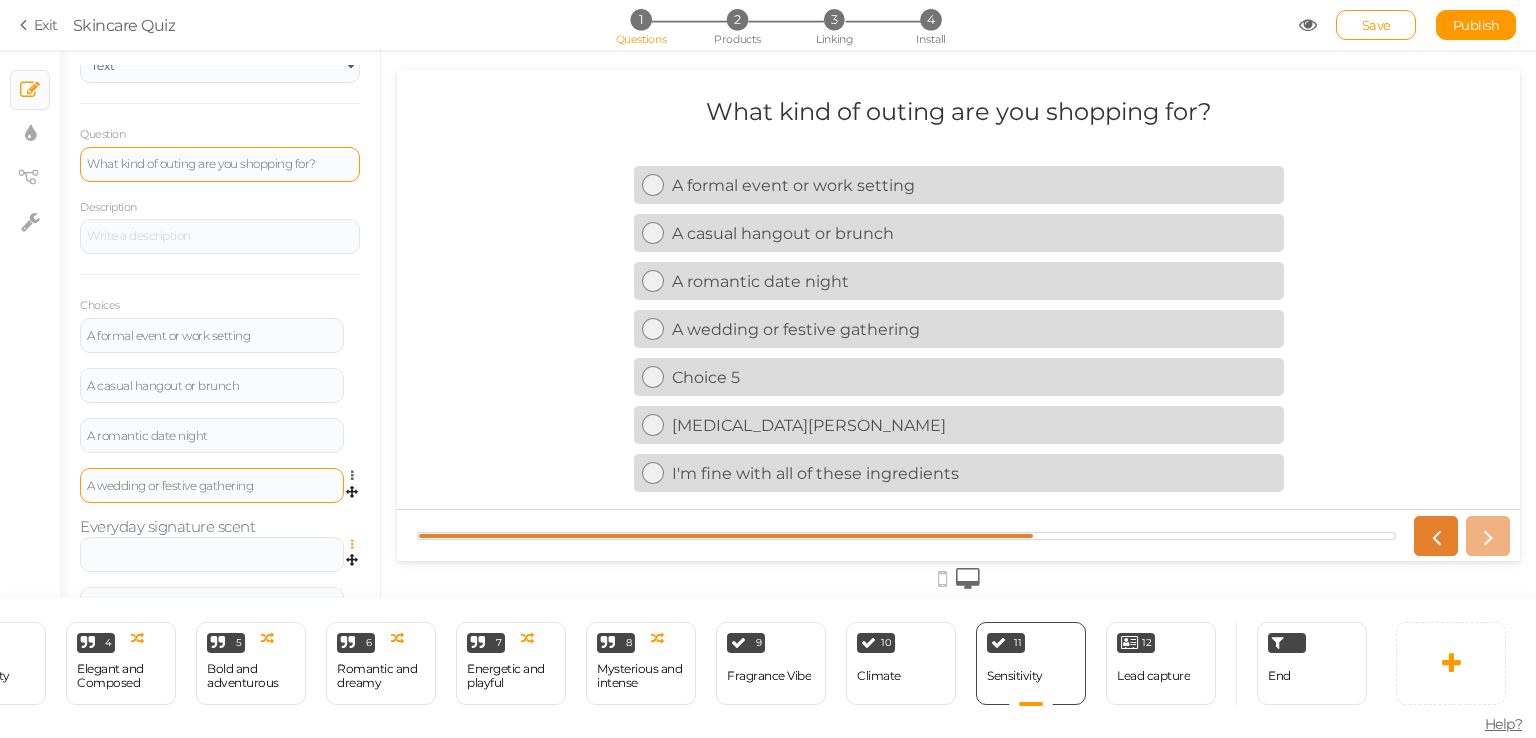 click at bounding box center [357, 545] 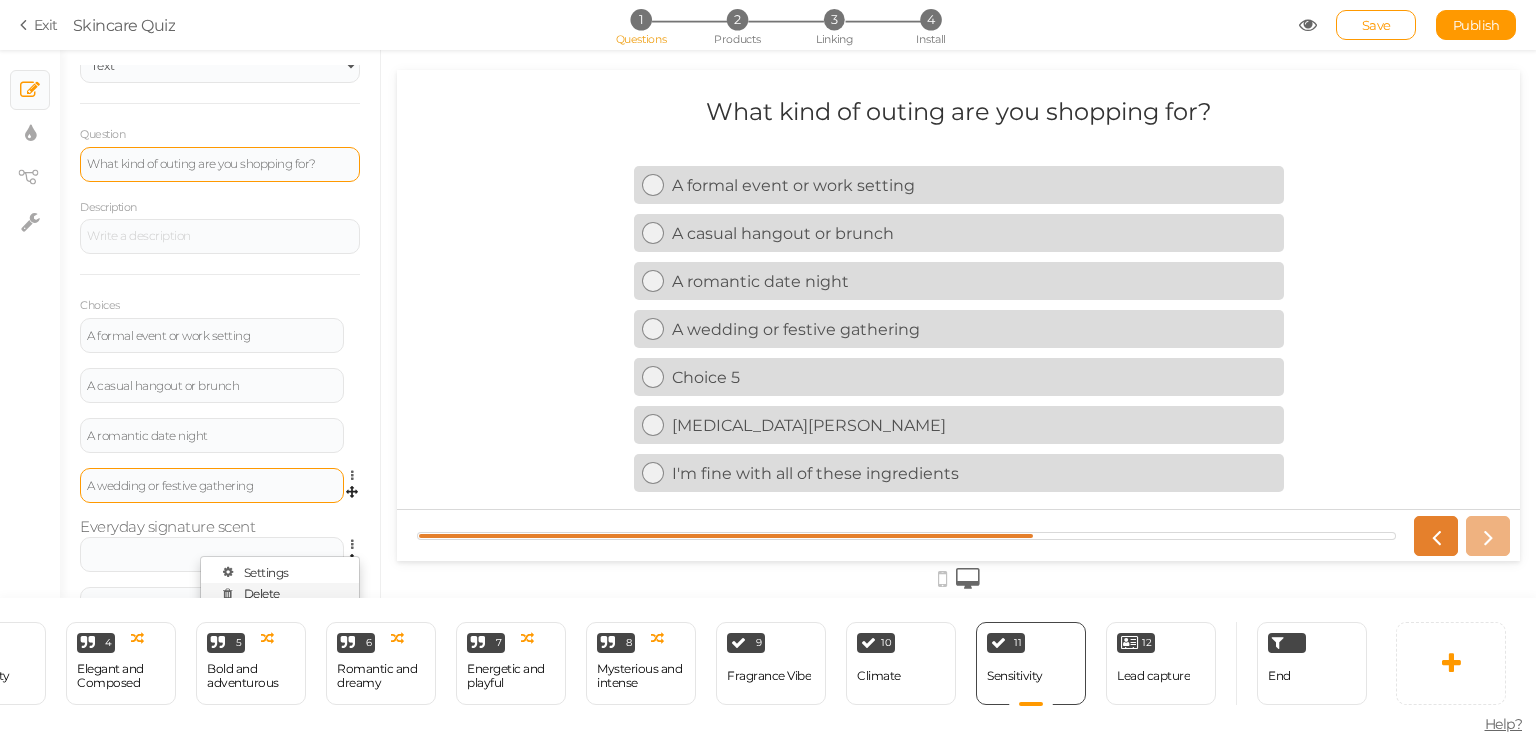 click on "Delete" at bounding box center [280, 593] 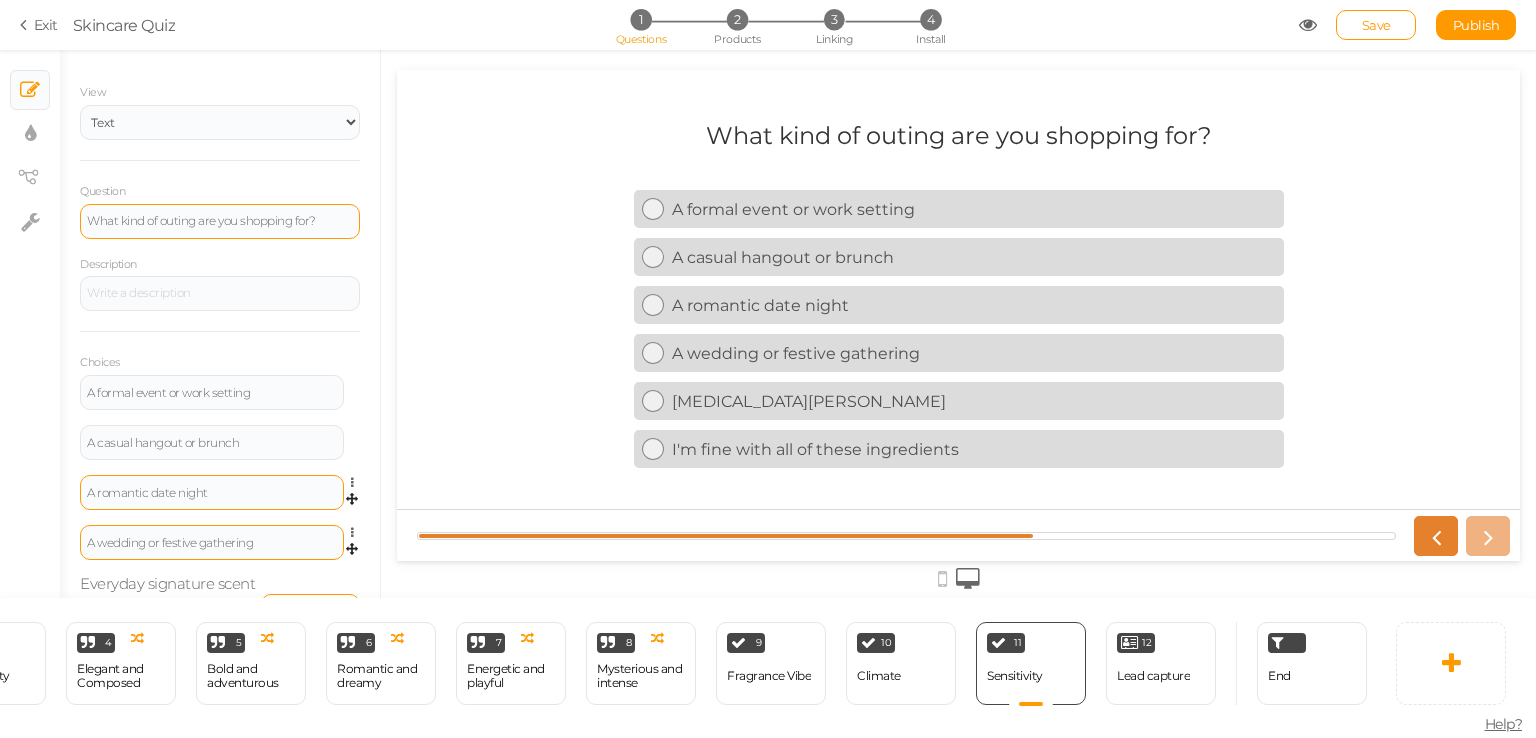 scroll, scrollTop: 82, scrollLeft: 0, axis: vertical 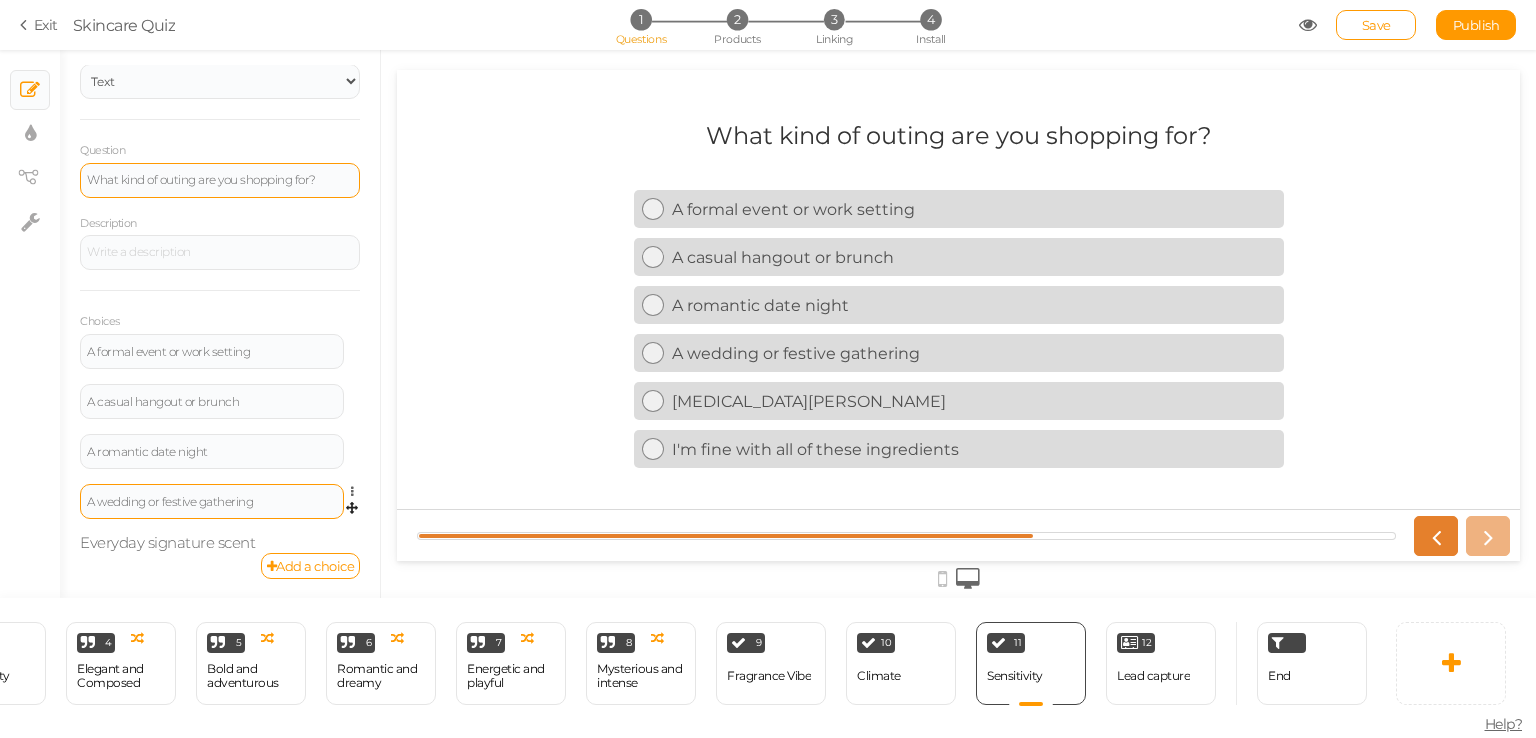 click on "A formal event or work setting                         Settings             Delete                             A casual hangout or brunch                         Settings             Delete                             A romantic date night                         Settings             Delete                             A wedding or festive gathering                         Settings             Delete           Everyday signature scent" at bounding box center (220, 443) 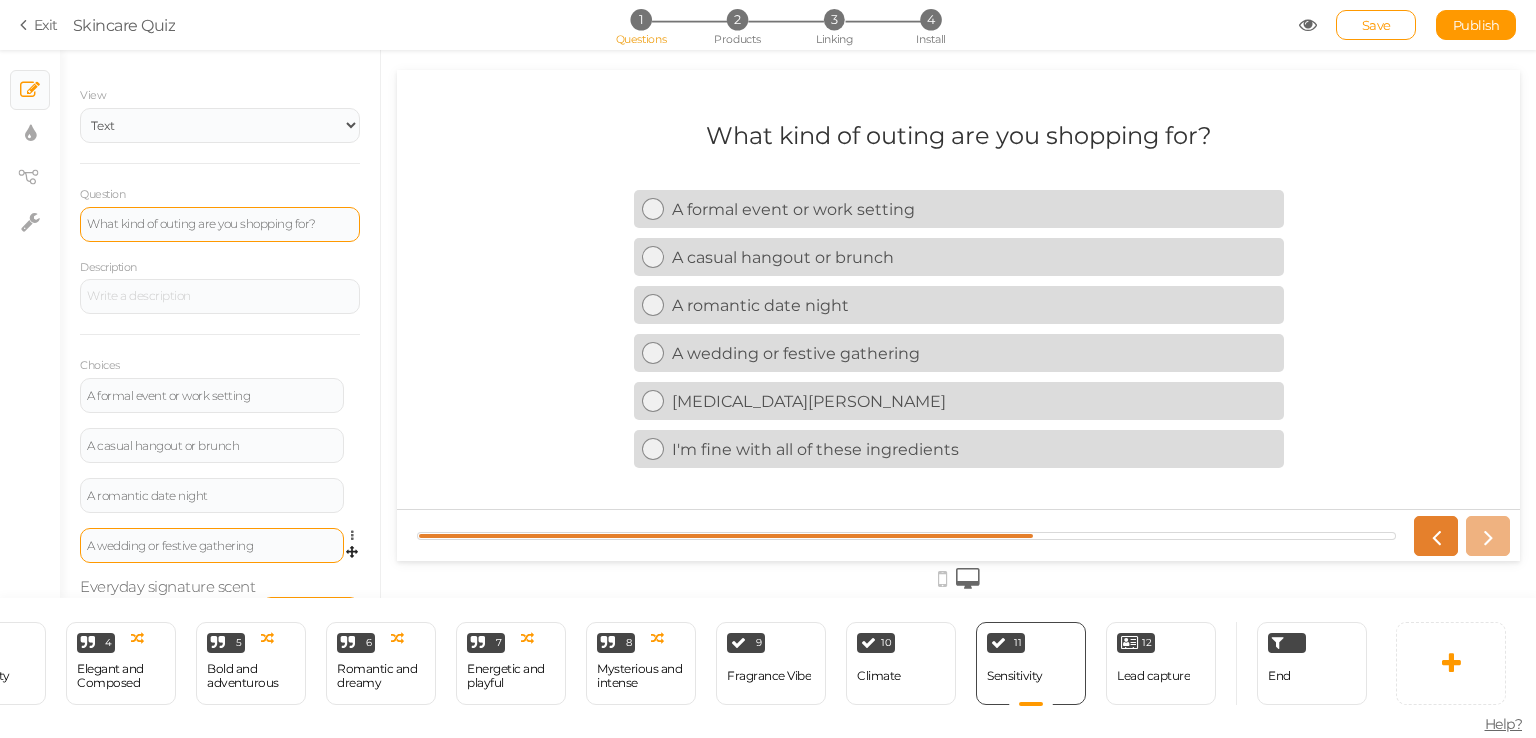 scroll, scrollTop: 82, scrollLeft: 0, axis: vertical 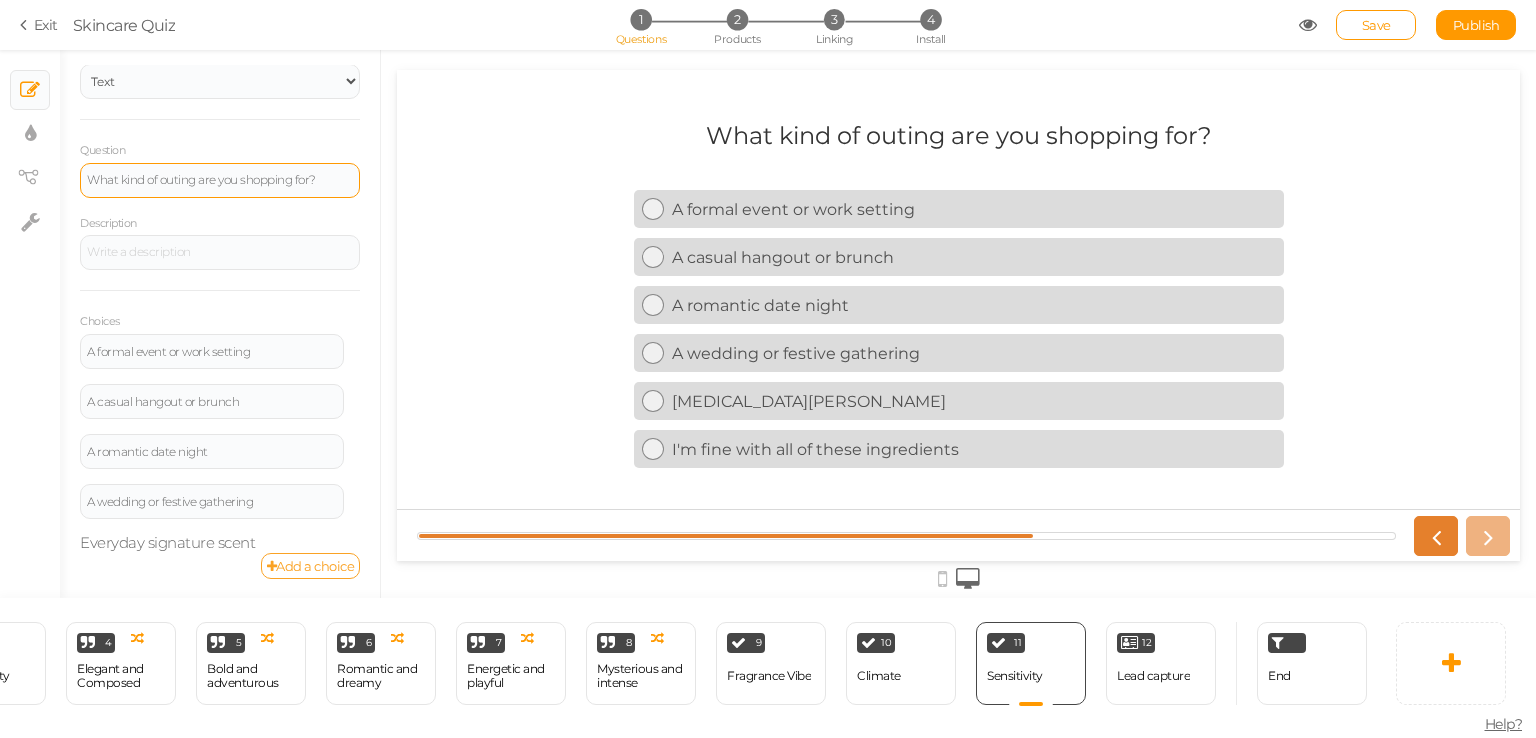 click on "Add a choice" at bounding box center [311, 566] 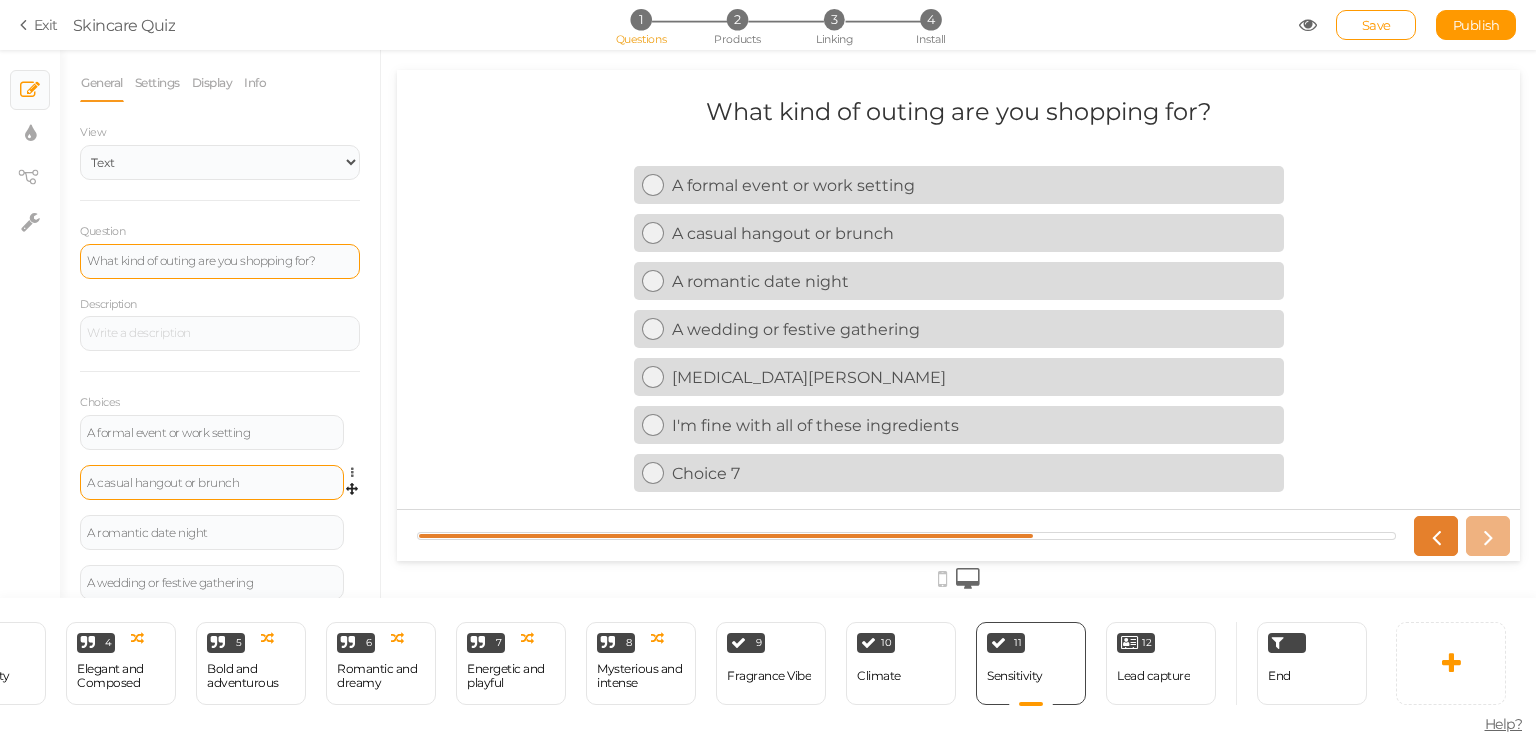 scroll, scrollTop: 0, scrollLeft: 0, axis: both 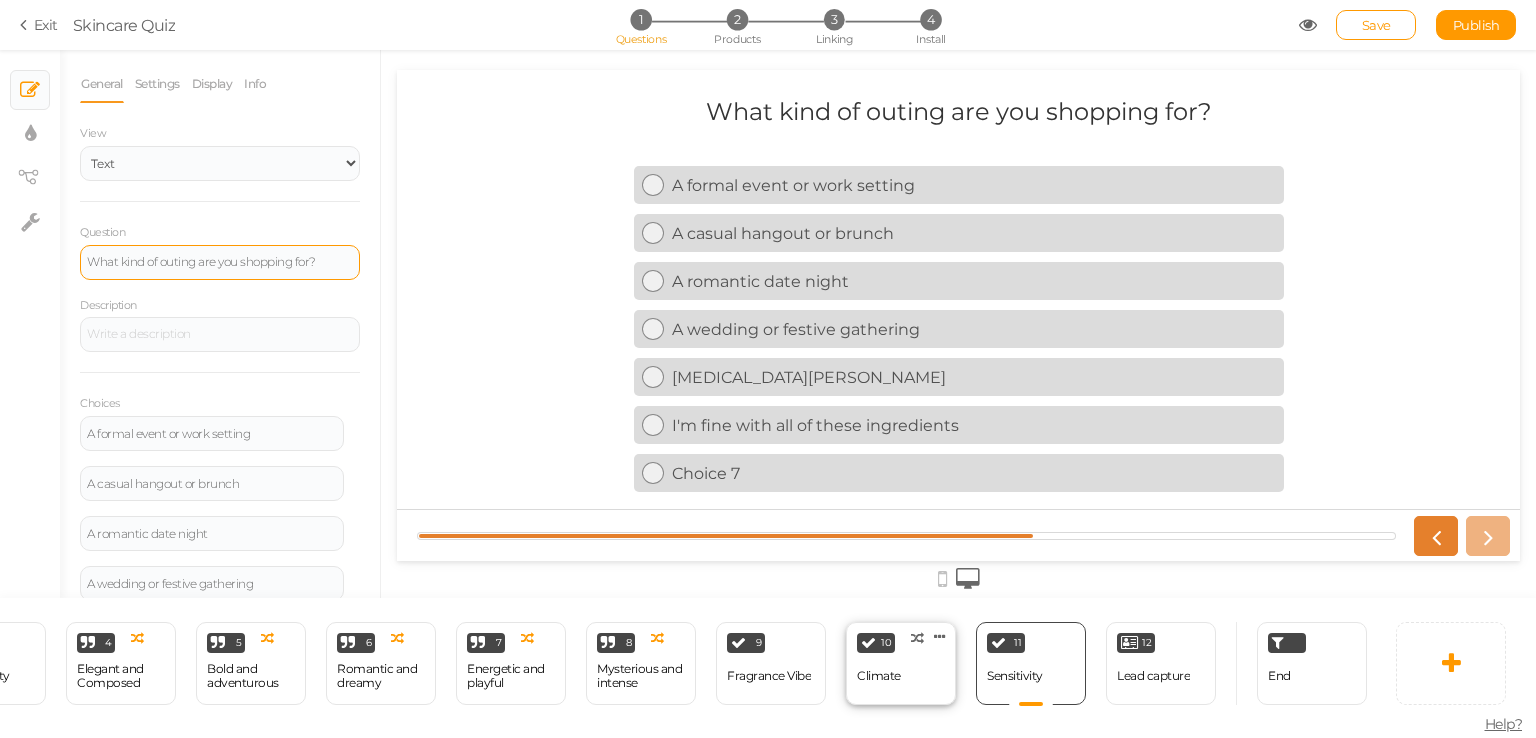 click on "Climate" at bounding box center [879, 676] 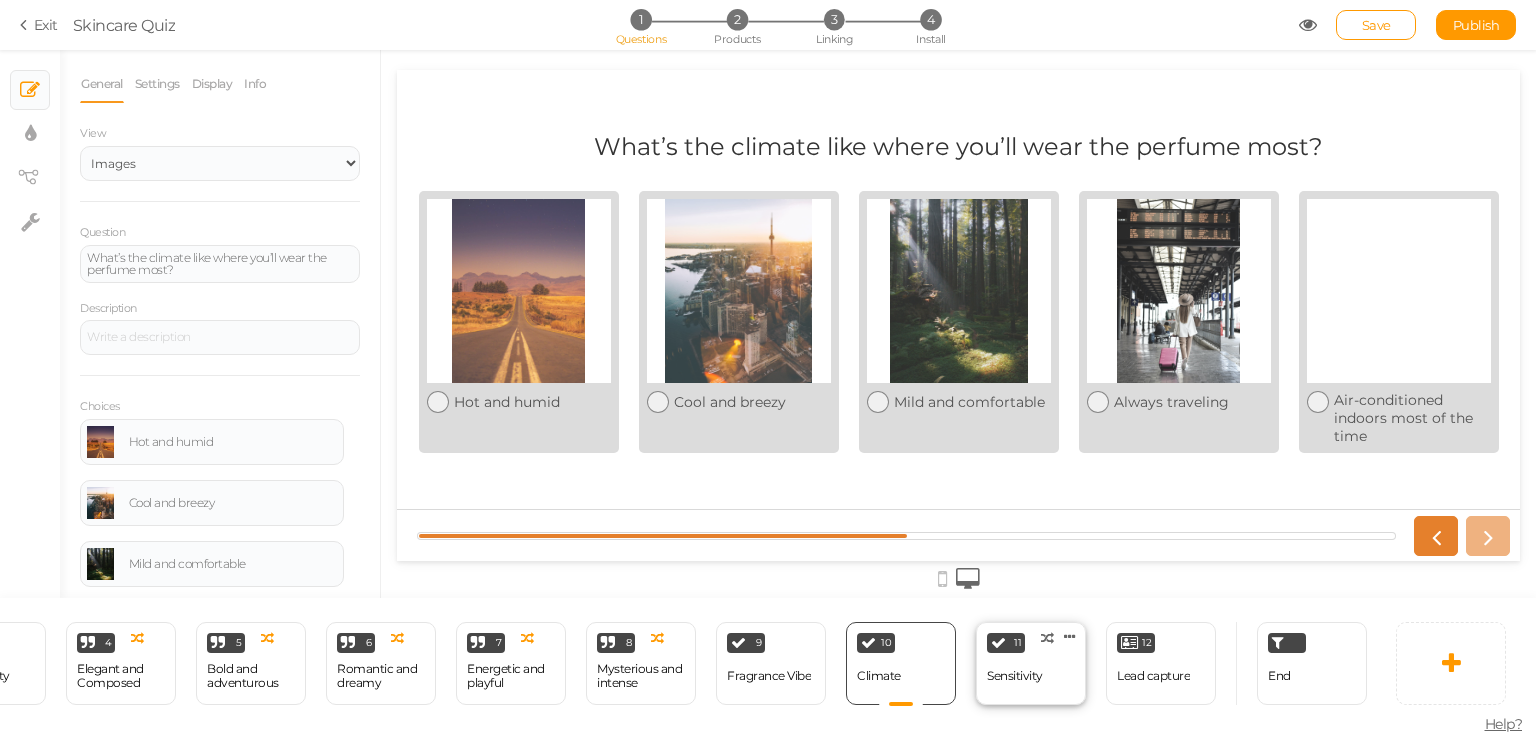 scroll, scrollTop: 0, scrollLeft: 0, axis: both 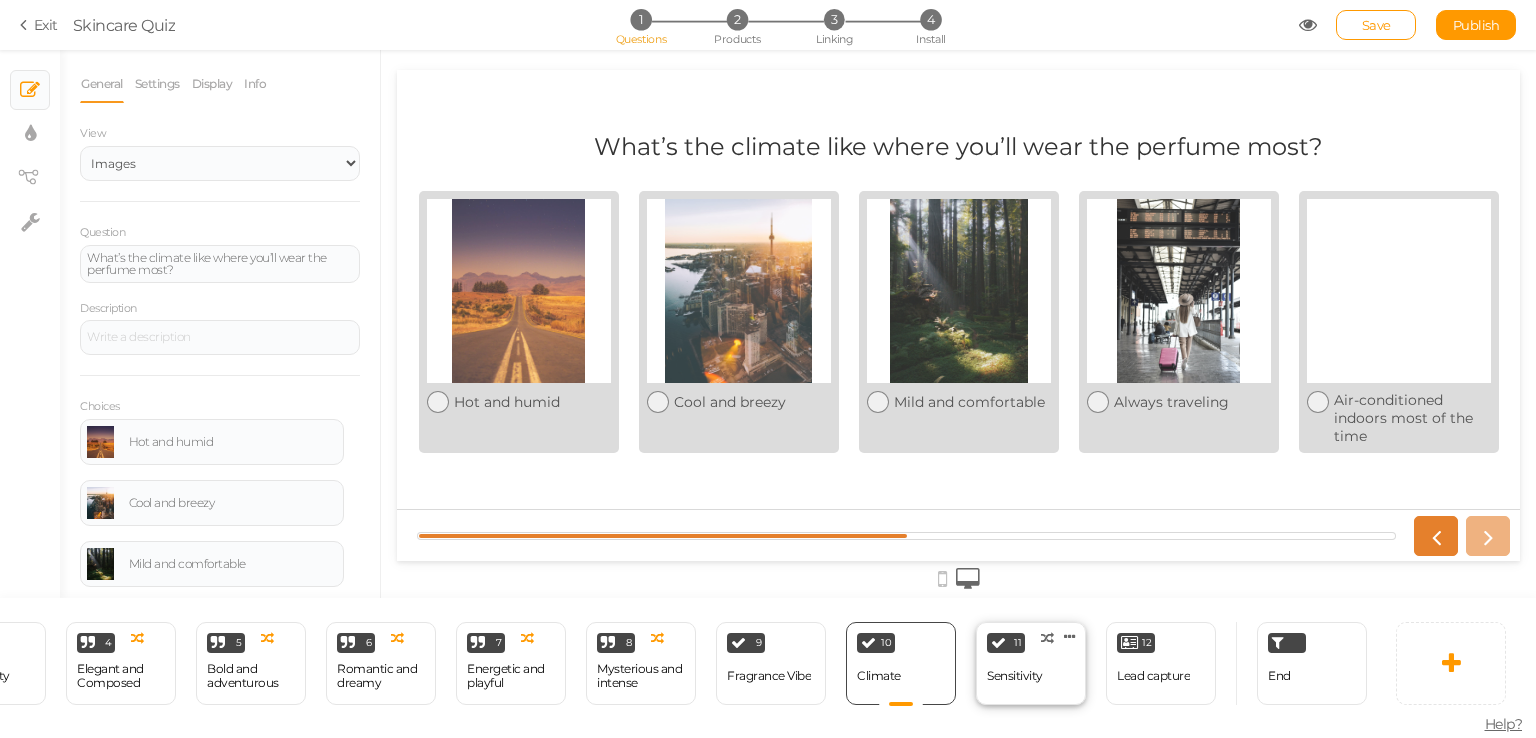click on "Sensitivity" at bounding box center [1015, 676] 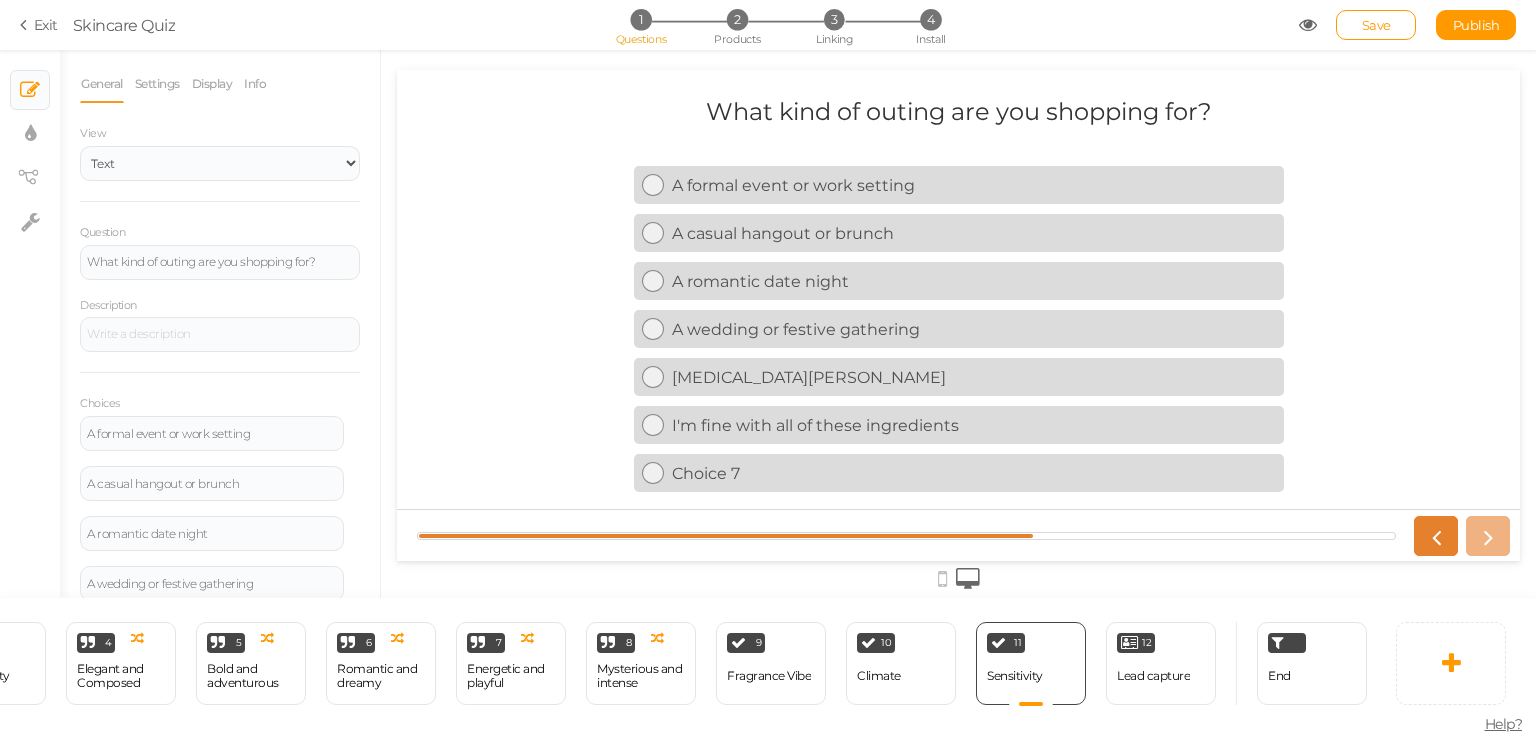 scroll, scrollTop: 0, scrollLeft: 0, axis: both 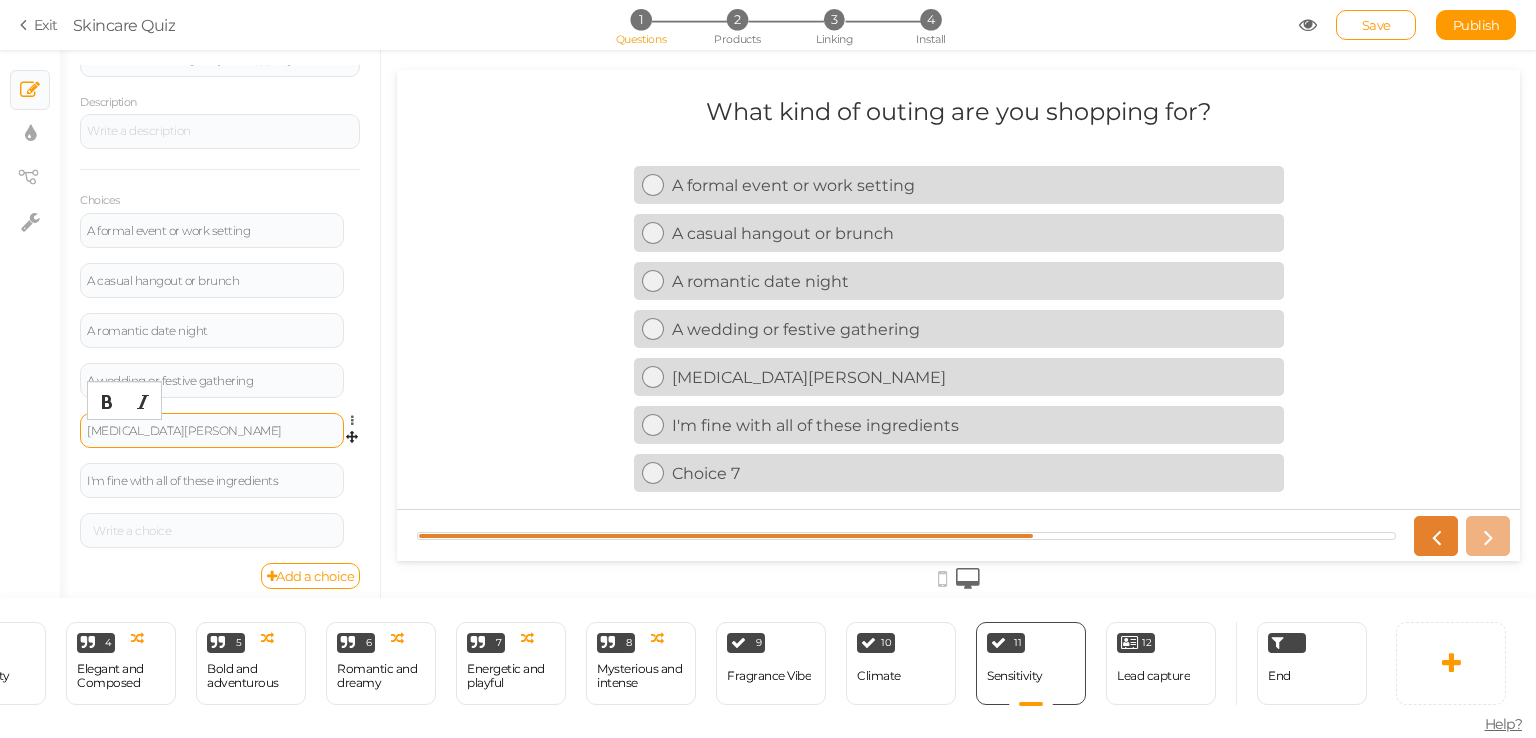 click on "[MEDICAL_DATA][PERSON_NAME]" at bounding box center [212, 431] 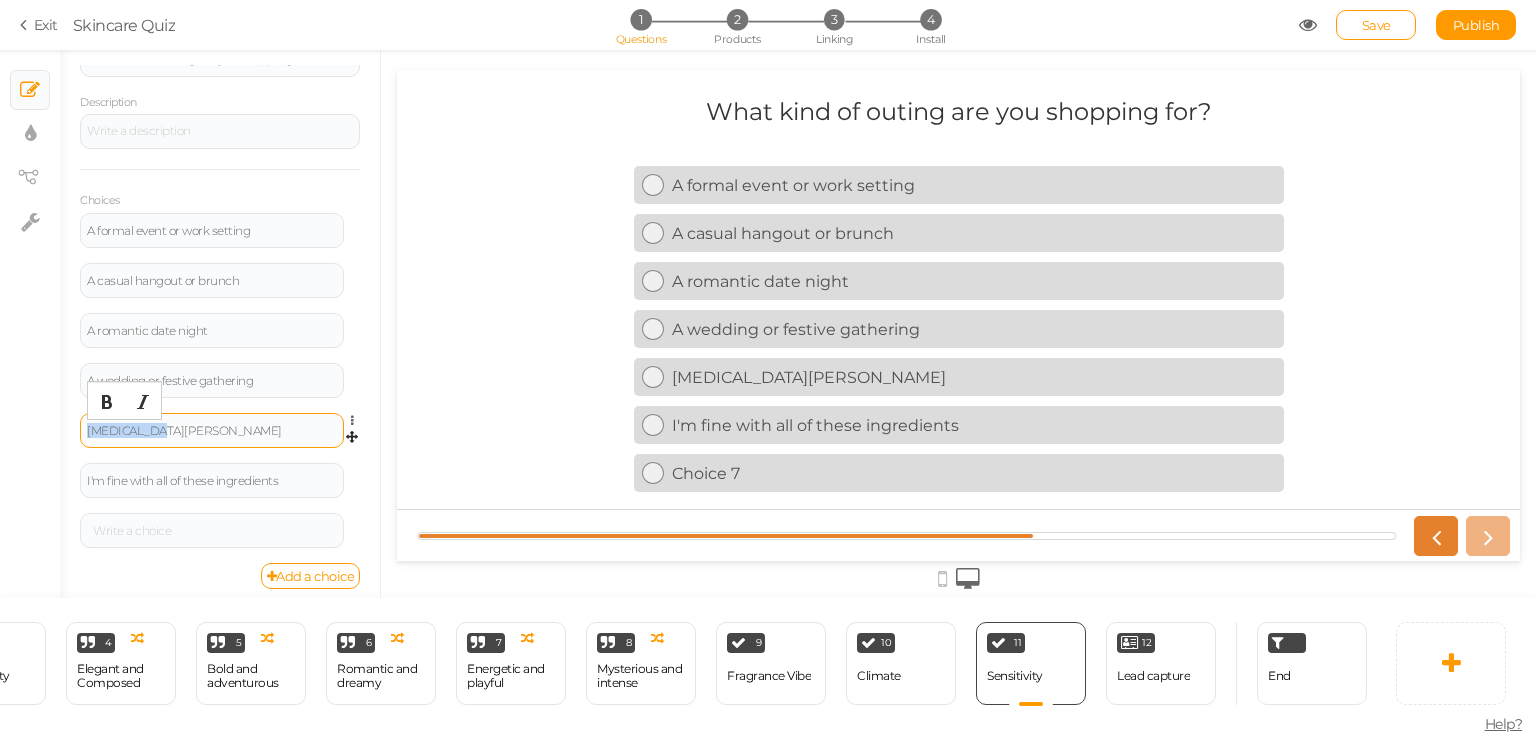 click on "[MEDICAL_DATA][PERSON_NAME]" at bounding box center (212, 431) 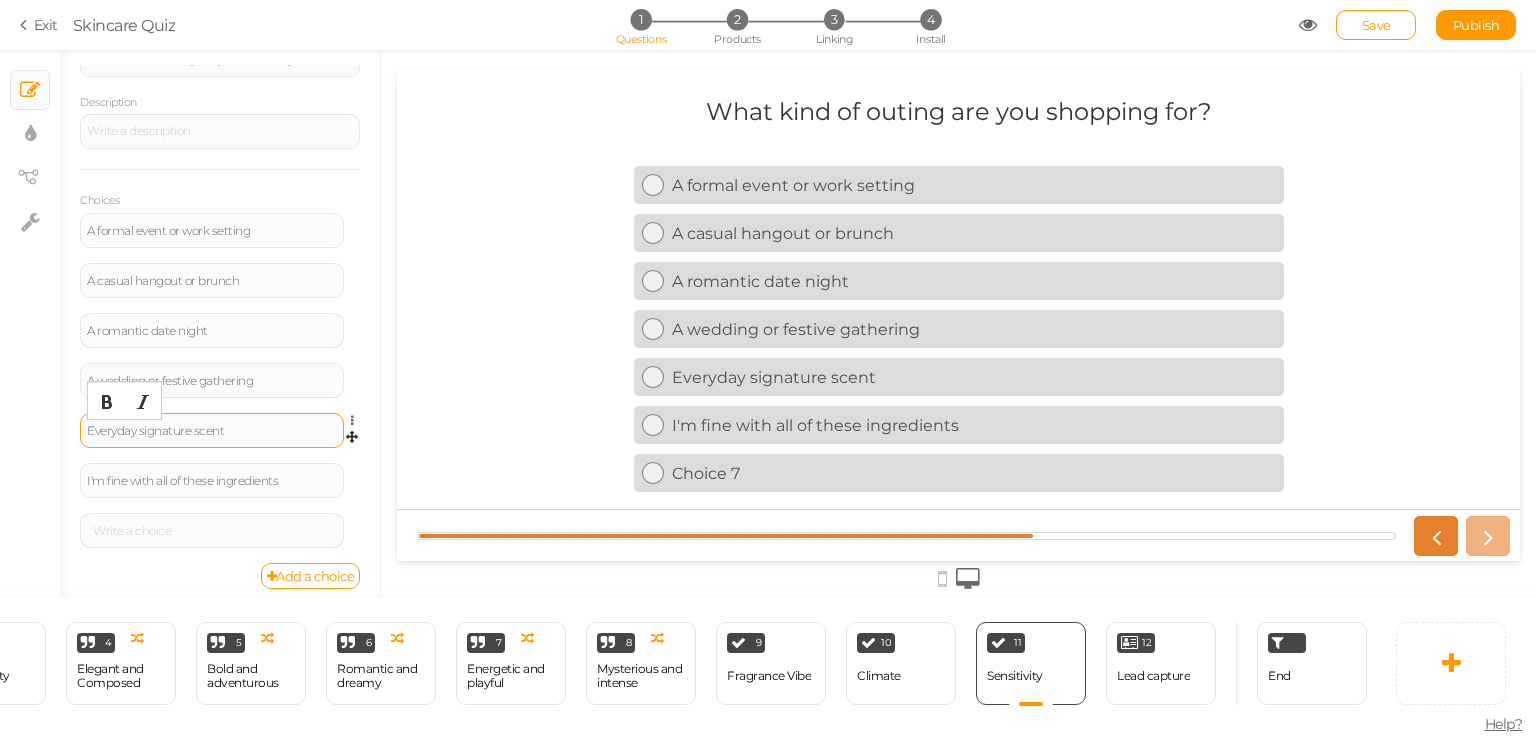 click on "General
Settings
Display
Info
View     Text Images Slider Dropdown                                 Question    What kind of outing are you shopping for?                         Description                                                       Choices                 A formal event or work setting                         Settings             Delete                             A casual hangout or brunch                         Settings             Delete                             A romantic date night                         Settings             Delete                             A wedding or festive gathering                         Settings             Delete                             Everyday signature scent                         Settings             Delete                             I'm fine with all of these ingredients                         Settings             Delete" at bounding box center [220, 331] 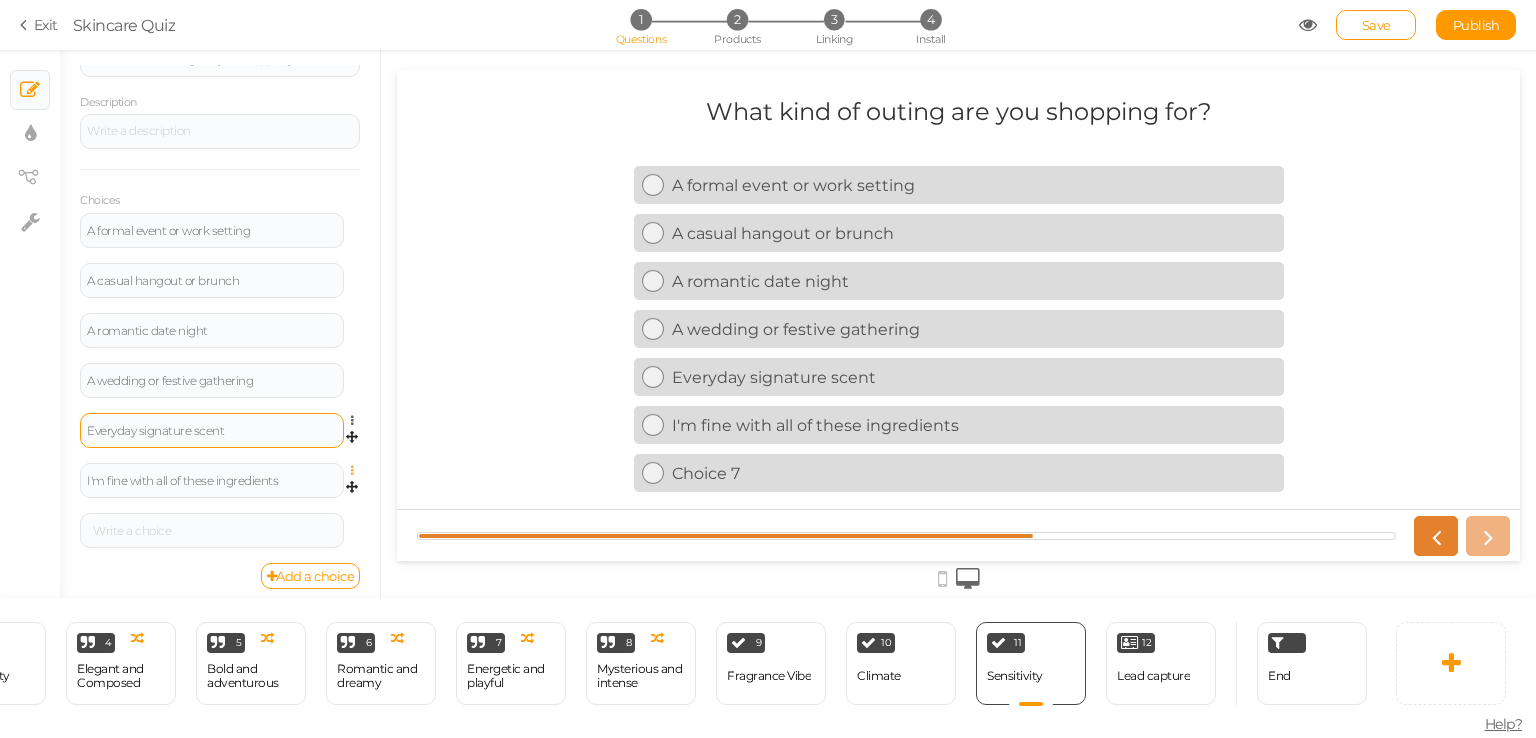 click at bounding box center (357, 471) 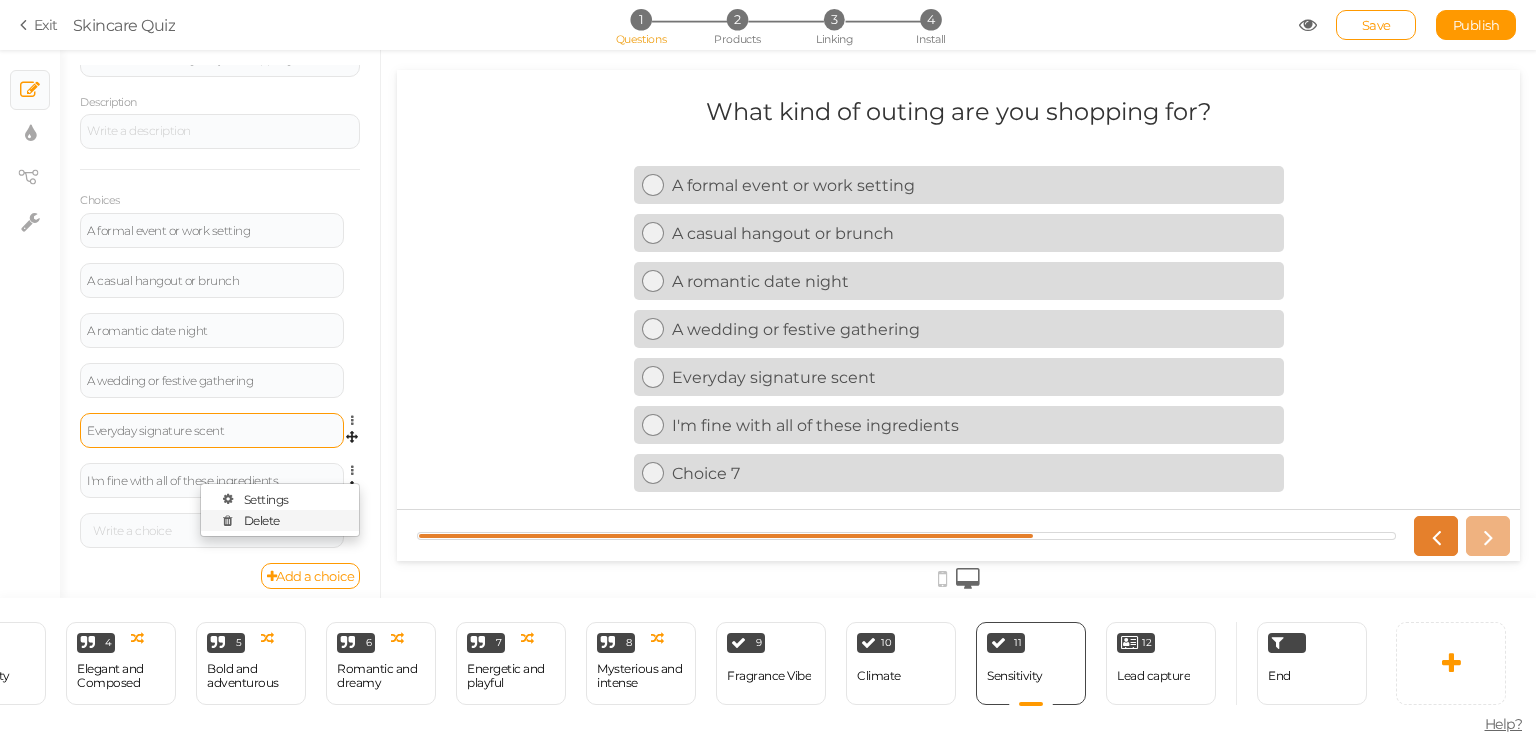 click on "Delete" at bounding box center (262, 520) 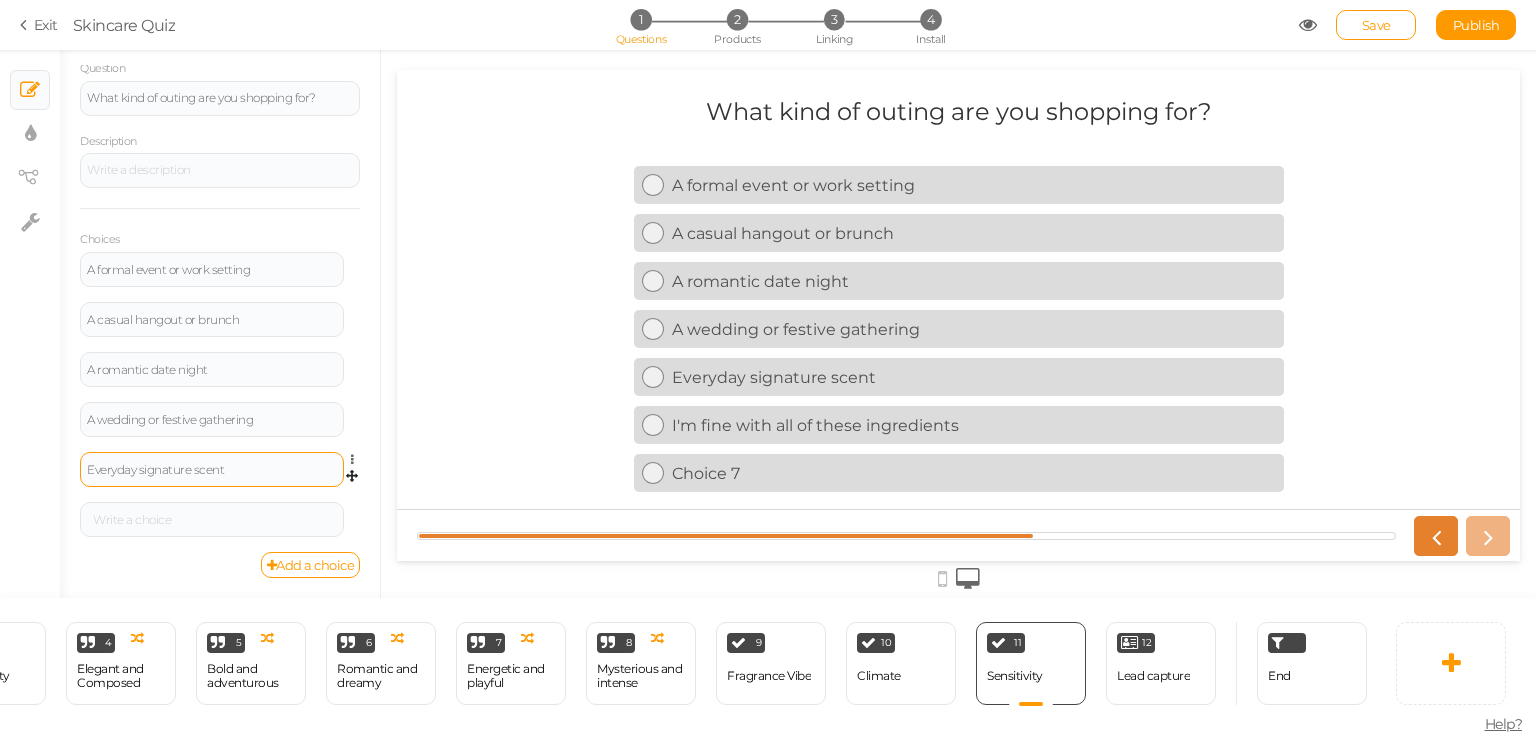 scroll, scrollTop: 163, scrollLeft: 0, axis: vertical 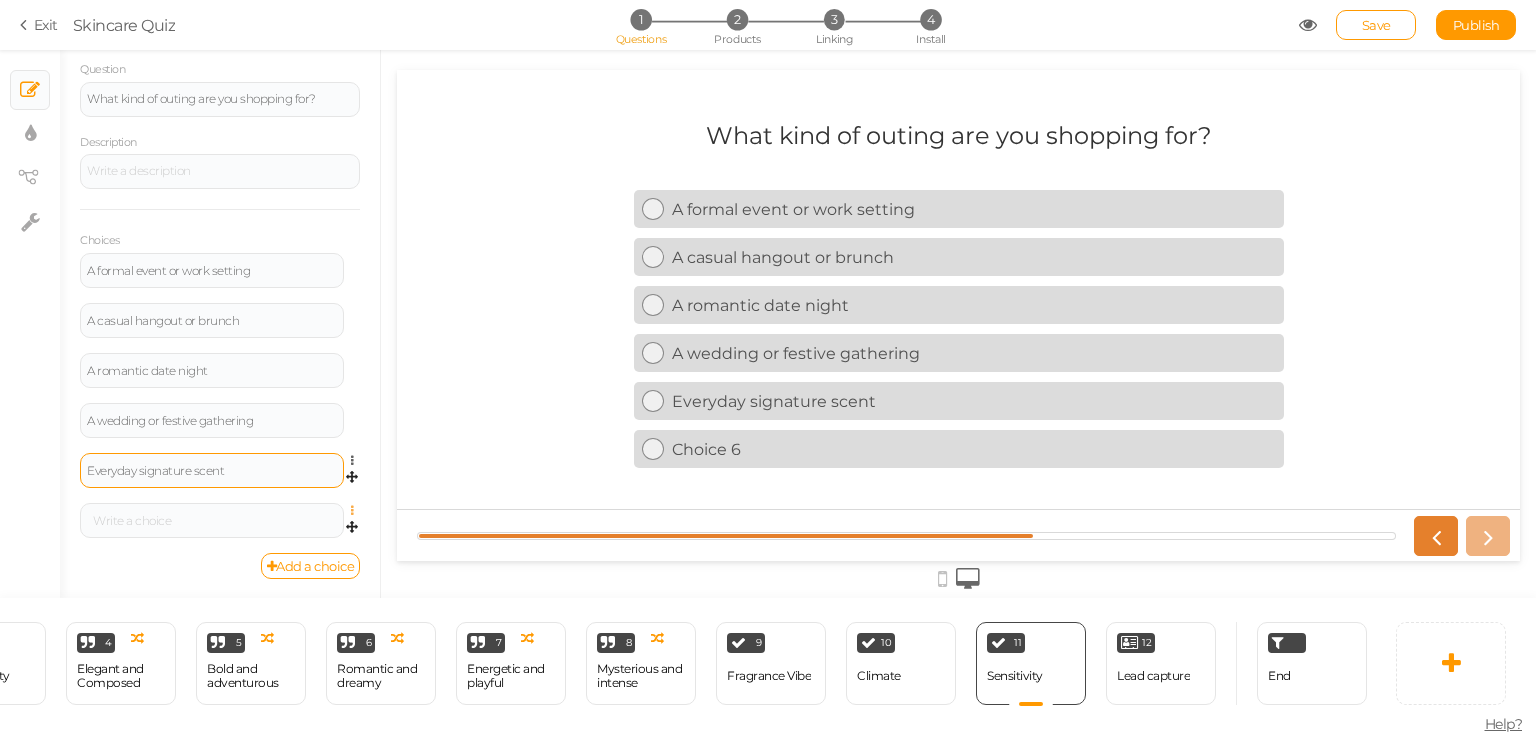 click at bounding box center [357, 511] 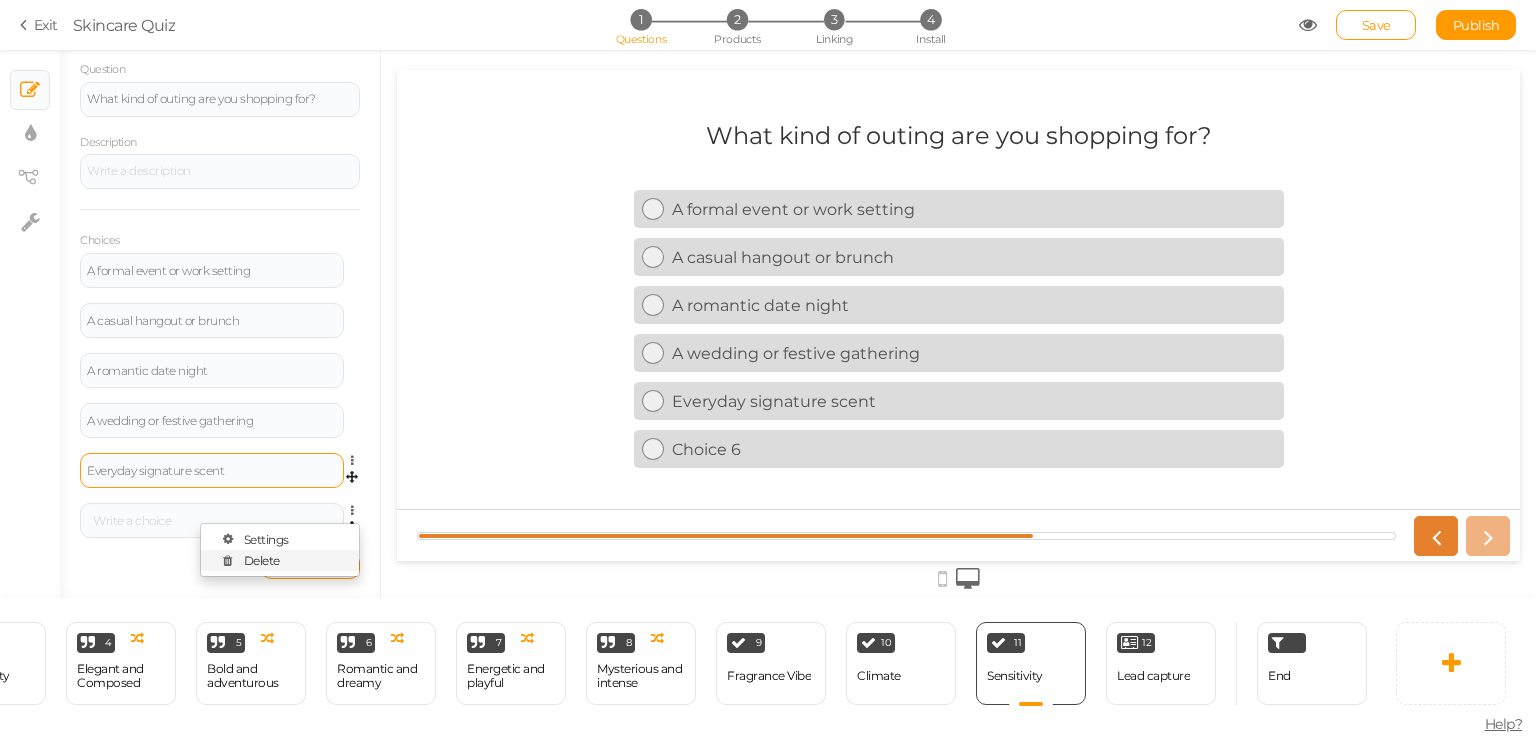 click on "Delete" at bounding box center (280, 560) 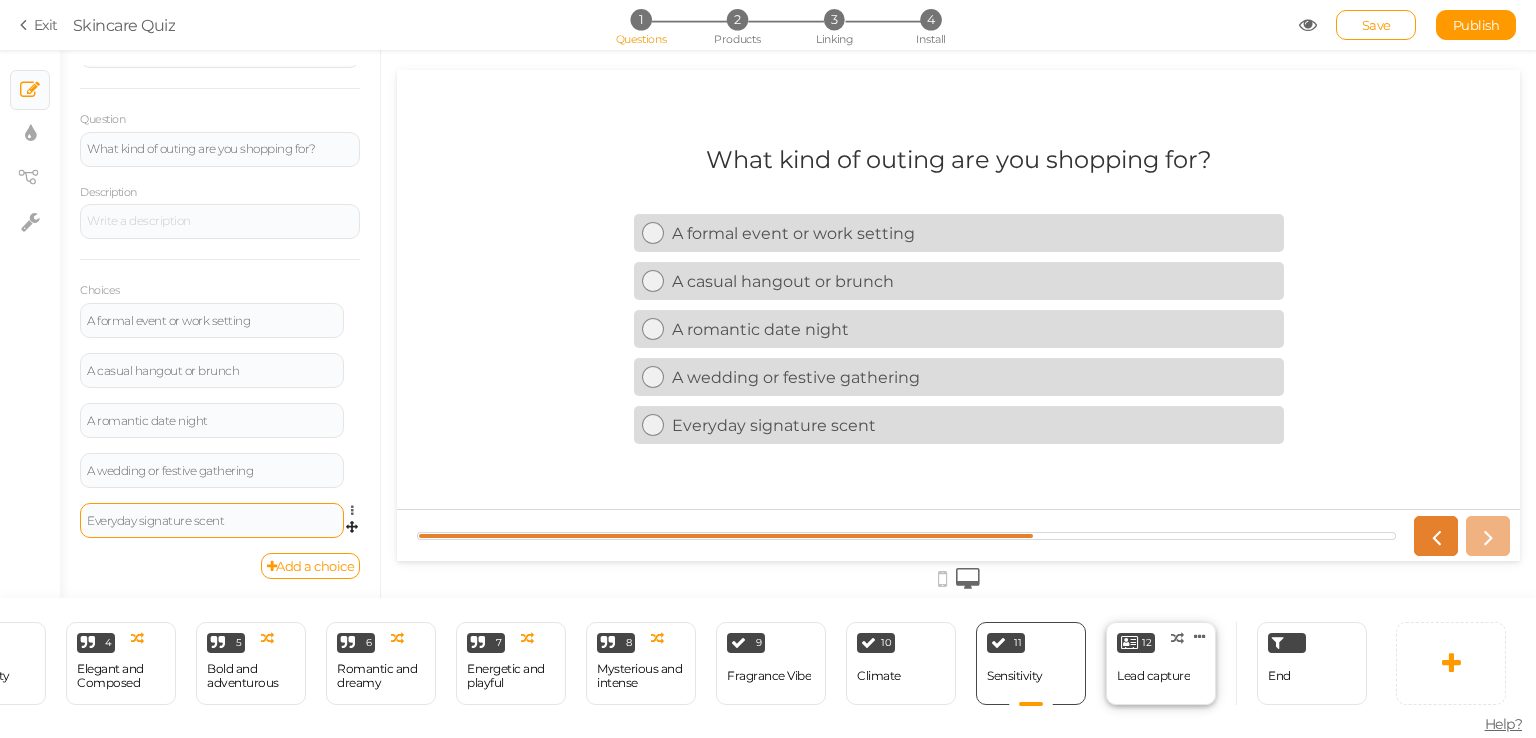 click on "Lead capture" at bounding box center [1153, 676] 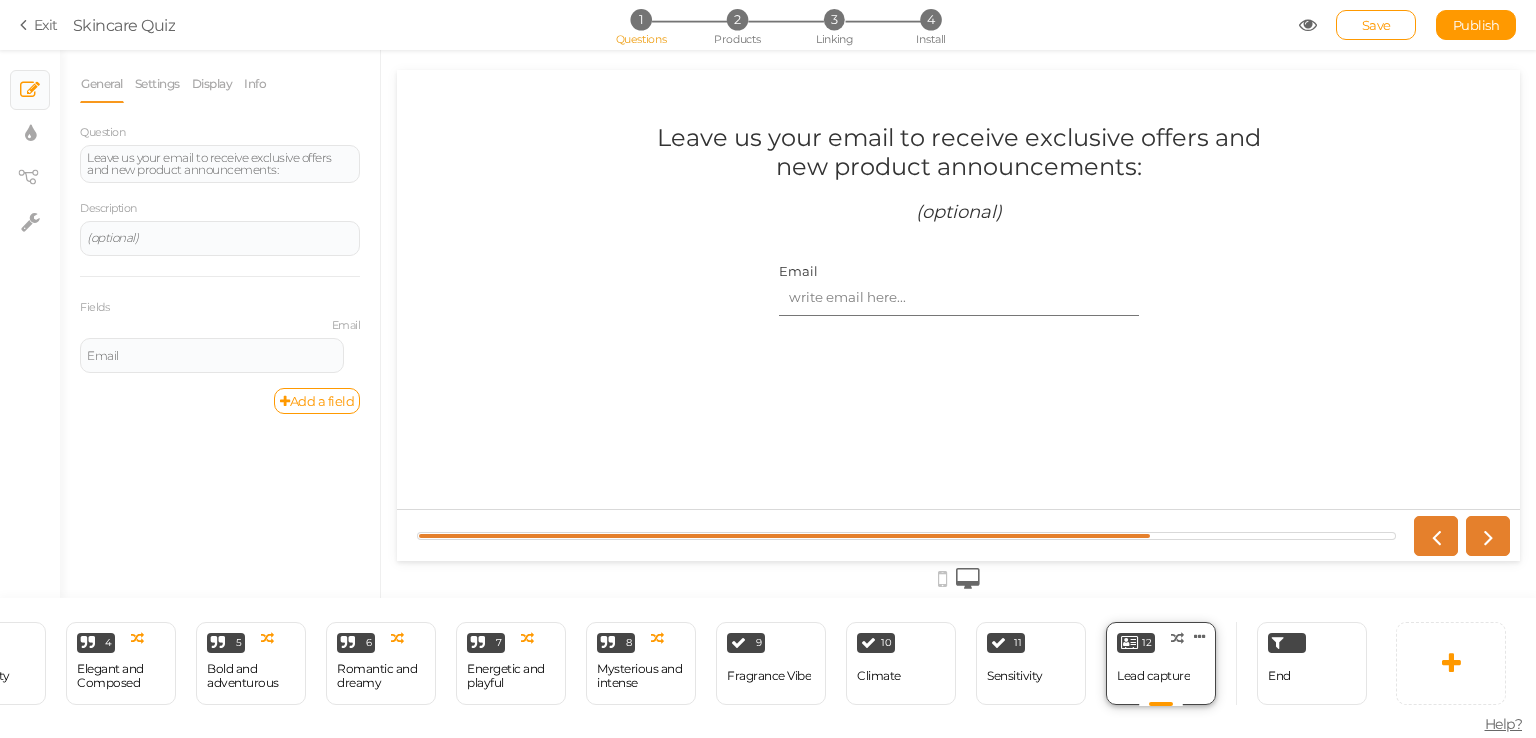 scroll, scrollTop: 0, scrollLeft: 0, axis: both 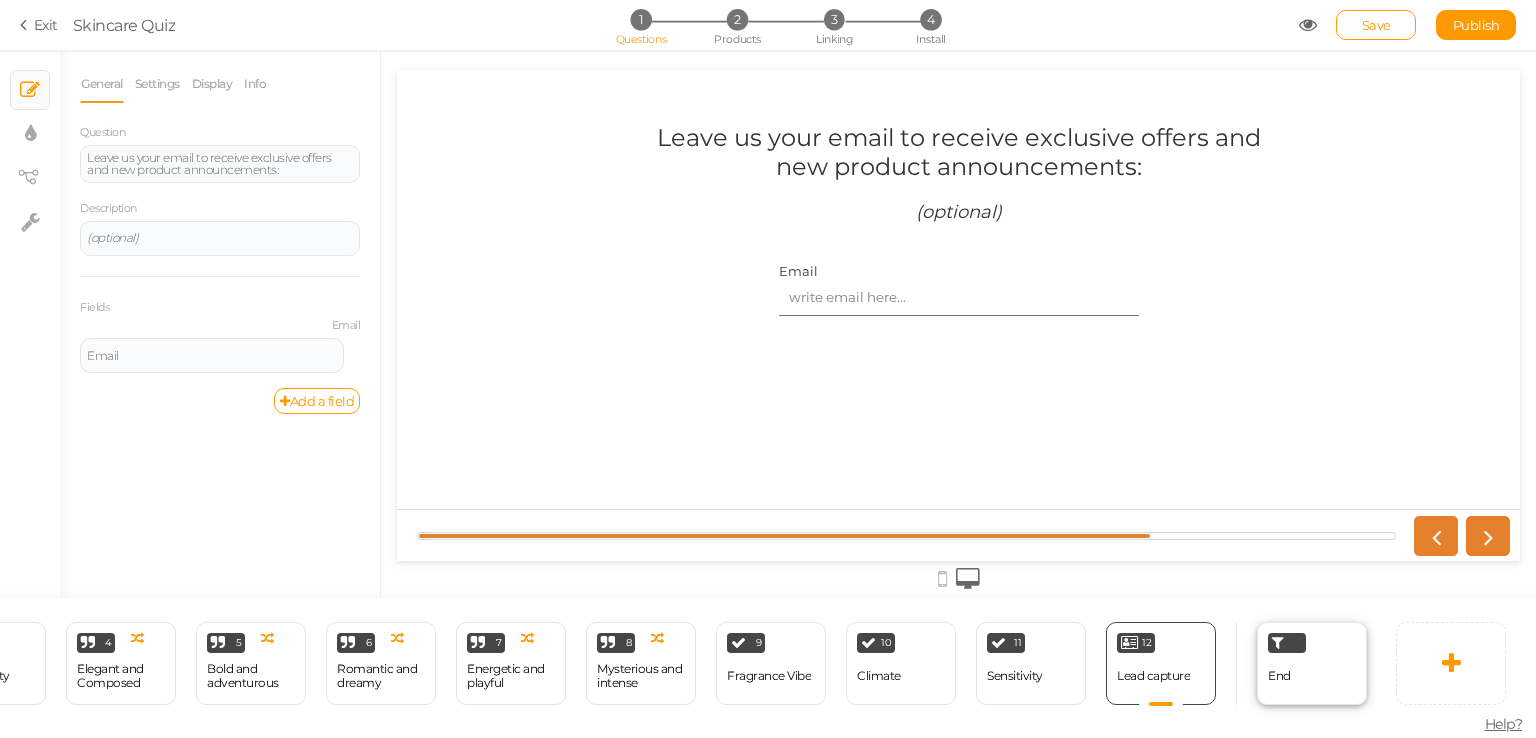 click on "End" at bounding box center [1279, 676] 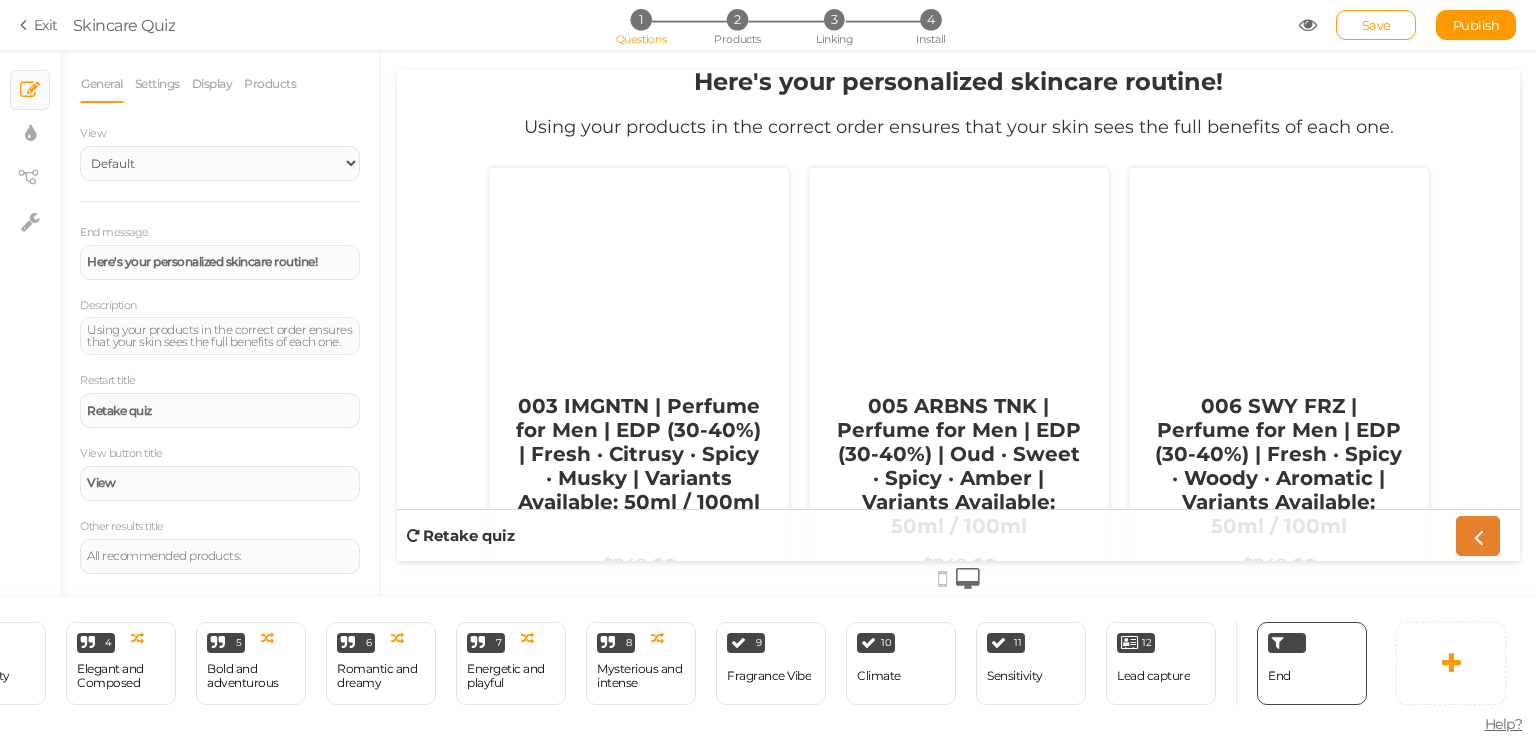 scroll, scrollTop: 0, scrollLeft: 0, axis: both 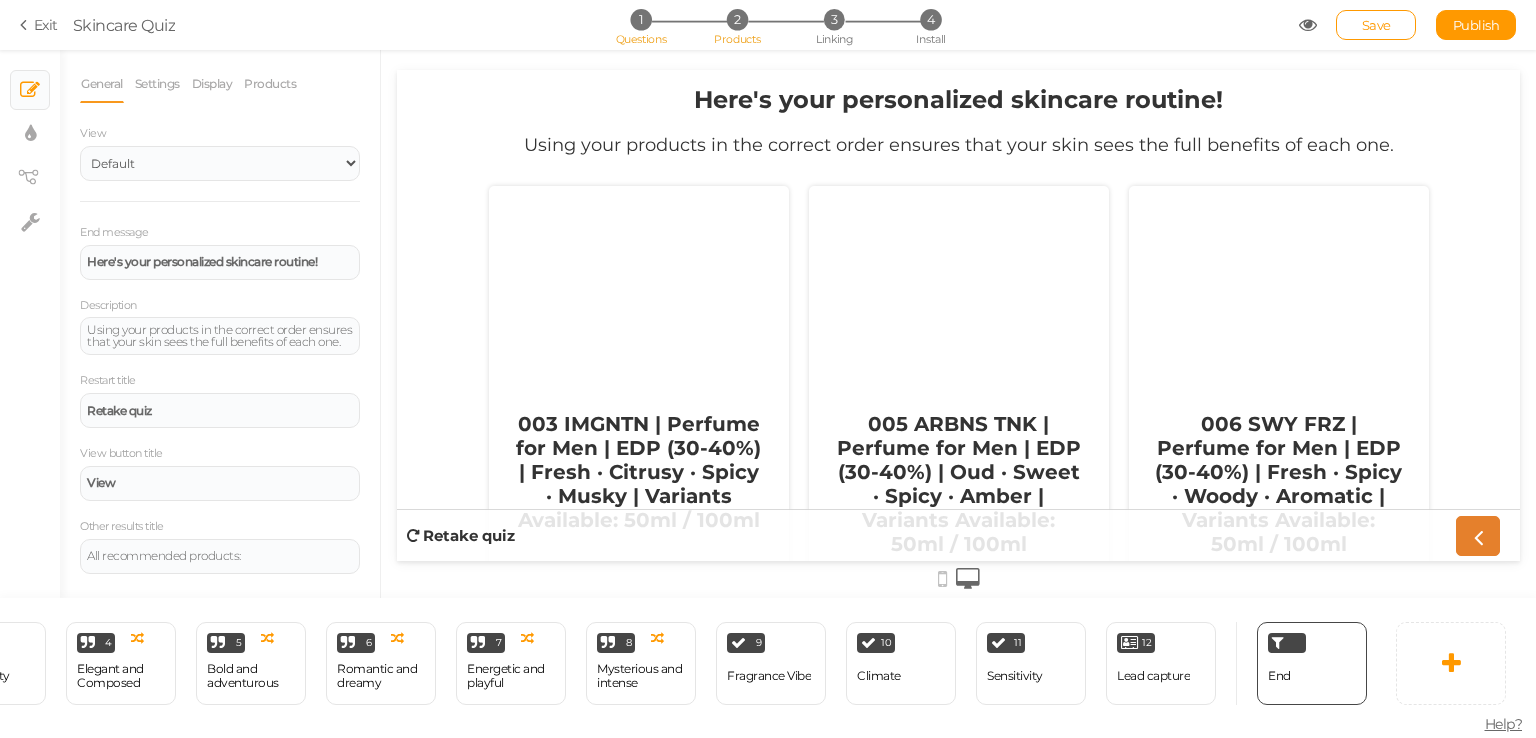 click on "2" at bounding box center (737, 19) 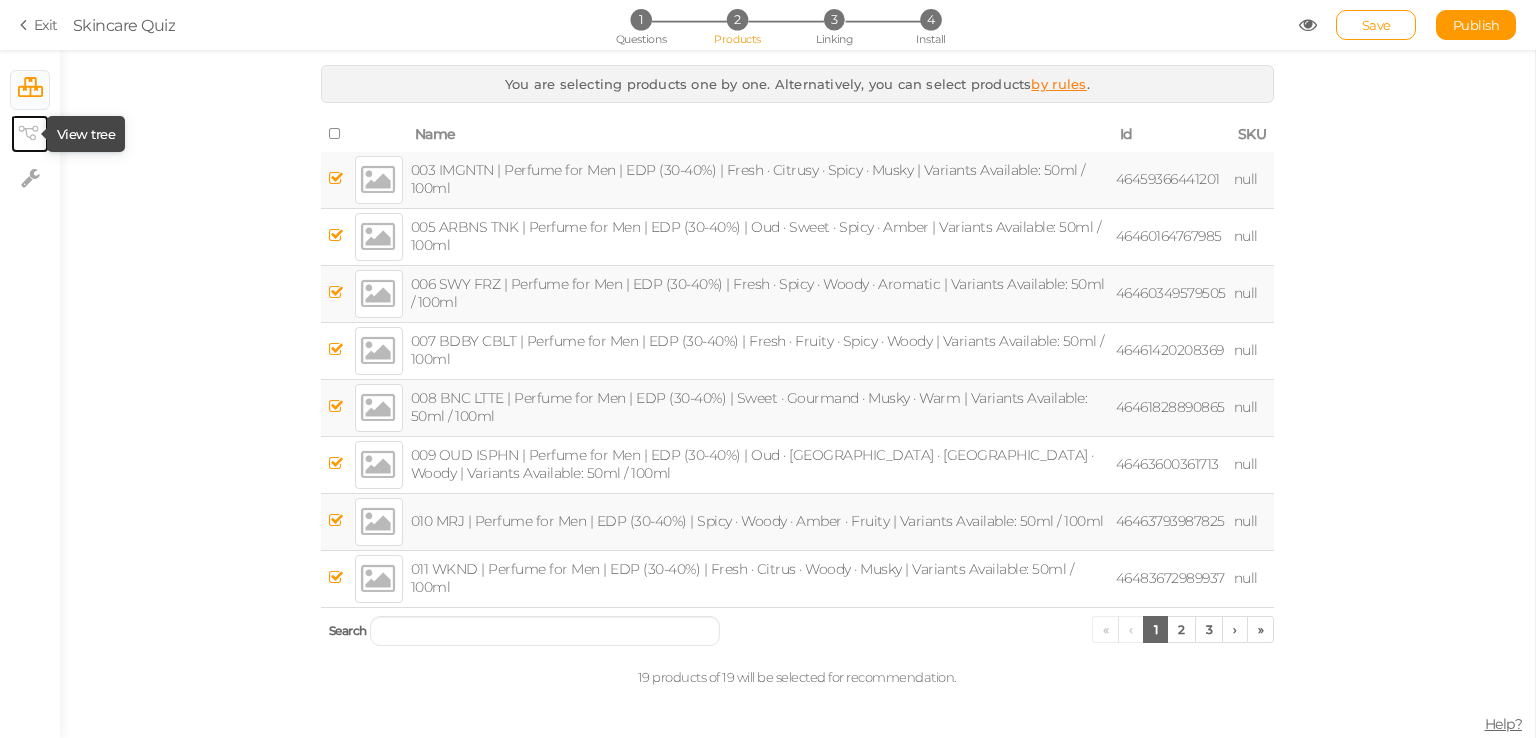 click 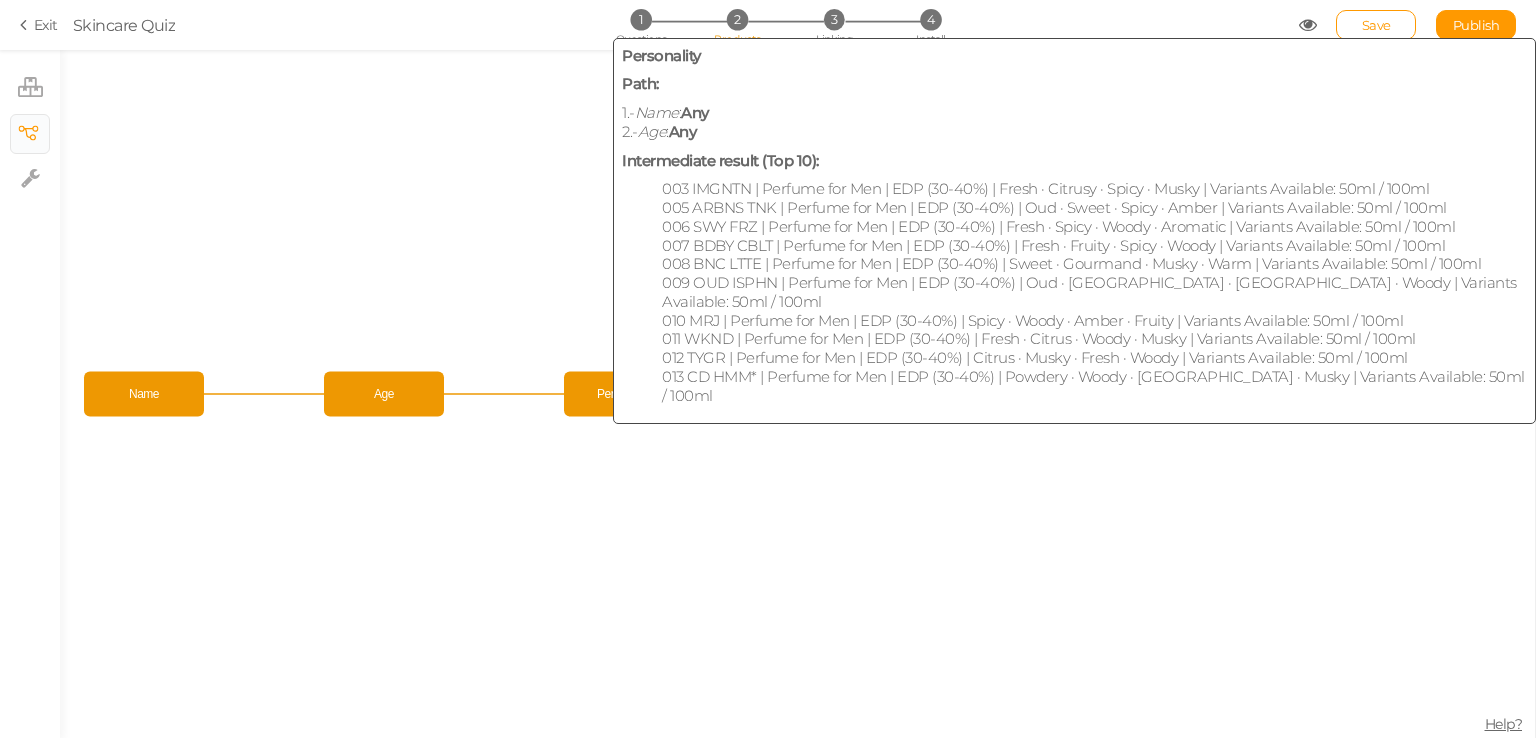 click on "Personality" 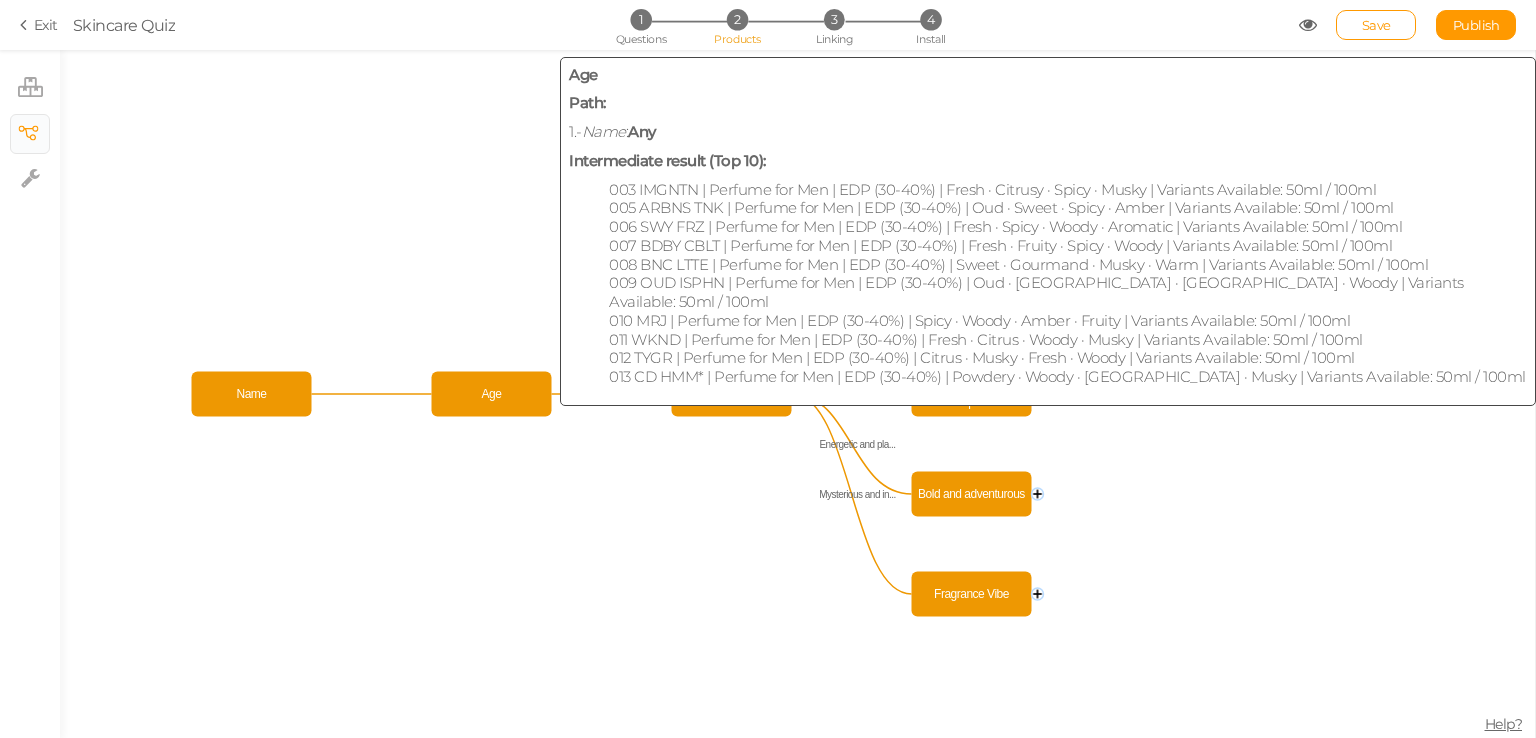 click on "Age" 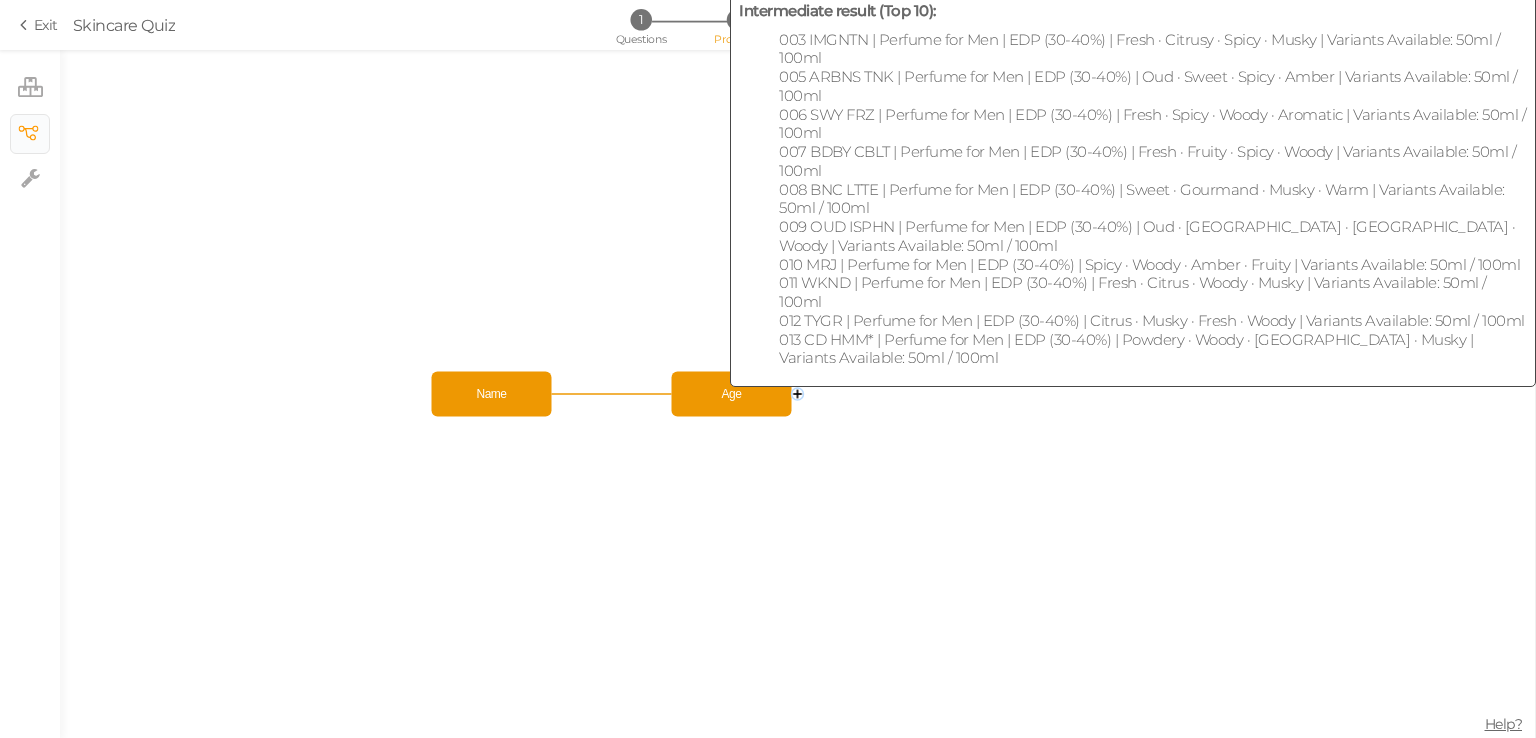 click on "Age" 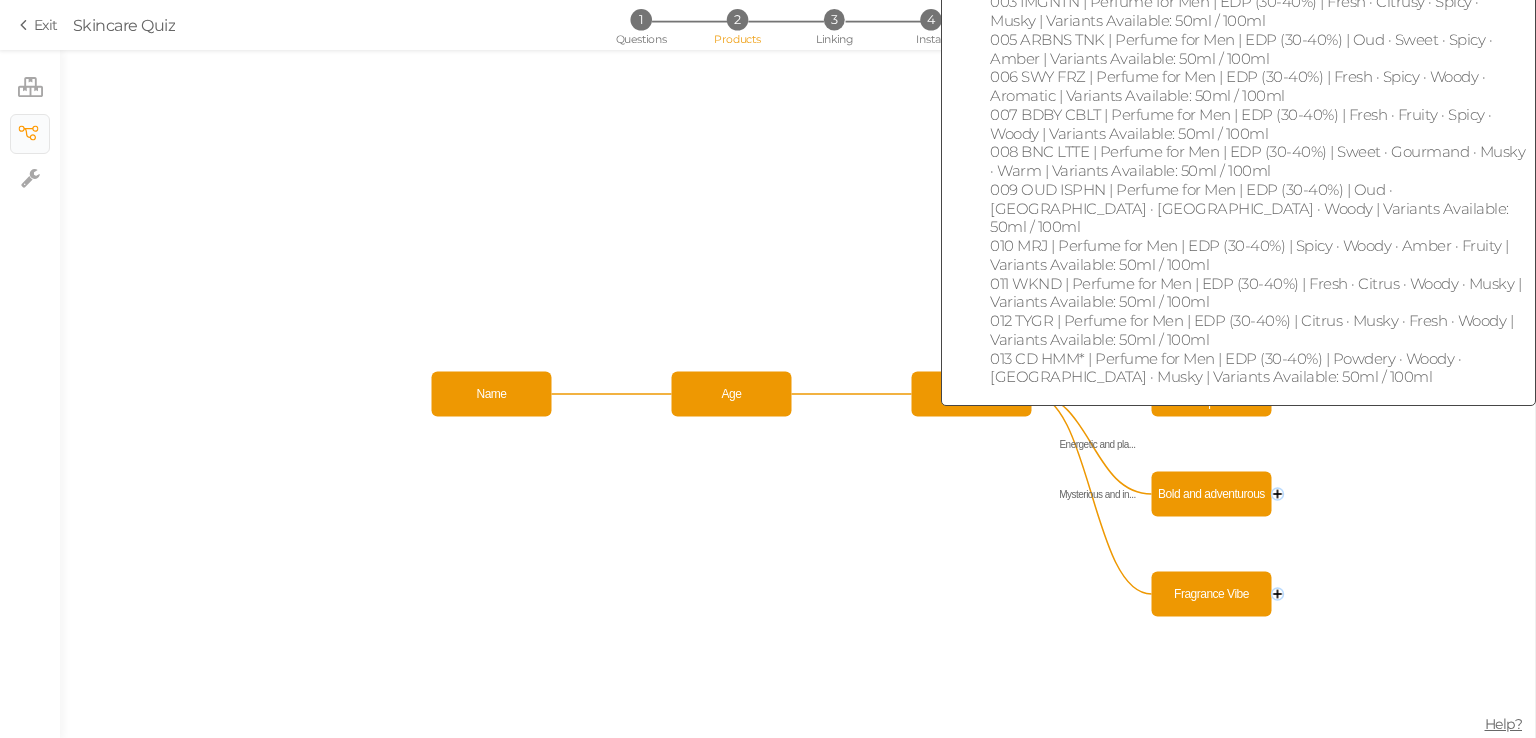 click on "Personality" 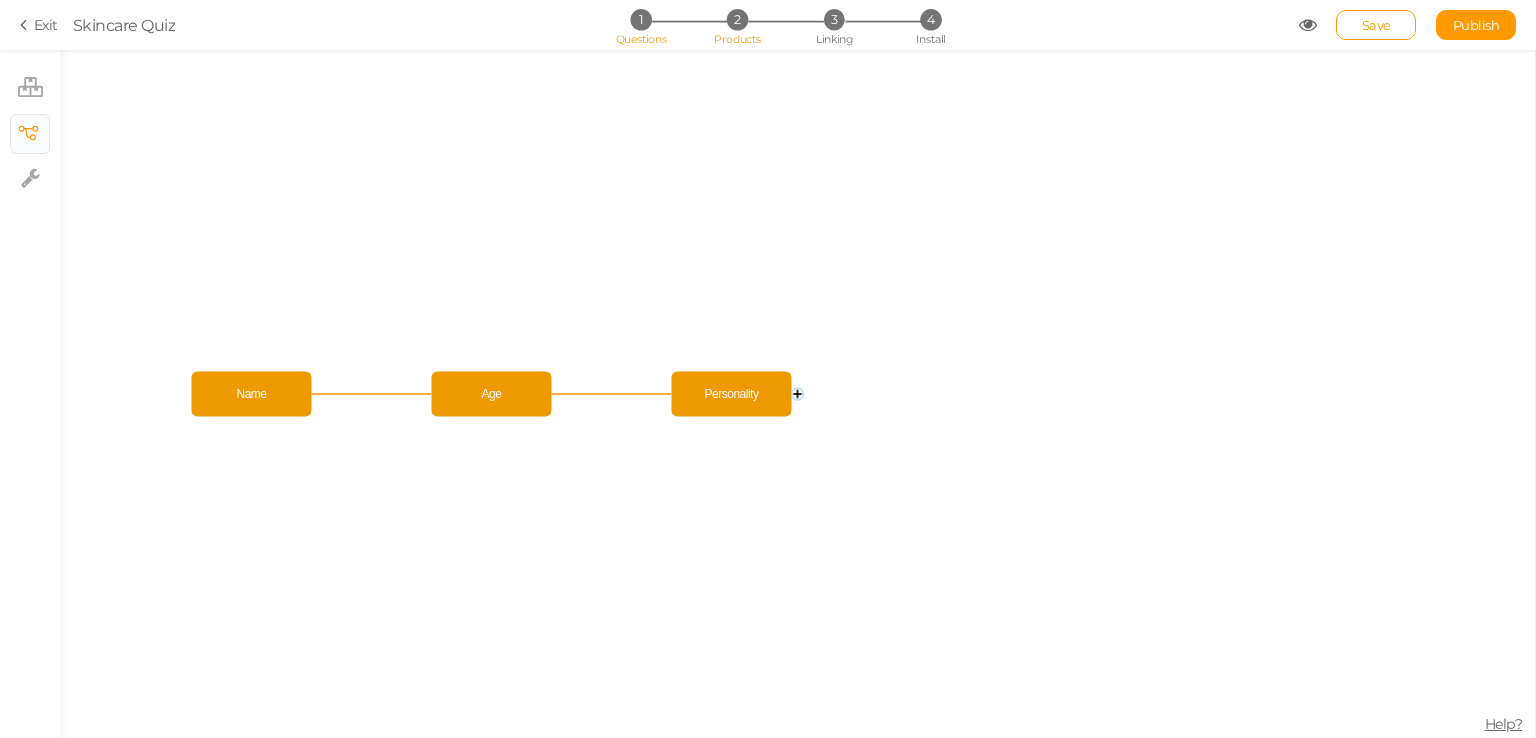 click on "Questions" at bounding box center [641, 39] 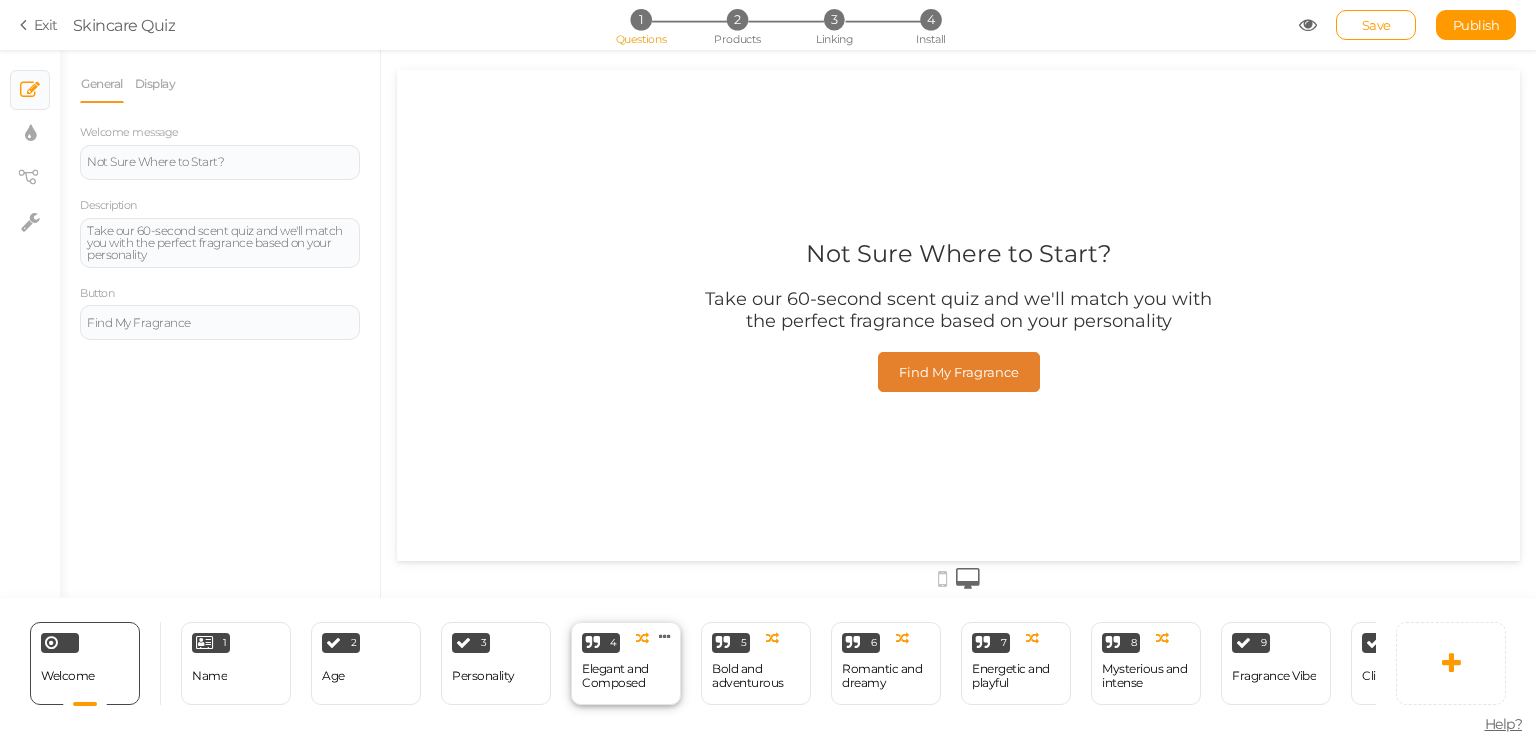 scroll, scrollTop: 0, scrollLeft: 0, axis: both 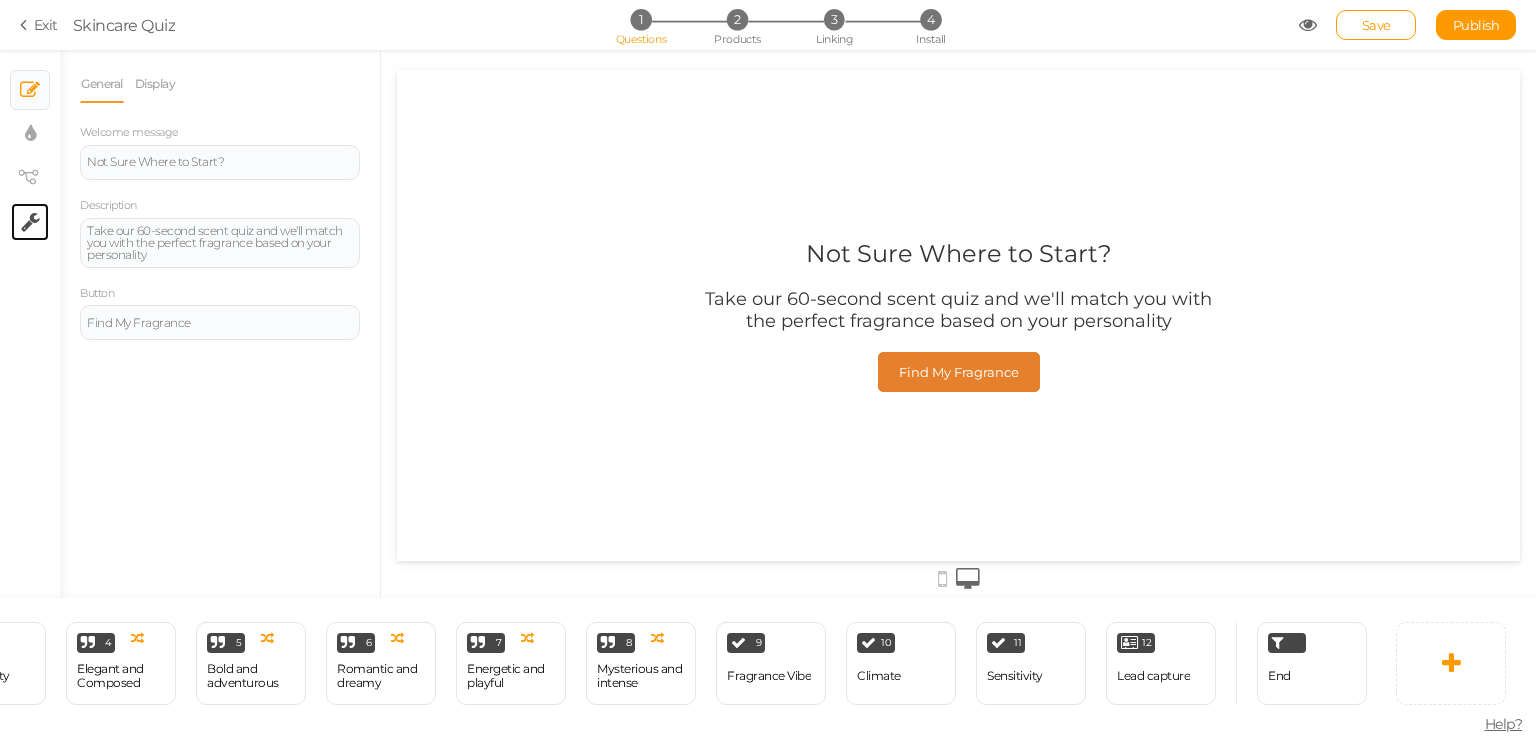click on "× Settings" at bounding box center [30, 222] 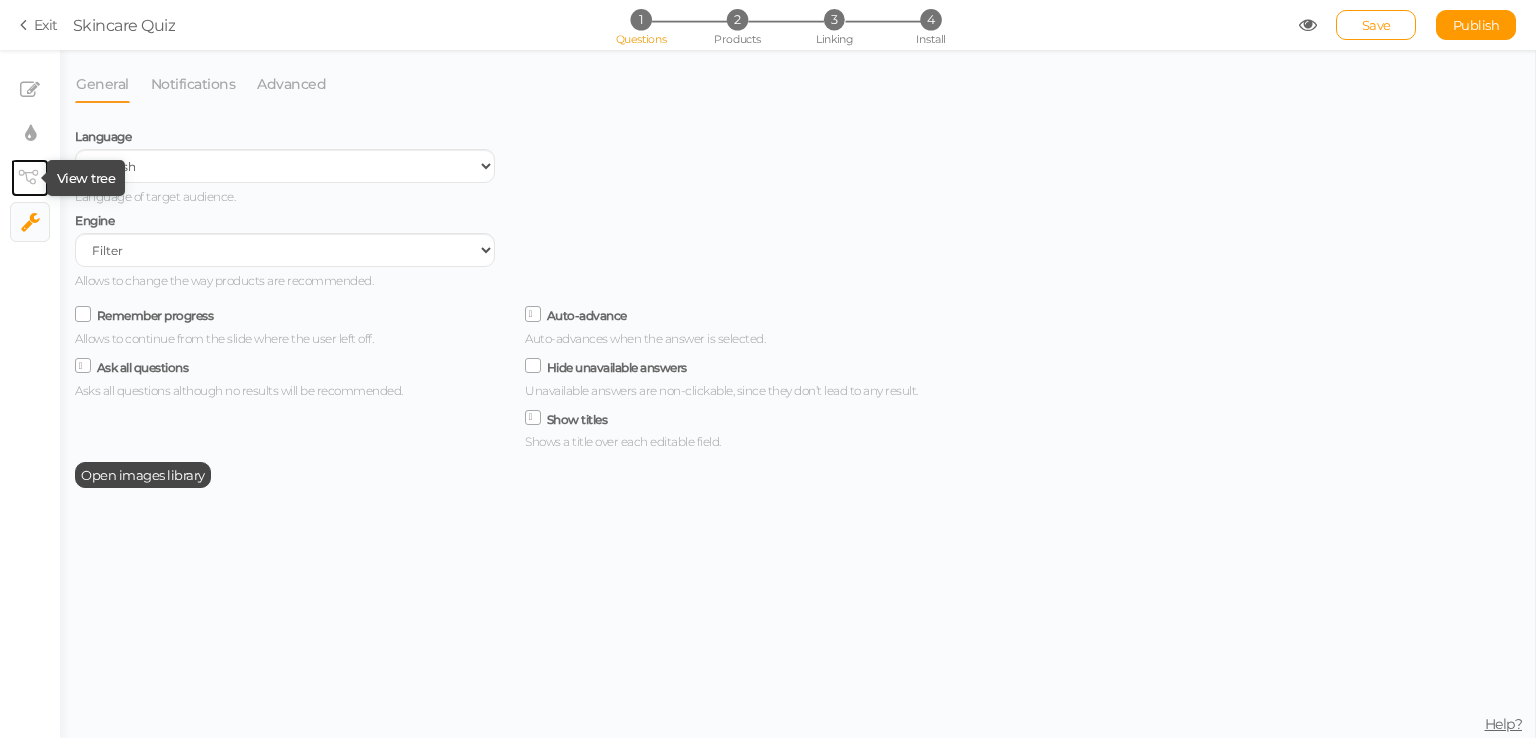 click 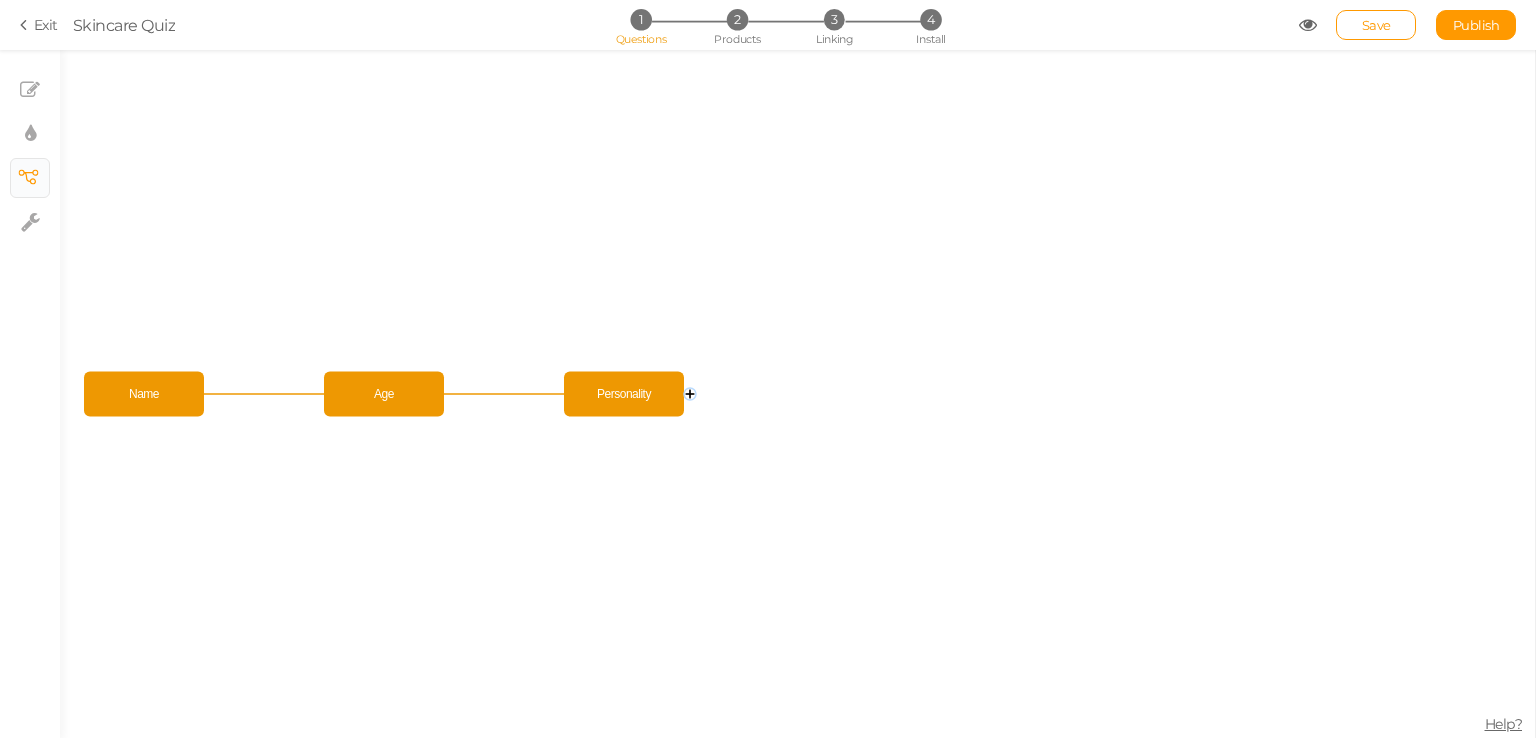 click 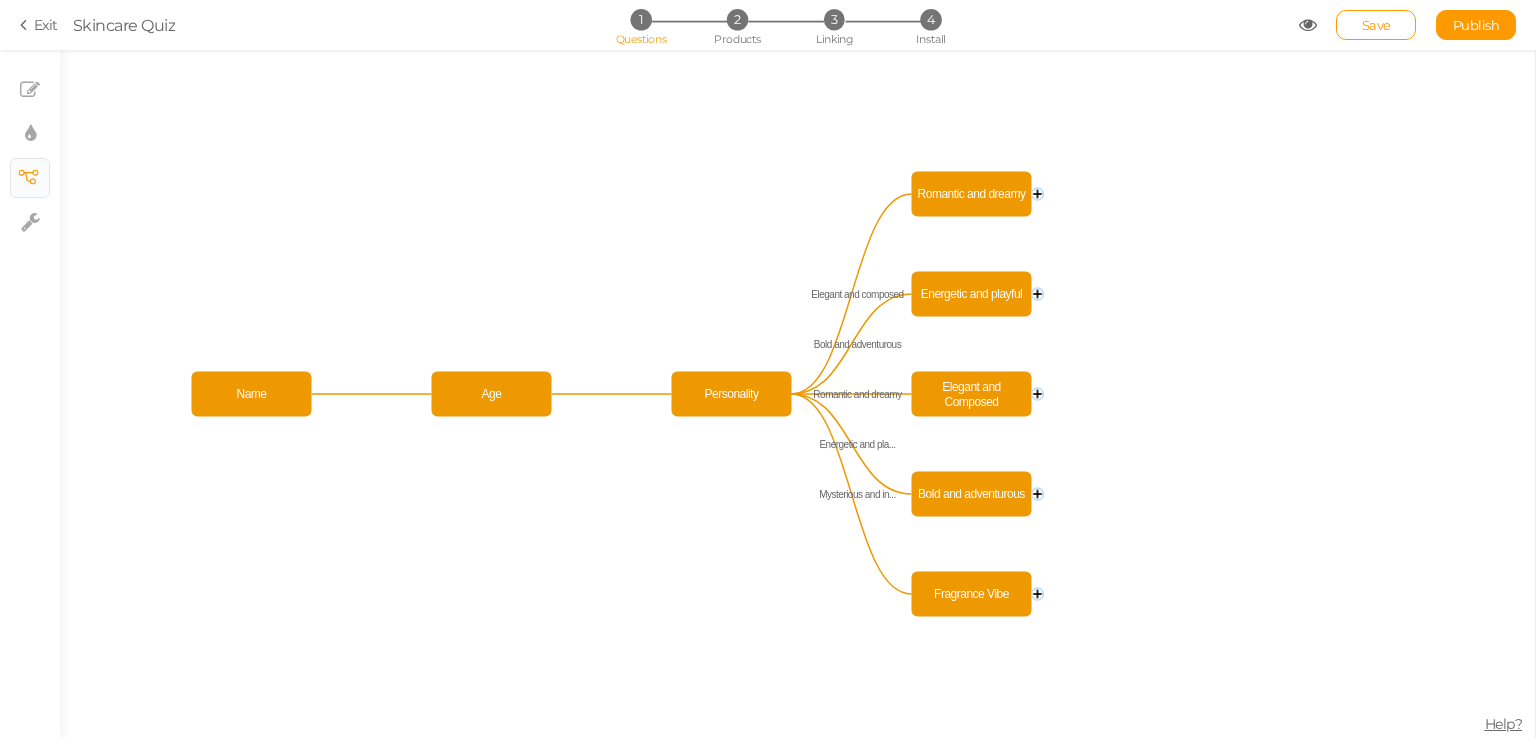 click 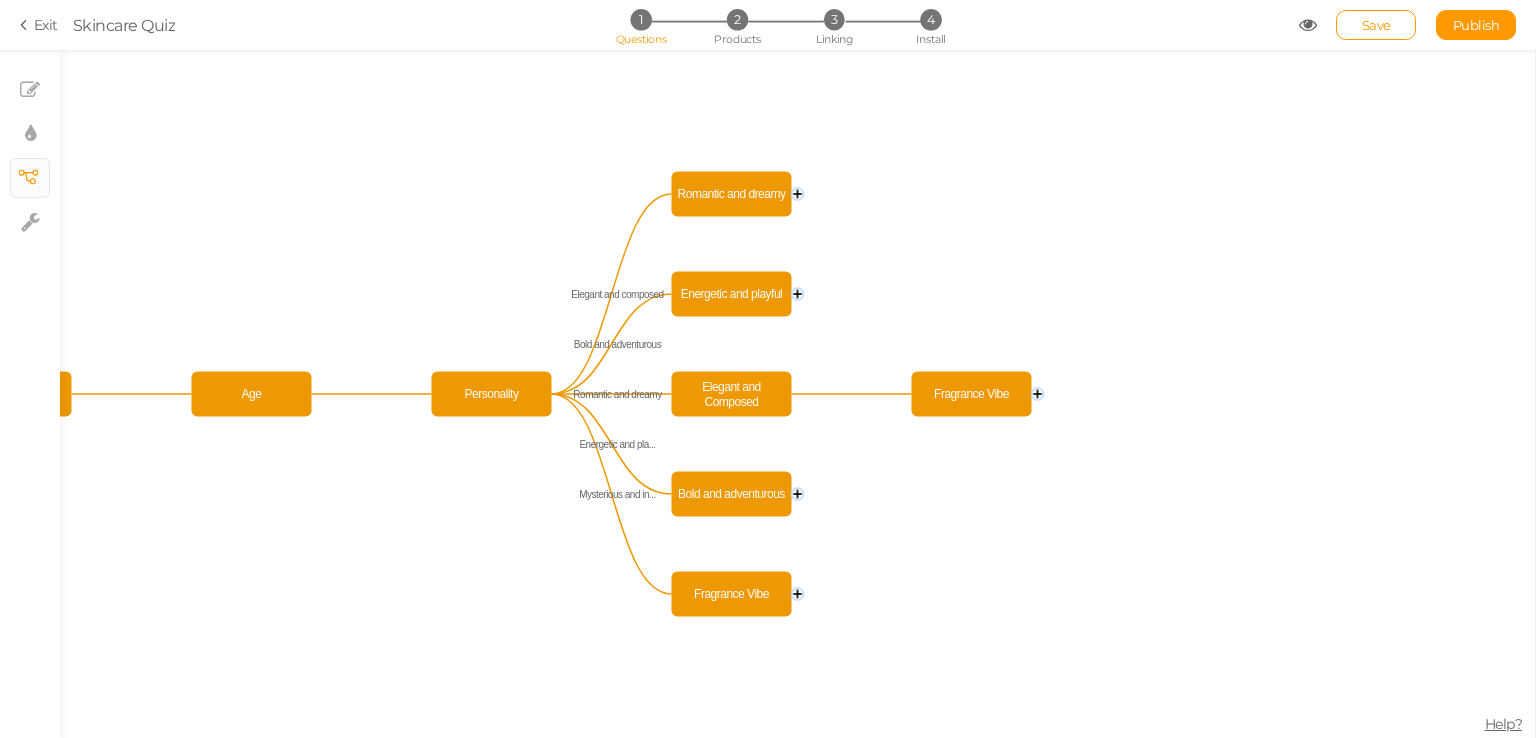 click 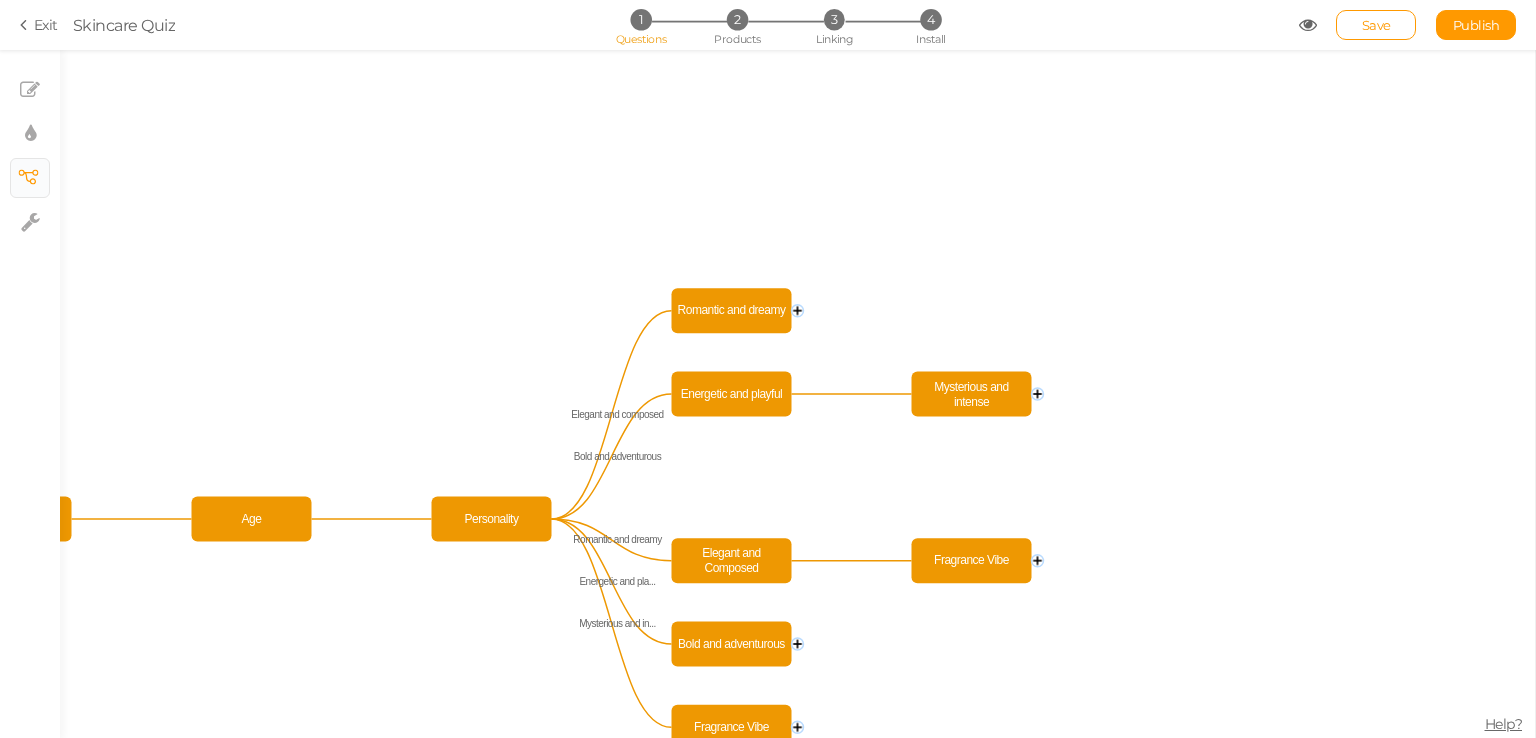 click 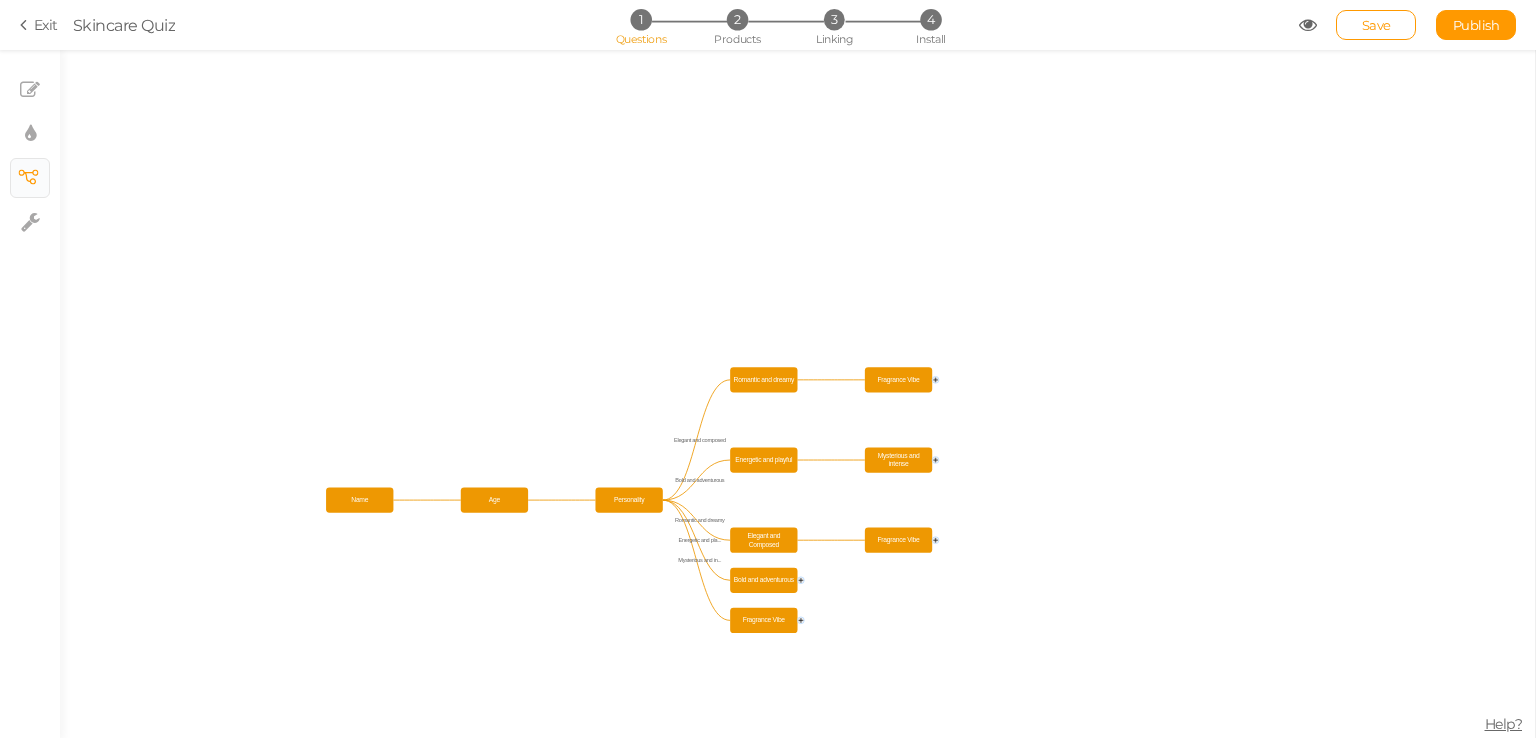 click 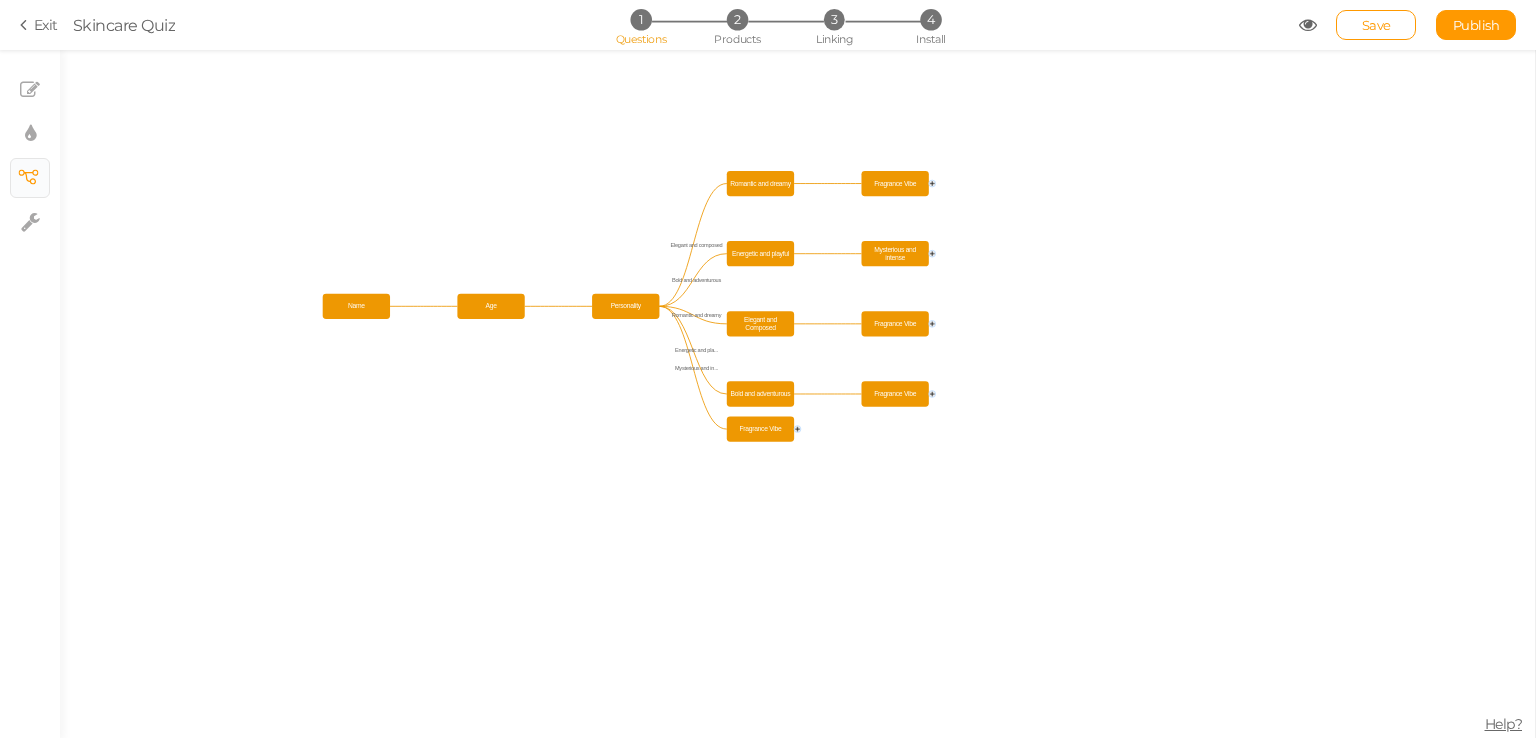 click on "Personality Age Name Elegant and composed Bold and adventurous Romantic and dreamy Energetic and pla... Mysterious and in... Fragrance Vibe Bold and adventurous Elegant and Composed Energetic and playful Romantic and dreamy Fragrance Vibe Mysterious and intense Fragrance Vibe Fragrance Vibe" 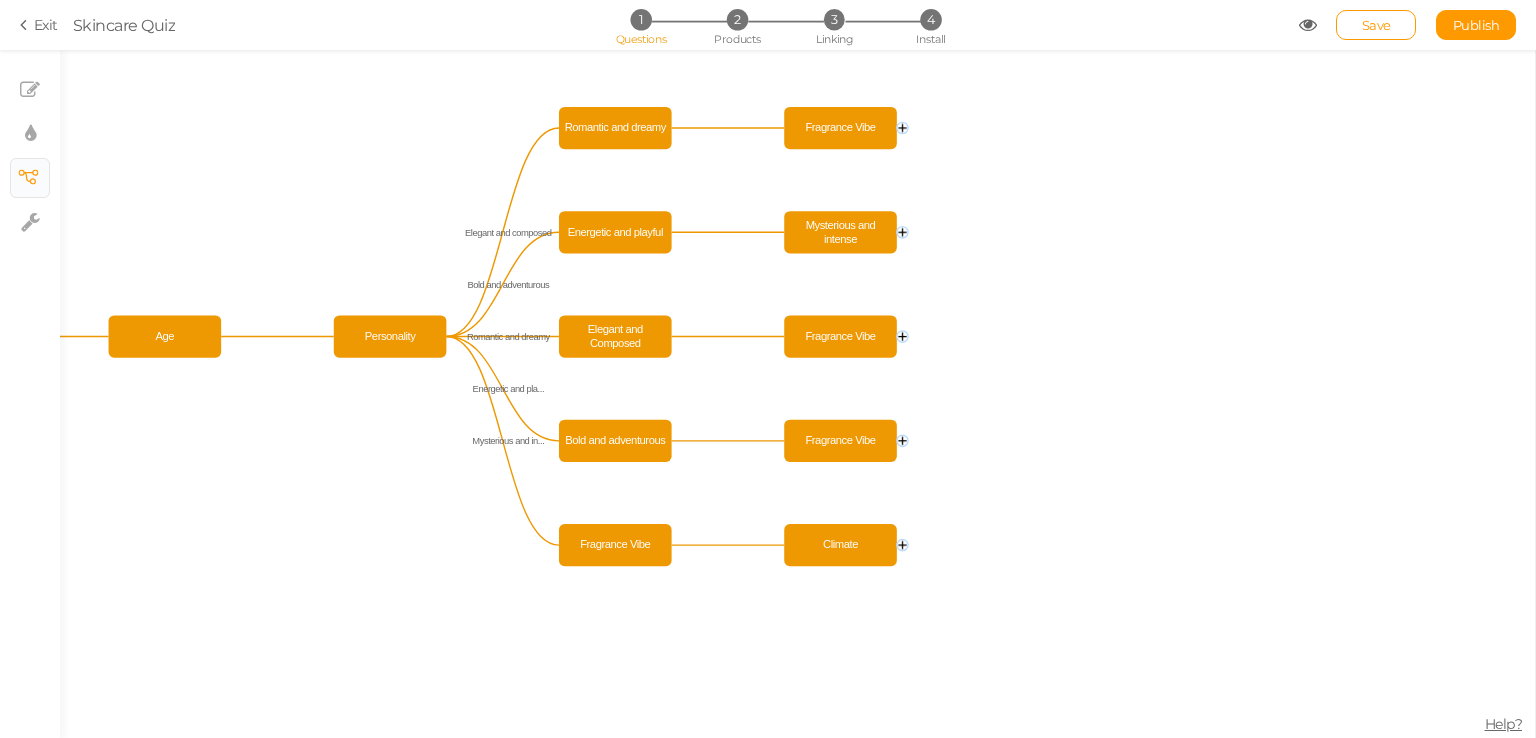 drag, startPoint x: 957, startPoint y: 377, endPoint x: 907, endPoint y: 644, distance: 271.6413 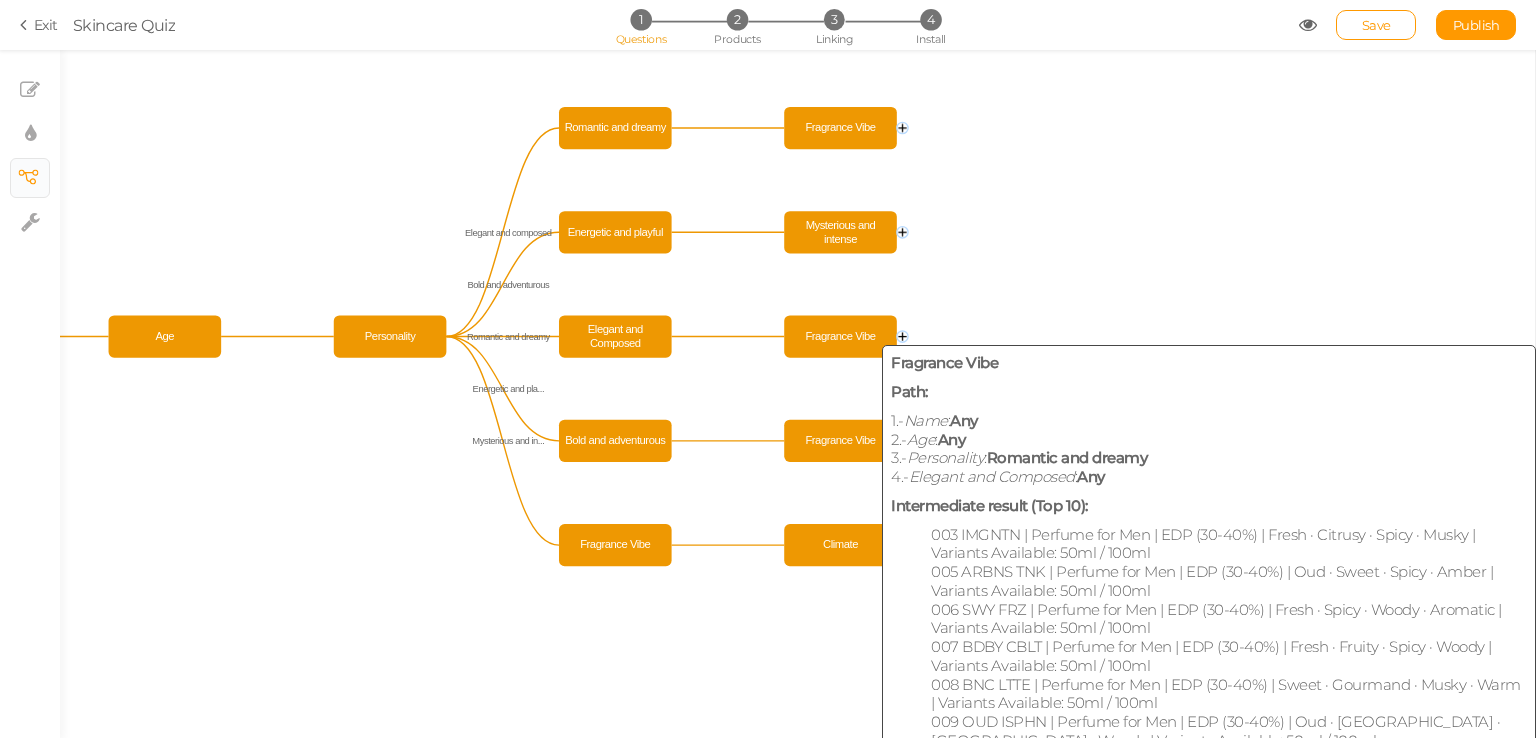 click on "Fragrance Vibe" 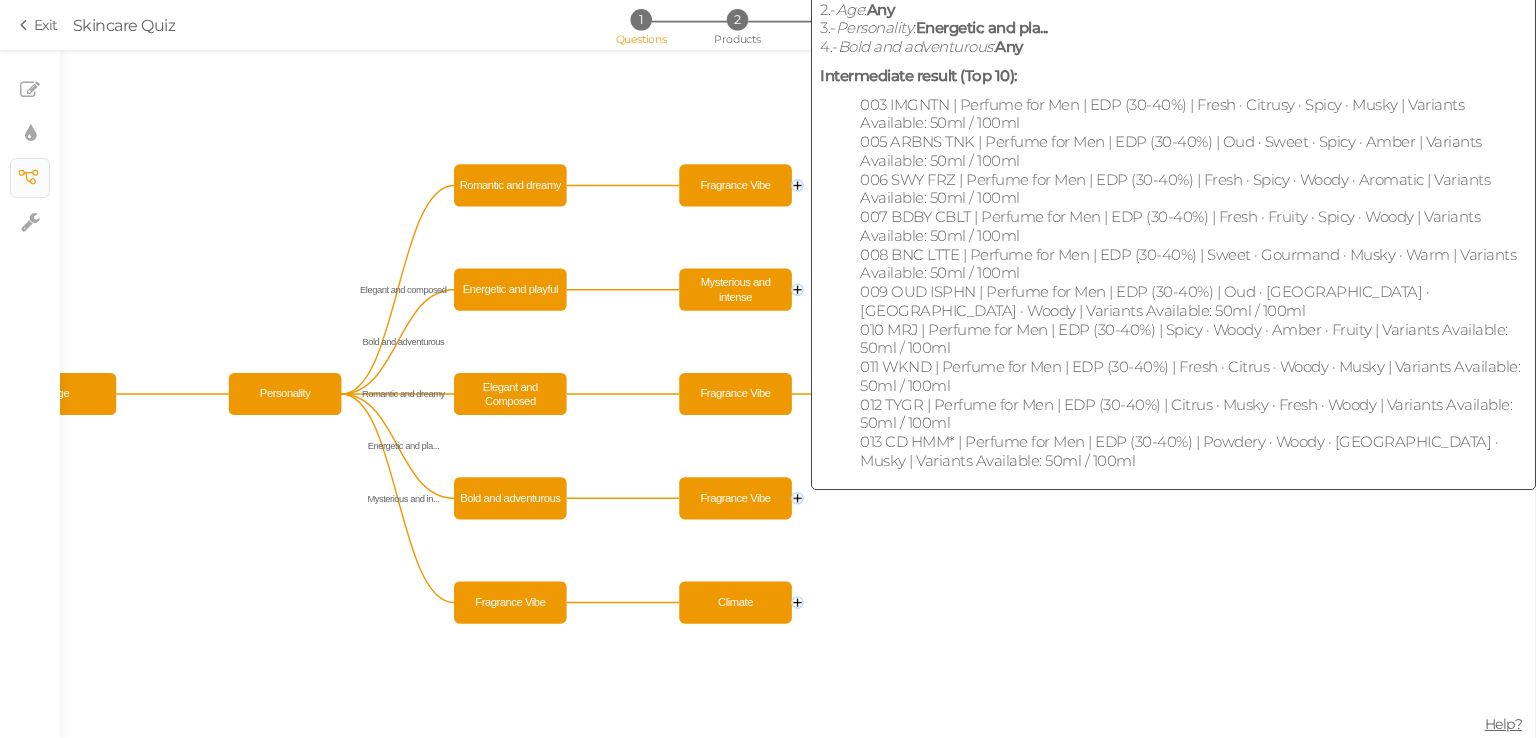 click on "Fragrance Vibe" 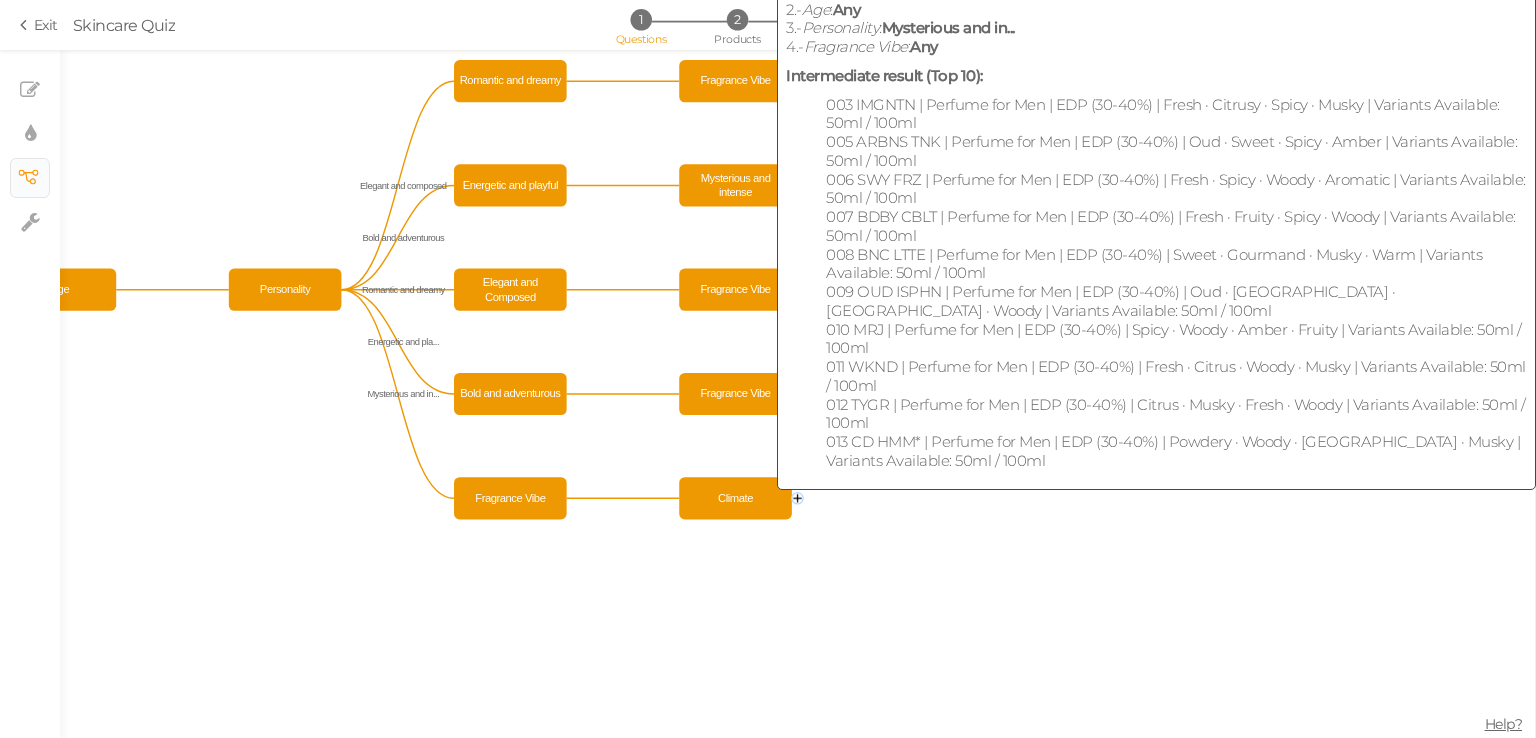 click on "Climate" 